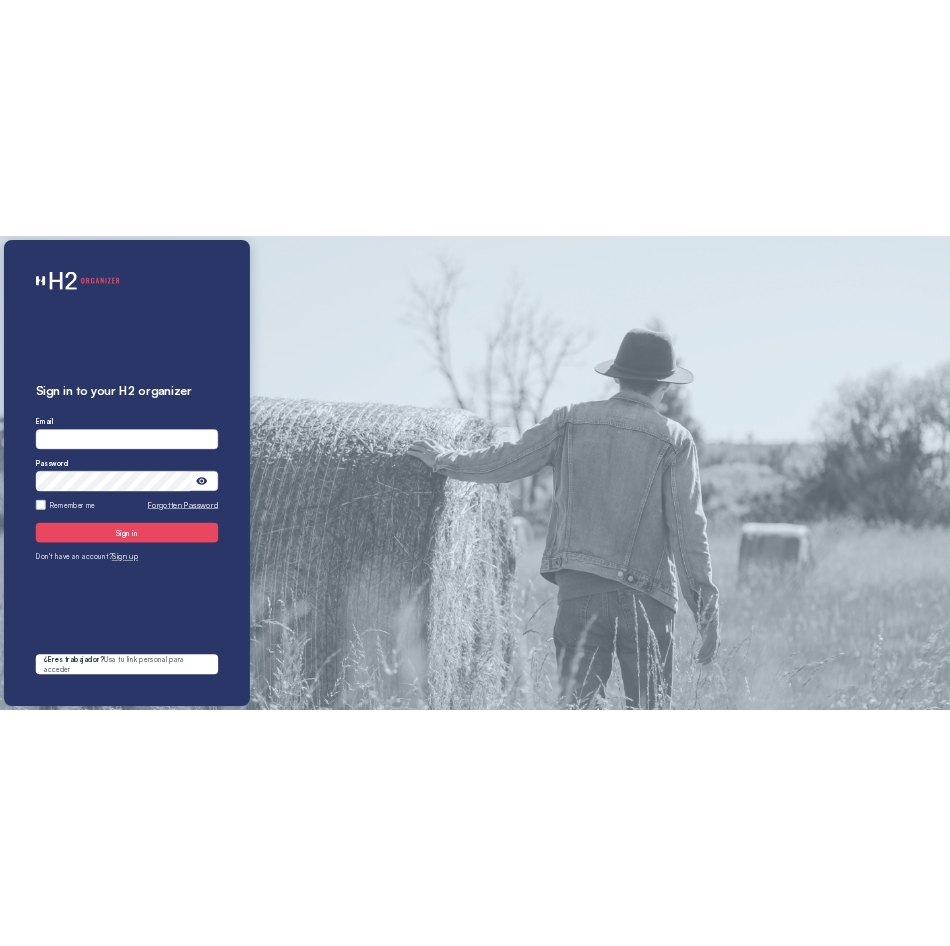 scroll, scrollTop: 0, scrollLeft: 0, axis: both 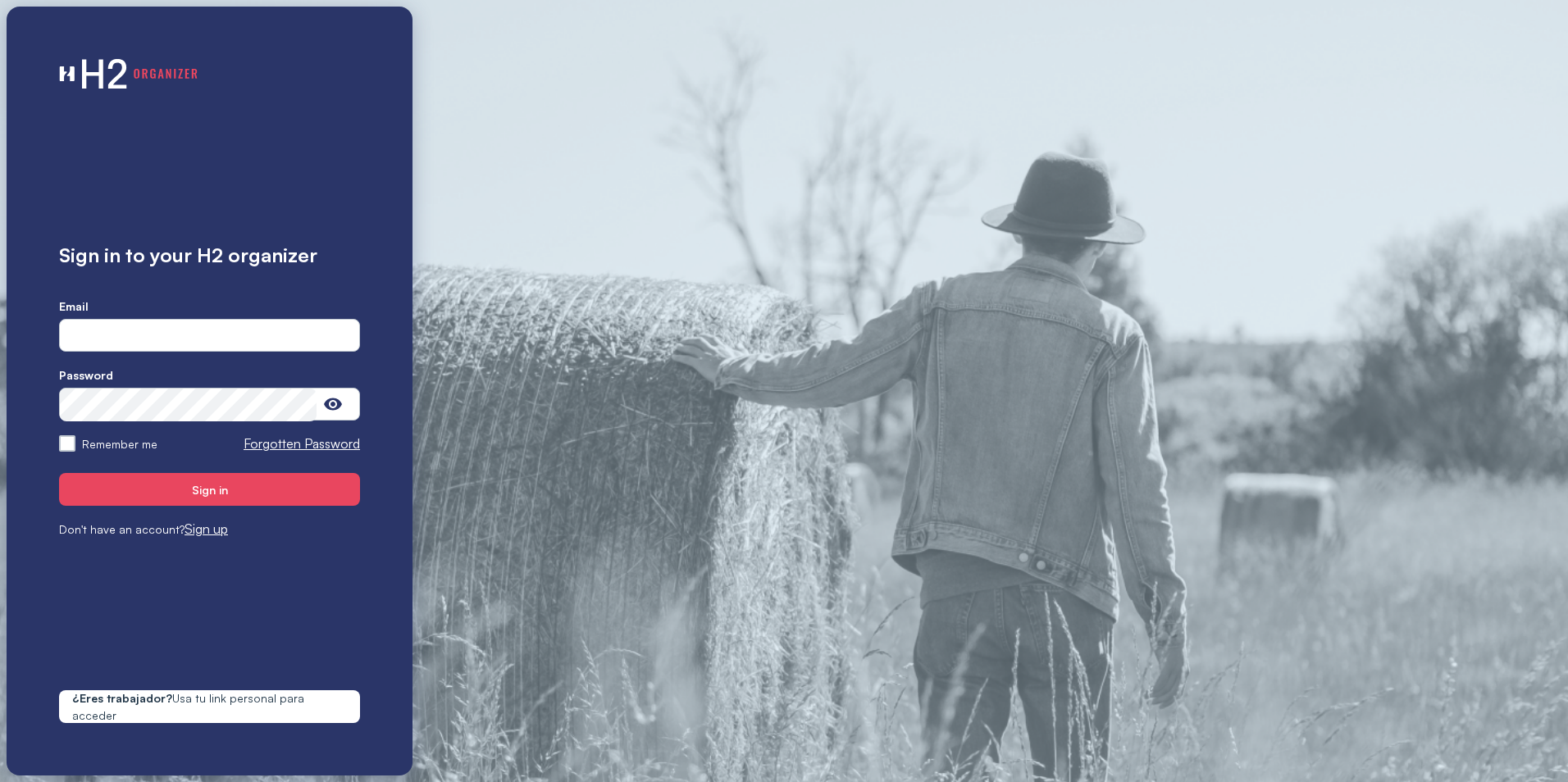 click at bounding box center (209, 336) 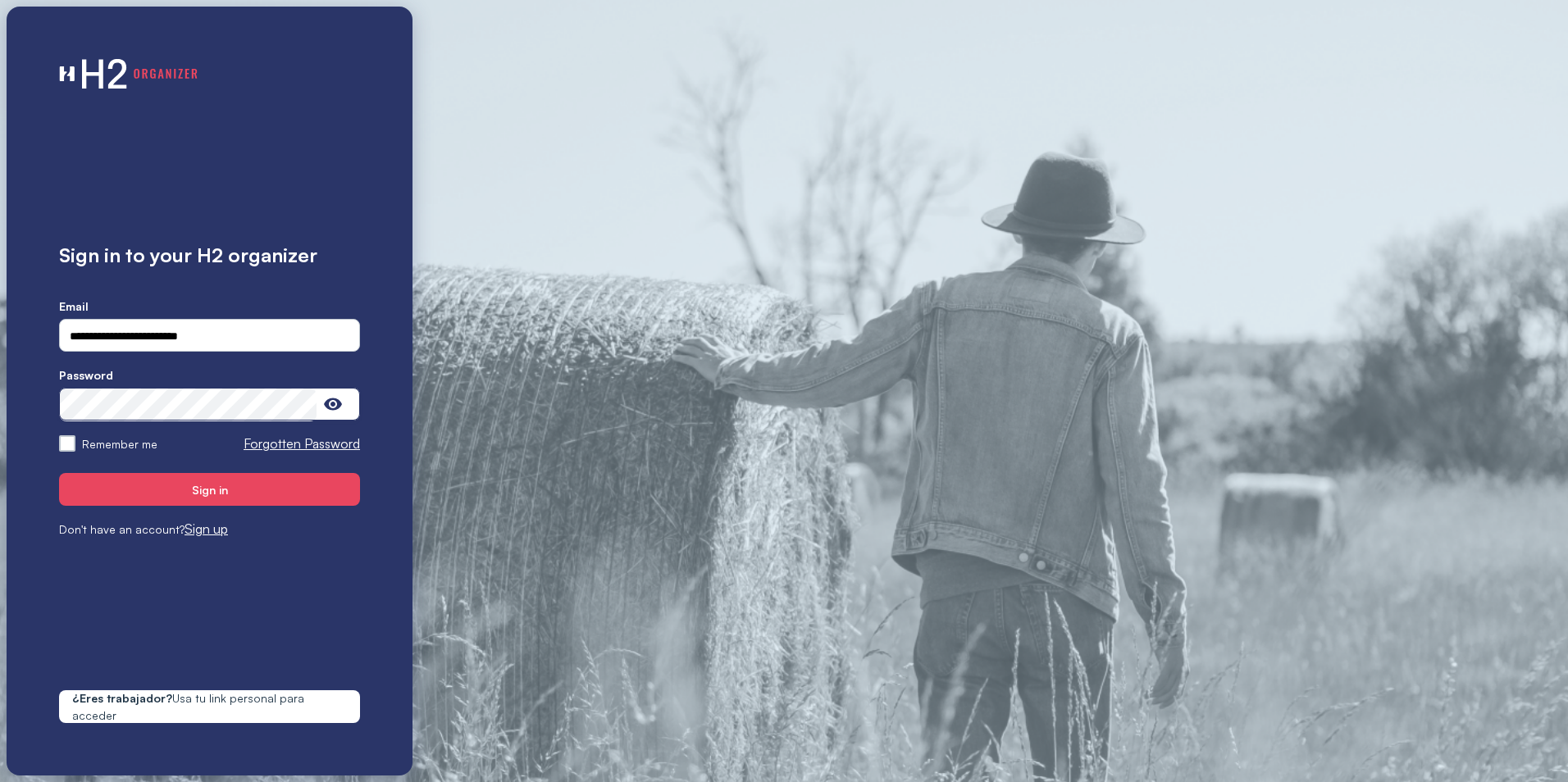 click on "Sign in" at bounding box center [209, 489] 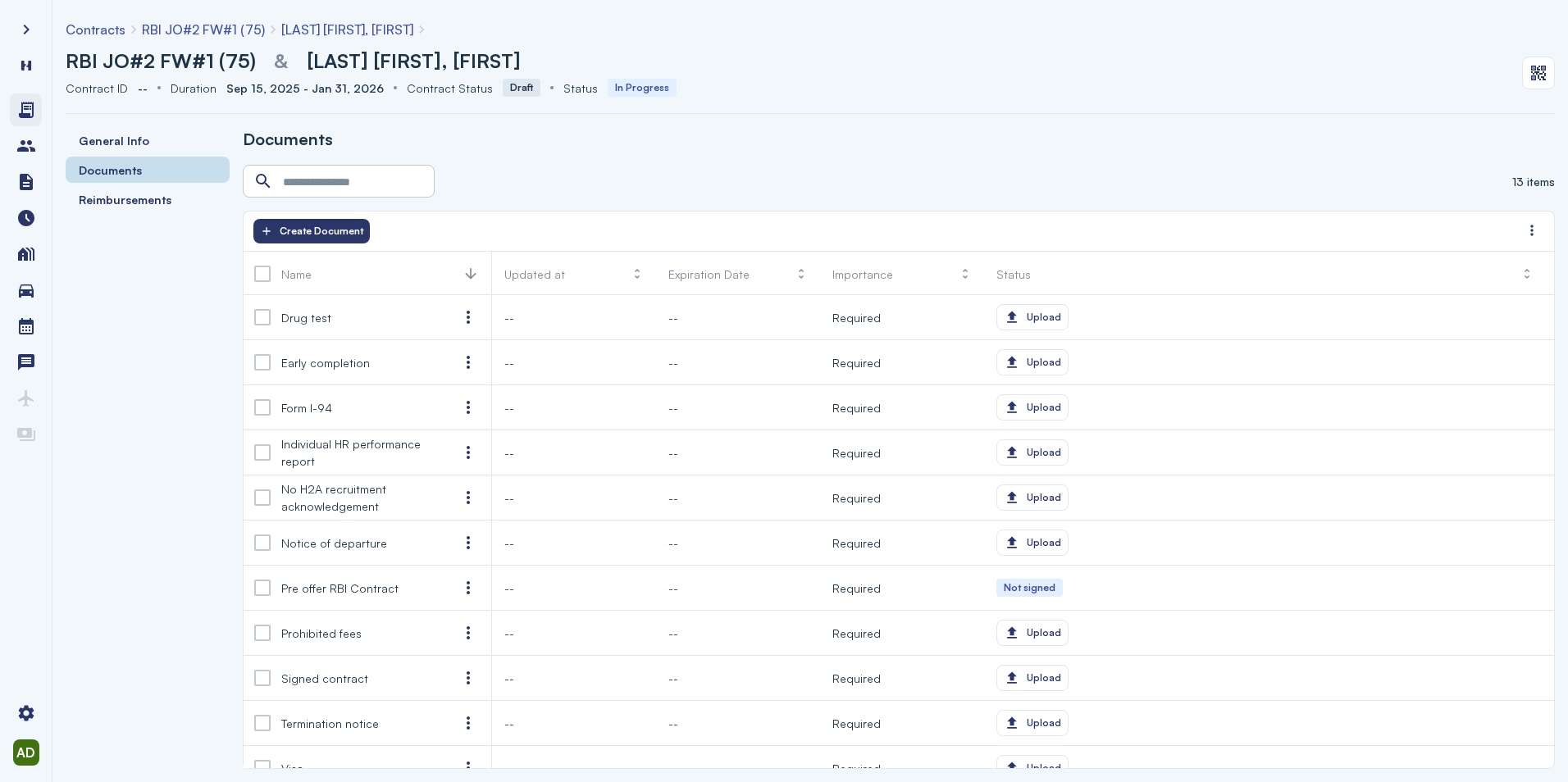 click at bounding box center [26, 110] 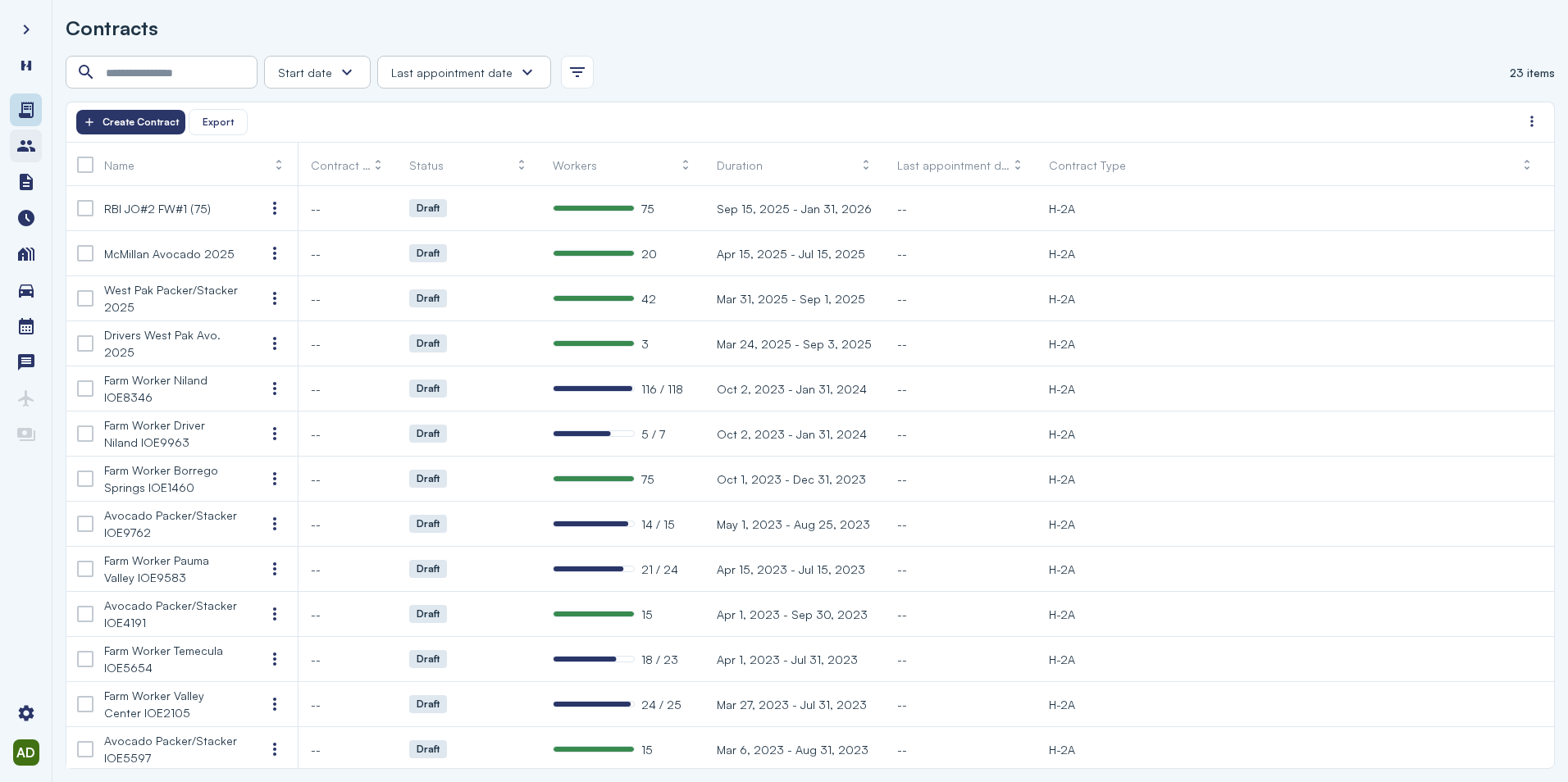 click at bounding box center [26, 146] 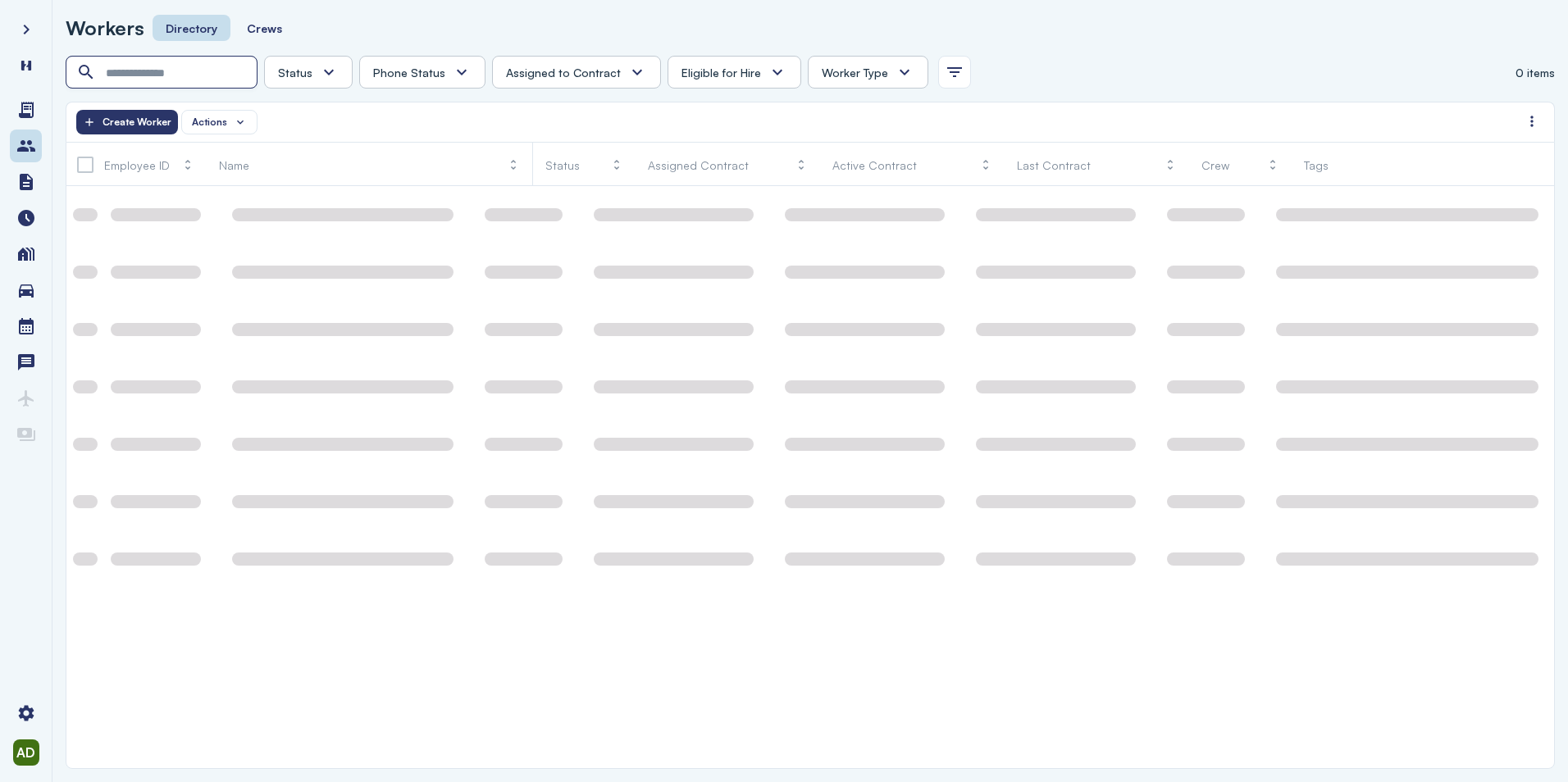click at bounding box center (163, 73) 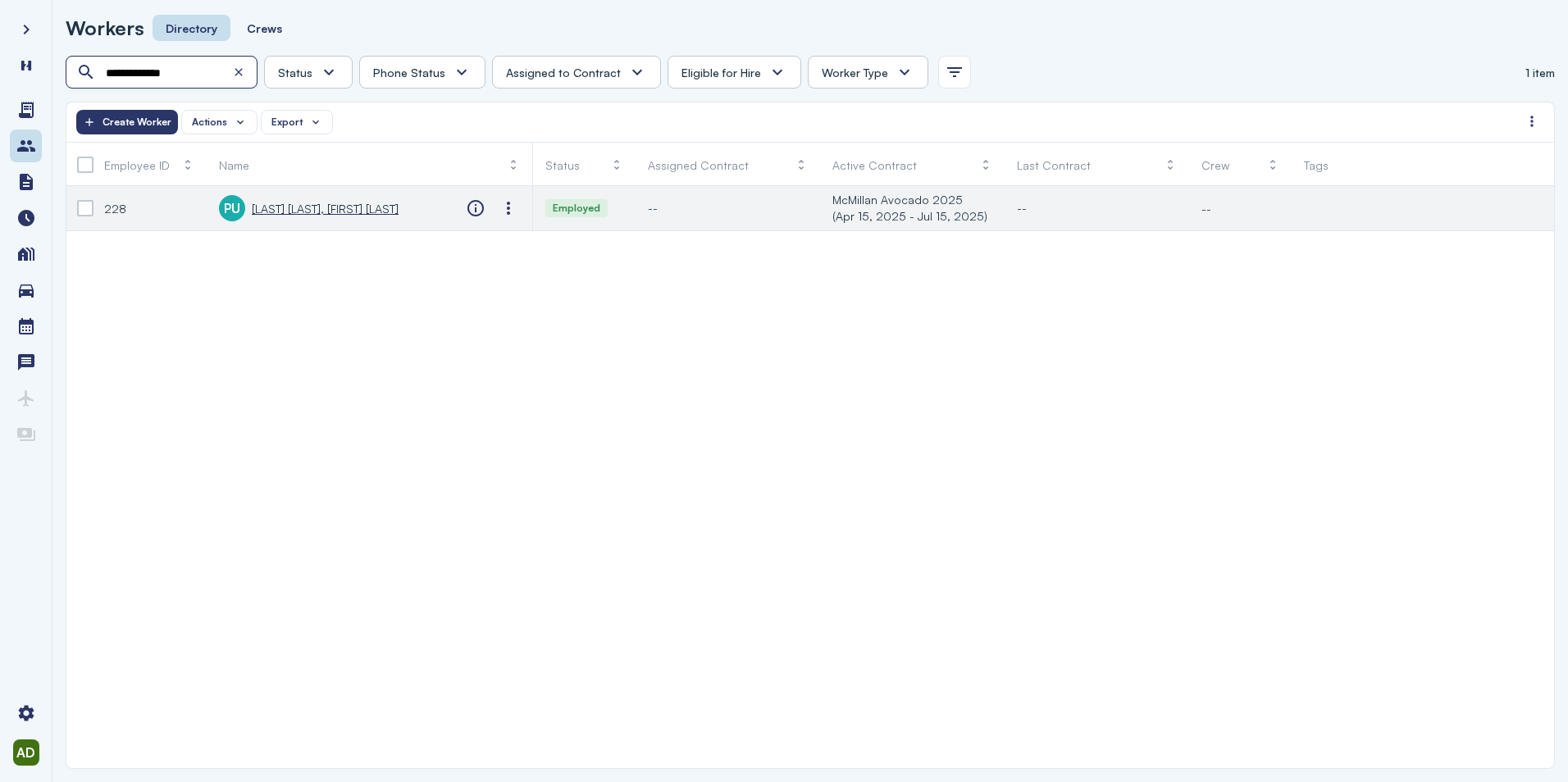 type on "**********" 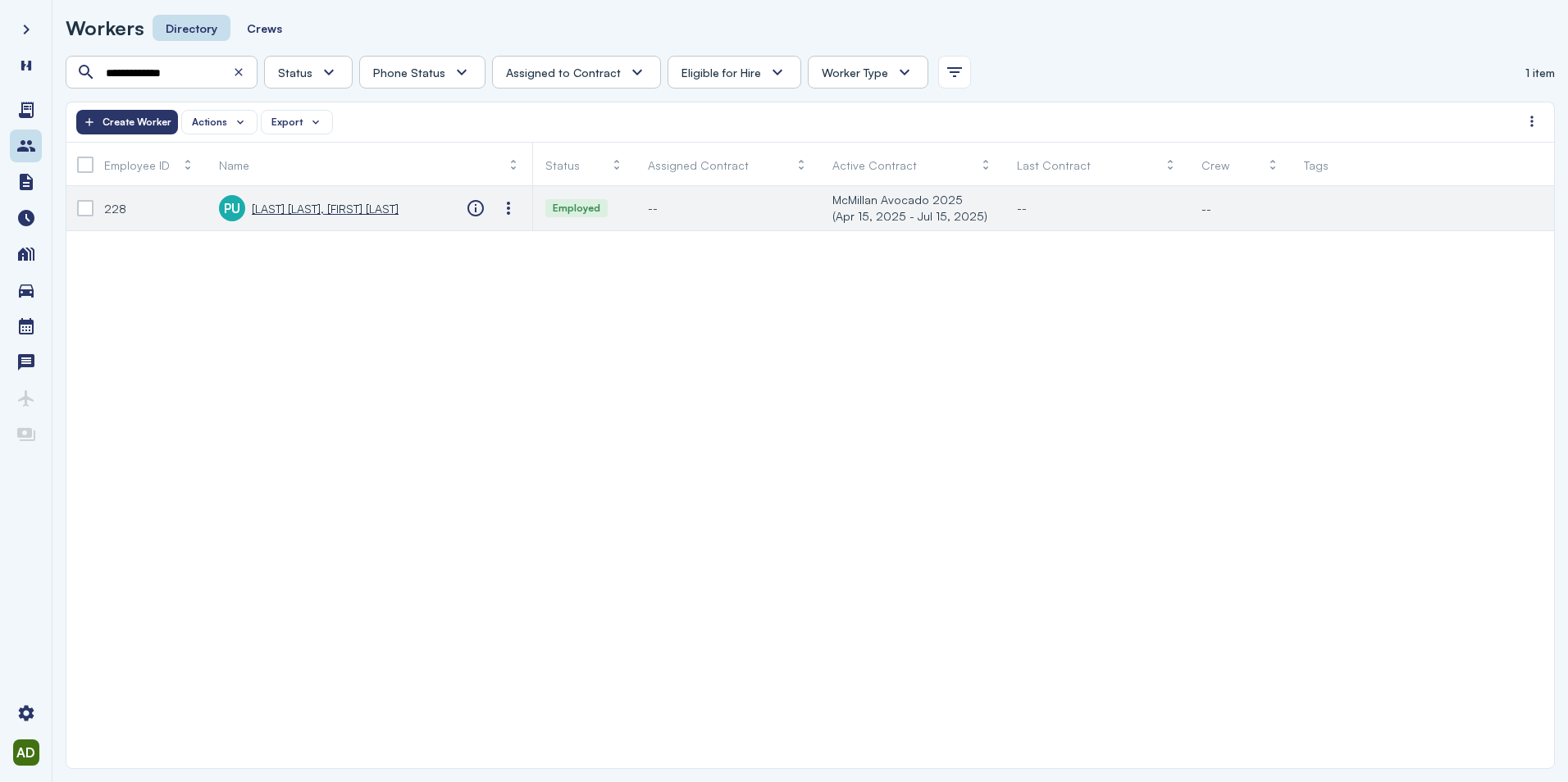 click on "[LAST] [LAST], [FIRST] [LAST]" at bounding box center (325, 208) 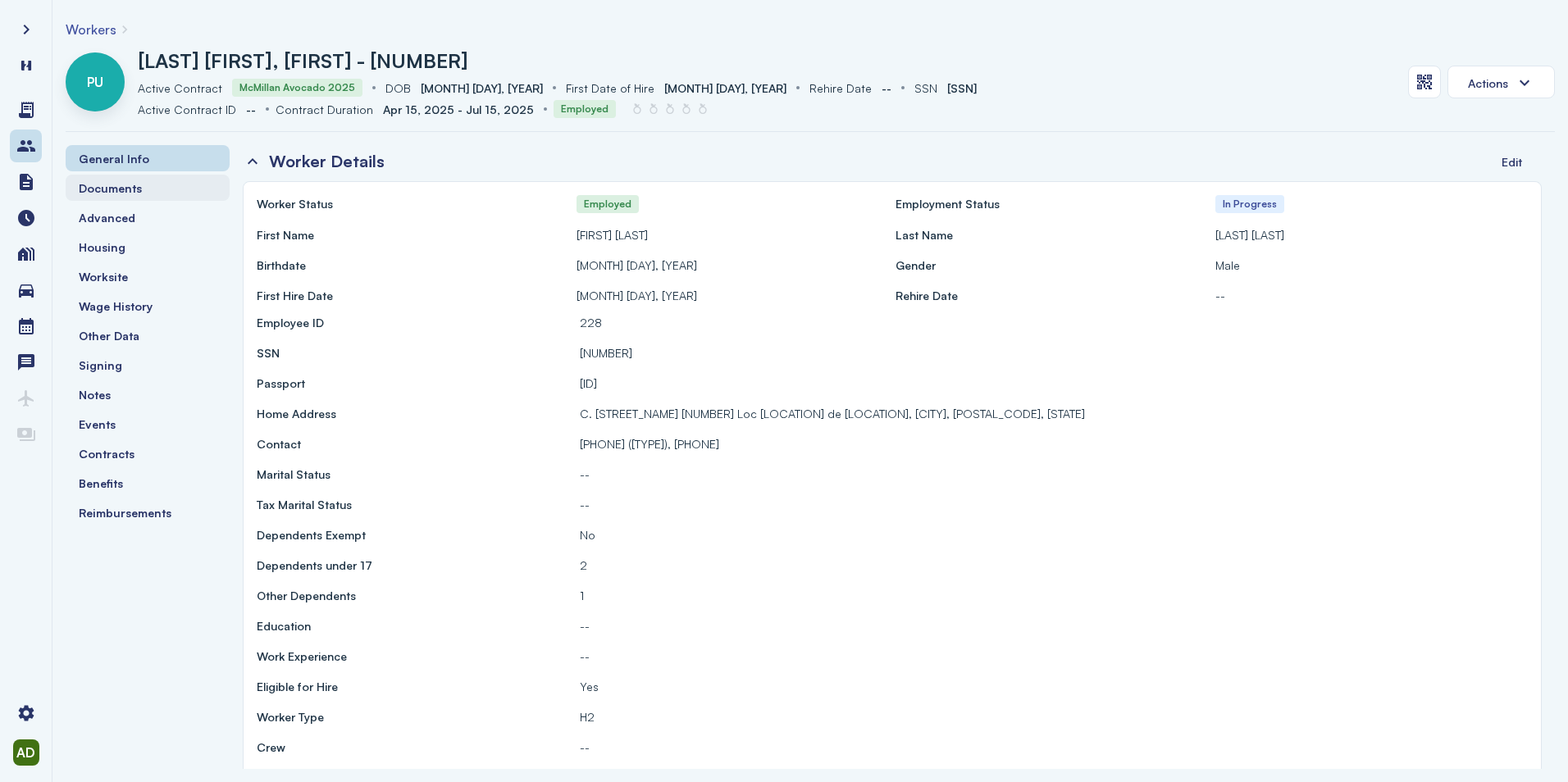 click on "Documents" at bounding box center (148, 188) 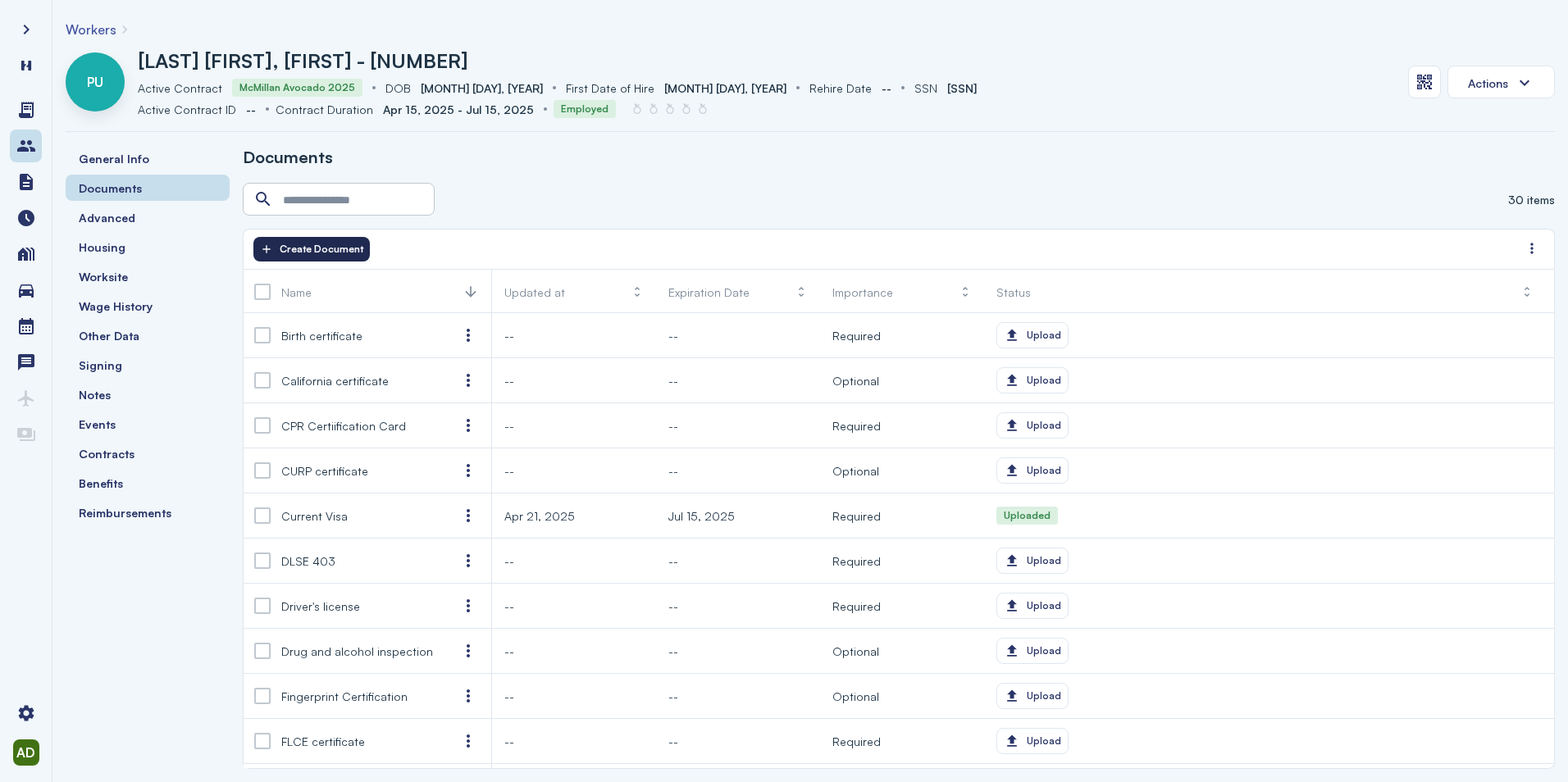 click on "Create Document" 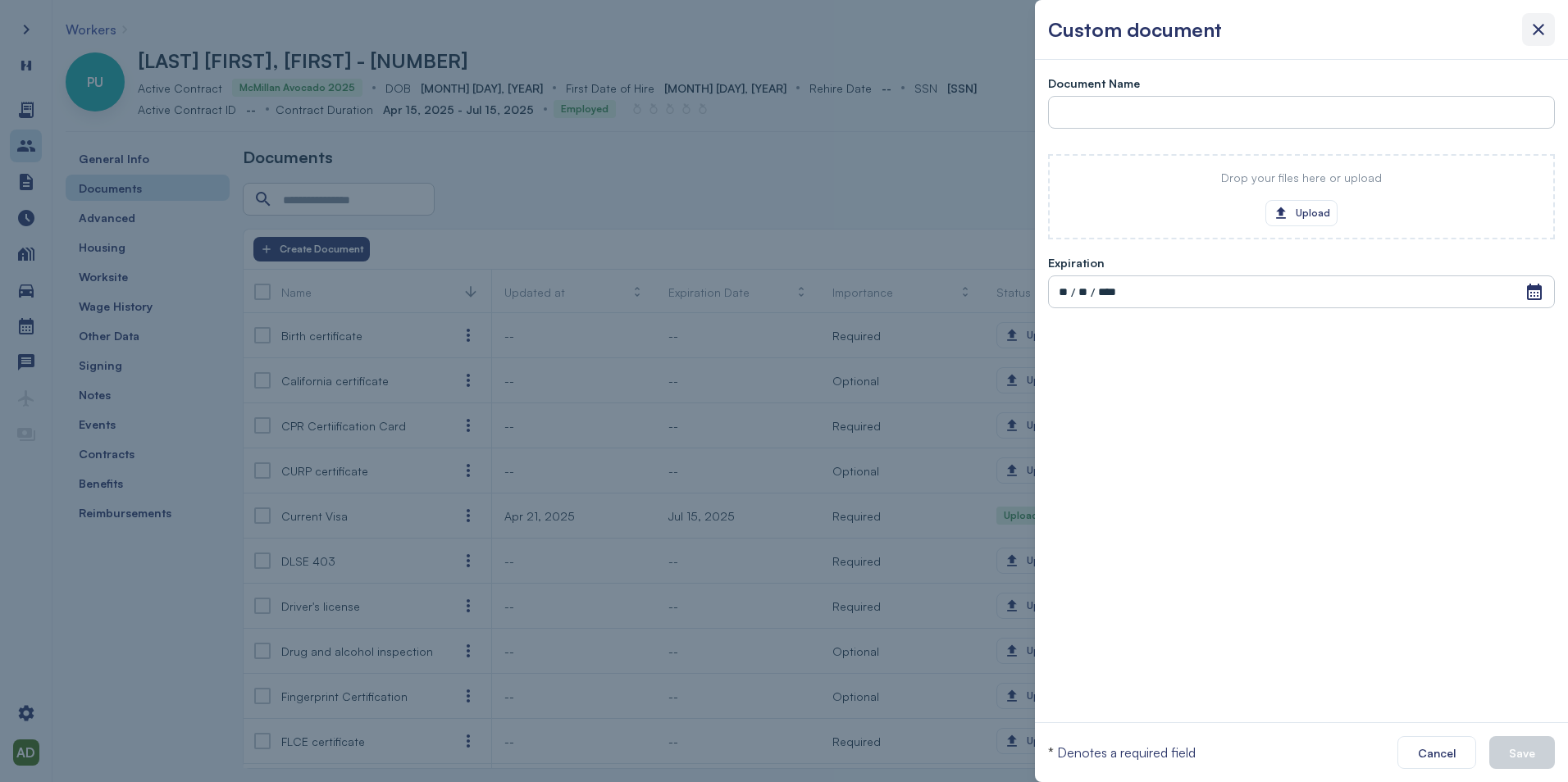 click at bounding box center (1538, 30) 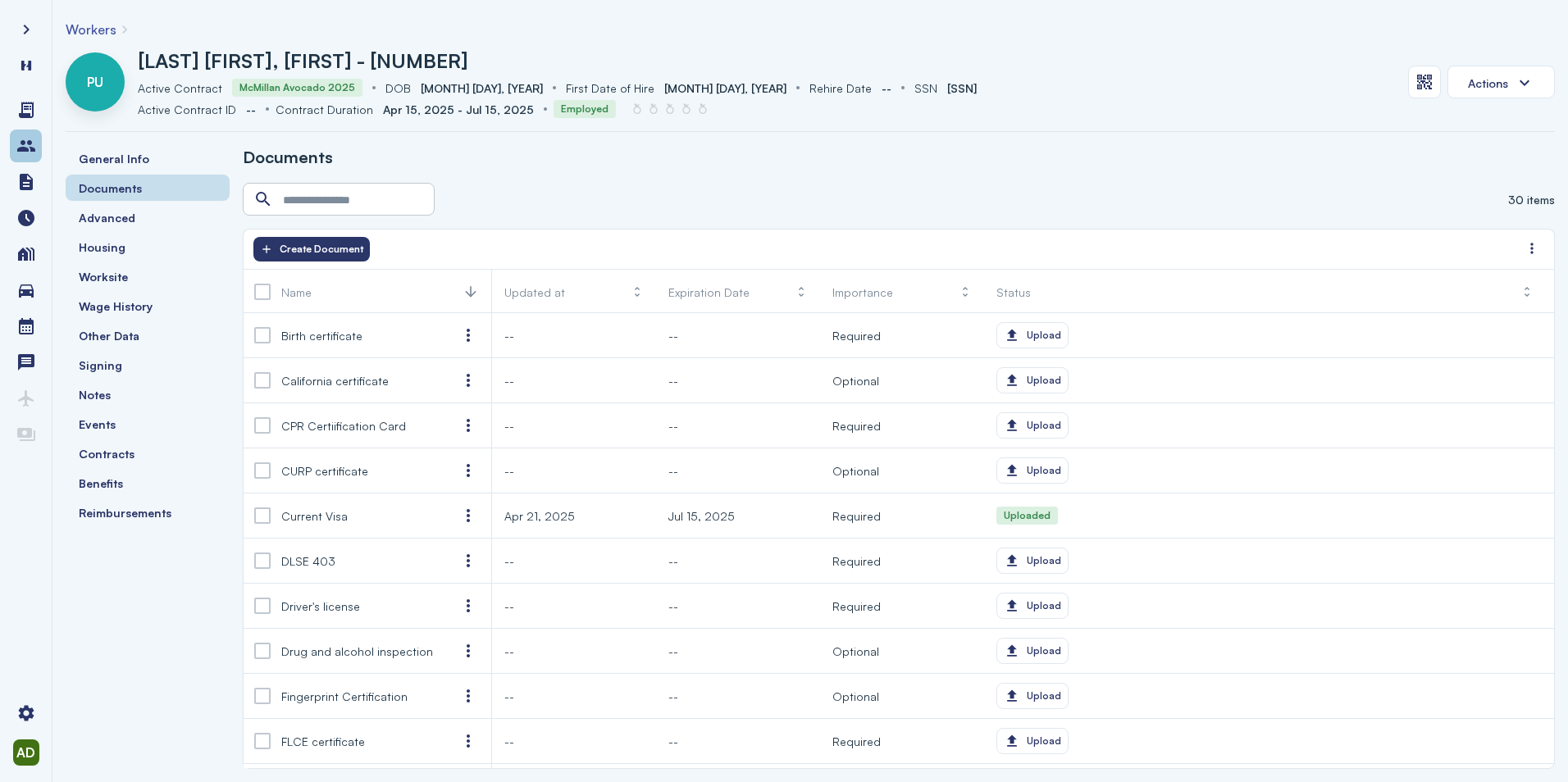 click at bounding box center [26, 146] 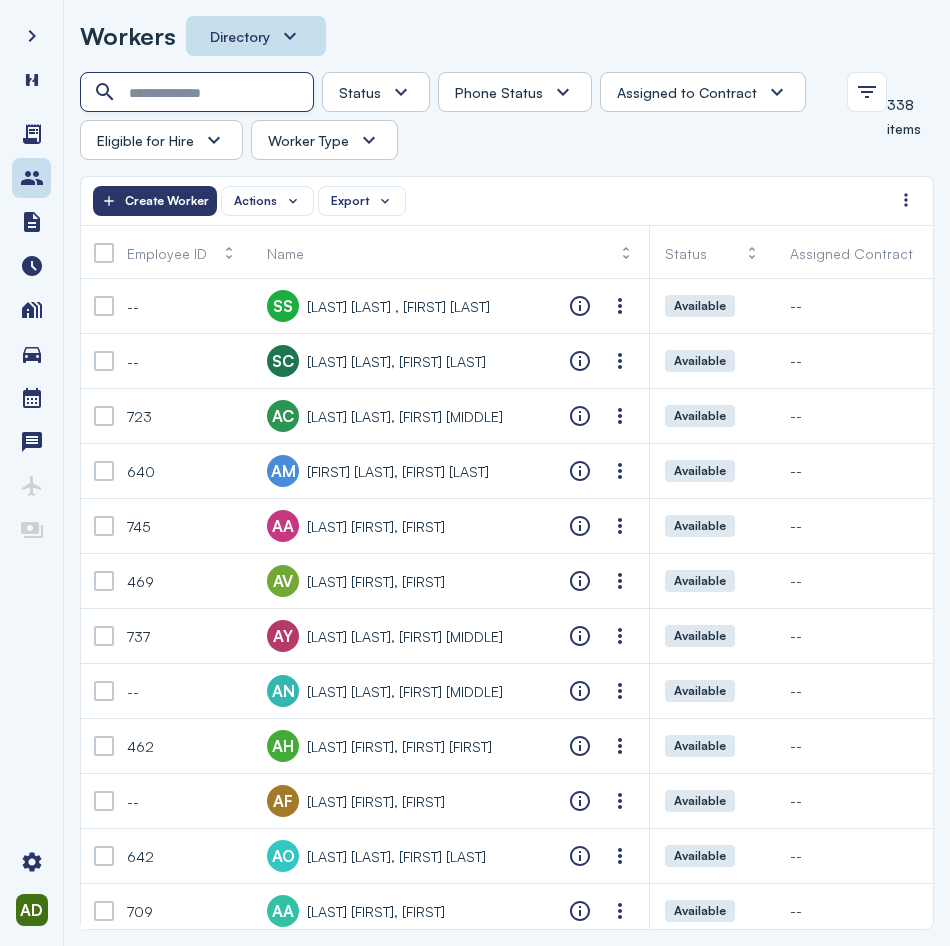 click at bounding box center [199, 93] 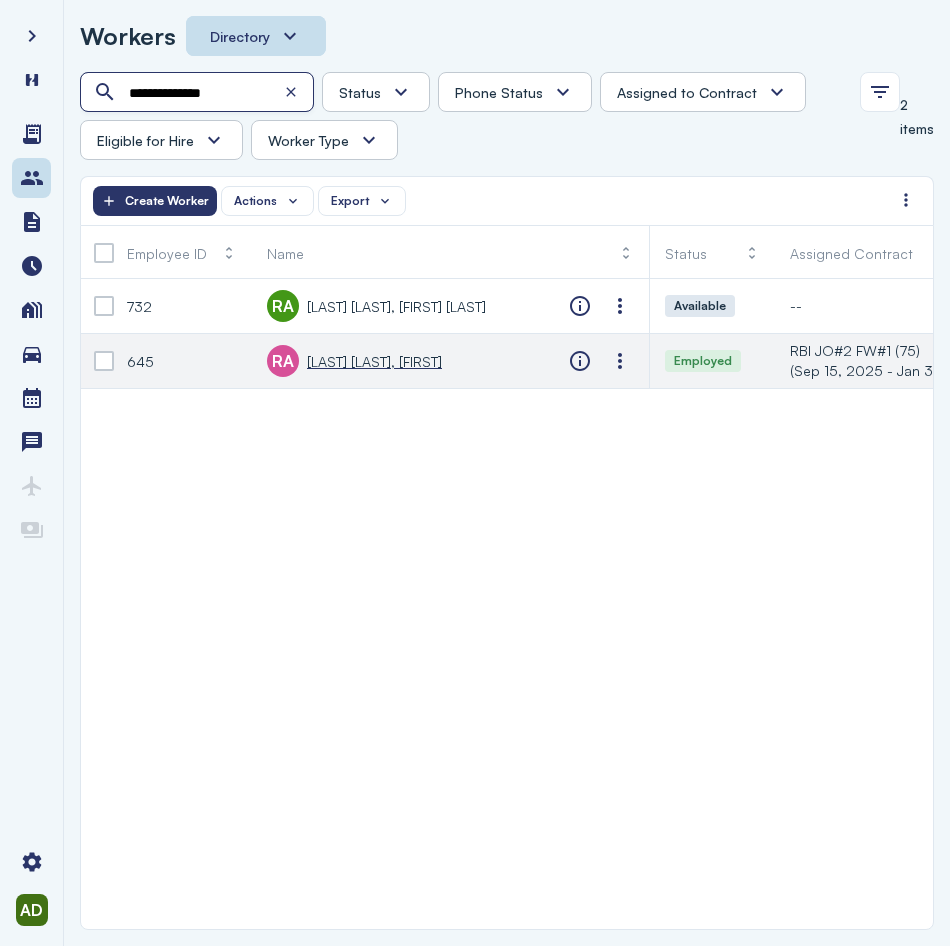 type on "**********" 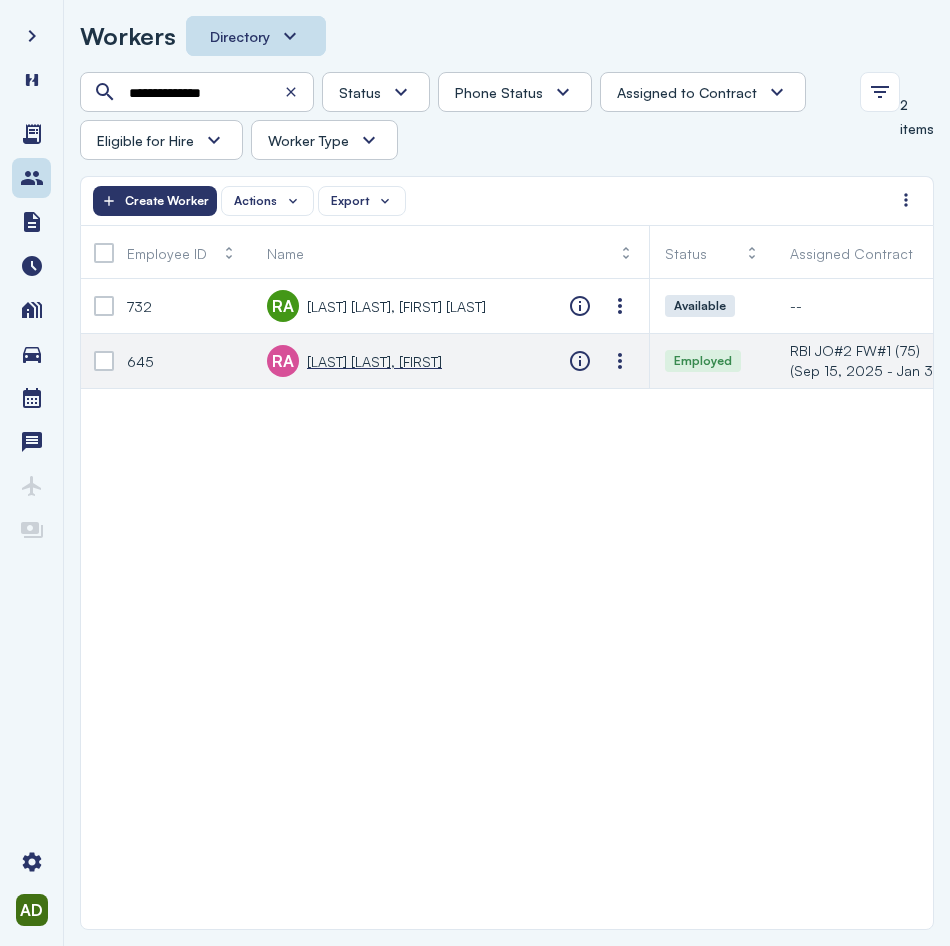 click on "[LAST] [LAST], [FIRST]" at bounding box center [374, 361] 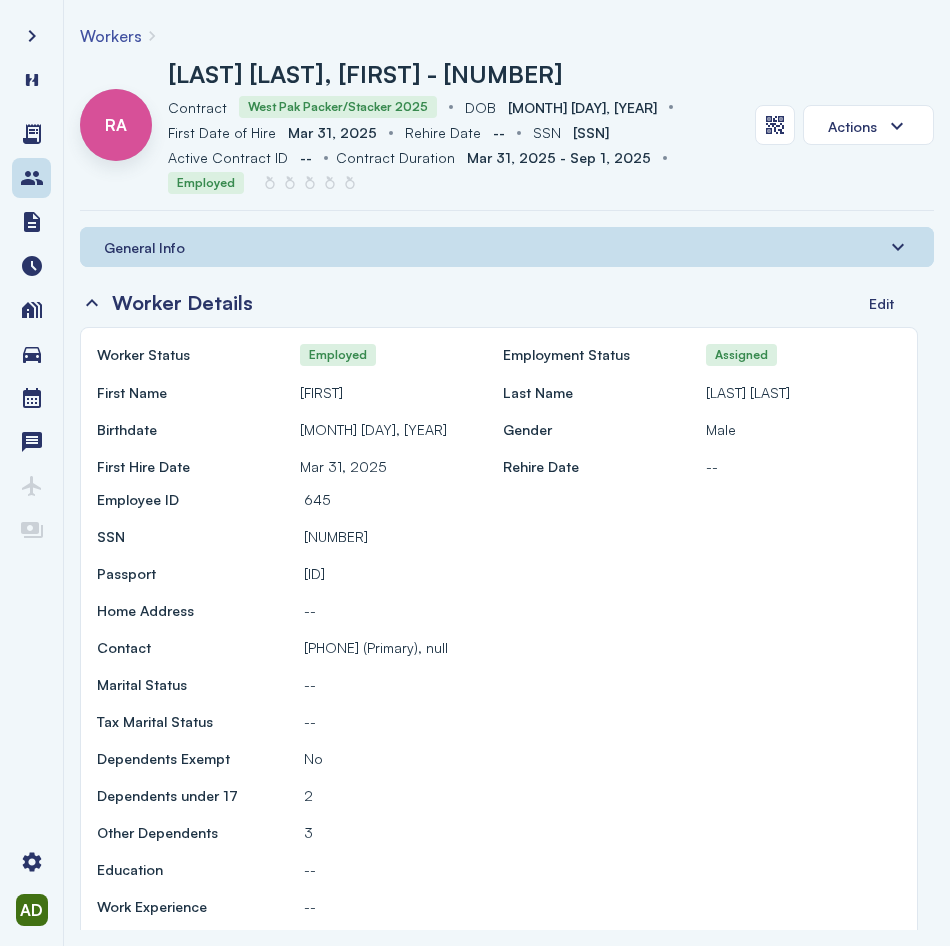 click on "General Info" at bounding box center [144, 247] 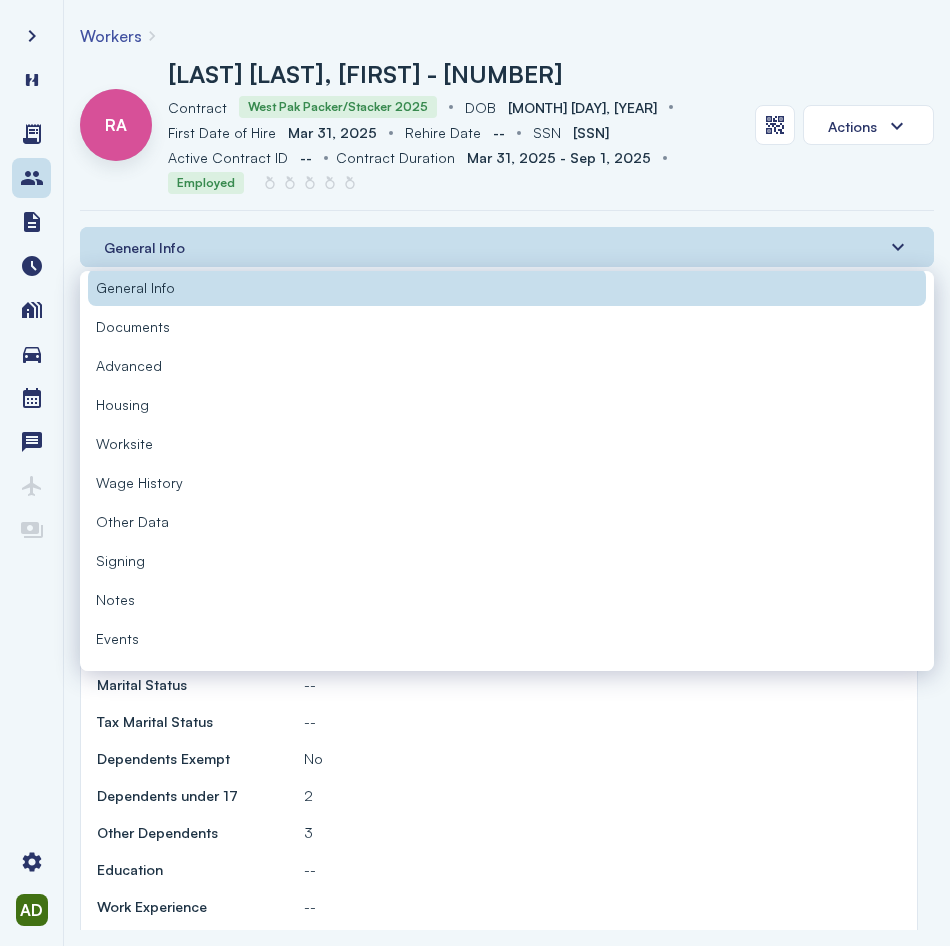 scroll, scrollTop: 0, scrollLeft: 0, axis: both 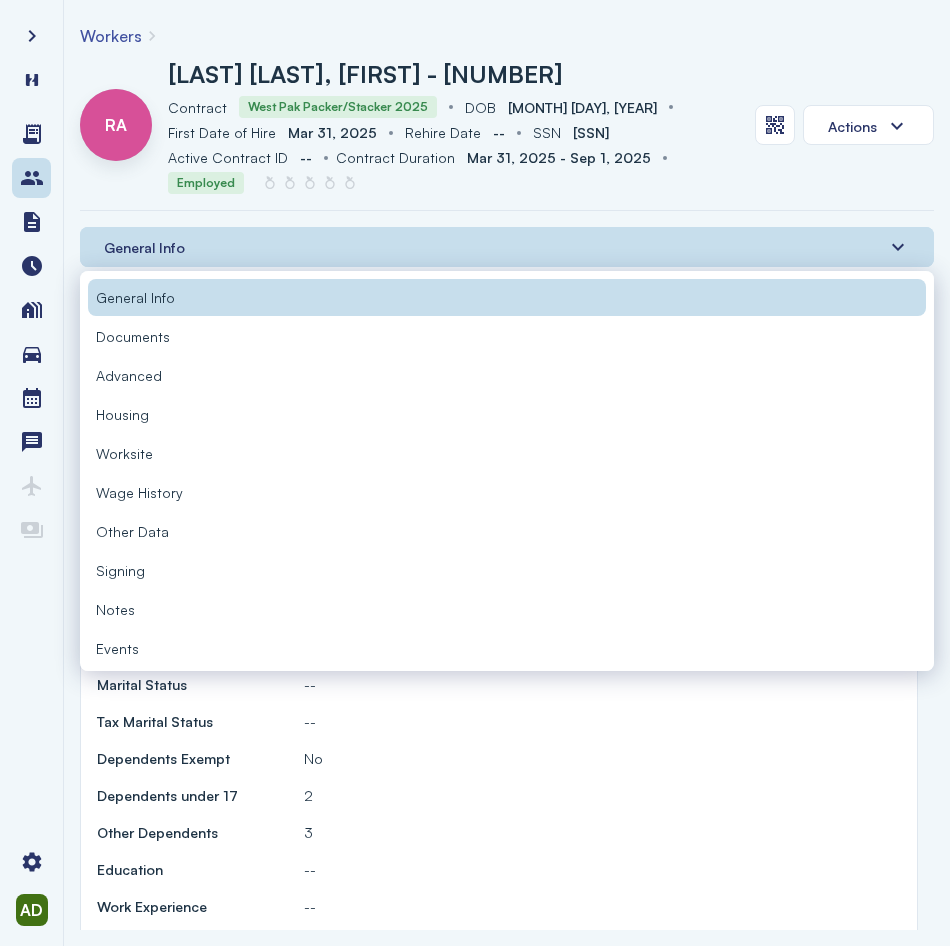 click on "Documents" at bounding box center (507, 336) 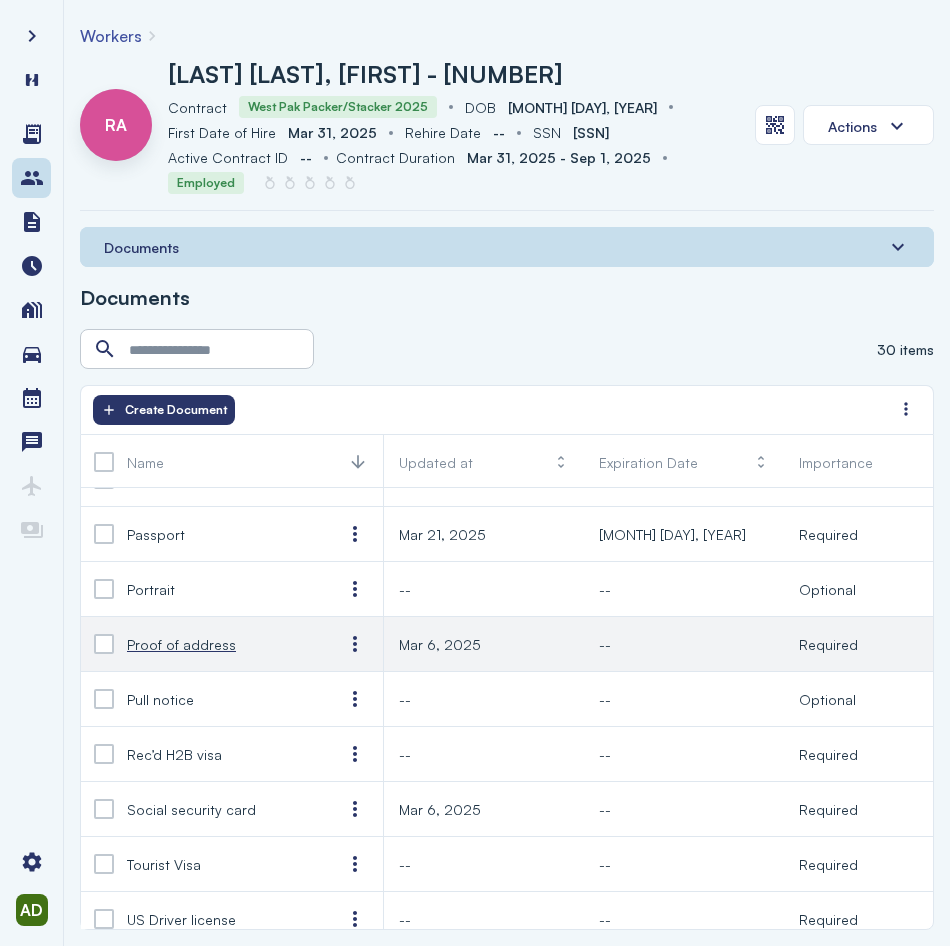 scroll, scrollTop: 1188, scrollLeft: 0, axis: vertical 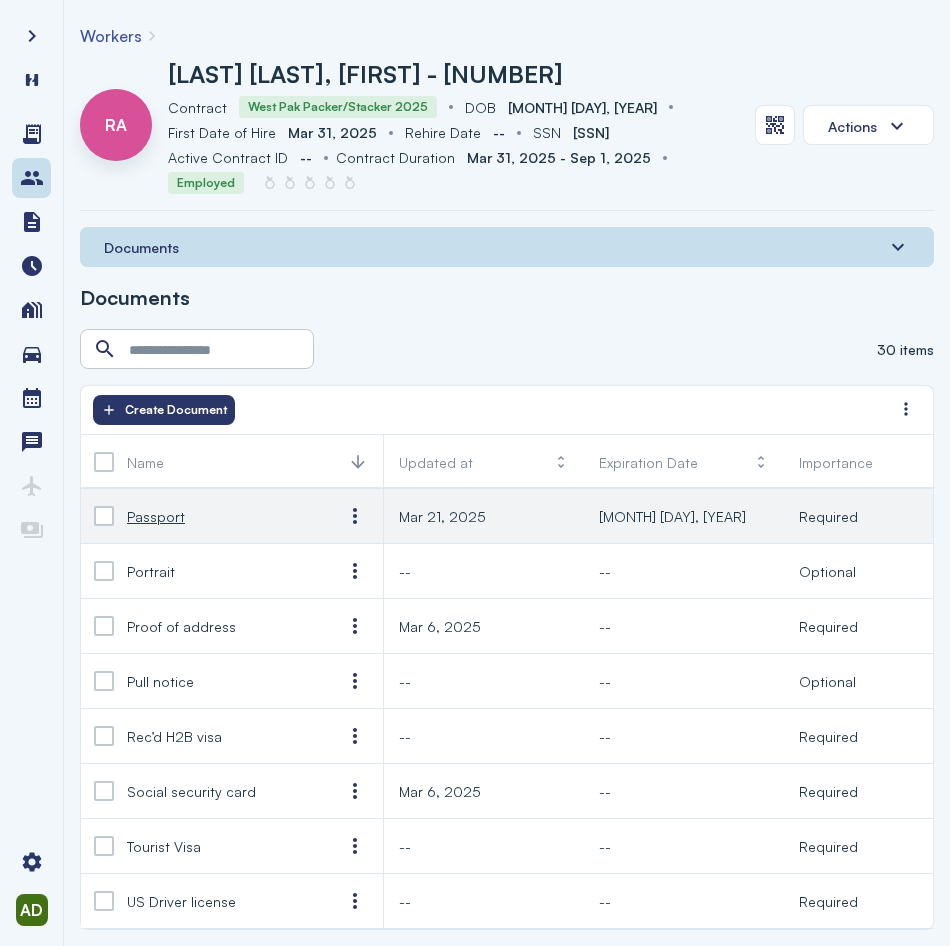 click on "Passport" at bounding box center [219, 516] 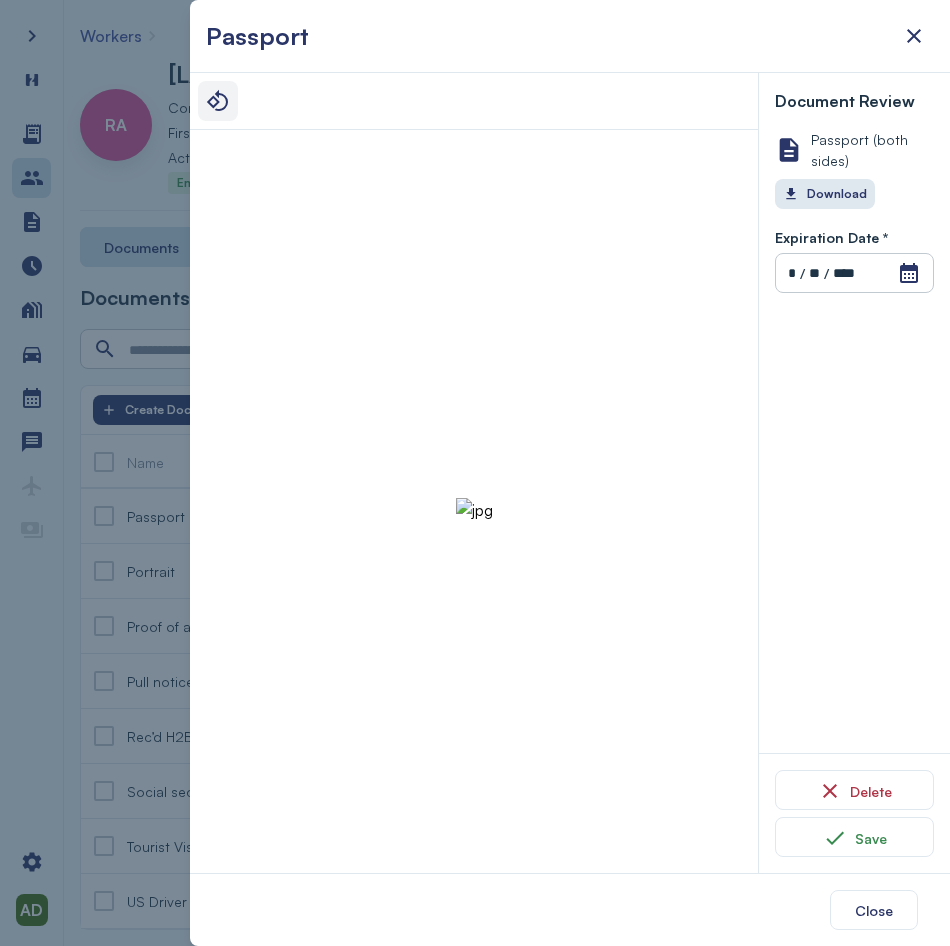 click at bounding box center [218, 101] 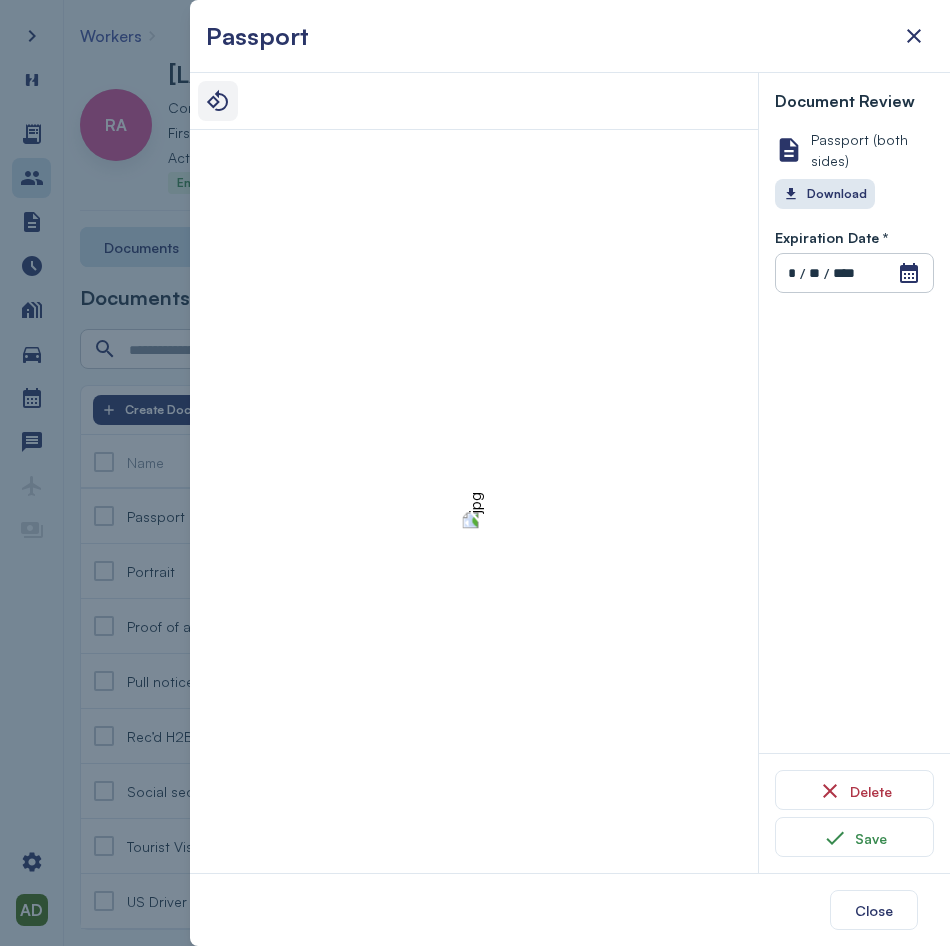 click at bounding box center [218, 101] 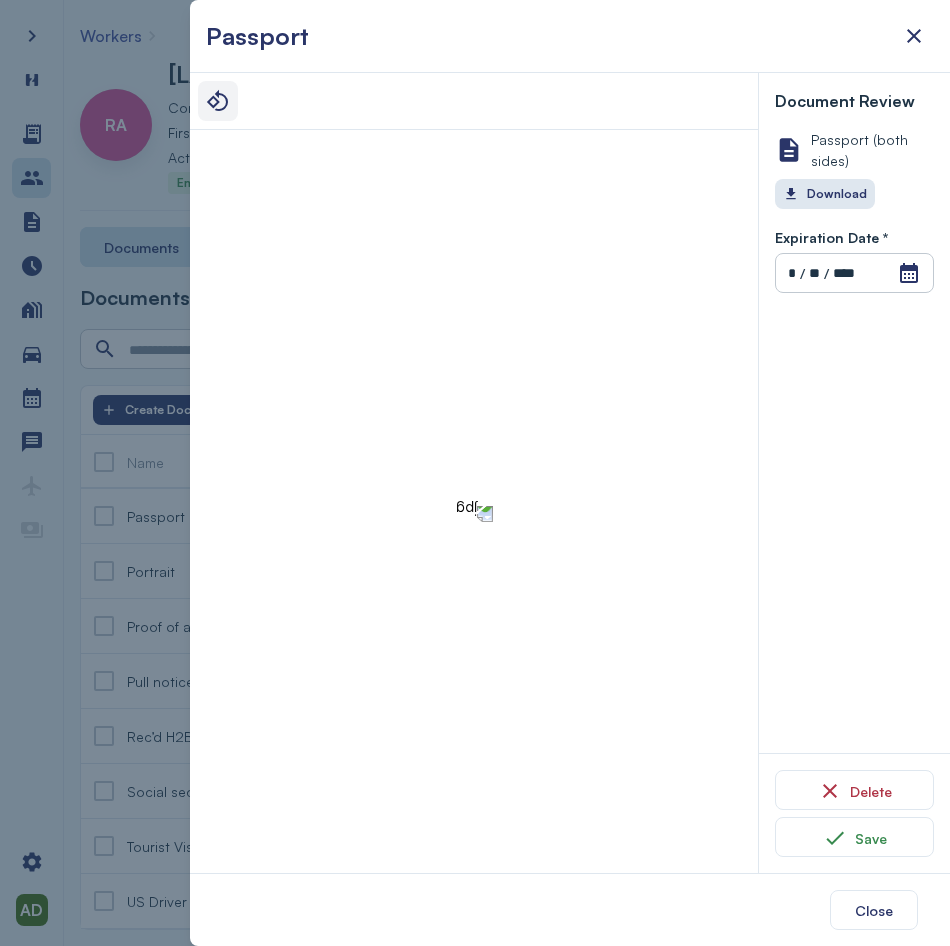 click at bounding box center [218, 101] 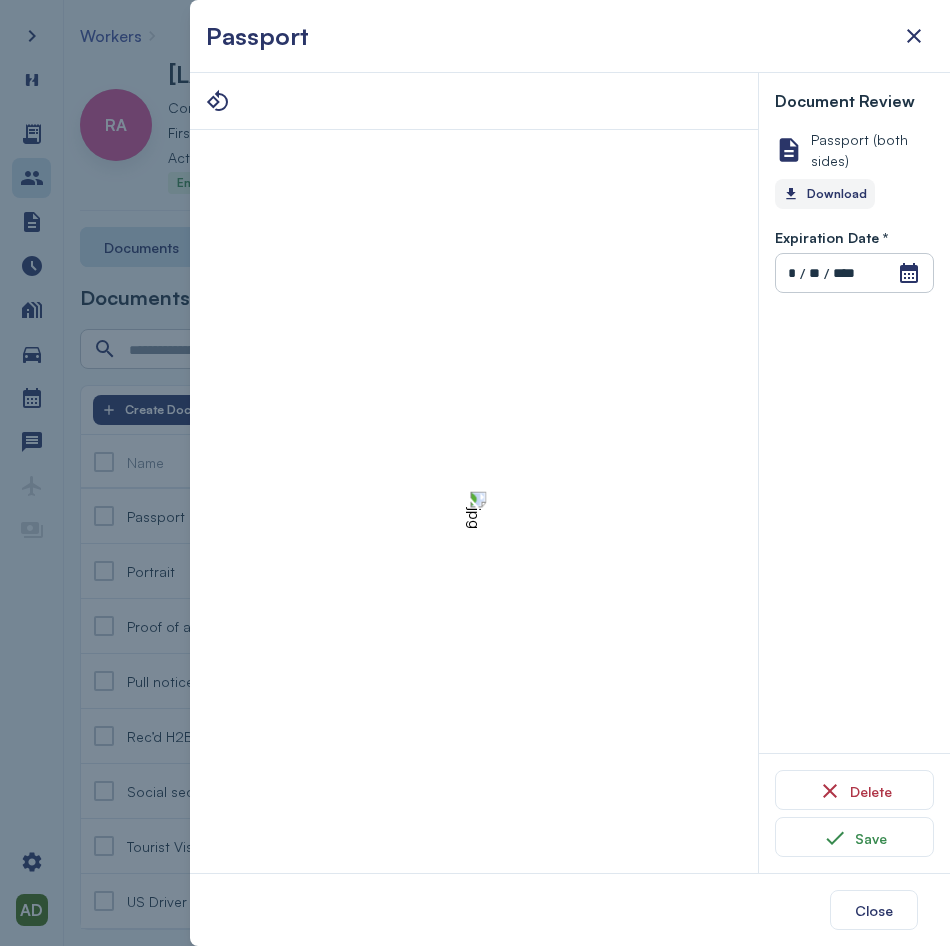 click on "Download" 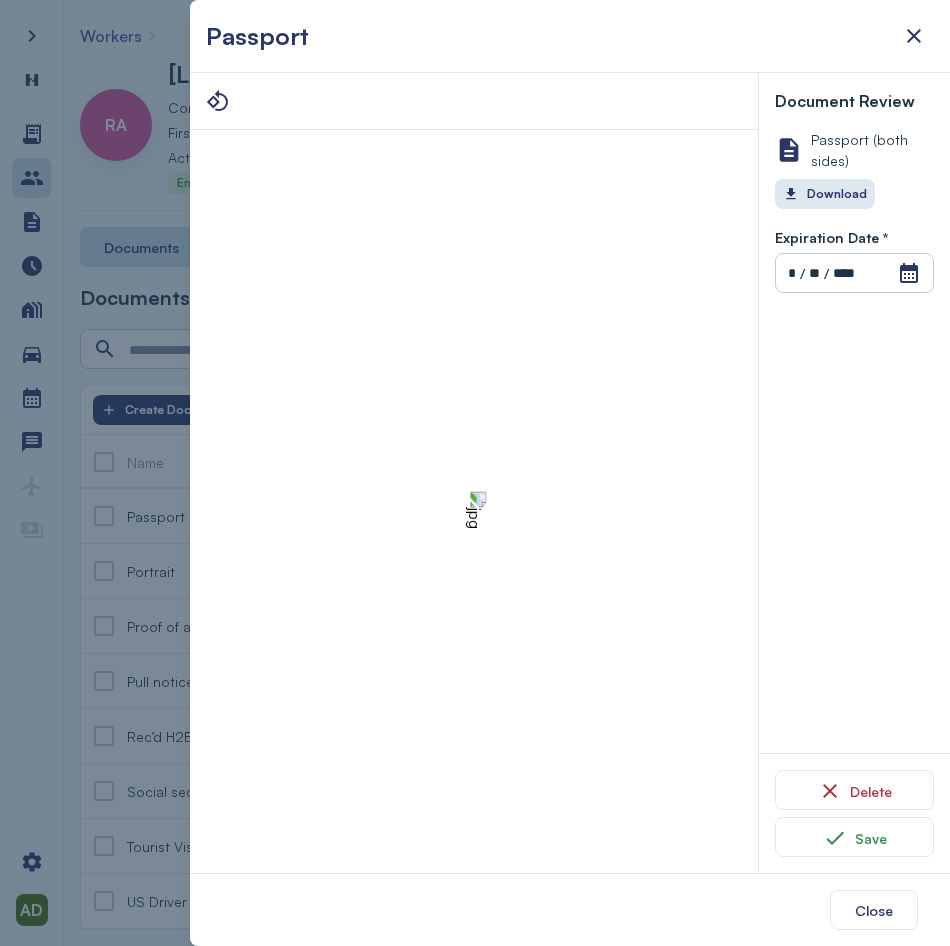 click at bounding box center (474, 509) 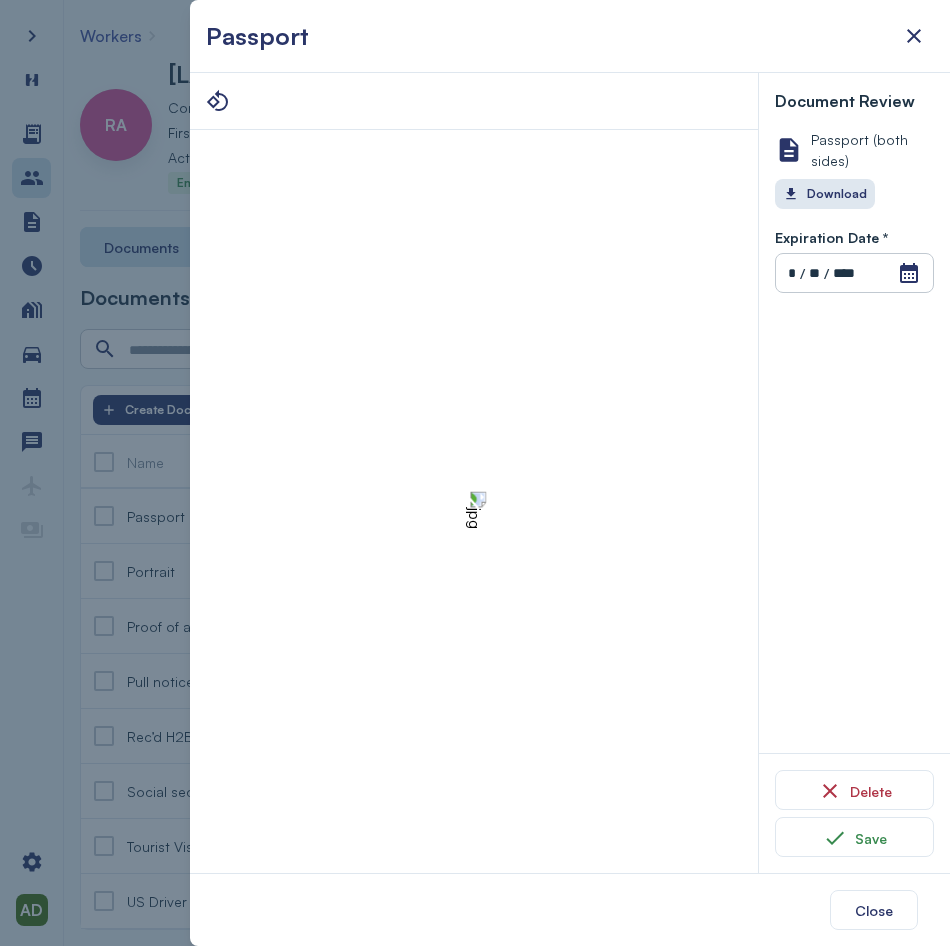 click at bounding box center (474, 509) 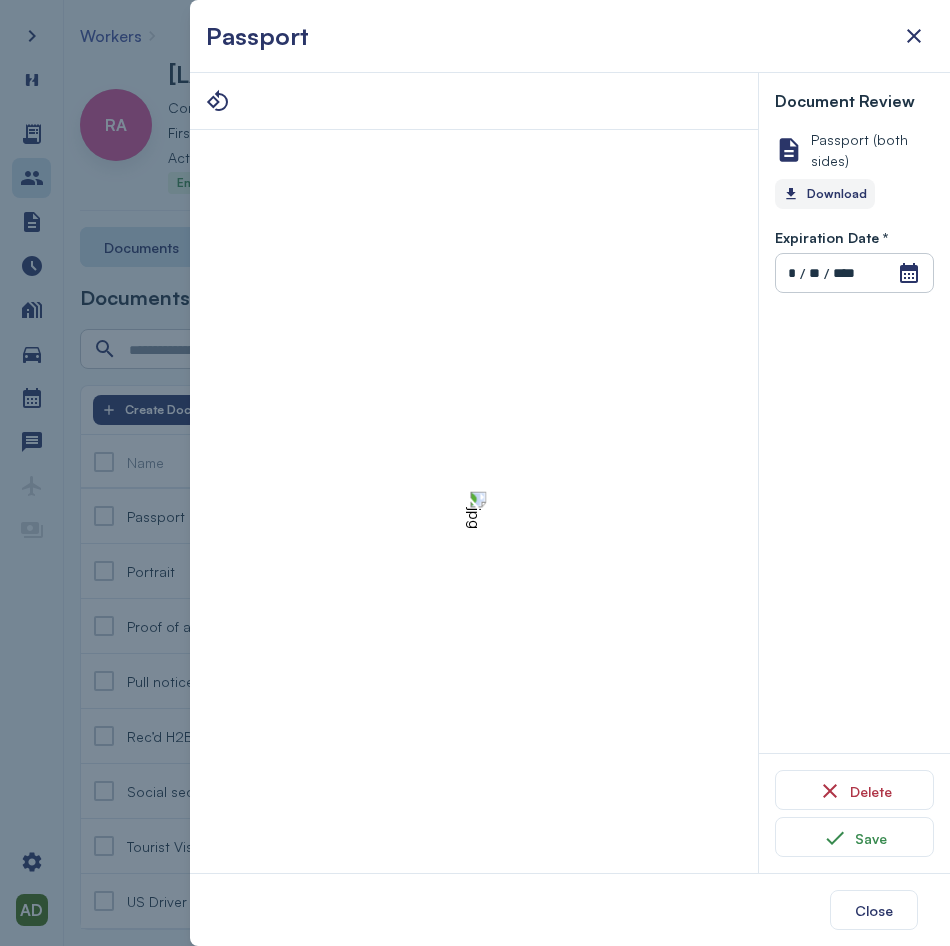 drag, startPoint x: 541, startPoint y: 466, endPoint x: 805, endPoint y: 194, distance: 379.05145 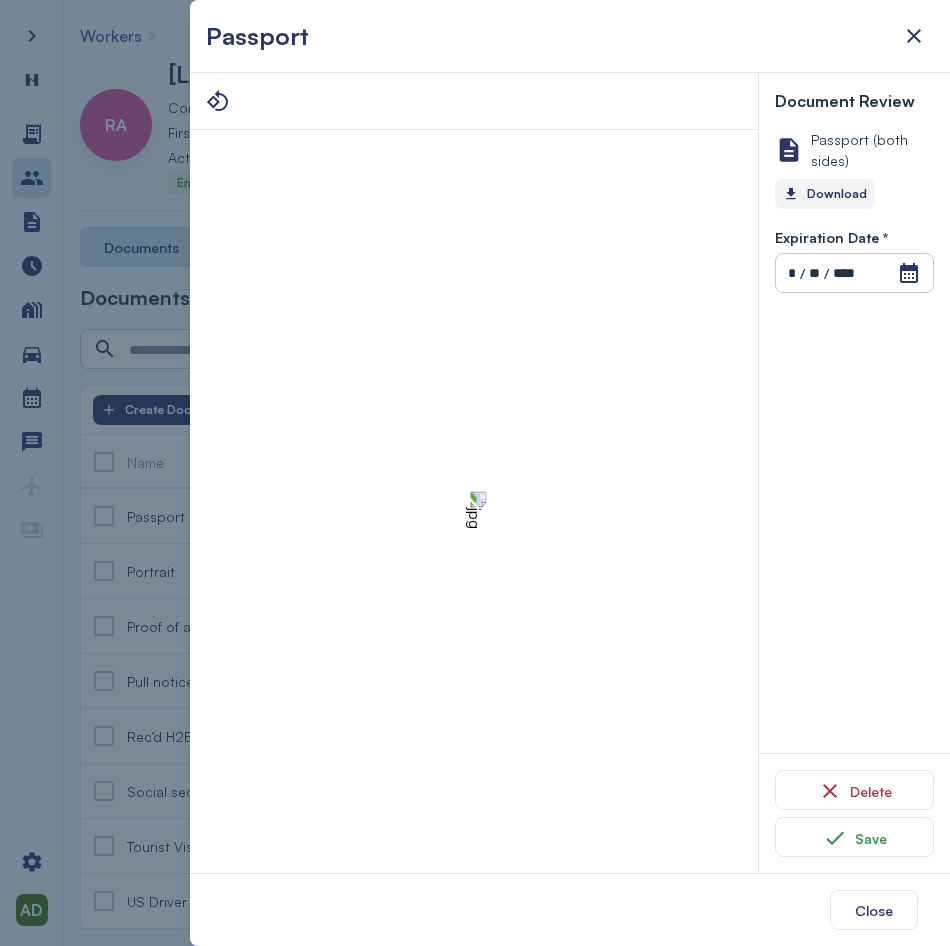 click at bounding box center [475, 473] 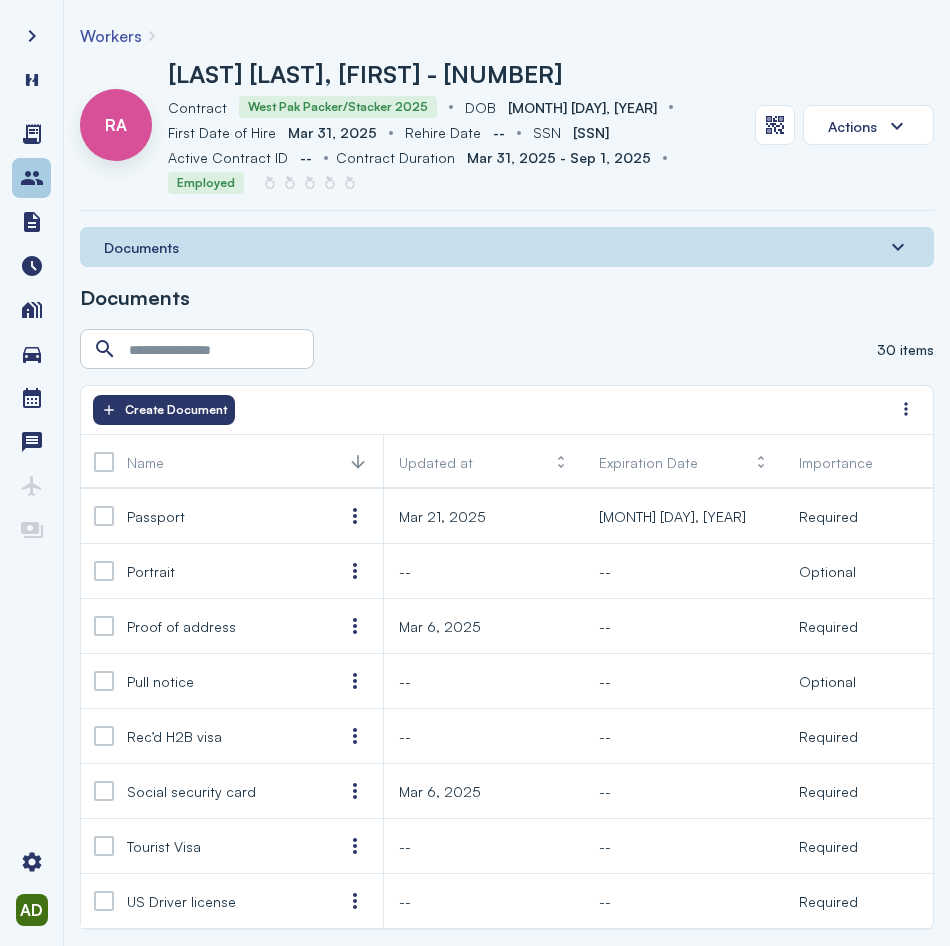 click at bounding box center (32, 178) 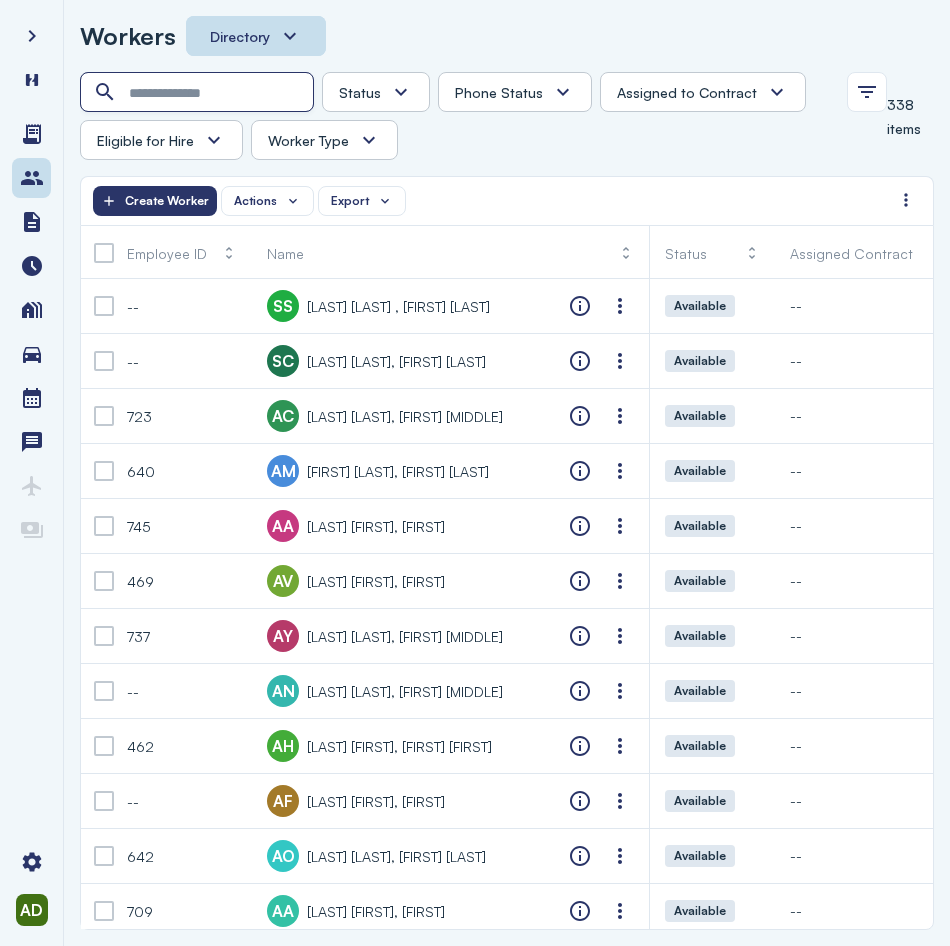 click at bounding box center [199, 93] 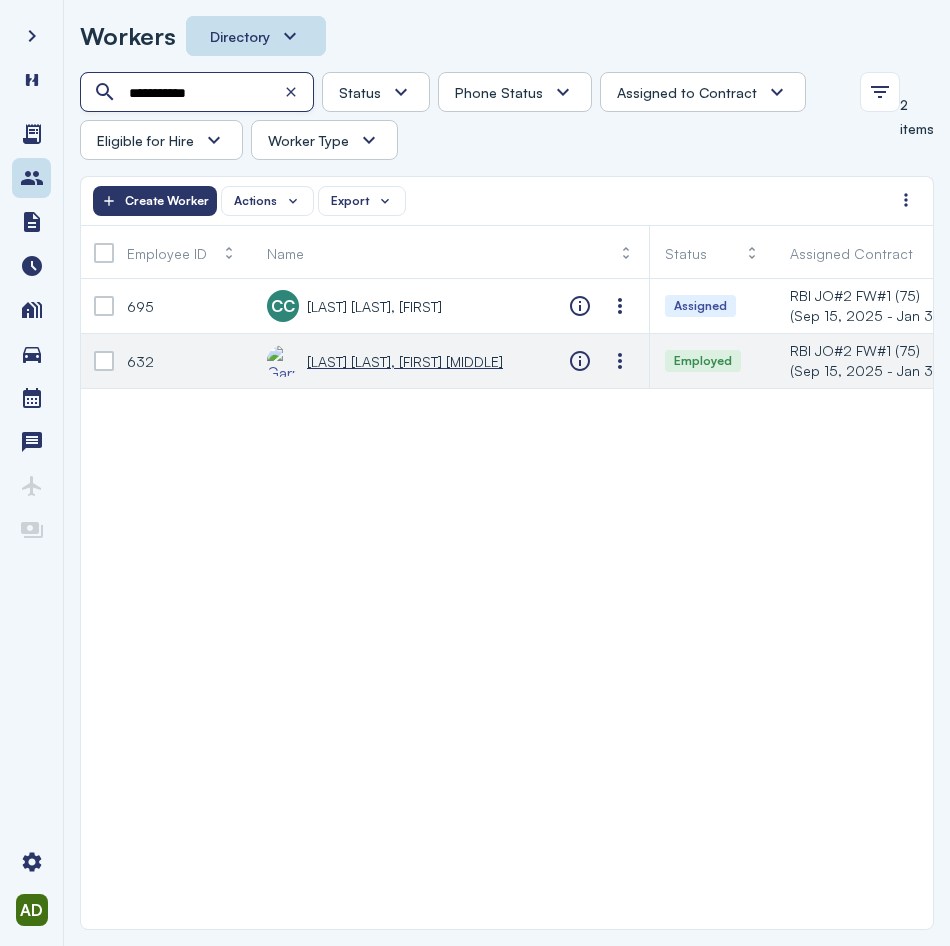 type on "**********" 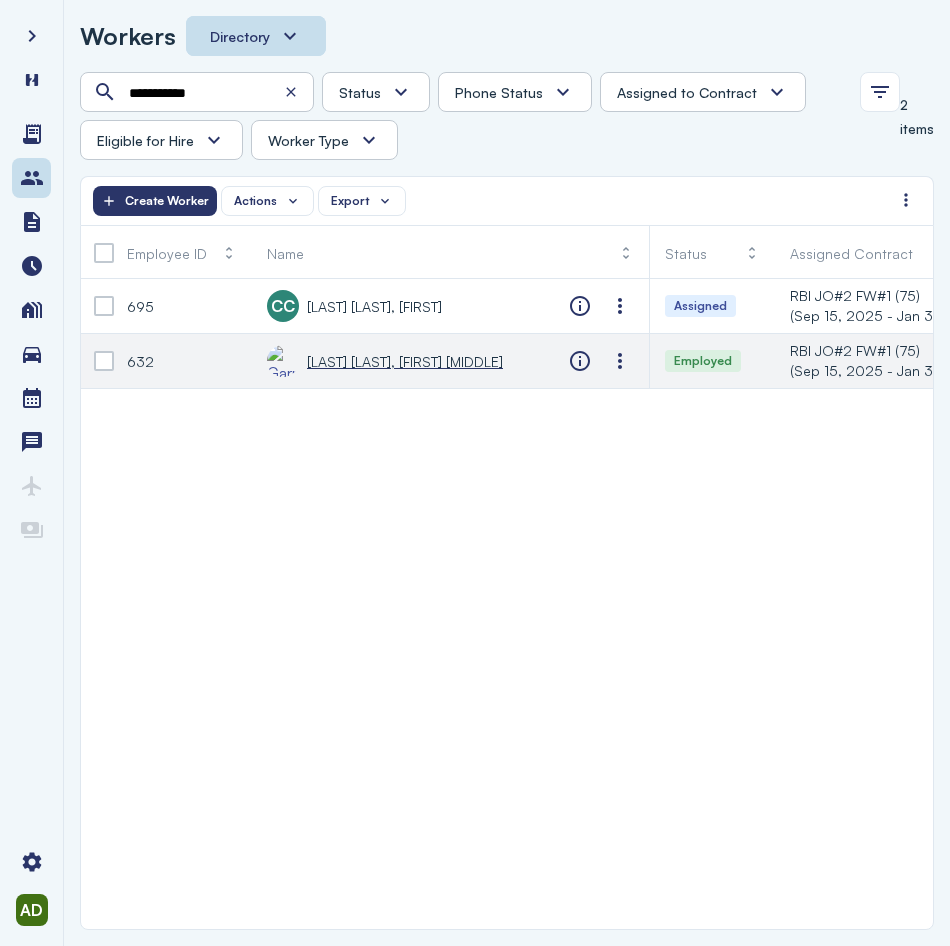 click on "[LAST] [LAST], [FIRST] [MIDDLE]" at bounding box center [405, 361] 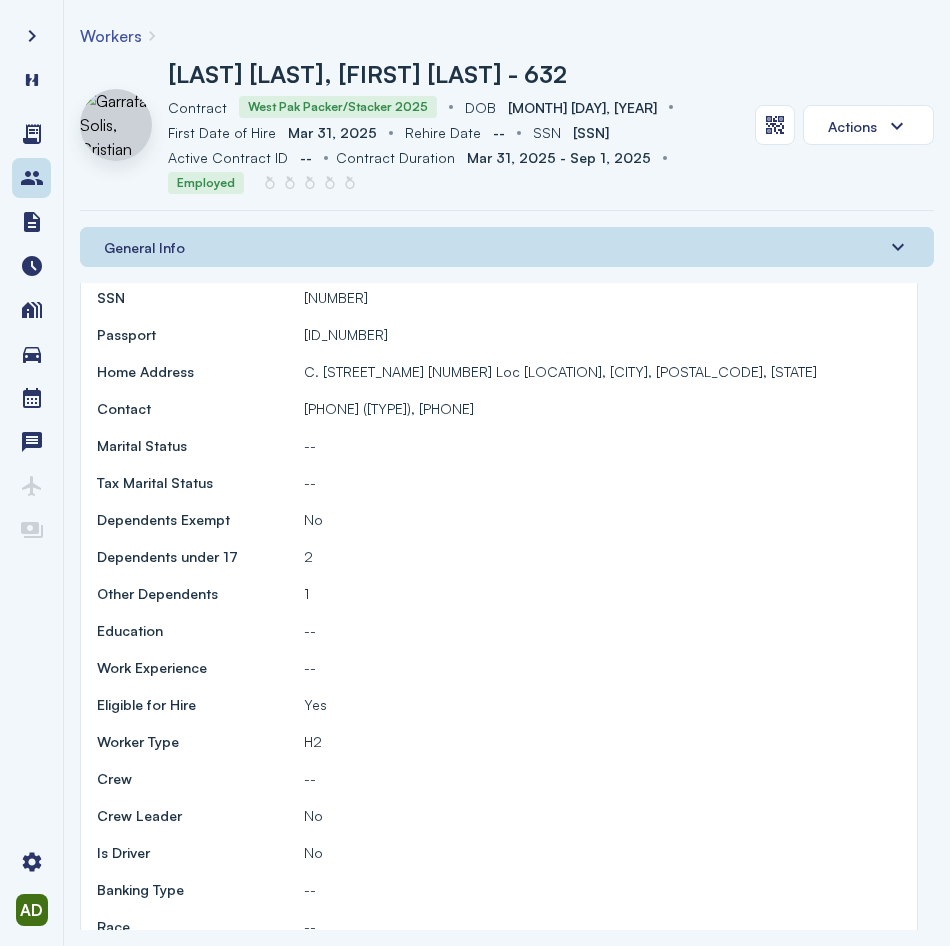 scroll, scrollTop: 0, scrollLeft: 0, axis: both 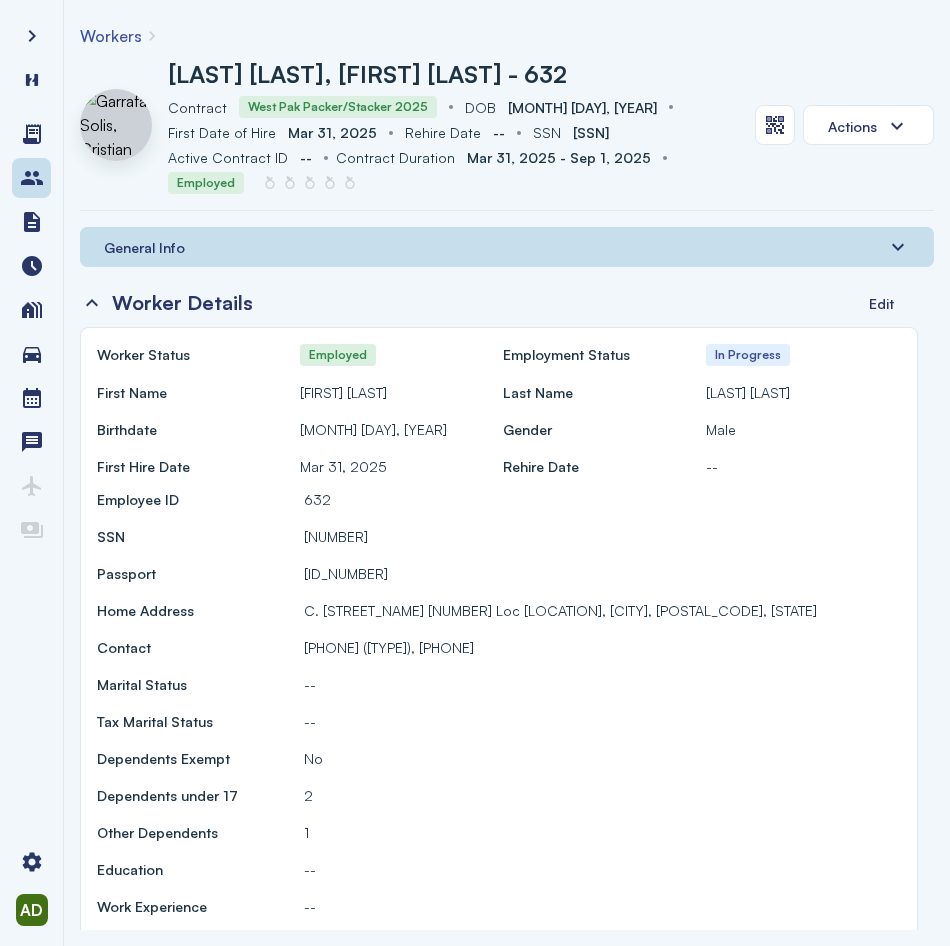 click on "General Info" at bounding box center (507, 247) 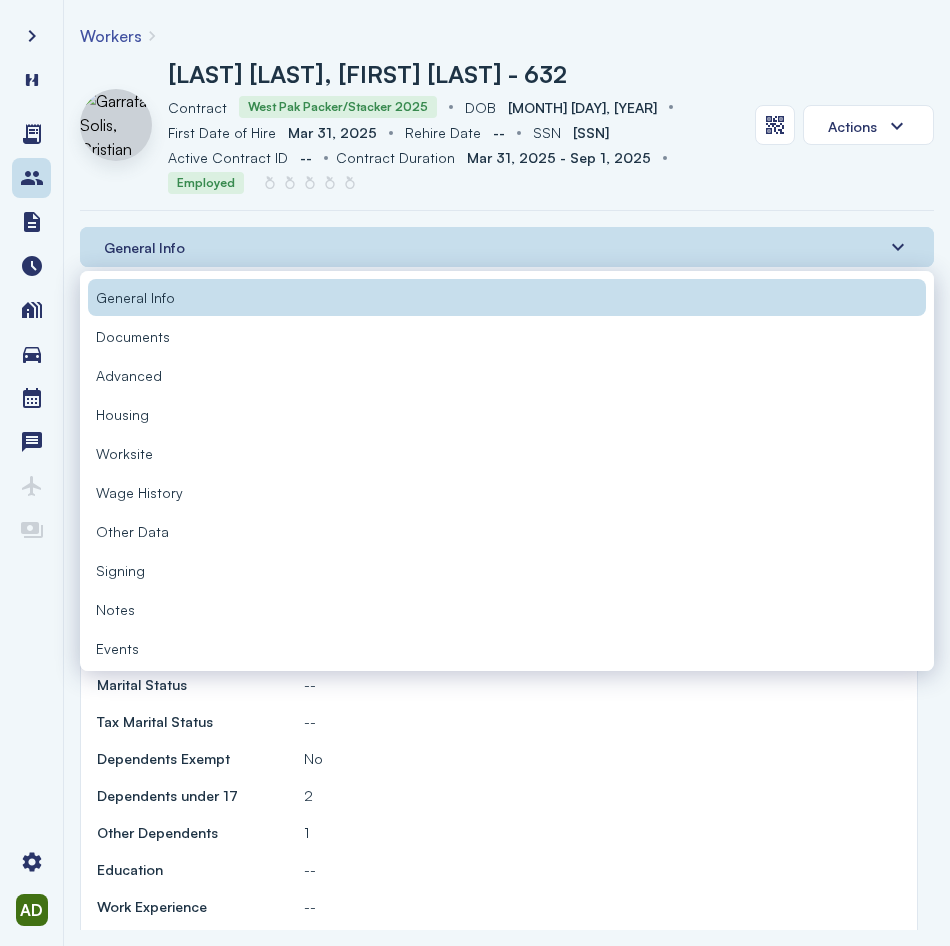 click on "Documents" at bounding box center [133, 336] 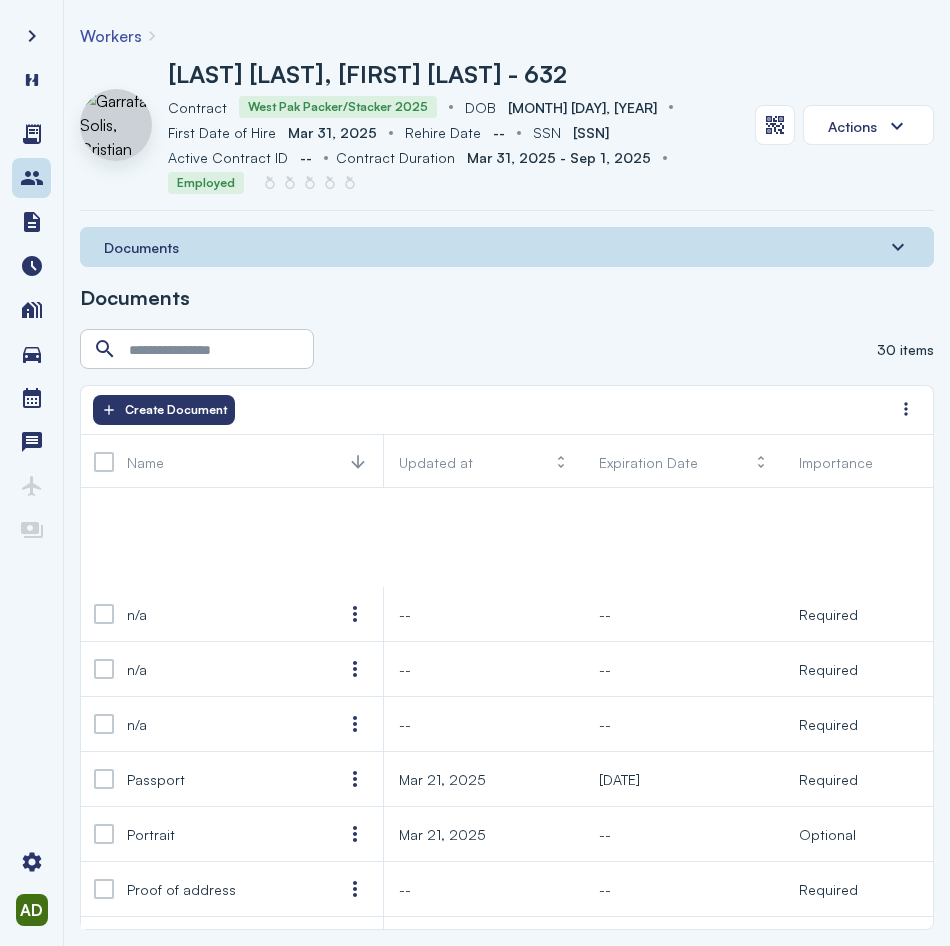 scroll, scrollTop: 1100, scrollLeft: 0, axis: vertical 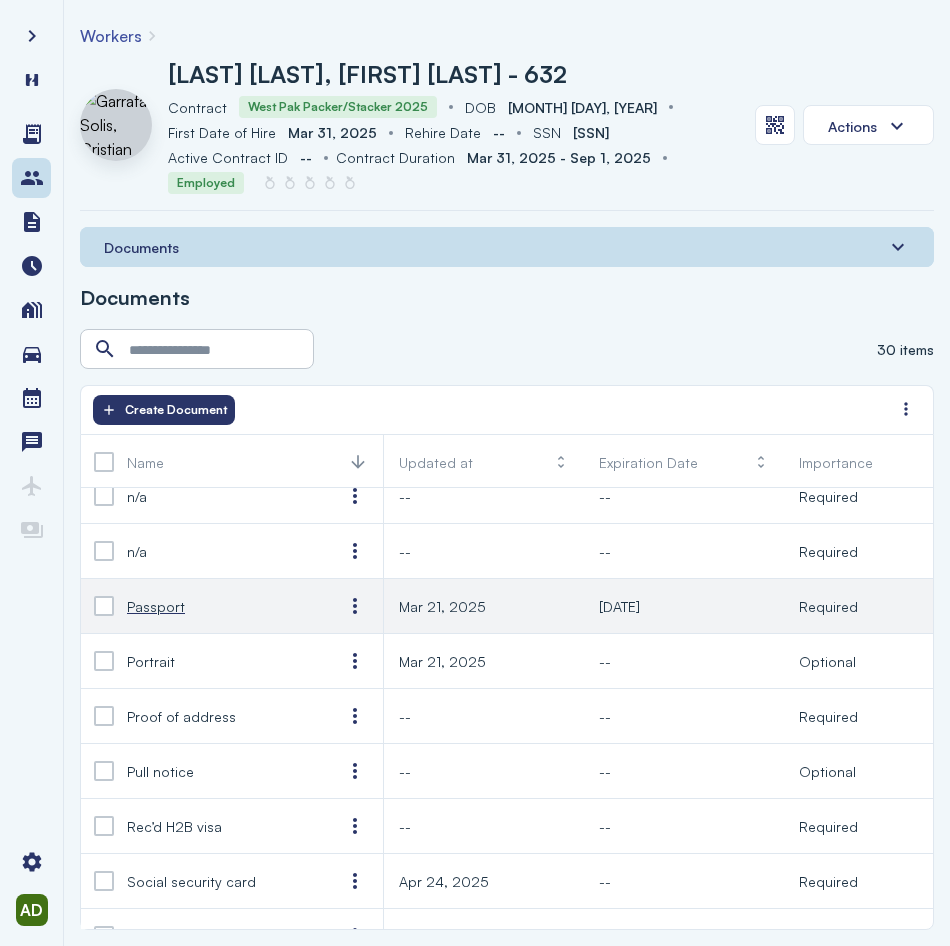 click on "Passport" at bounding box center (219, 606) 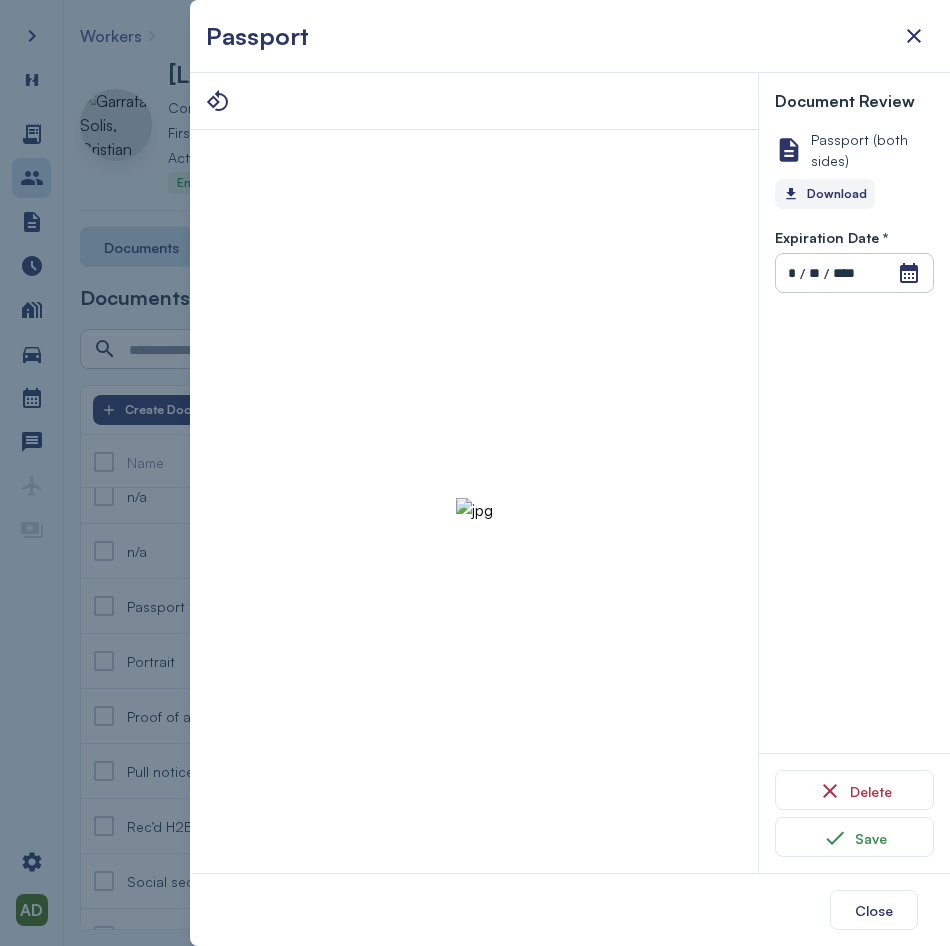 click on "Download" 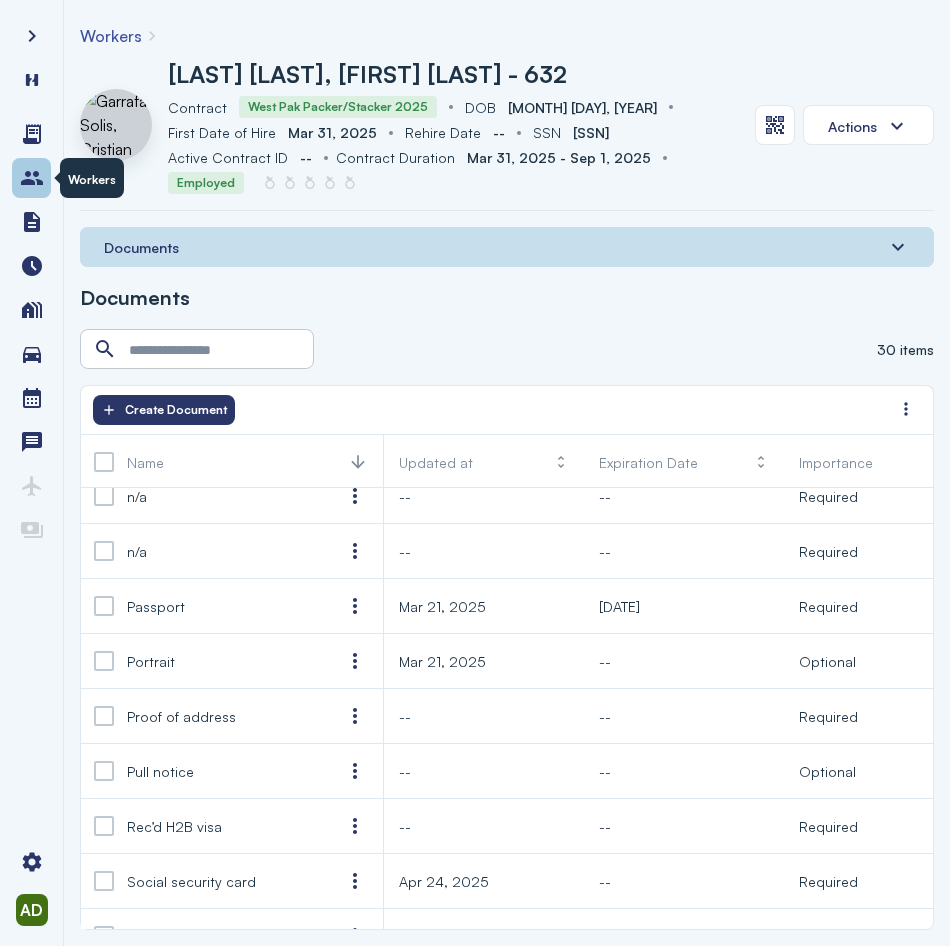 click at bounding box center (32, 178) 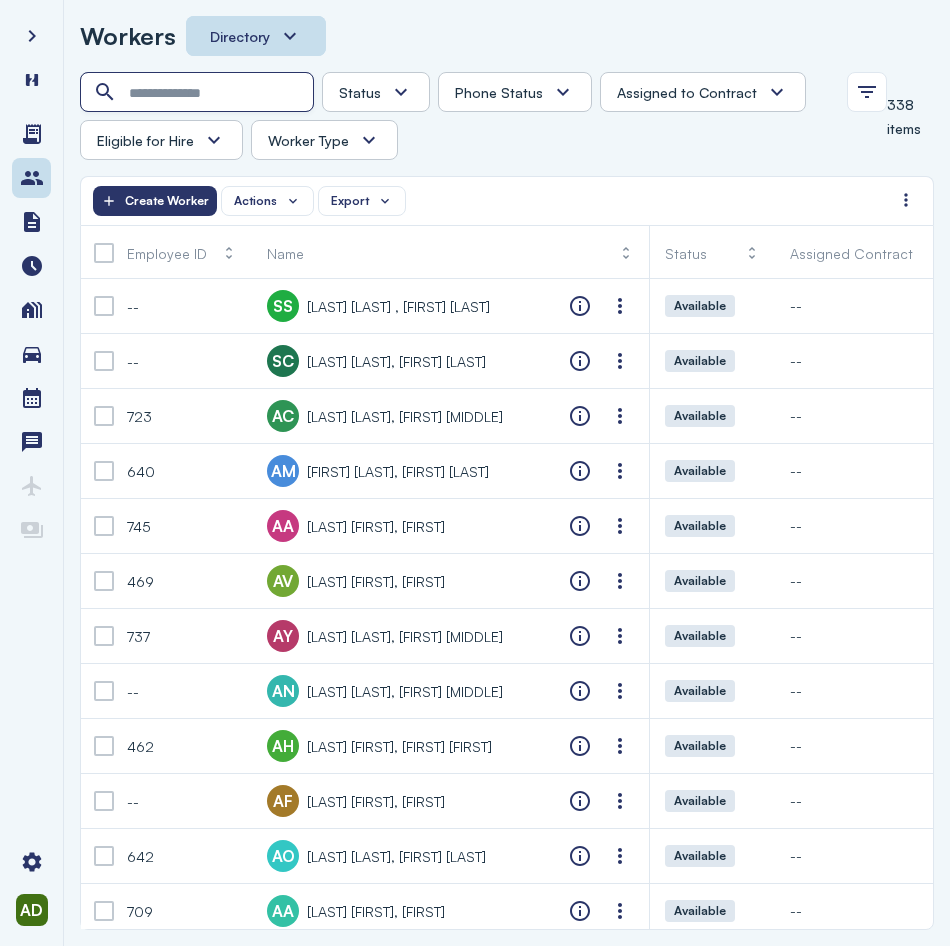 click at bounding box center (199, 93) 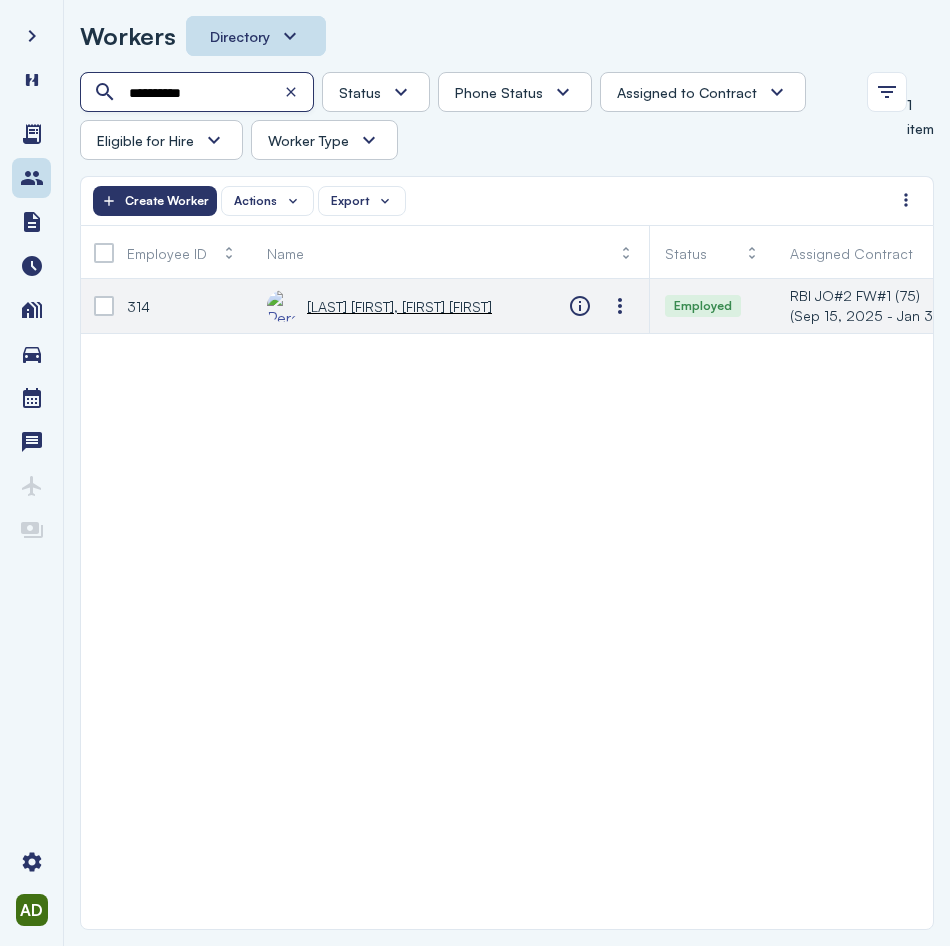 type on "**********" 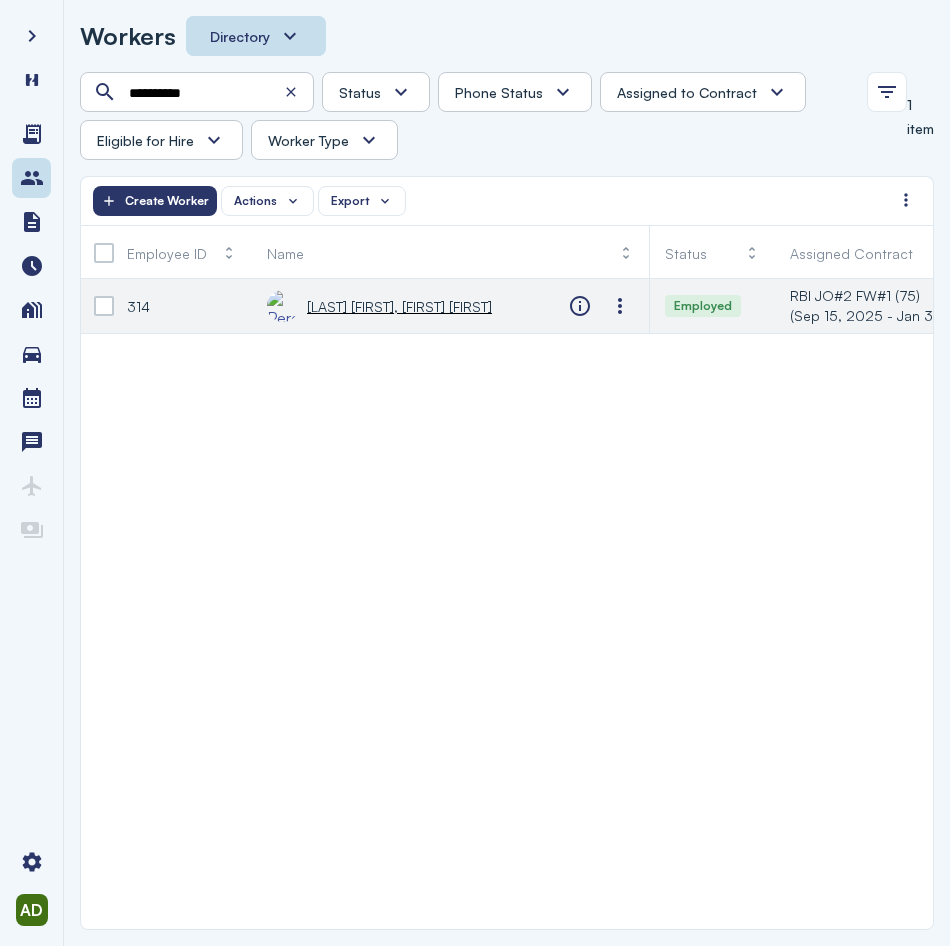click on "[LAST] [FIRST], [FIRST] [FIRST]" 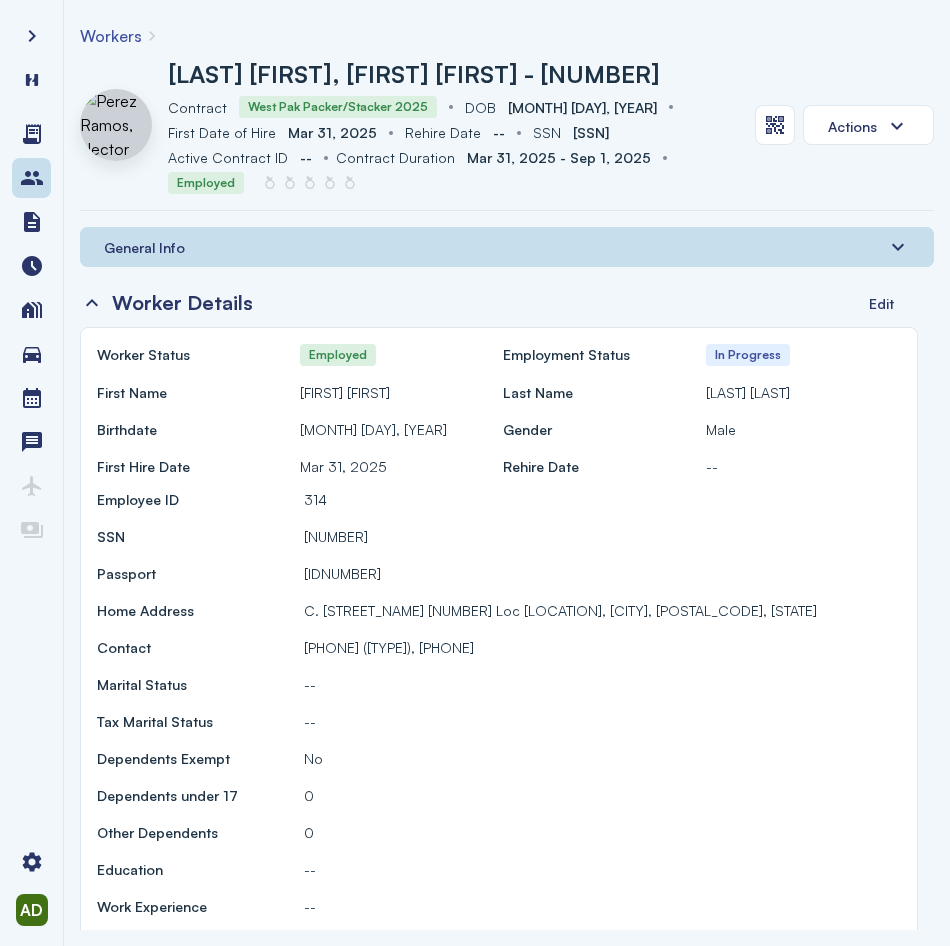 click on "Hector Samuel [LAST], Alexander [LAST], Perez Ramos [LAST], Birthdate [MONTH] [DAY], [YEAR], Gender Male, First Hire Date [MONTH] [DAY], [YEAR], Rehire Date --, Employee ID [NUMBER], SSN [SSN], Passport G39454322, Home Address [STREET] [NUMBER] [LOC], [CITY], [POSTAL CODE], [STATE], Contact [PHONE] ([TYPE]), [PHONE], Marital Status --, Tax Marital Status --, Dependents Exempt No, Dependents under 17 0, Other Dependents 0, Education --, Work Experience --, Eligible for Hire Yes, Worker Type H2, Crew --, Crew Leader No, Is Driver No, Banking Type --, Race --, Active Job, Active Contract West Pak Packer/Stacker 2025, Contract Duration [MONTH] [DAY], [YEAR] - [MONTH] [DAY], [YEAR], Base Salary $19.97 / Hour, Overtime Pay --, Employee Duration [MONTH] [DAY], [YEAR] - [MONTH] [DAY], [YEAR], Housing, Worksite --, Contact" at bounding box center (507, 578) 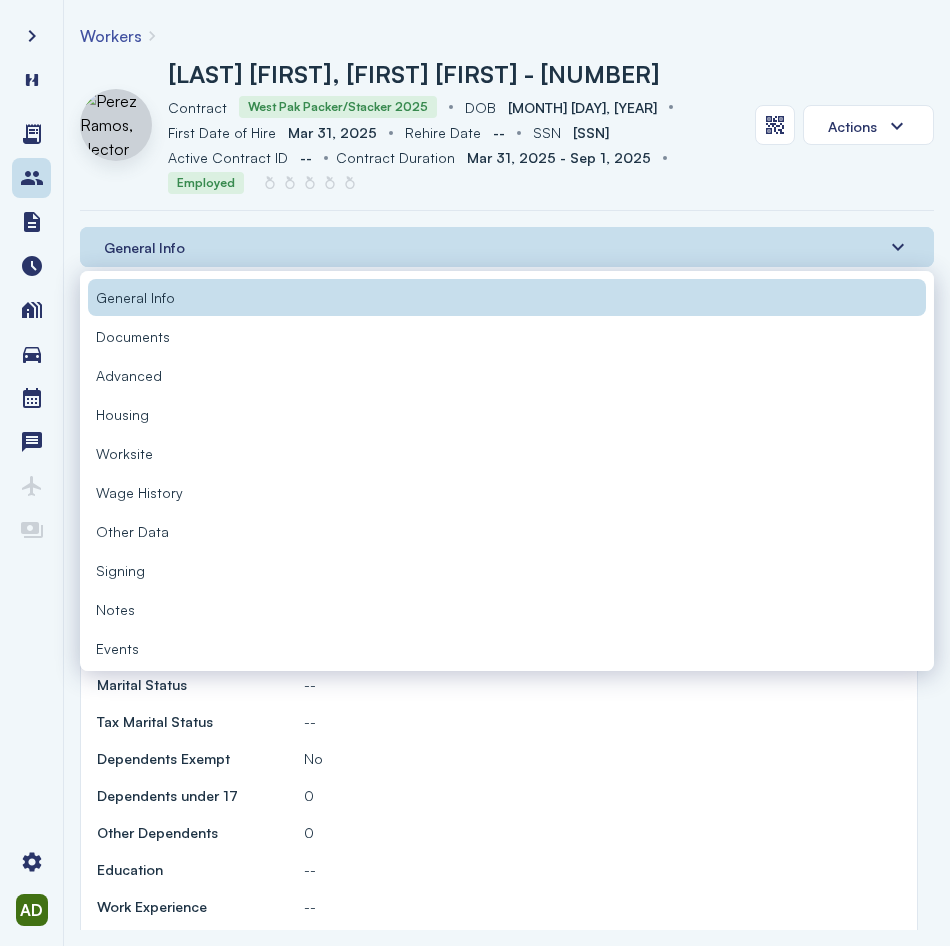 click on "Documents" at bounding box center (507, 336) 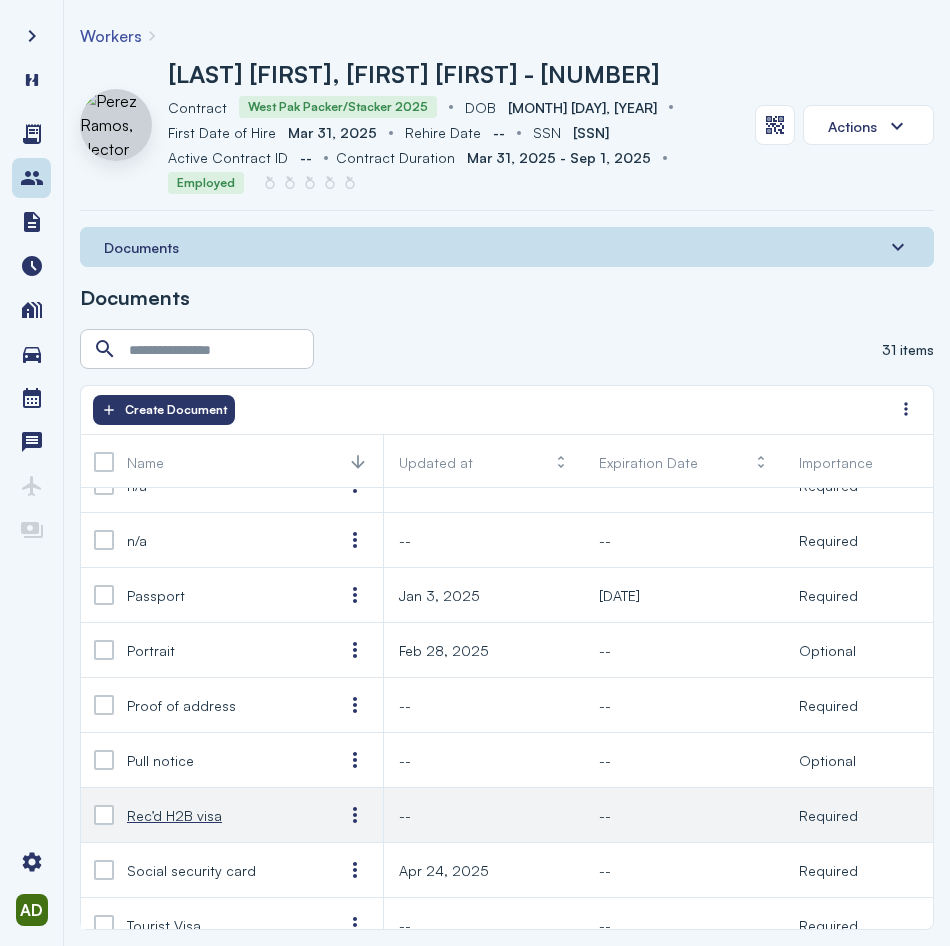 scroll, scrollTop: 1051, scrollLeft: 0, axis: vertical 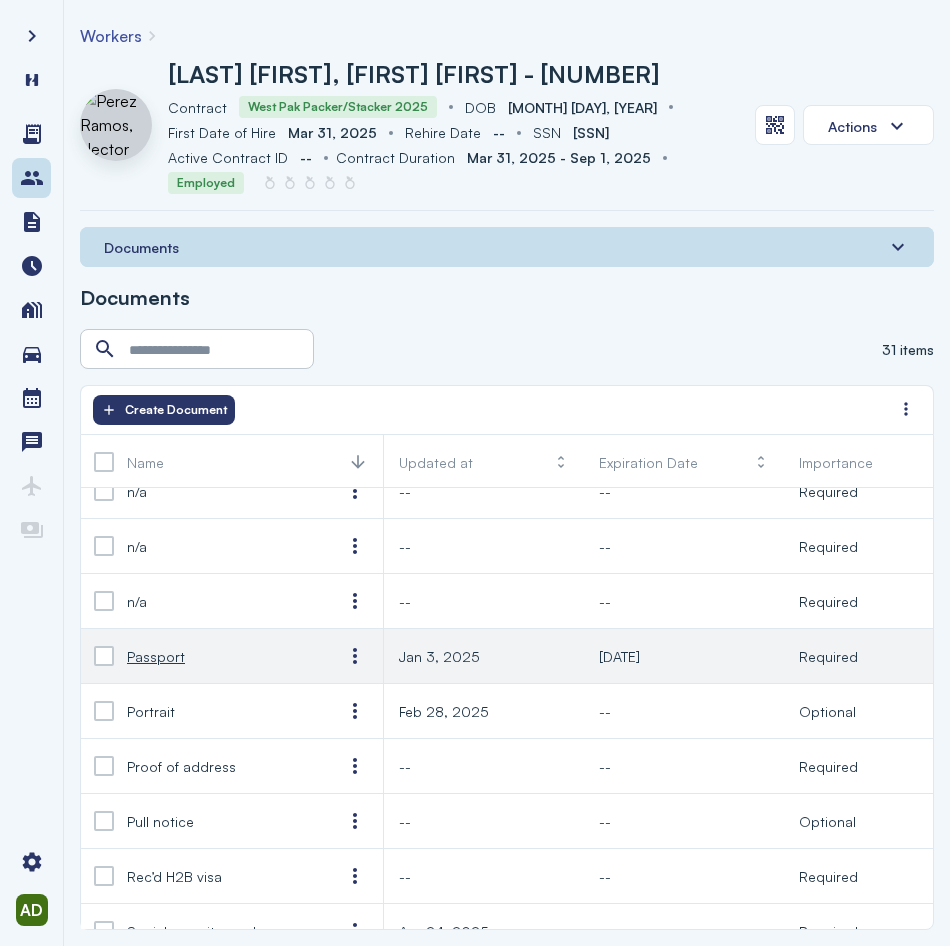 click on "Passport" at bounding box center [219, 656] 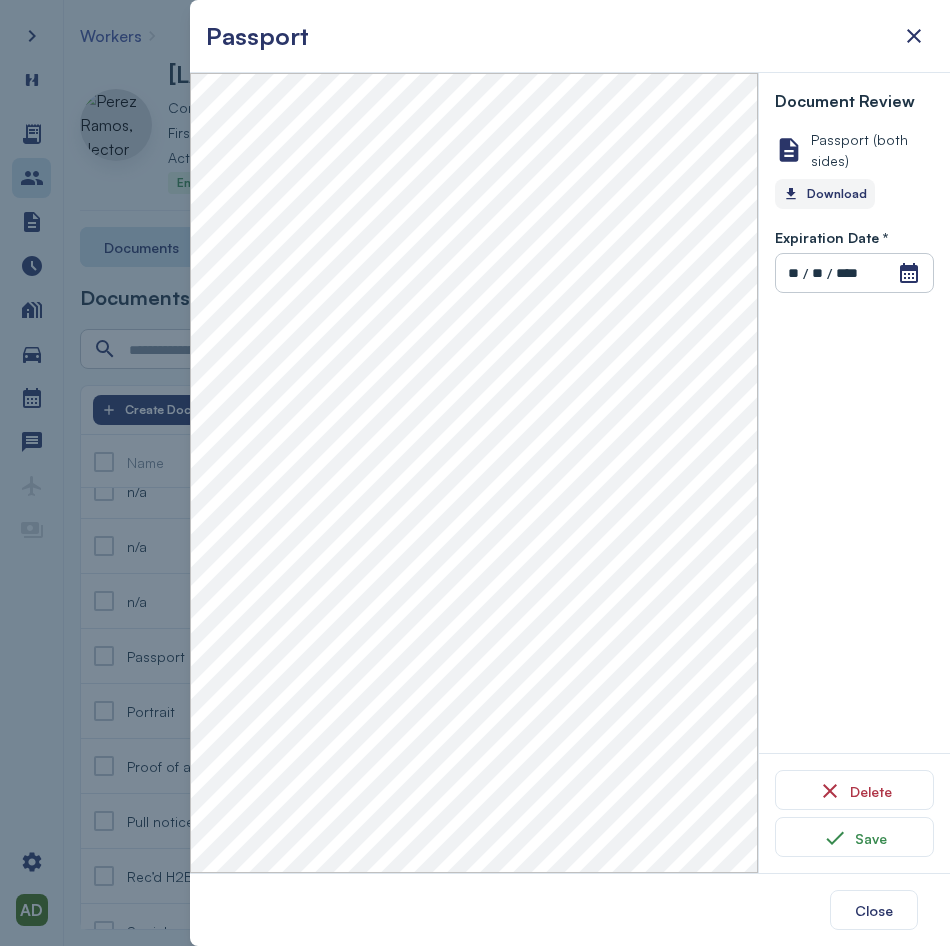 click on "Download" 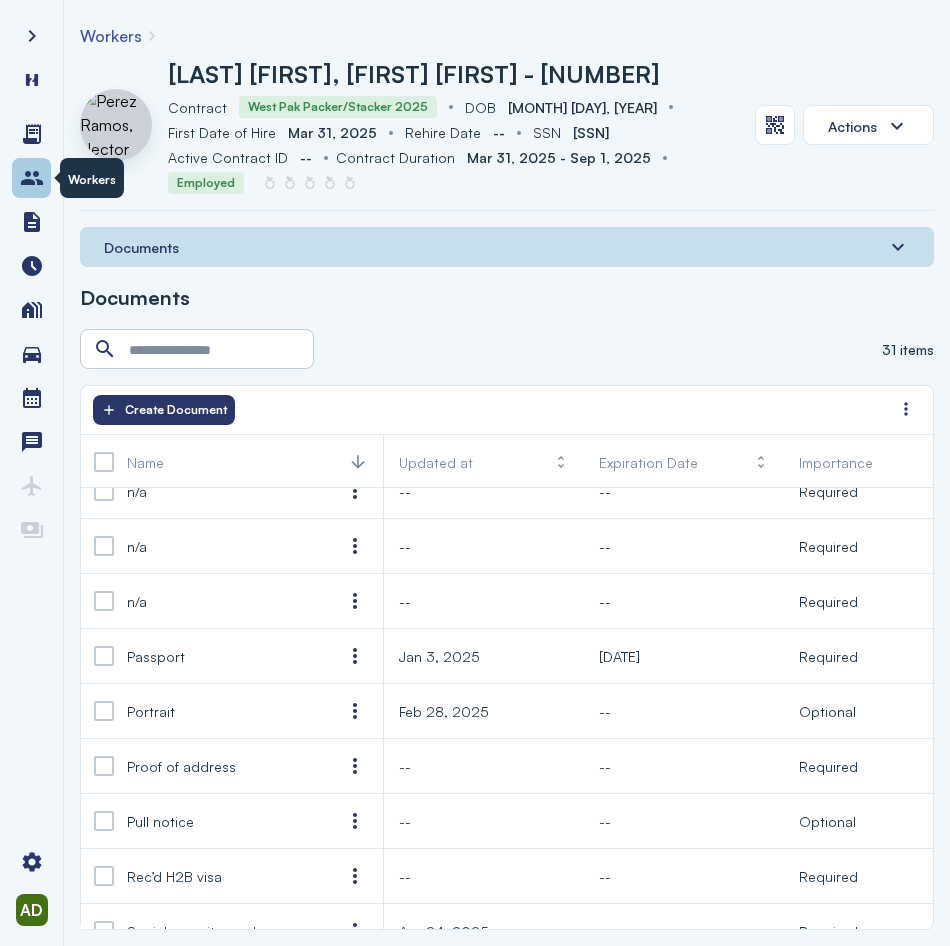 click at bounding box center [32, 178] 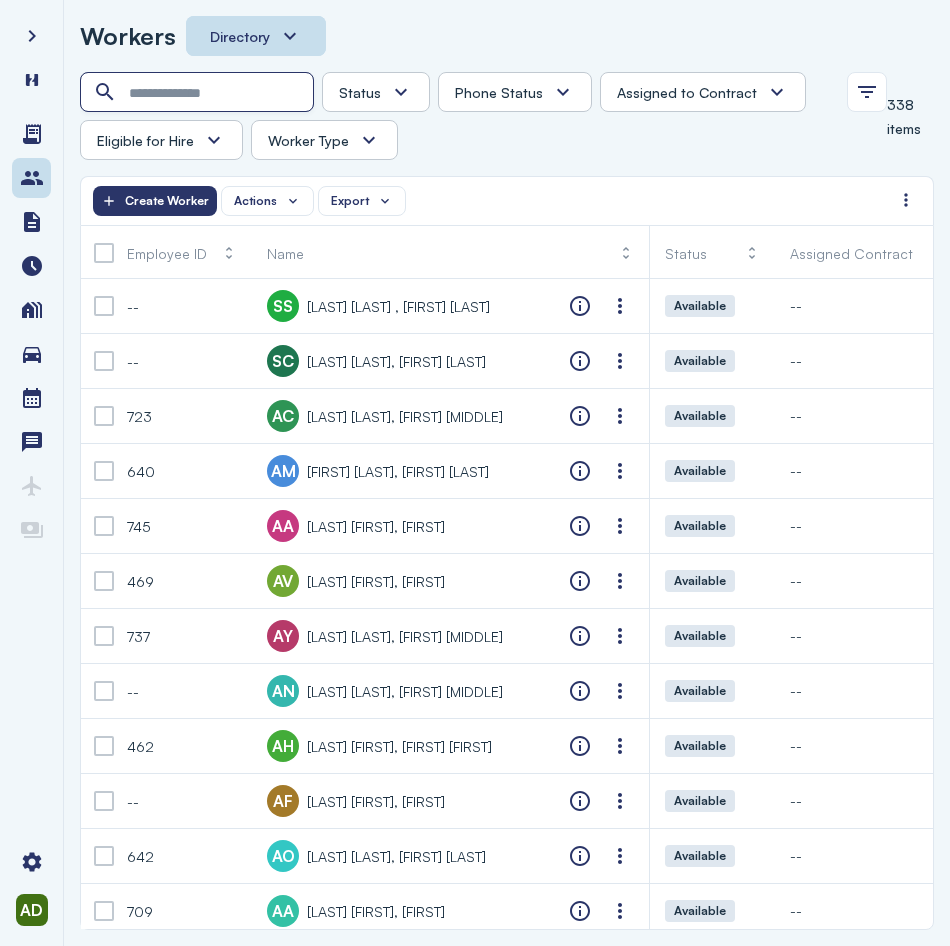 click at bounding box center (199, 93) 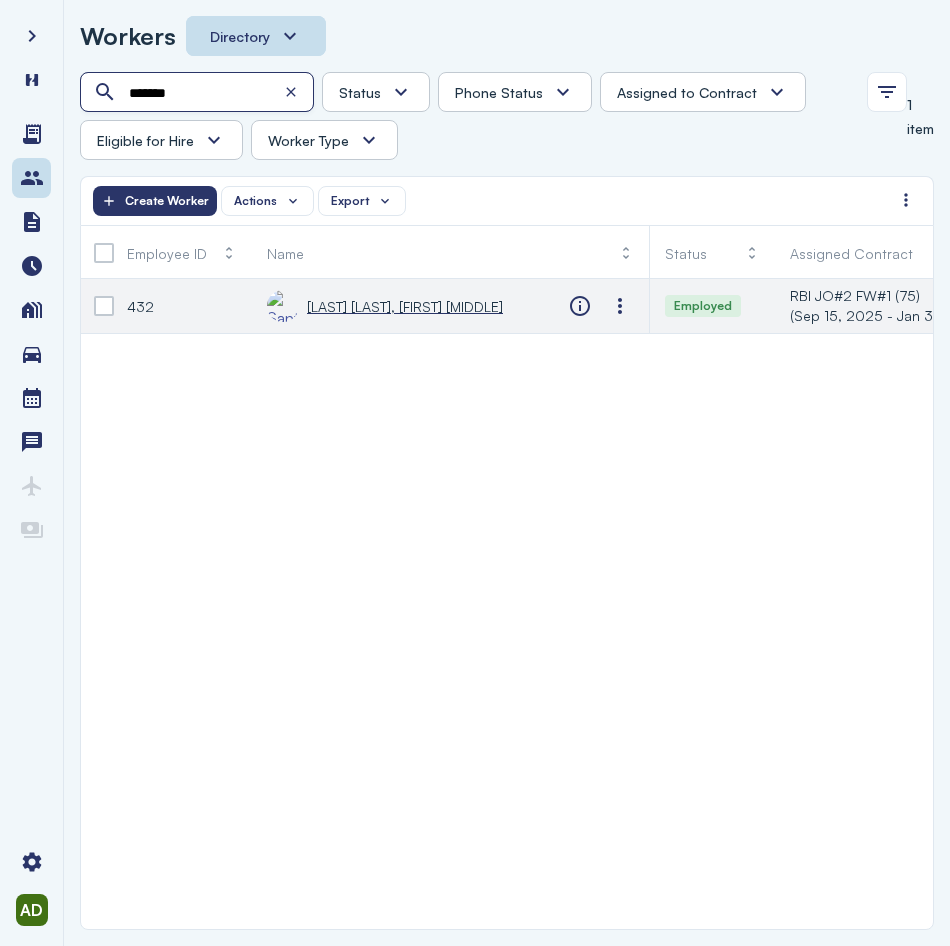 type on "*******" 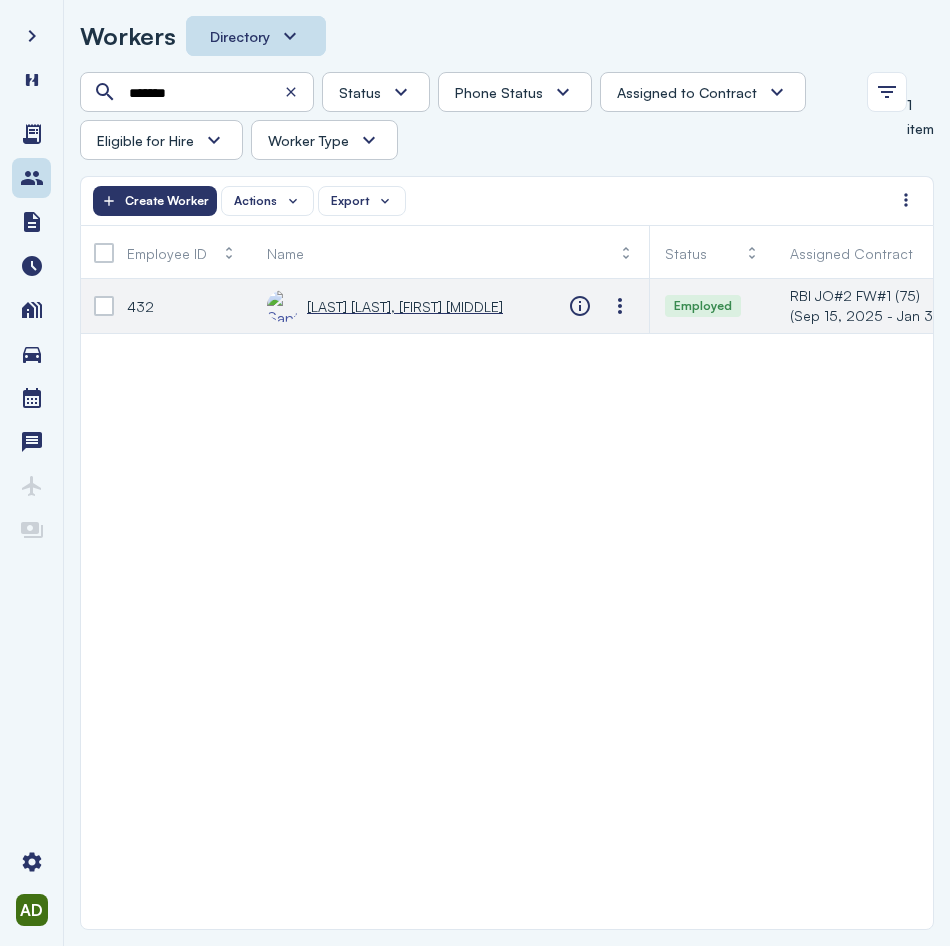 click on "[LAST] [LAST], [FIRST] [MIDDLE]" at bounding box center [405, 306] 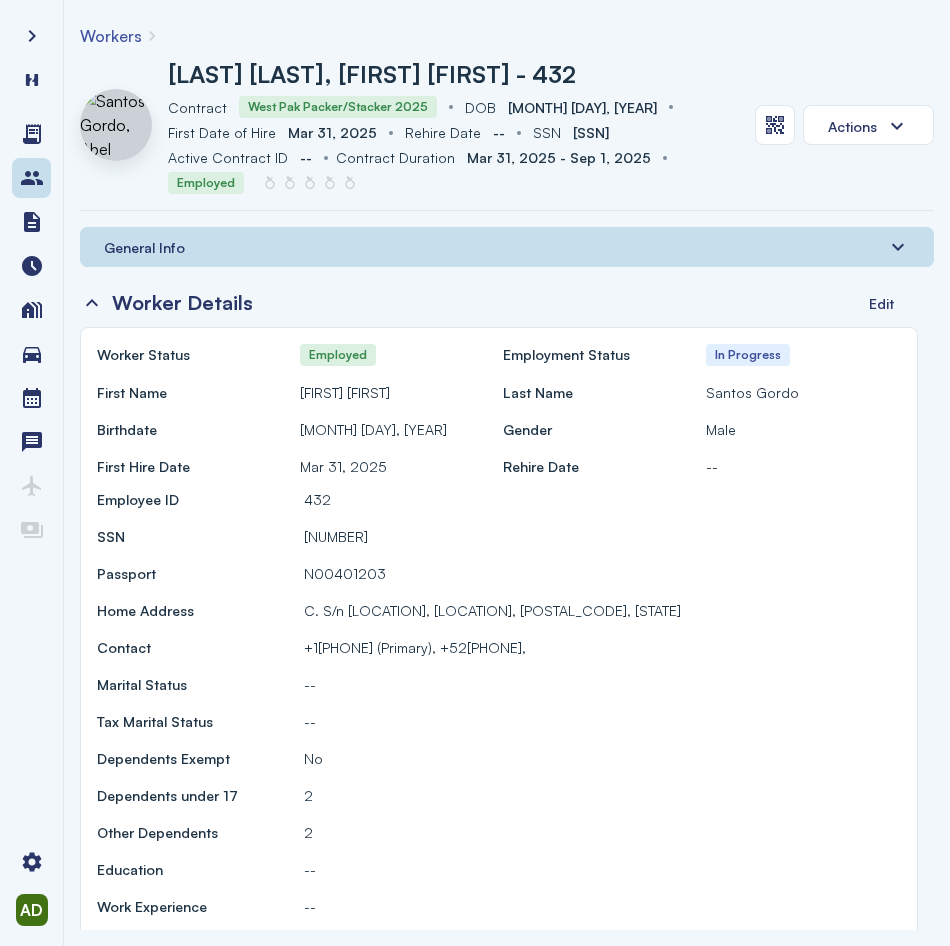 click on "General Info" at bounding box center (507, 247) 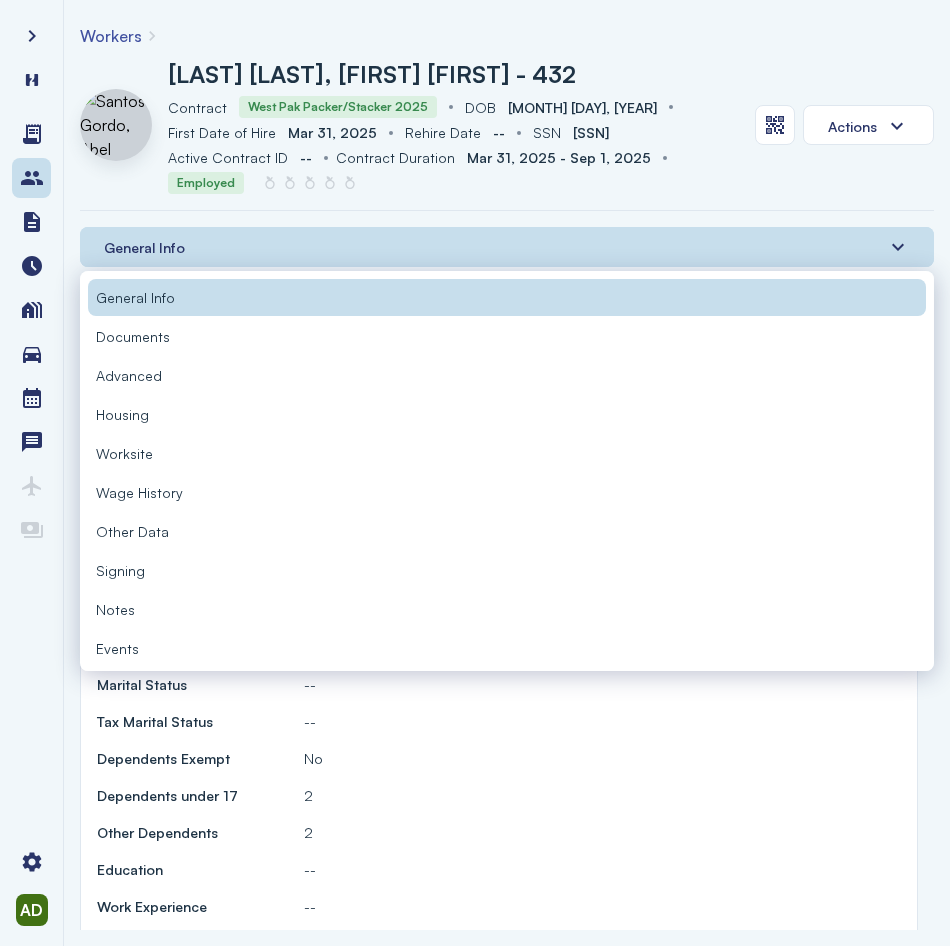 click on "Documents" at bounding box center [507, 336] 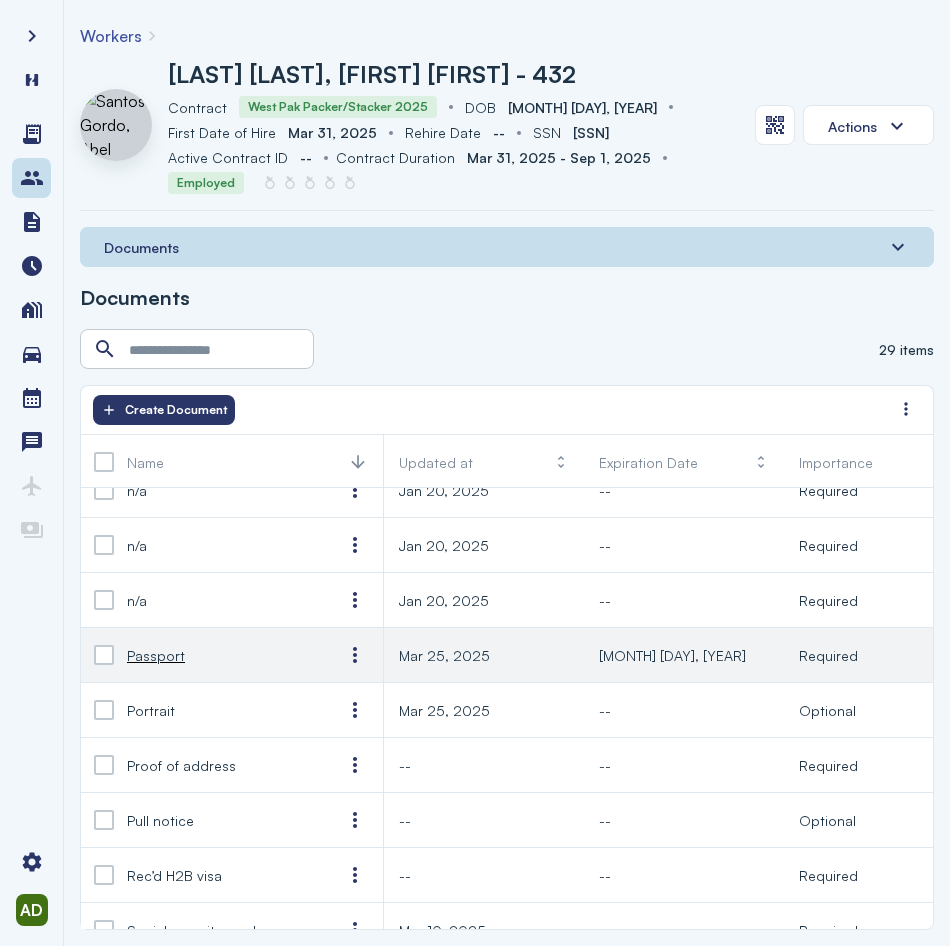 scroll, scrollTop: 1000, scrollLeft: 0, axis: vertical 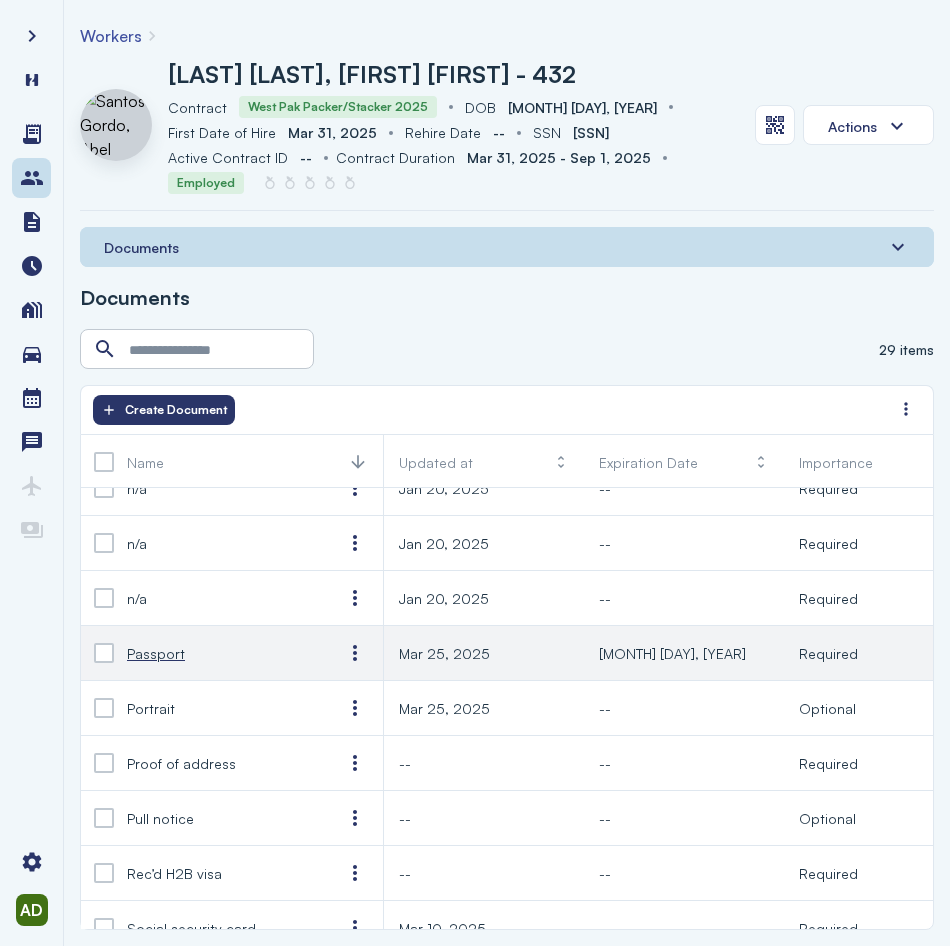 click on "Passport" at bounding box center [156, 653] 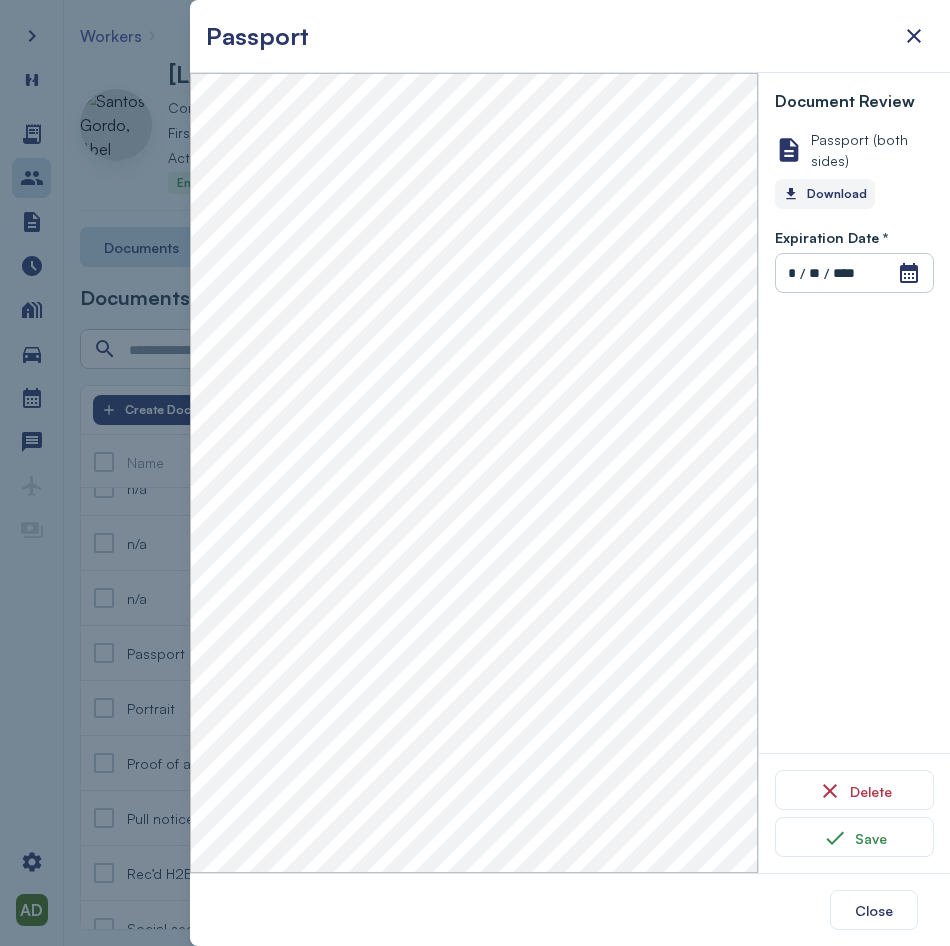 click on "Download" 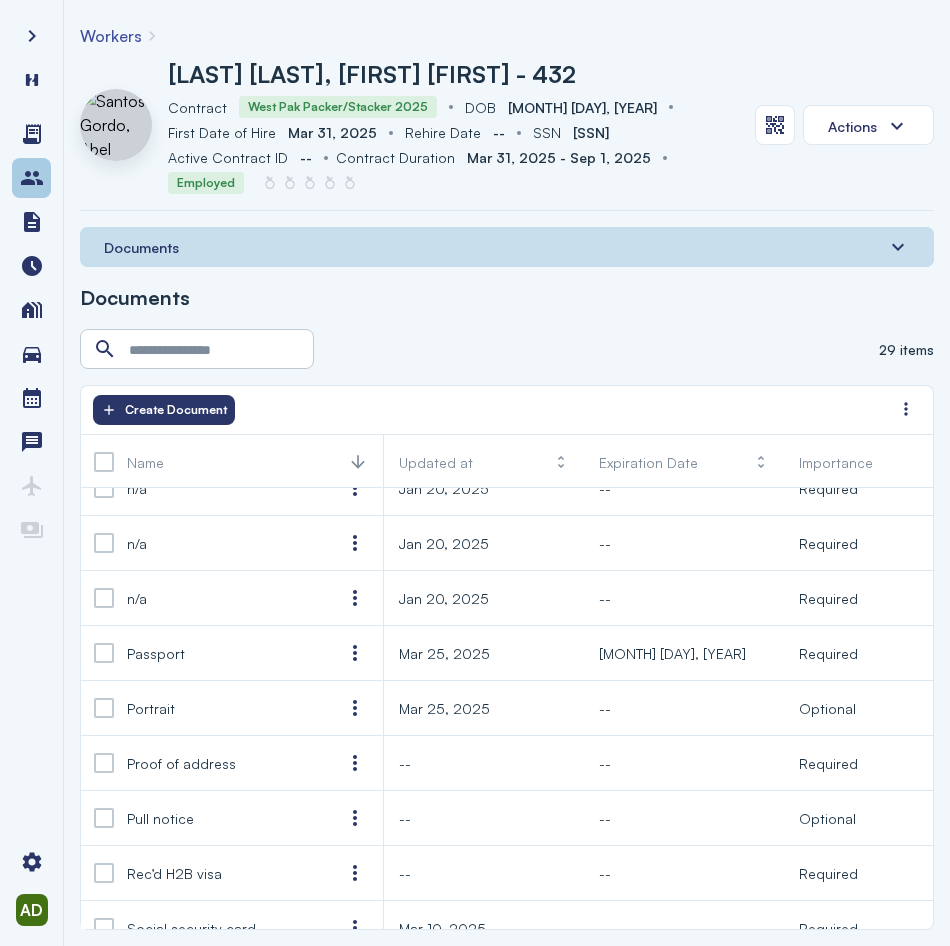 click at bounding box center (32, 178) 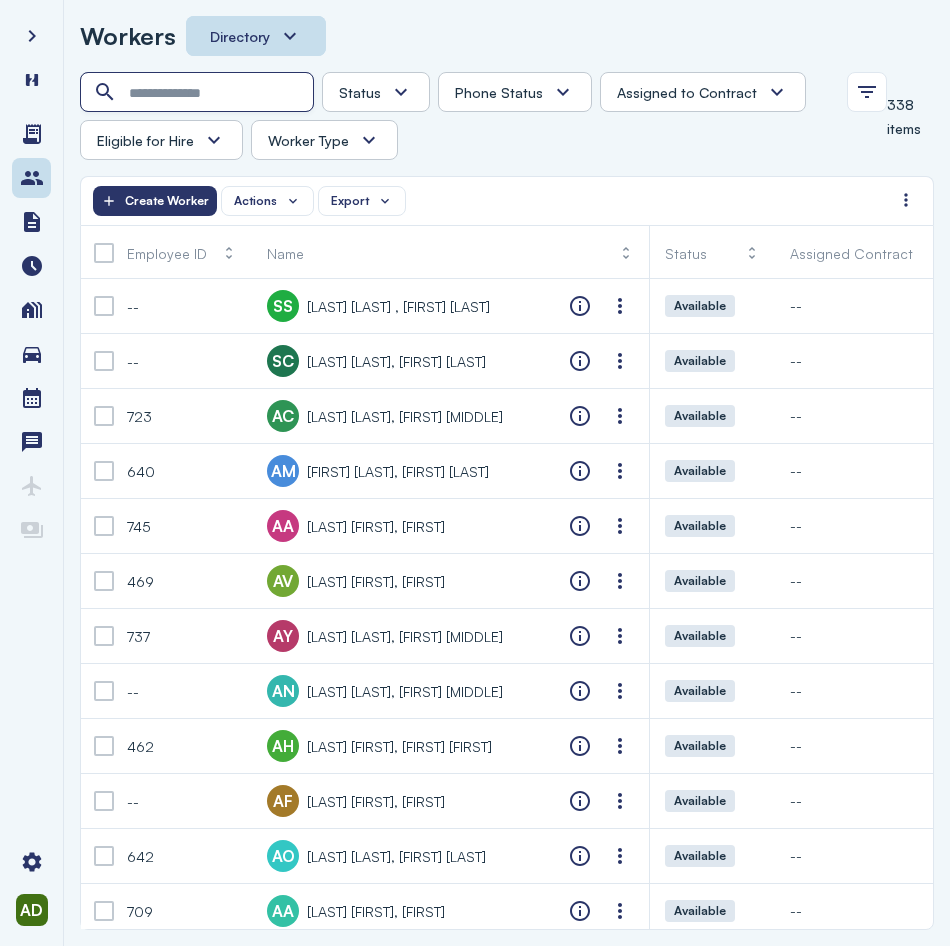 click at bounding box center (199, 93) 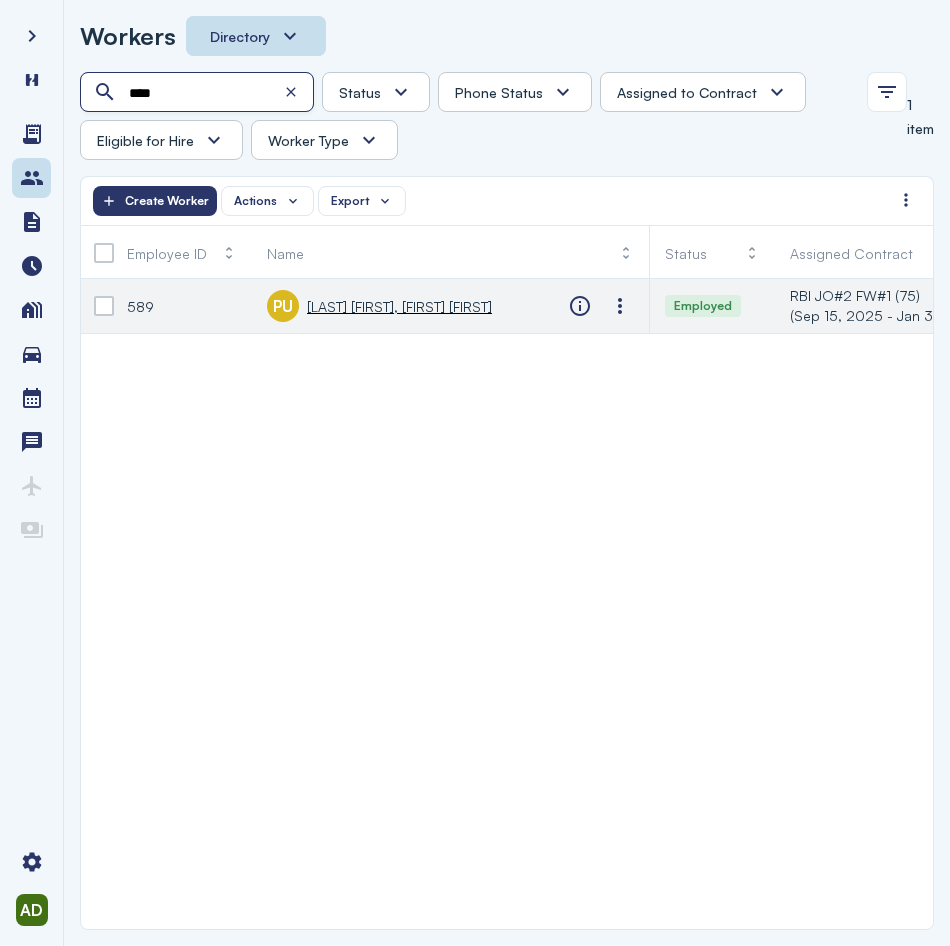type on "****" 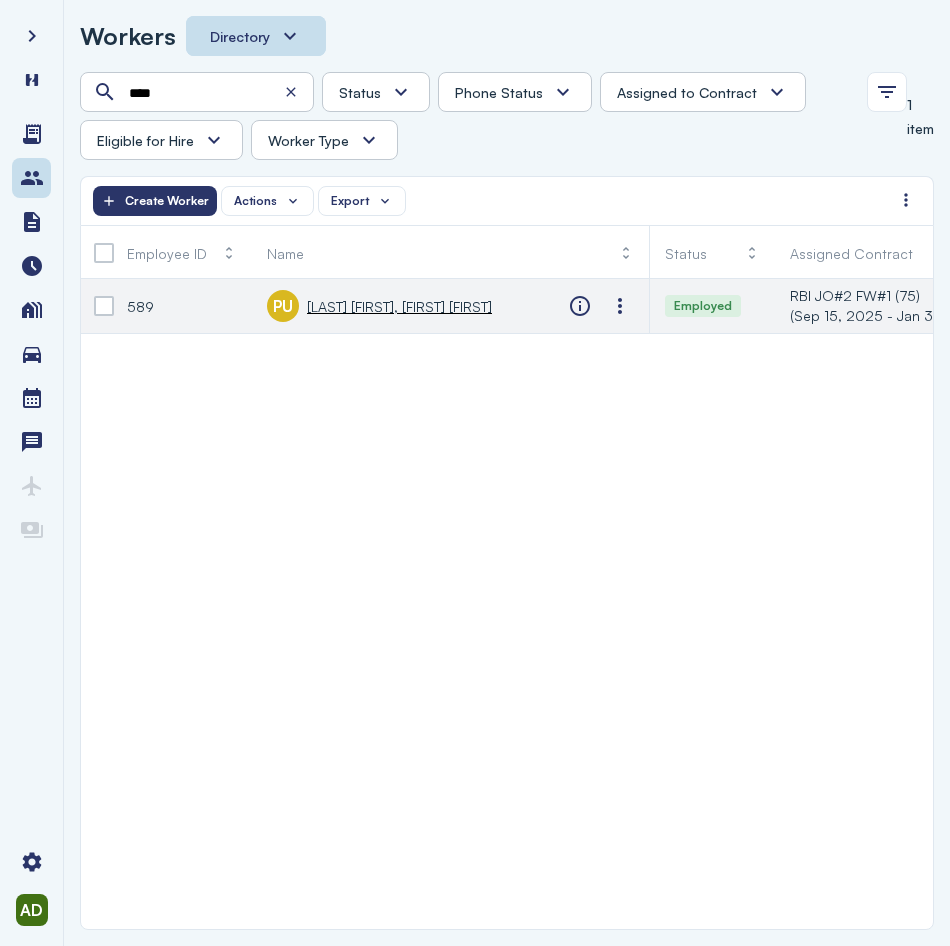 click on "PU
[LAST] [LAST], [FIRST] [LAST]" at bounding box center (379, 306) 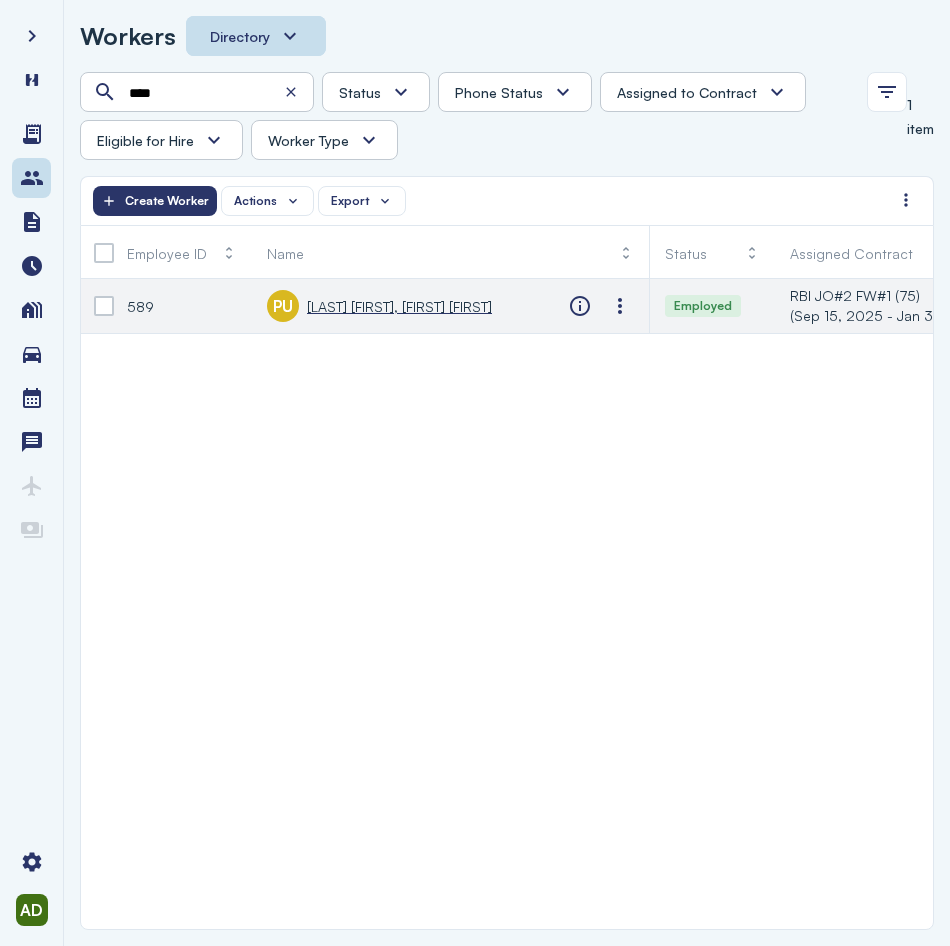 click on "[LAST] [FIRST], [FIRST] [FIRST]" at bounding box center (399, 306) 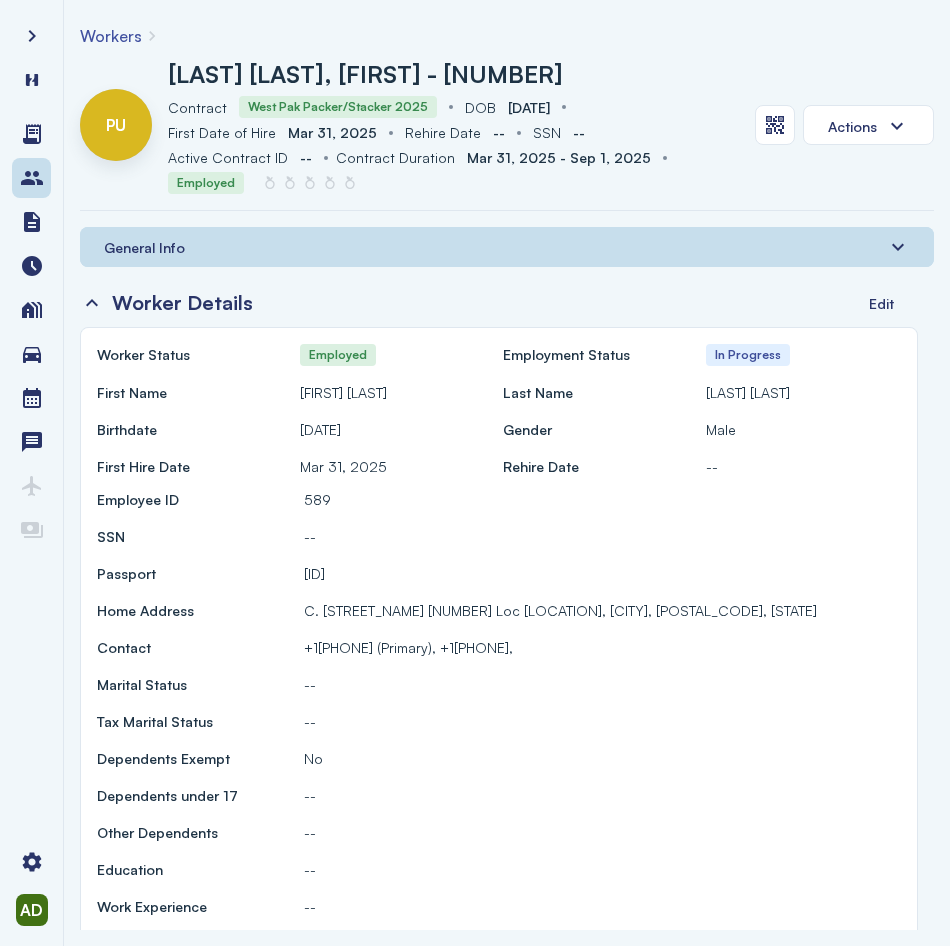 click on "General Info" at bounding box center (144, 247) 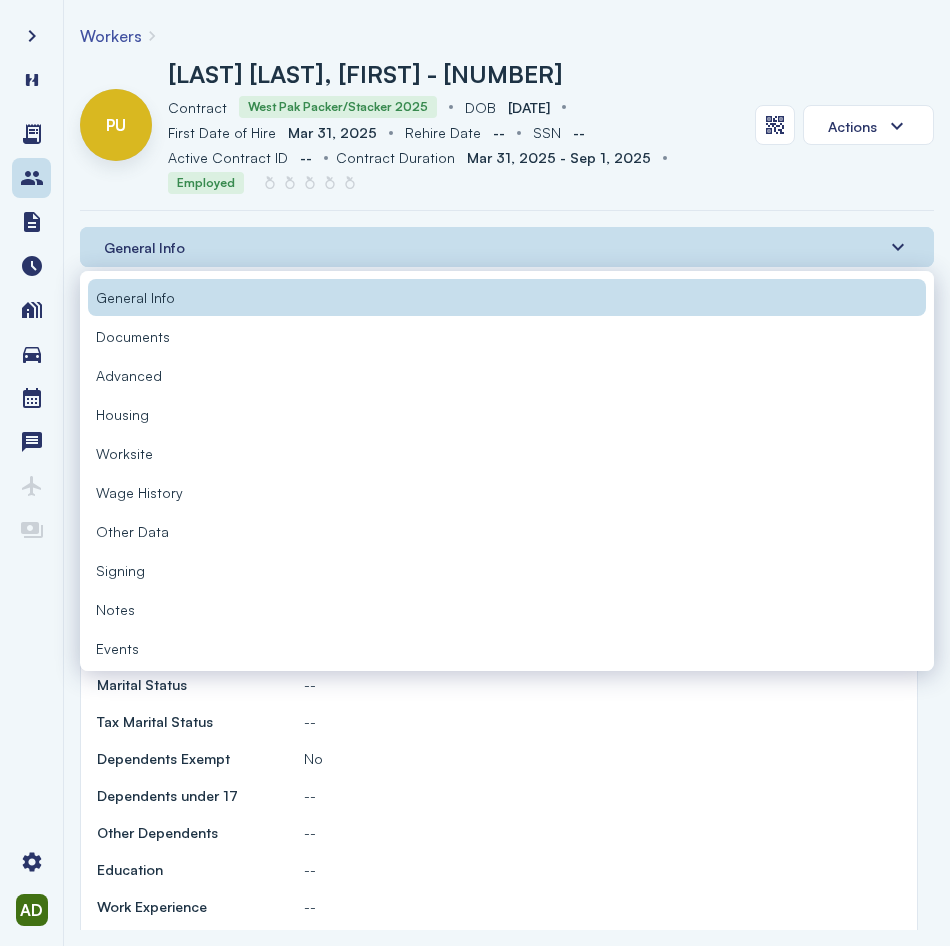 click on "Documents" at bounding box center (133, 336) 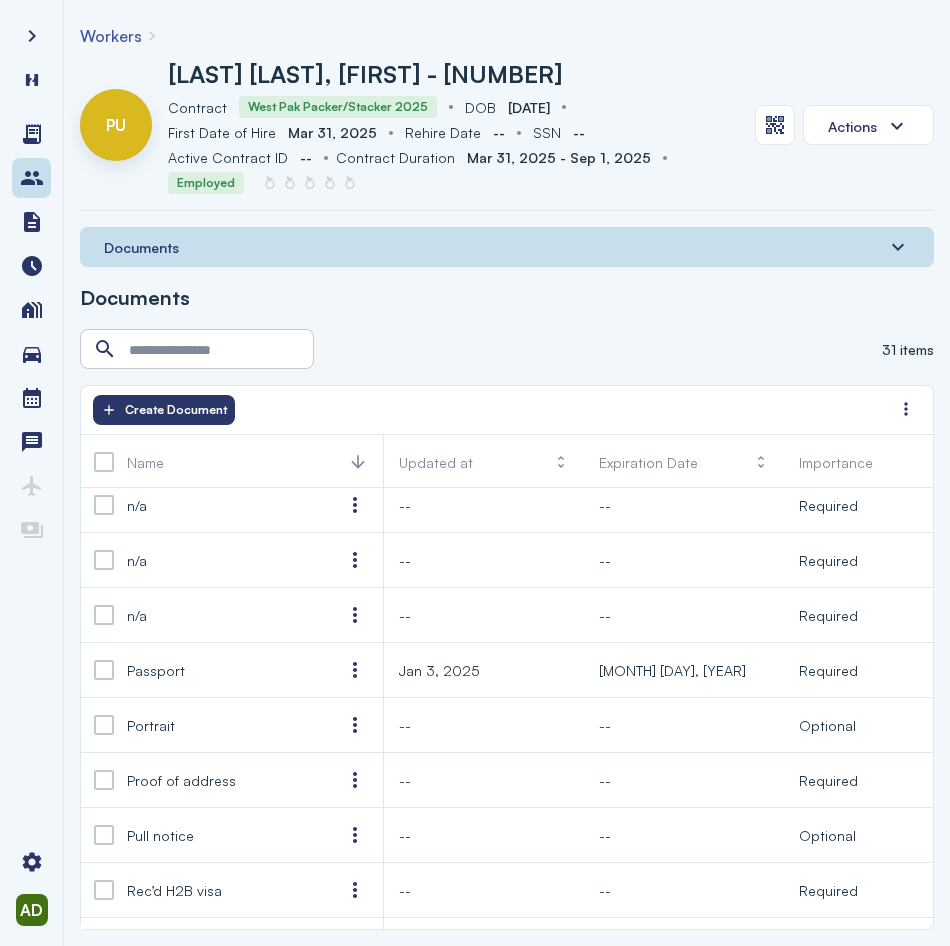 scroll, scrollTop: 1100, scrollLeft: 0, axis: vertical 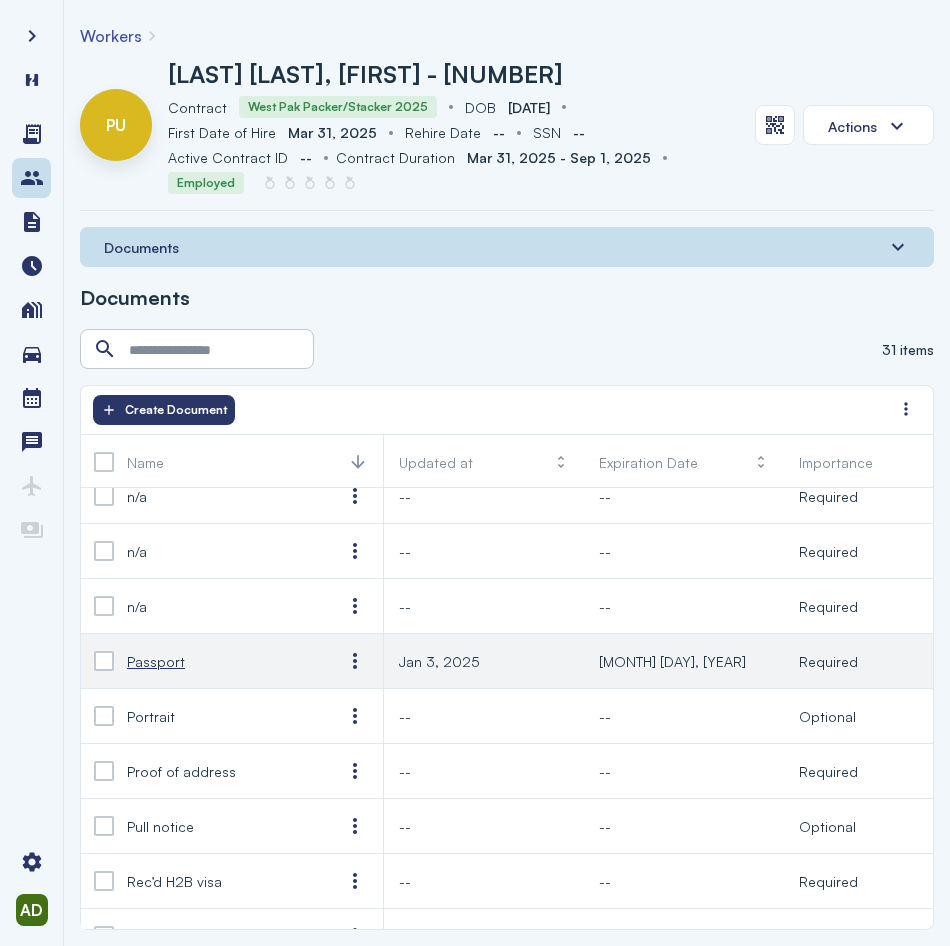 click on "Passport" at bounding box center [219, 661] 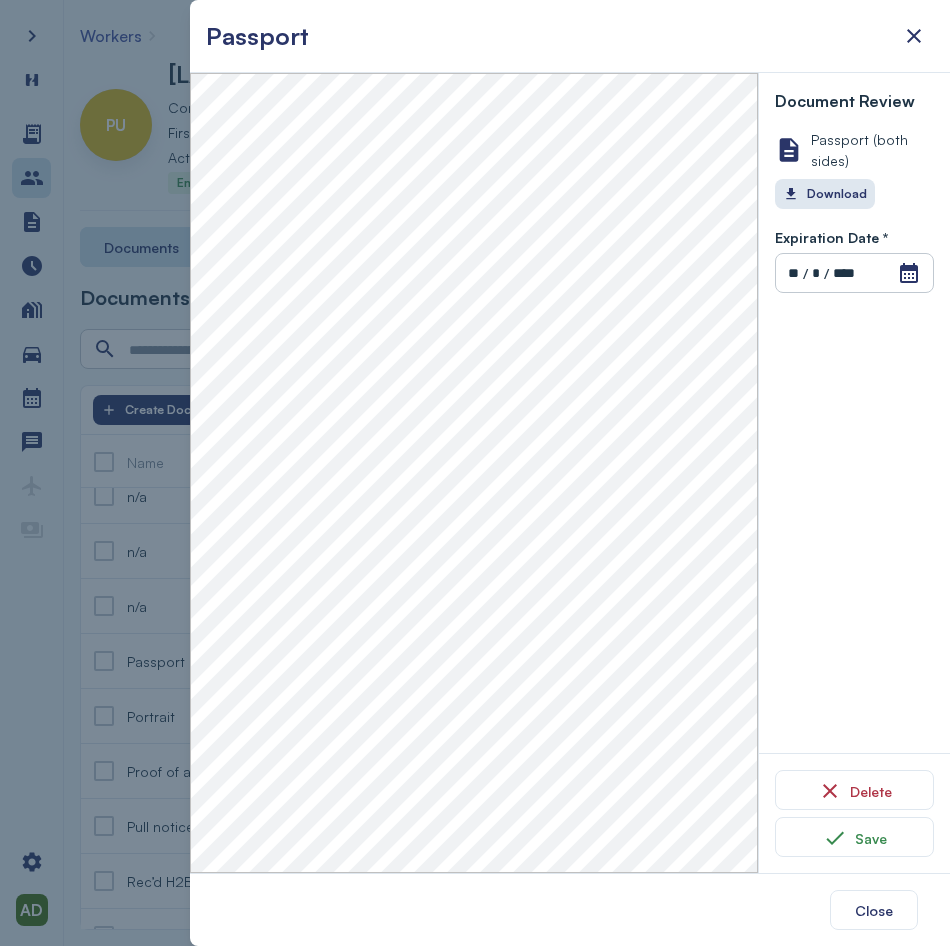 click on "Document Review Passport (both sides) Download" at bounding box center [854, 149] 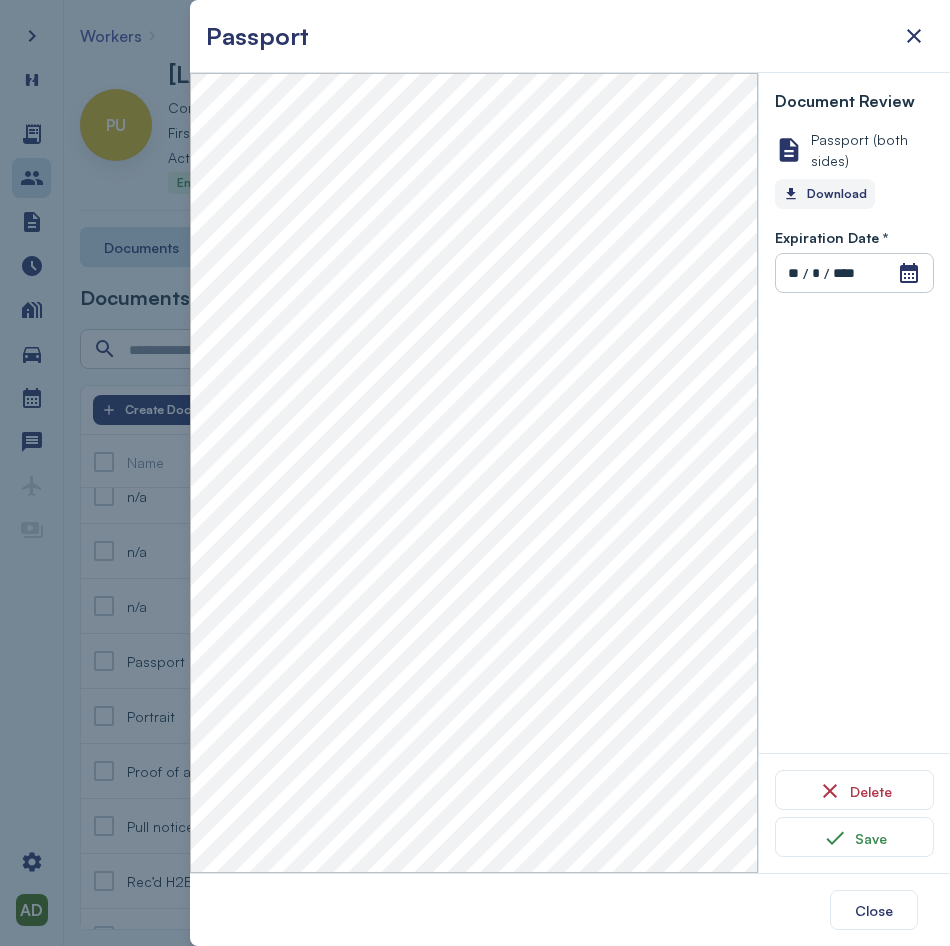 click on "Download" 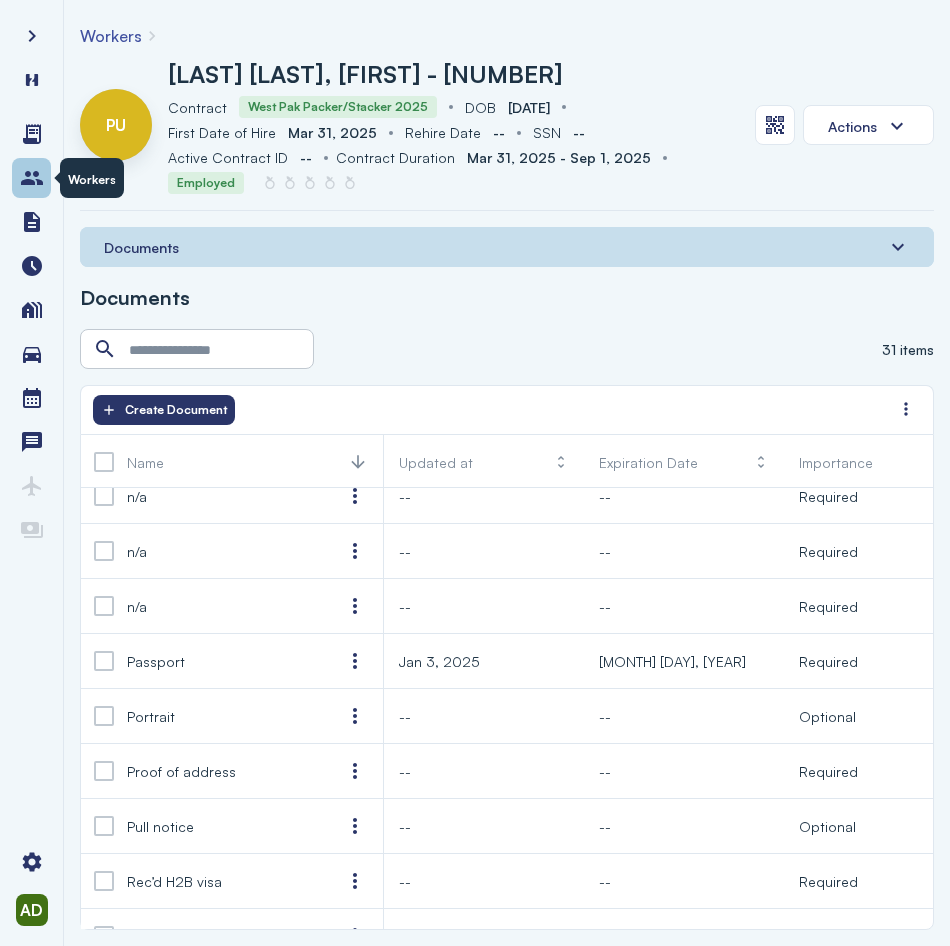 click at bounding box center [32, 178] 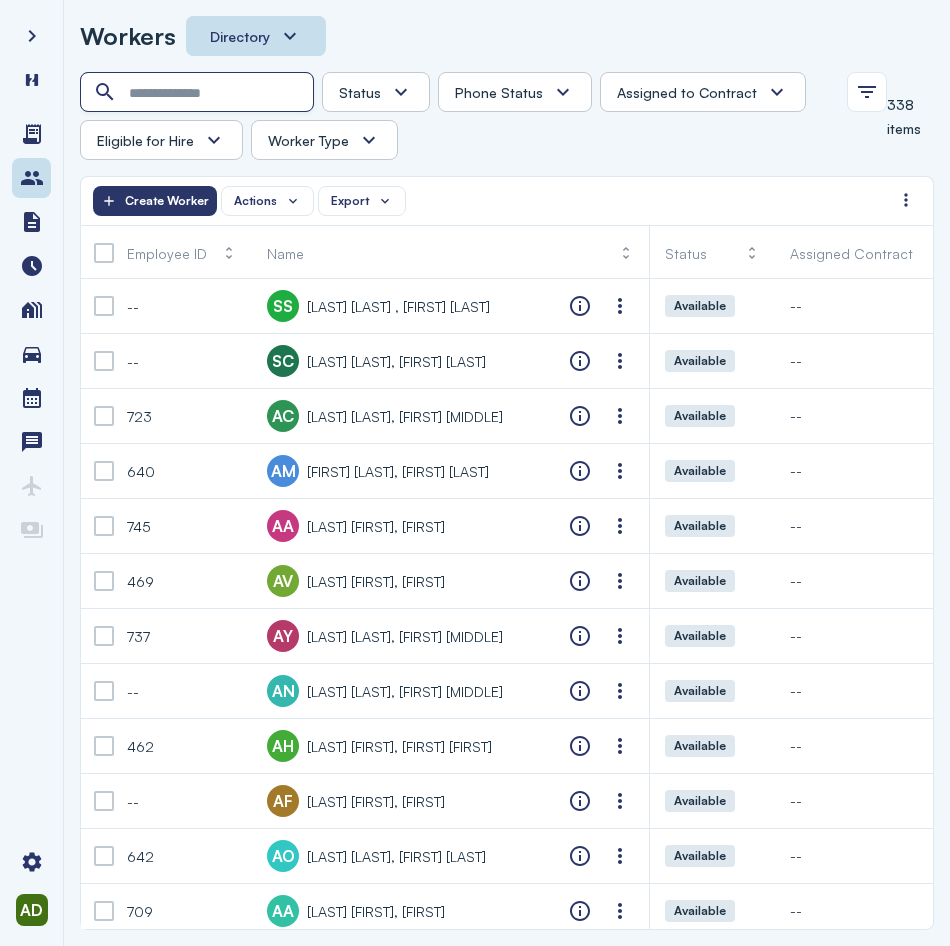 click at bounding box center [199, 93] 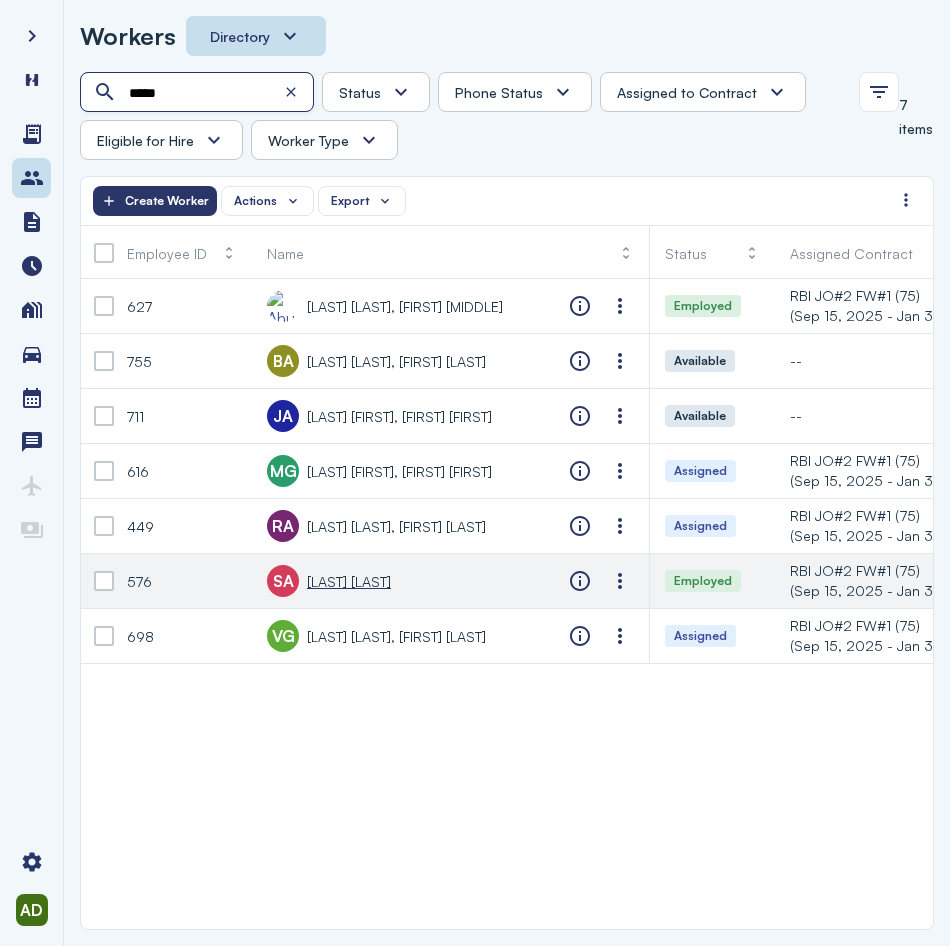 type on "*****" 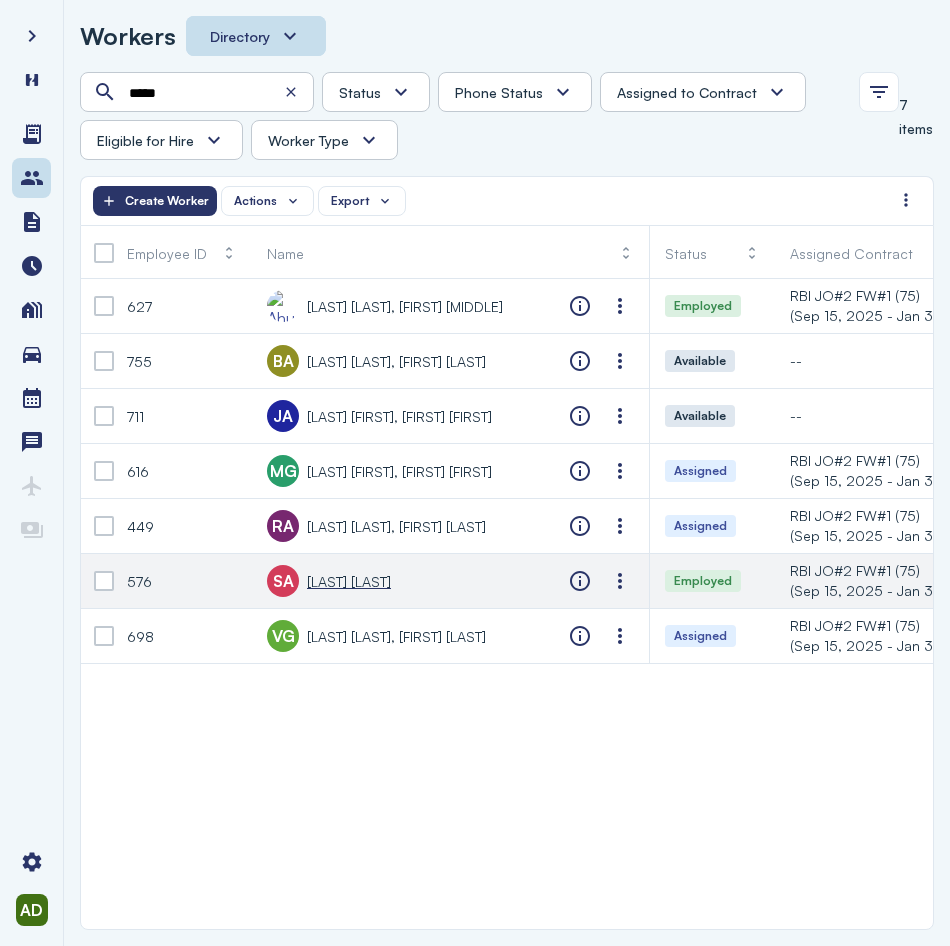 click on "[LAST] [LAST]" at bounding box center [349, 581] 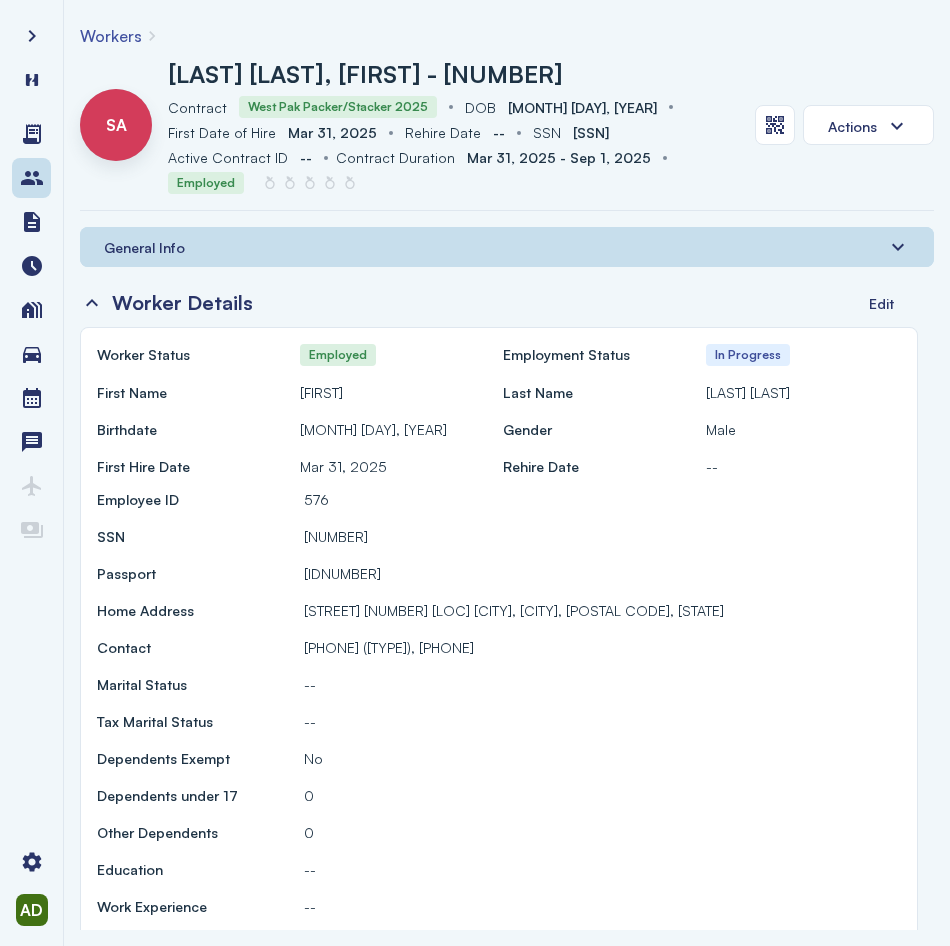 click on "General Info" at bounding box center [144, 247] 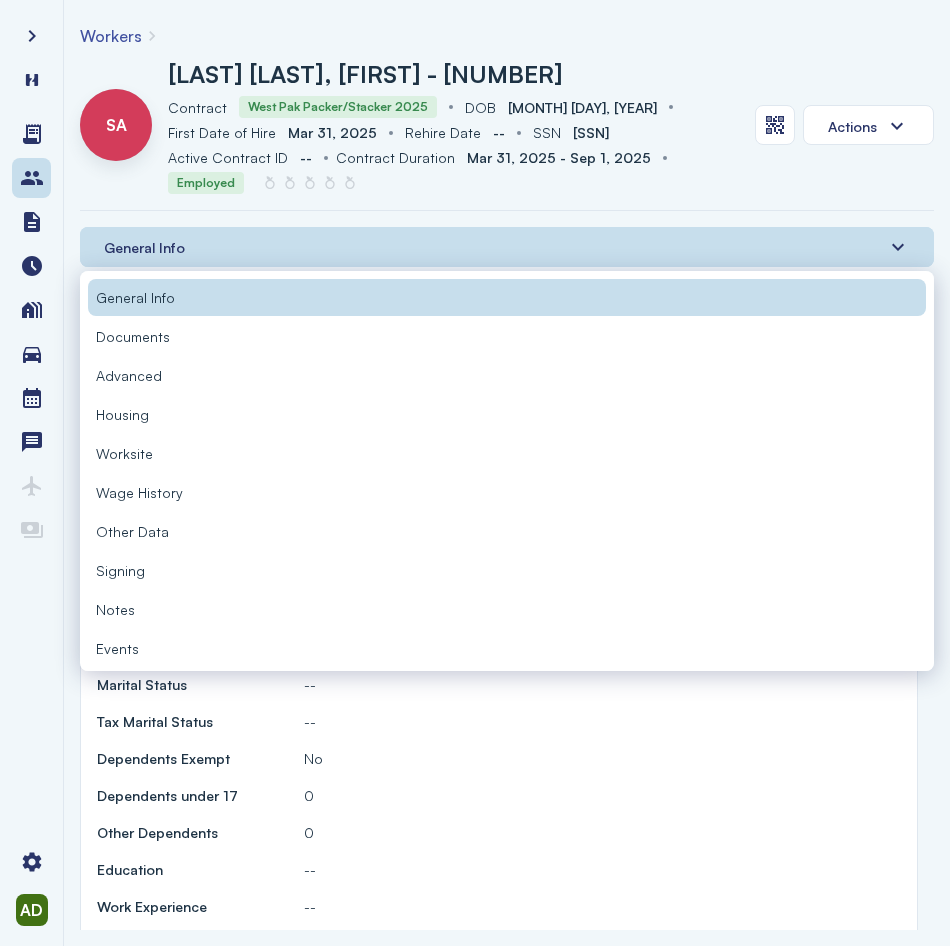 click on "Documents" at bounding box center (507, 336) 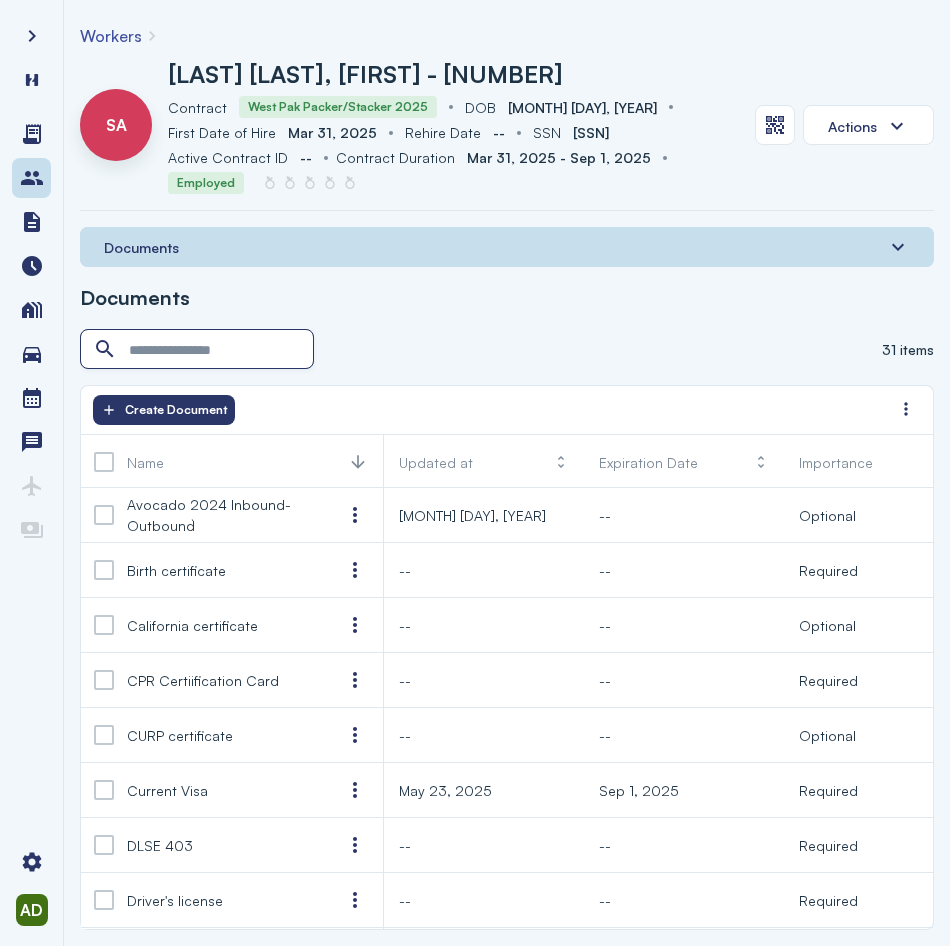 click at bounding box center [199, 350] 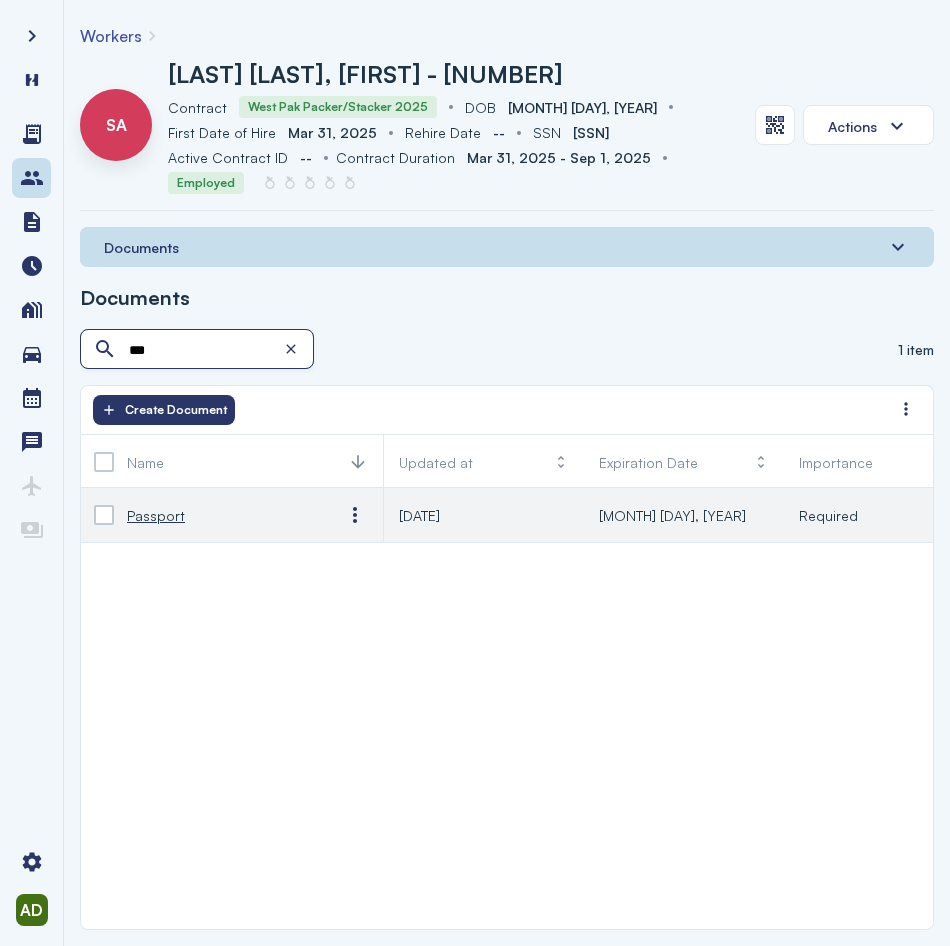 type on "***" 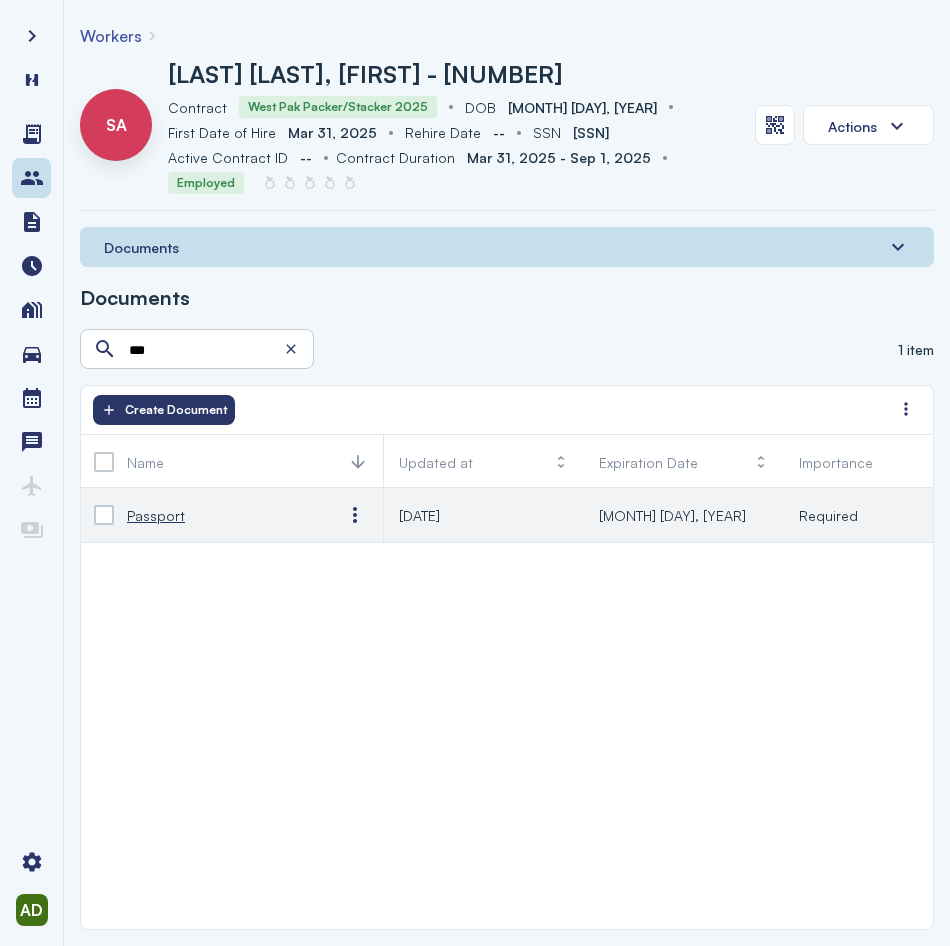 click on "Passport" at bounding box center [156, 515] 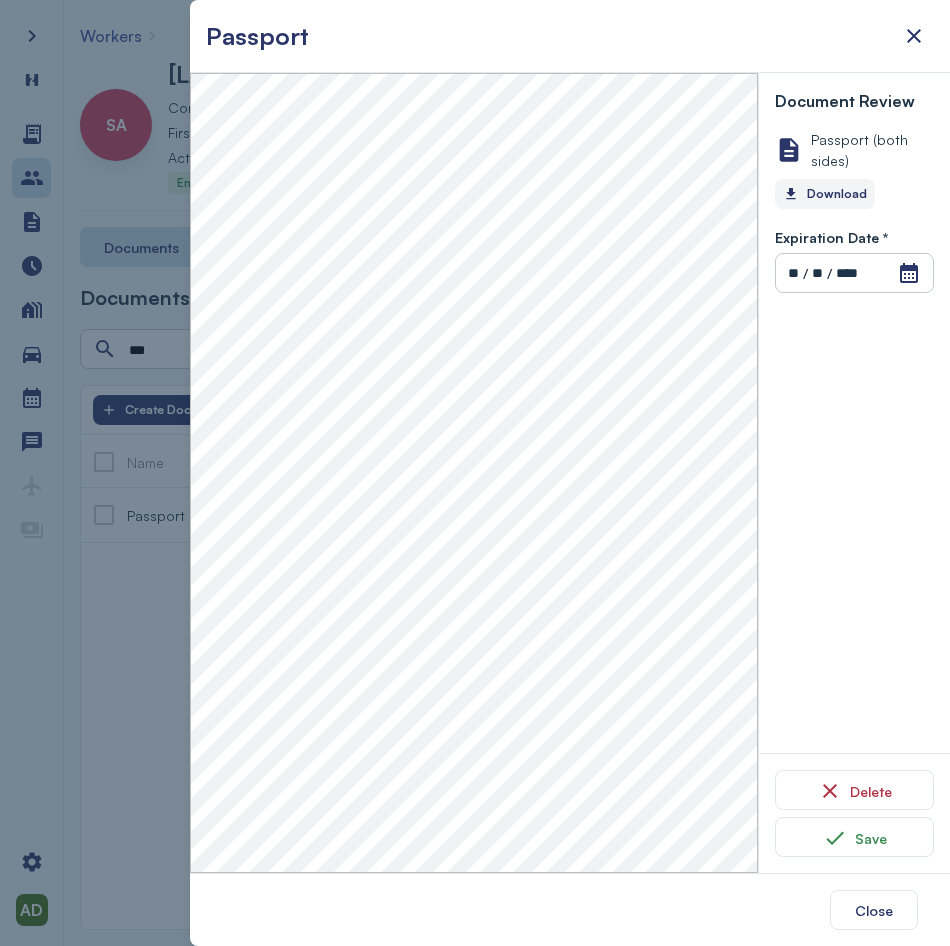click on "Download" 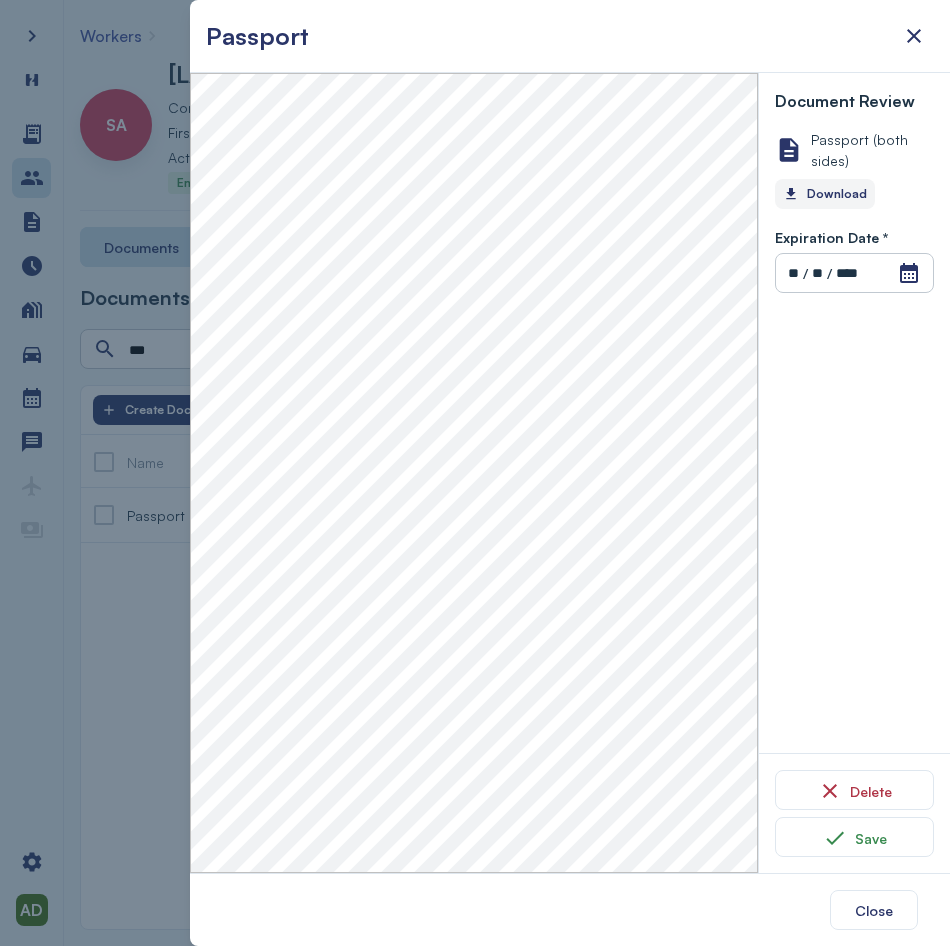 click at bounding box center (475, 473) 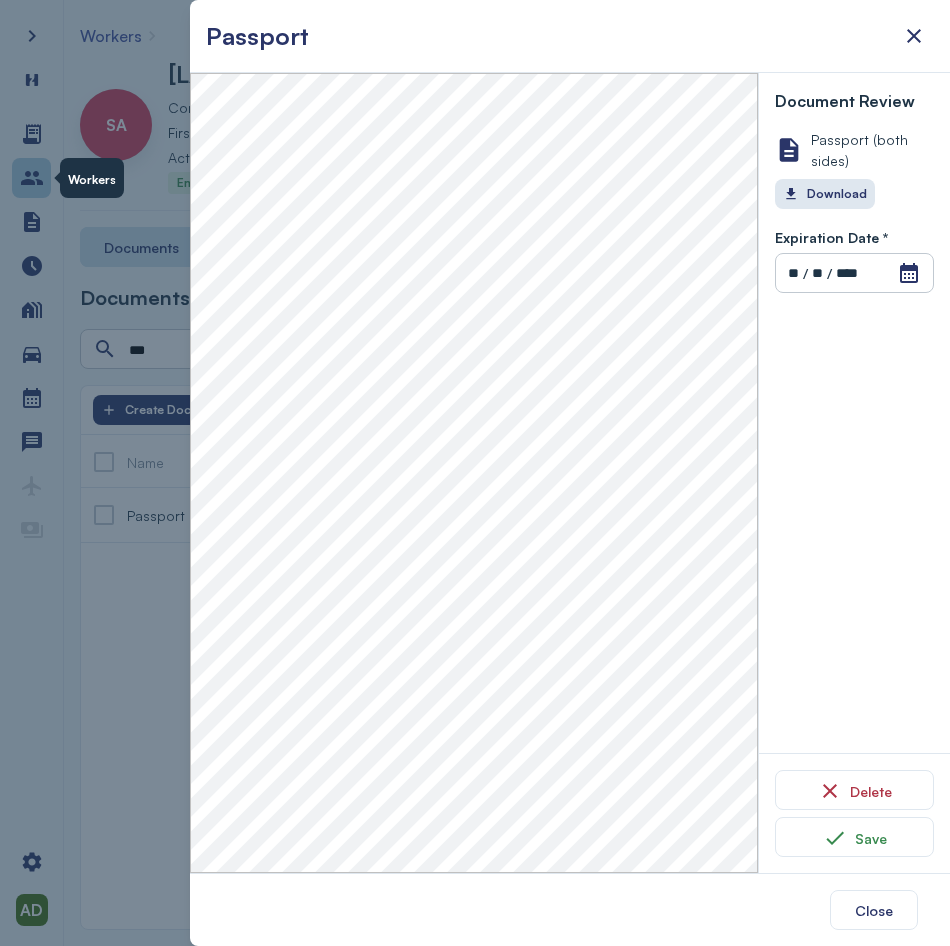 click at bounding box center [32, 178] 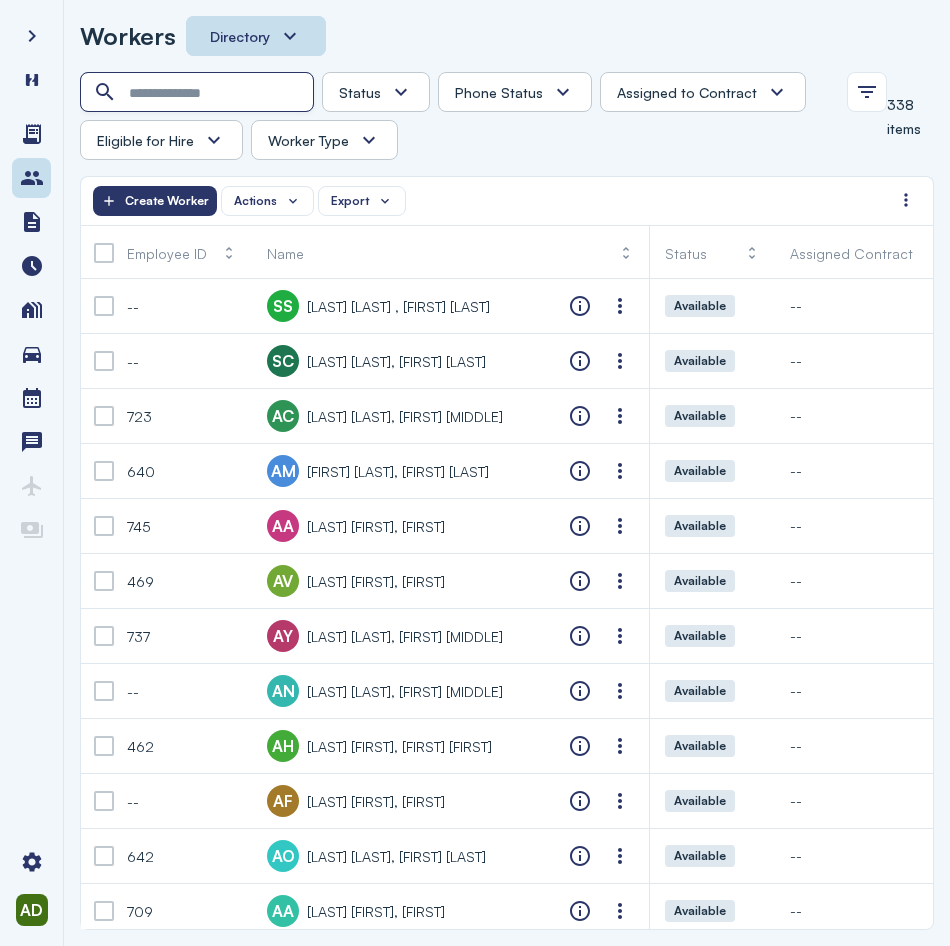 click at bounding box center [199, 93] 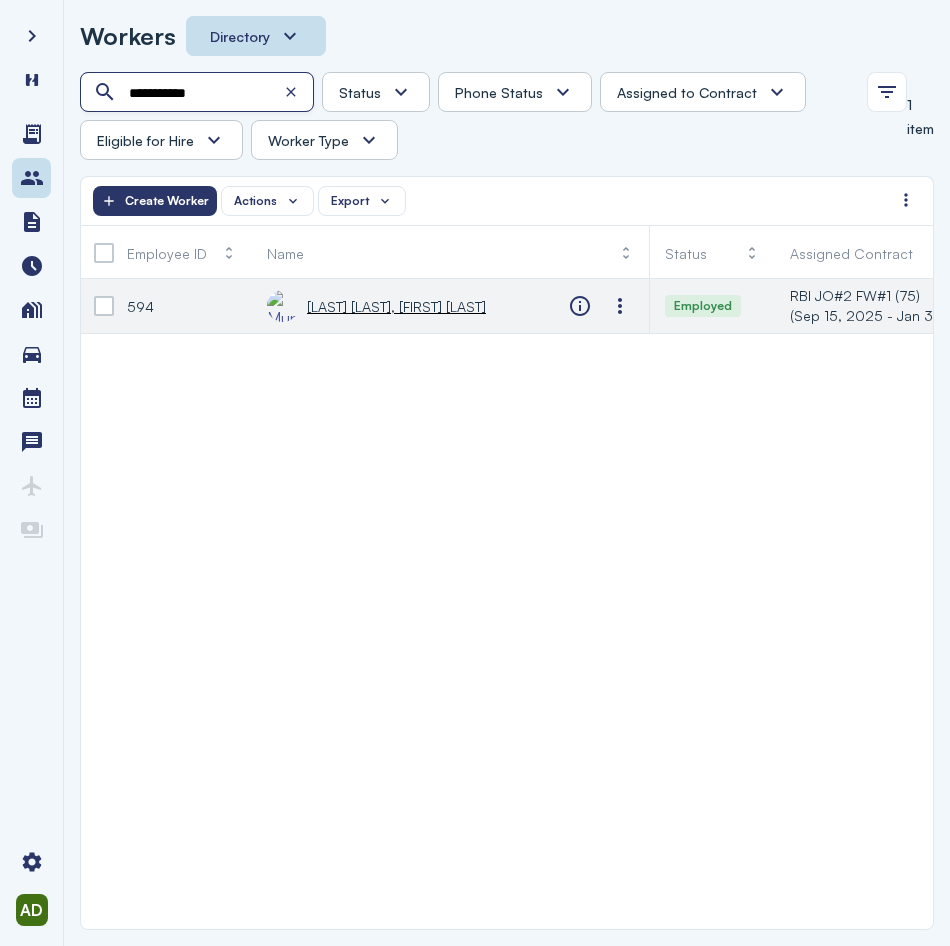 type on "**********" 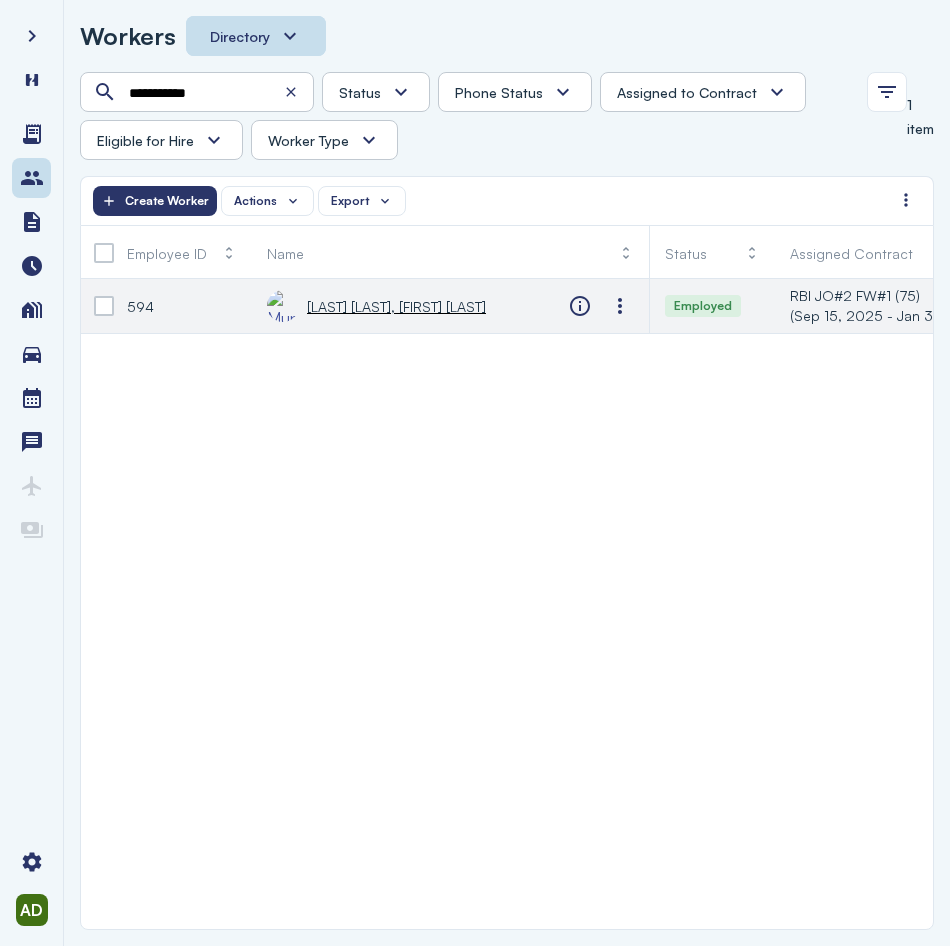 click on "[LAST] [LAST], [FIRST] [LAST]" at bounding box center (376, 306) 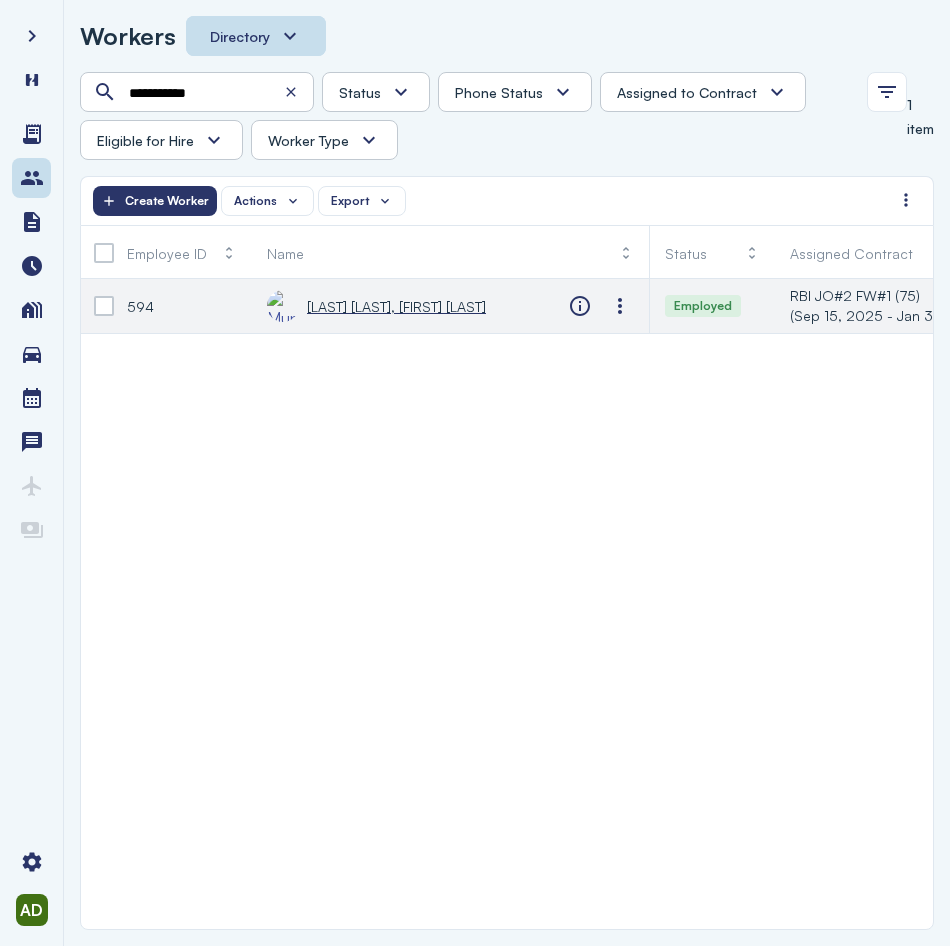click on "[LAST] [LAST], [FIRST] [LAST]" at bounding box center (396, 306) 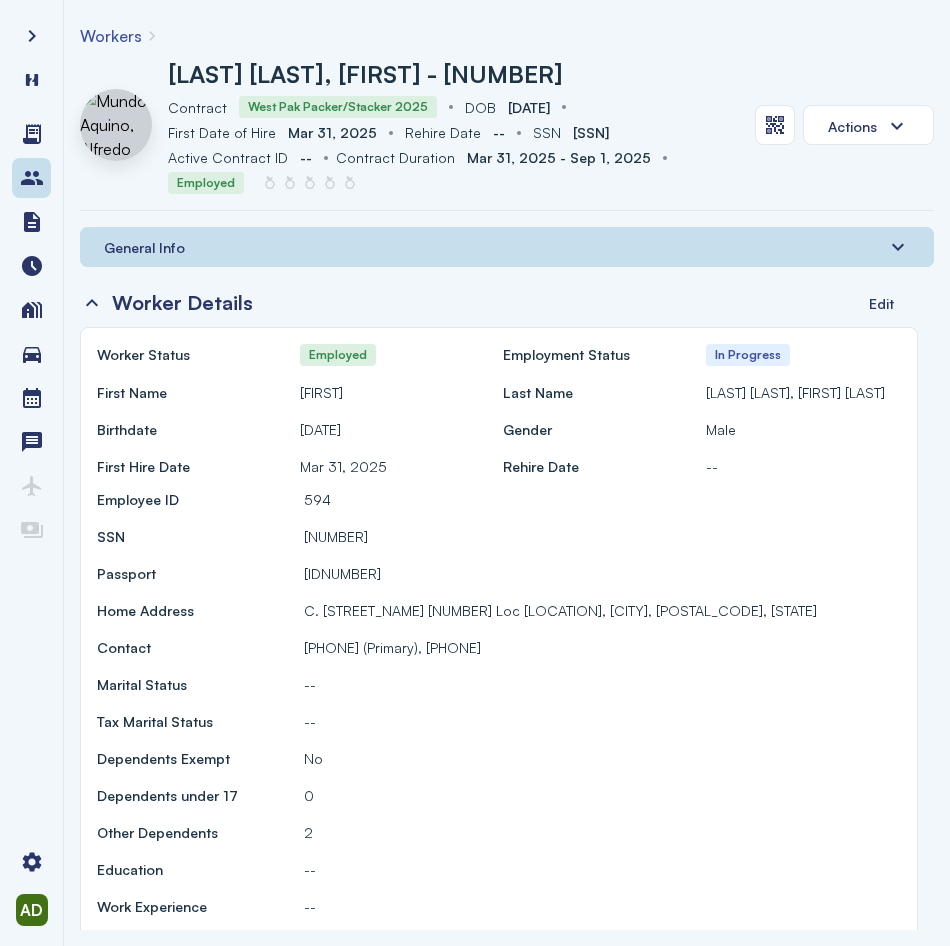 click on "General Info" at bounding box center [144, 247] 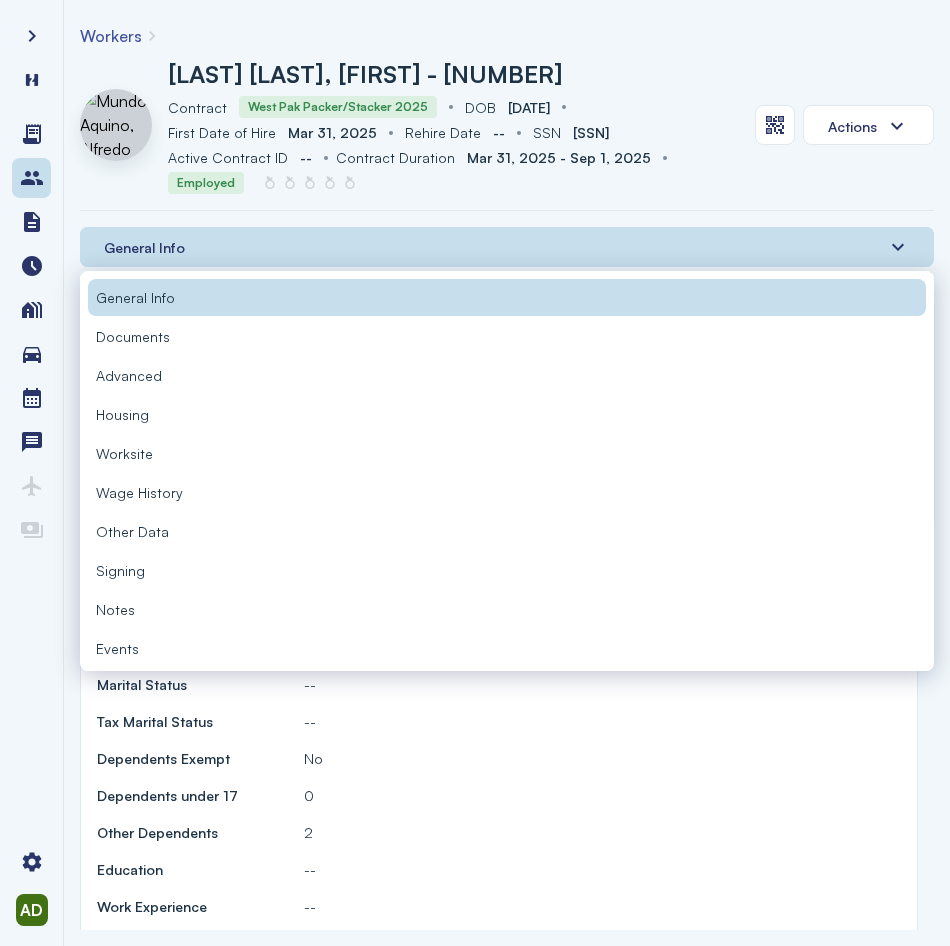 click on "Documents" at bounding box center [133, 336] 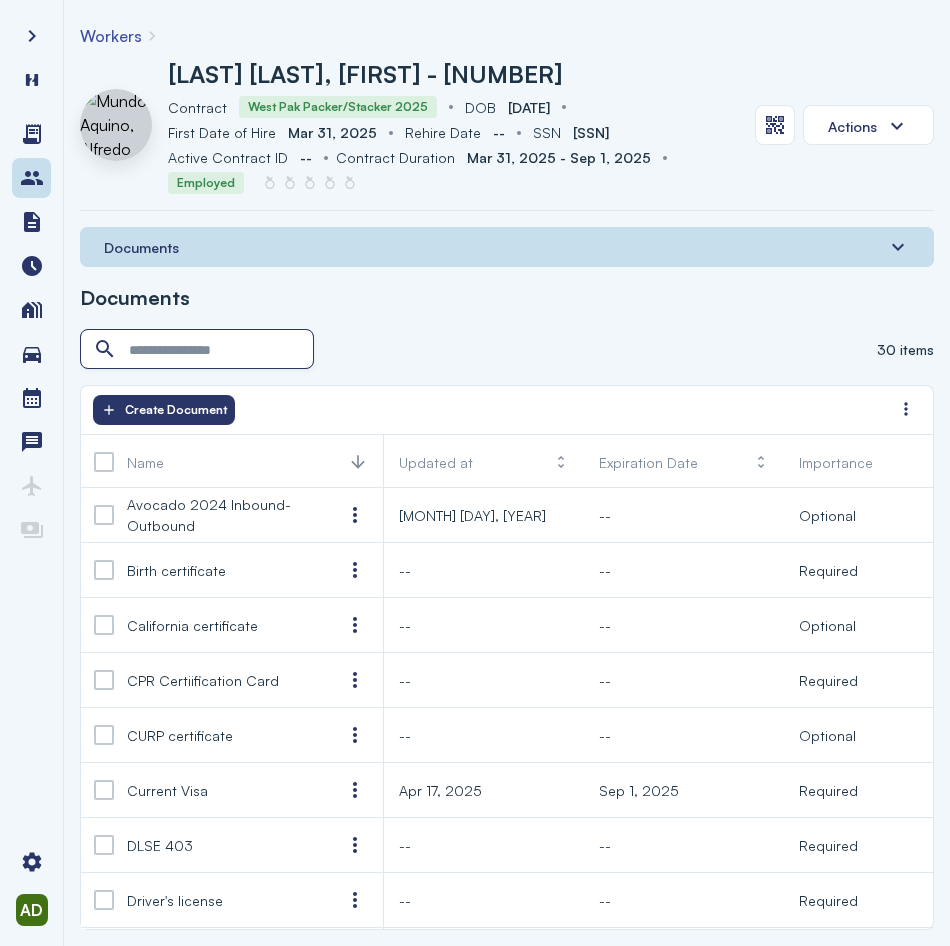 click at bounding box center (199, 350) 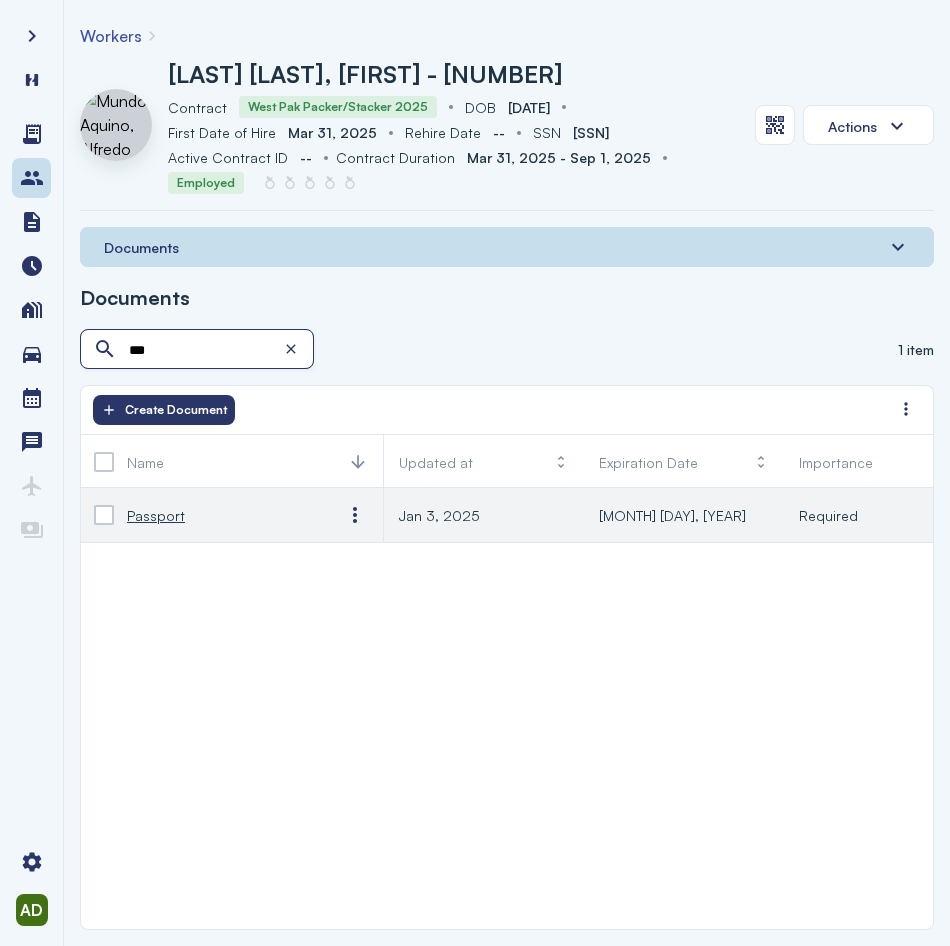 type on "***" 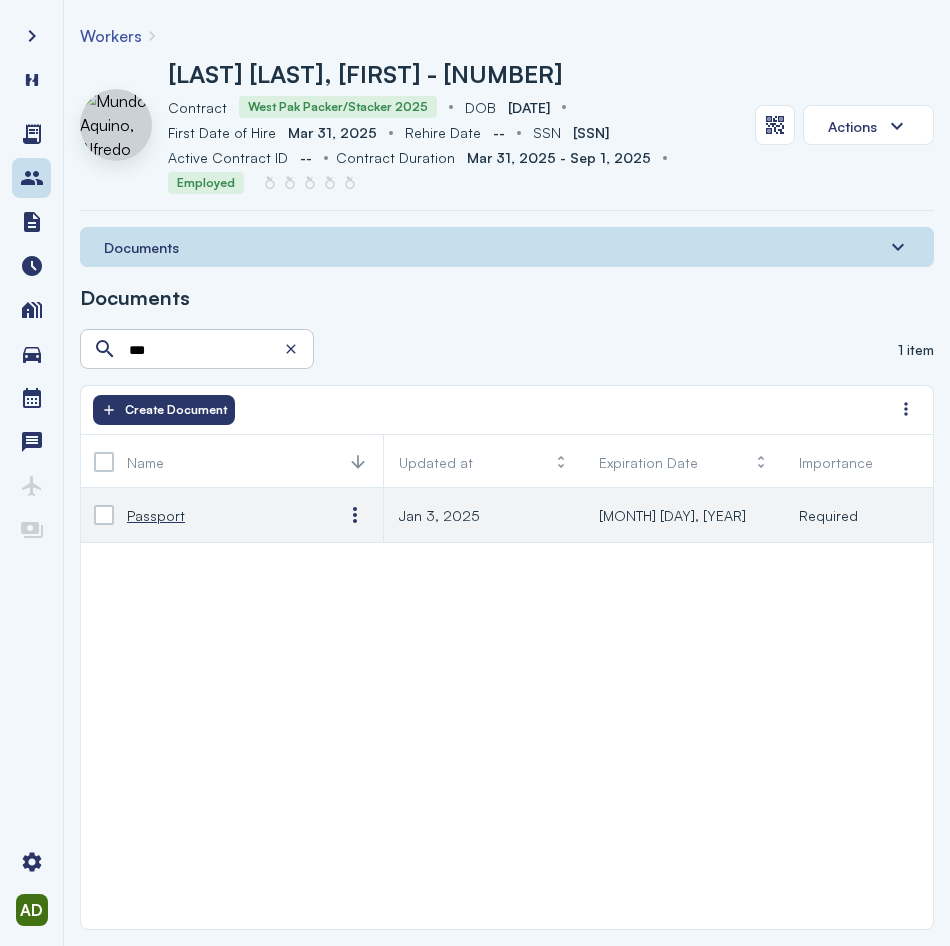 click on "Passport" at bounding box center (156, 515) 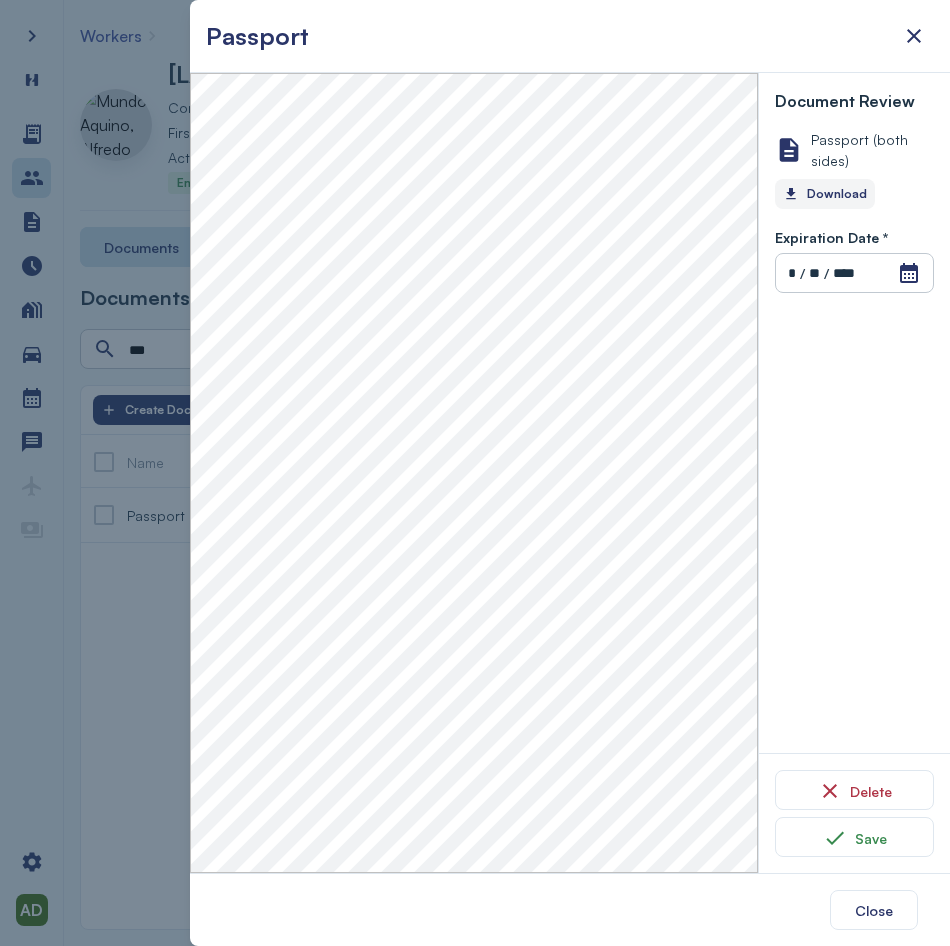 click on "Download" 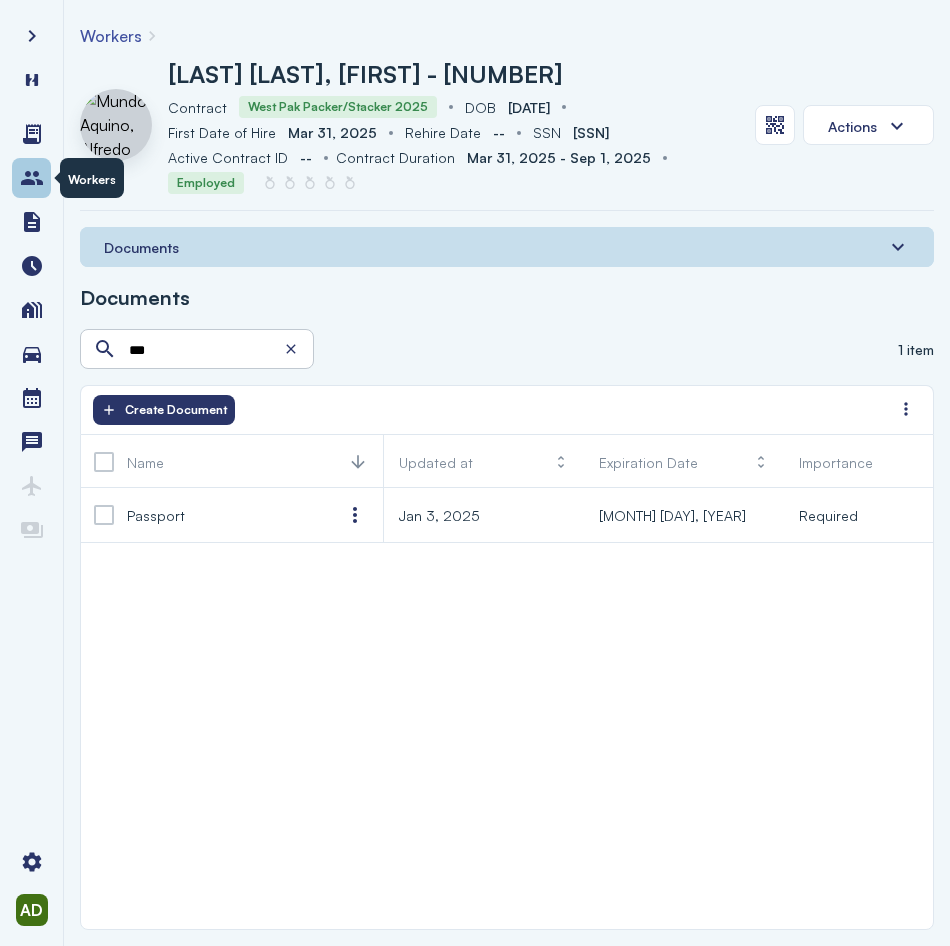 click at bounding box center (32, 178) 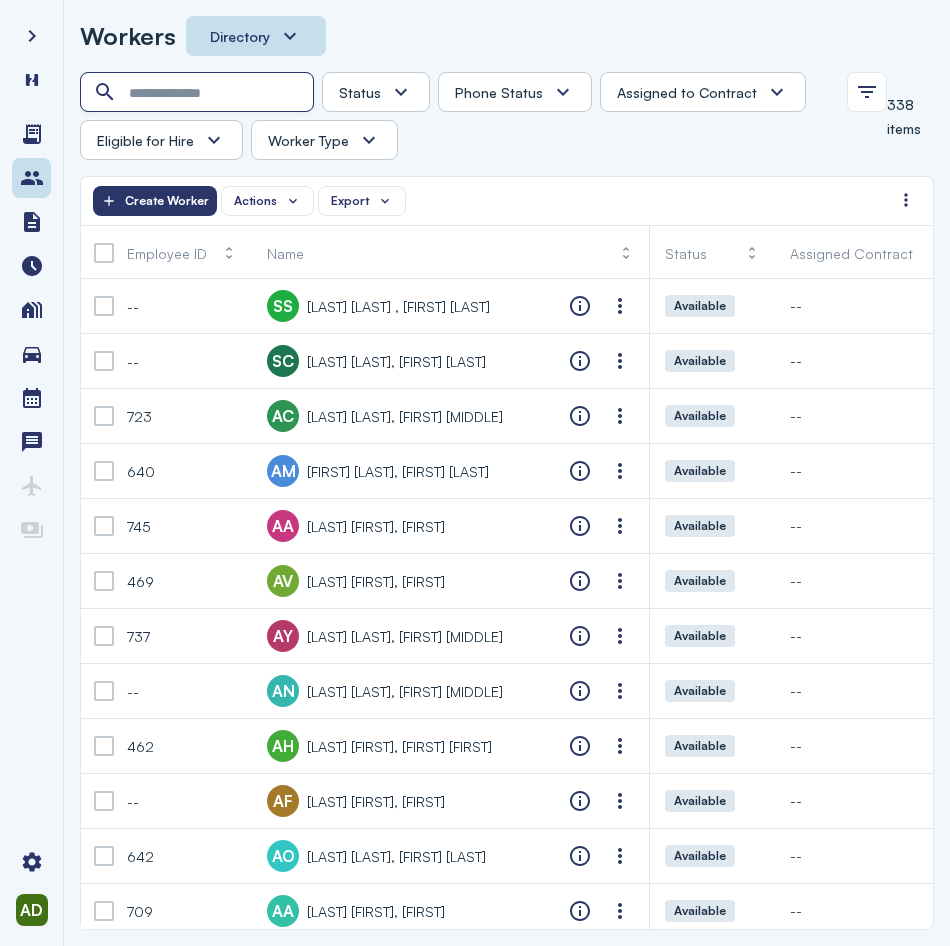 click at bounding box center [199, 93] 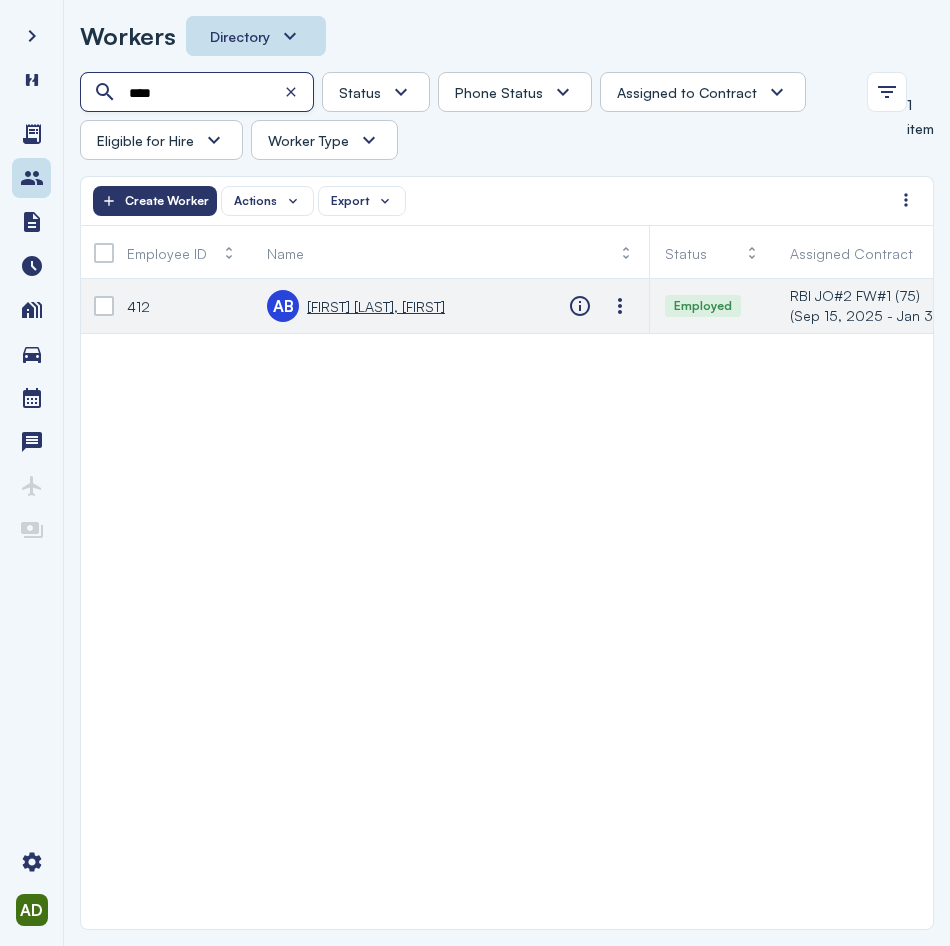 type on "****" 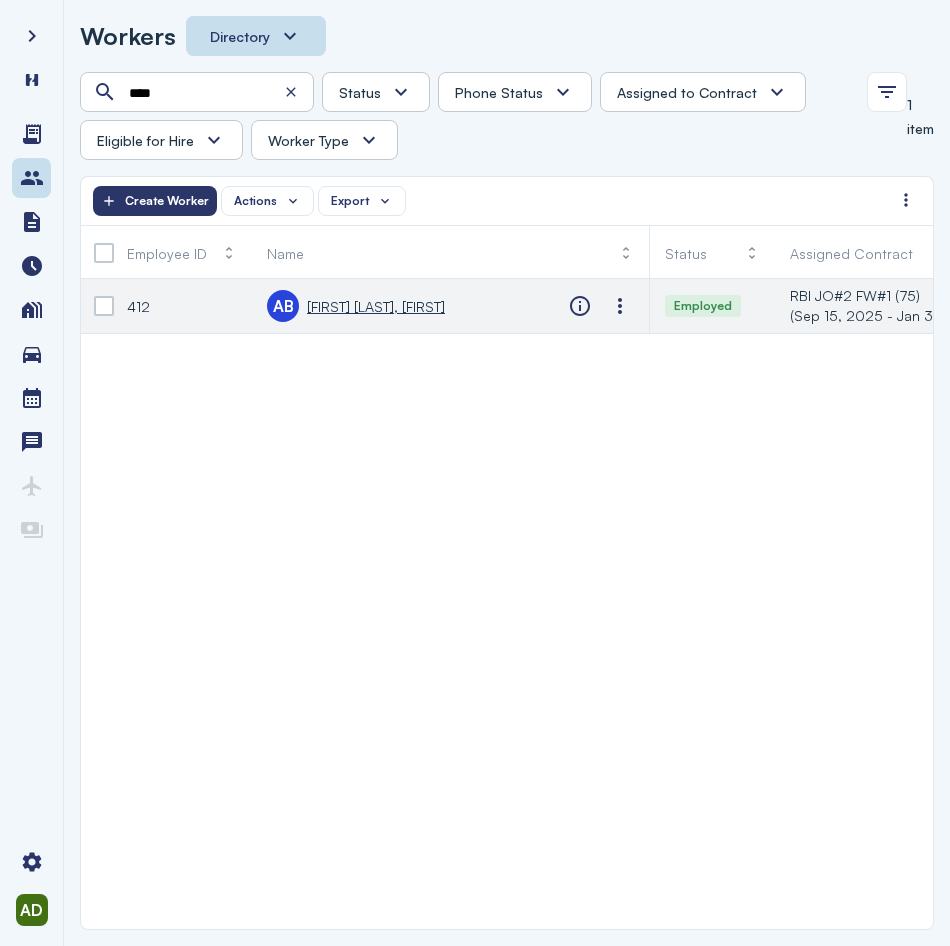 click on "[FIRST] [LAST], [FIRST]" at bounding box center (376, 306) 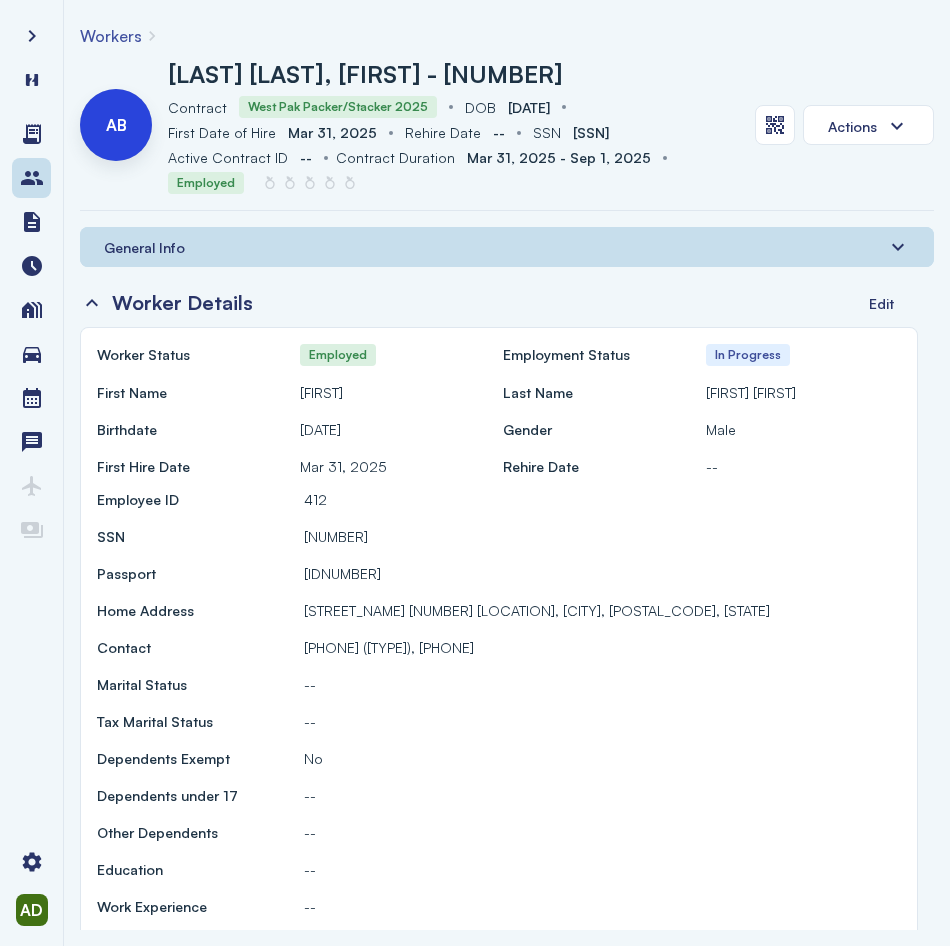 click on "General Info" at bounding box center [507, 247] 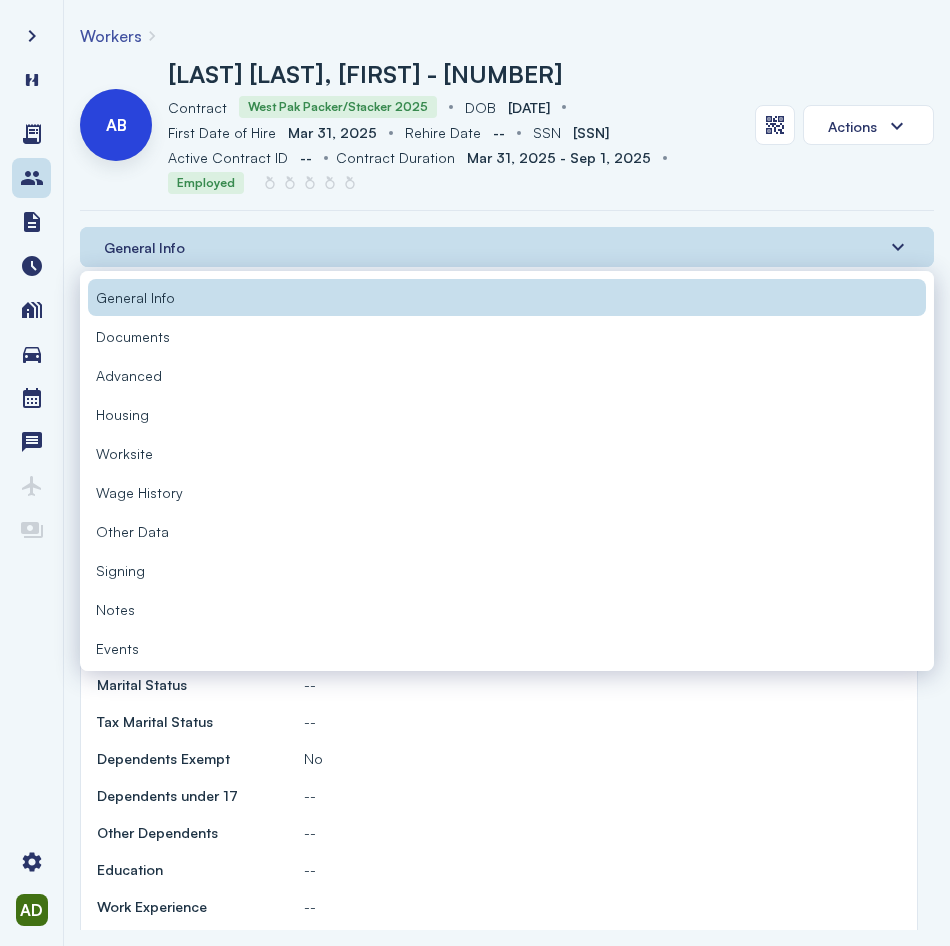 click on "Documents" at bounding box center (133, 336) 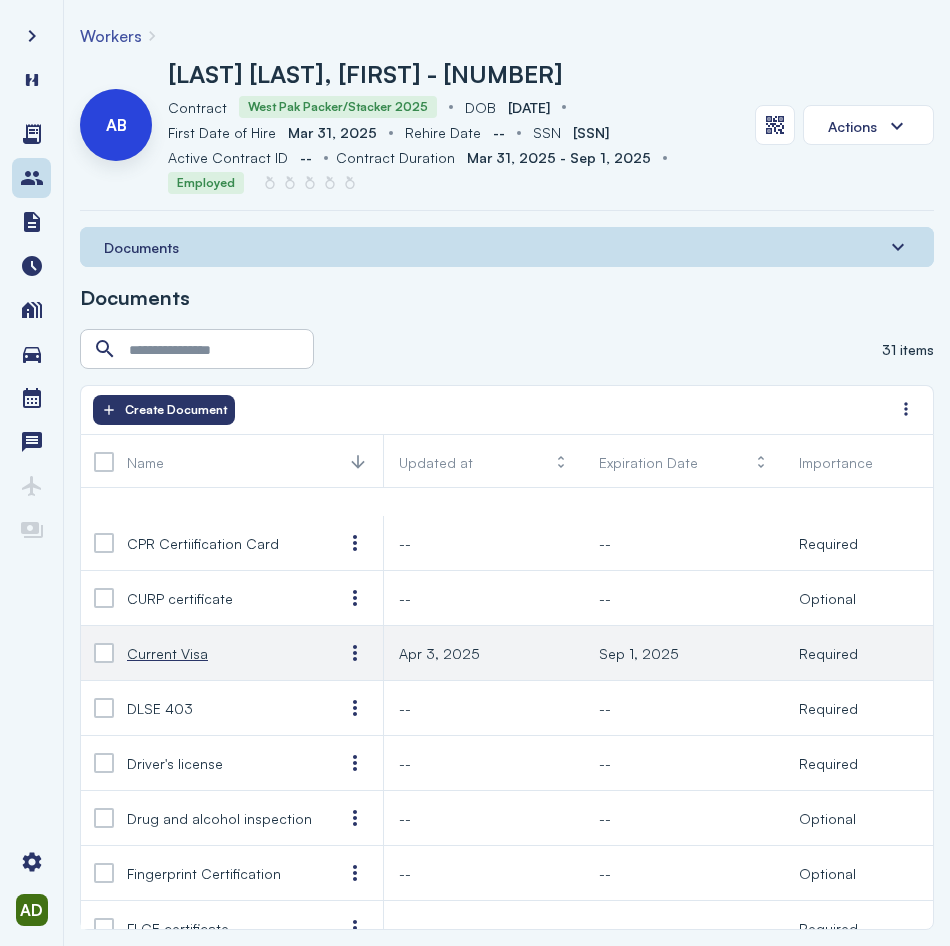 scroll, scrollTop: 100, scrollLeft: 0, axis: vertical 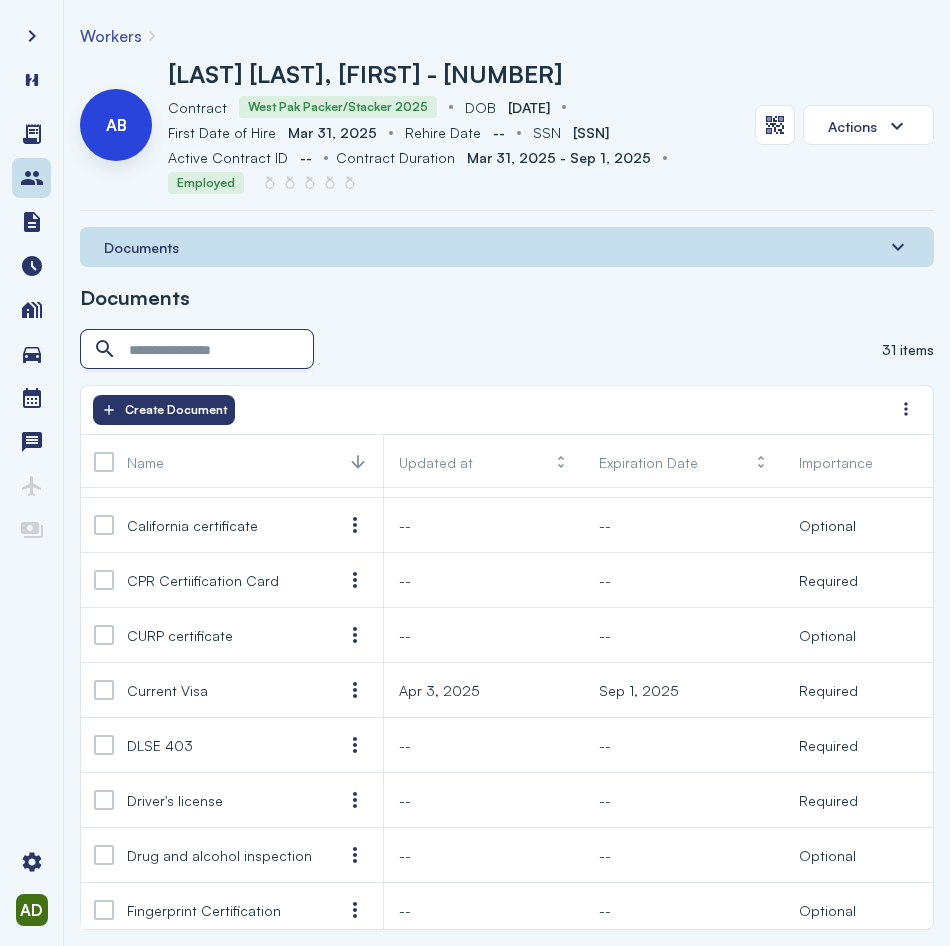 drag, startPoint x: 162, startPoint y: 330, endPoint x: 163, endPoint y: 354, distance: 24.020824 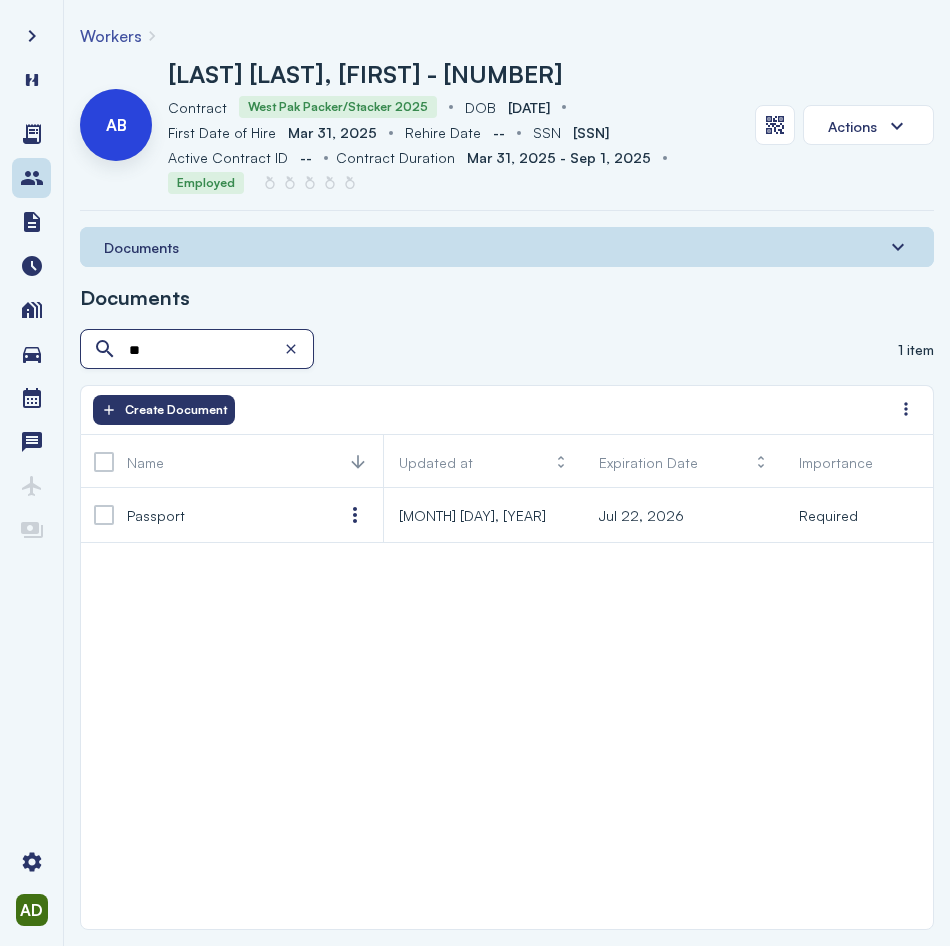 scroll, scrollTop: 0, scrollLeft: 0, axis: both 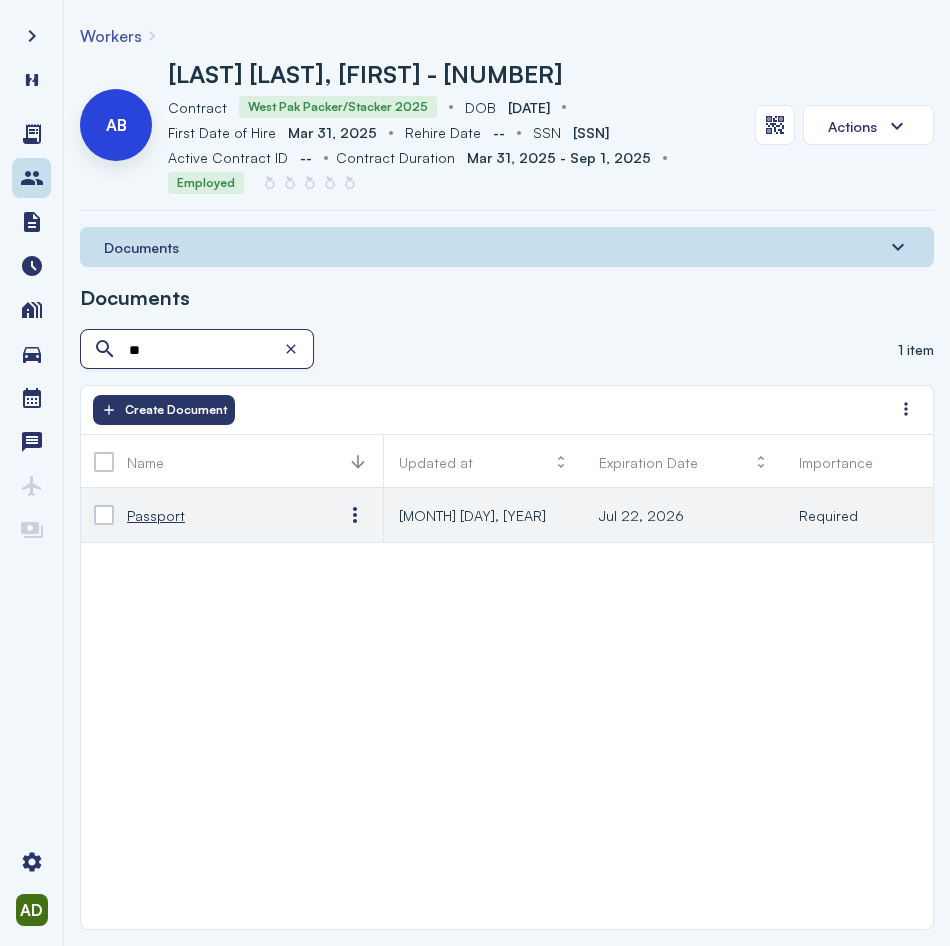 type on "**" 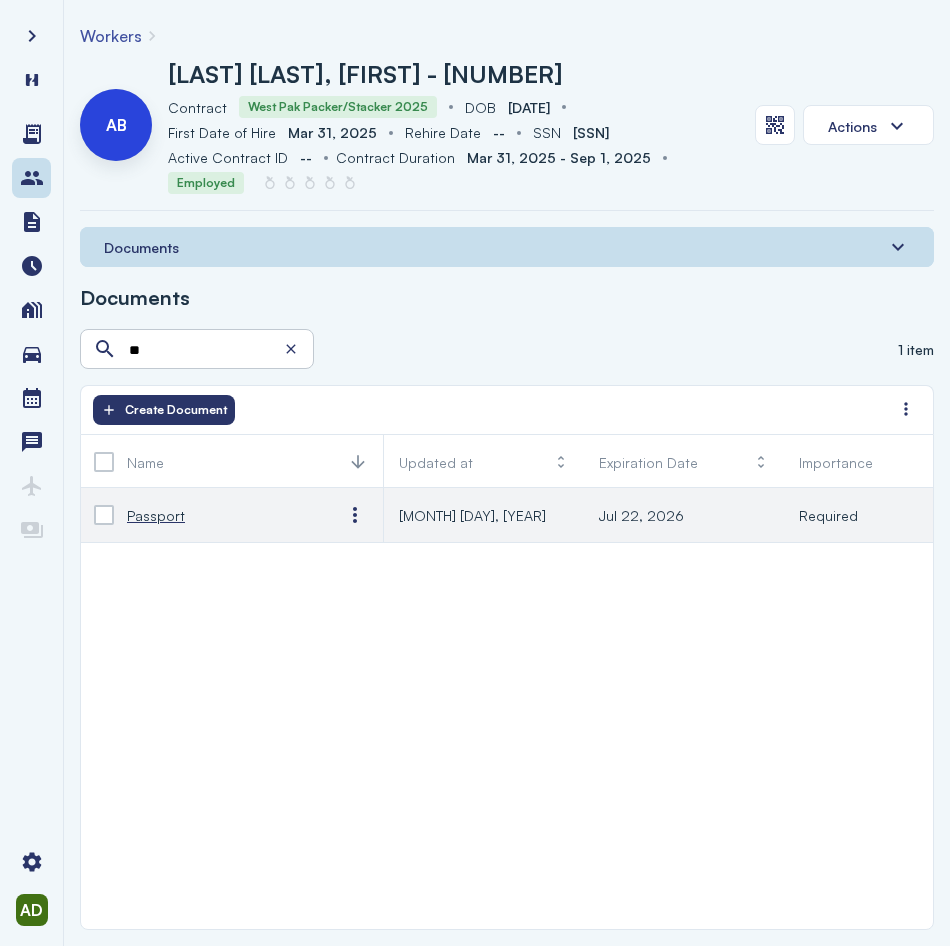 click on "Passport" at bounding box center [156, 515] 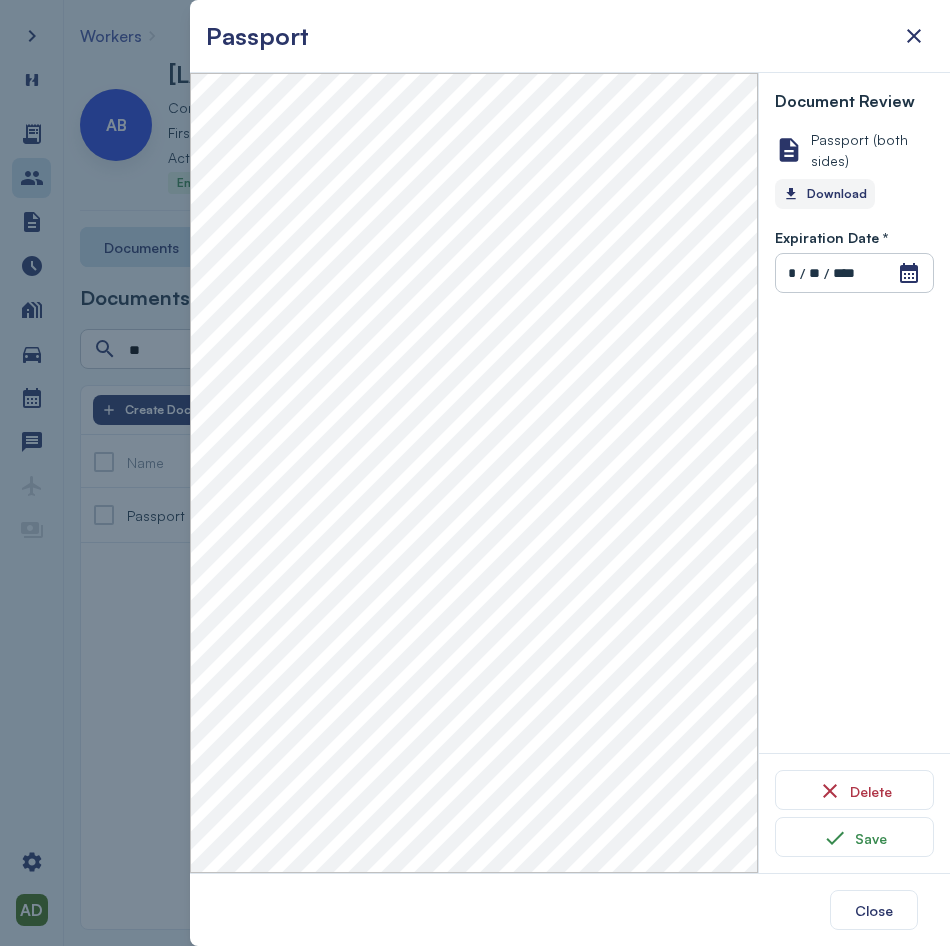 click on "Download" 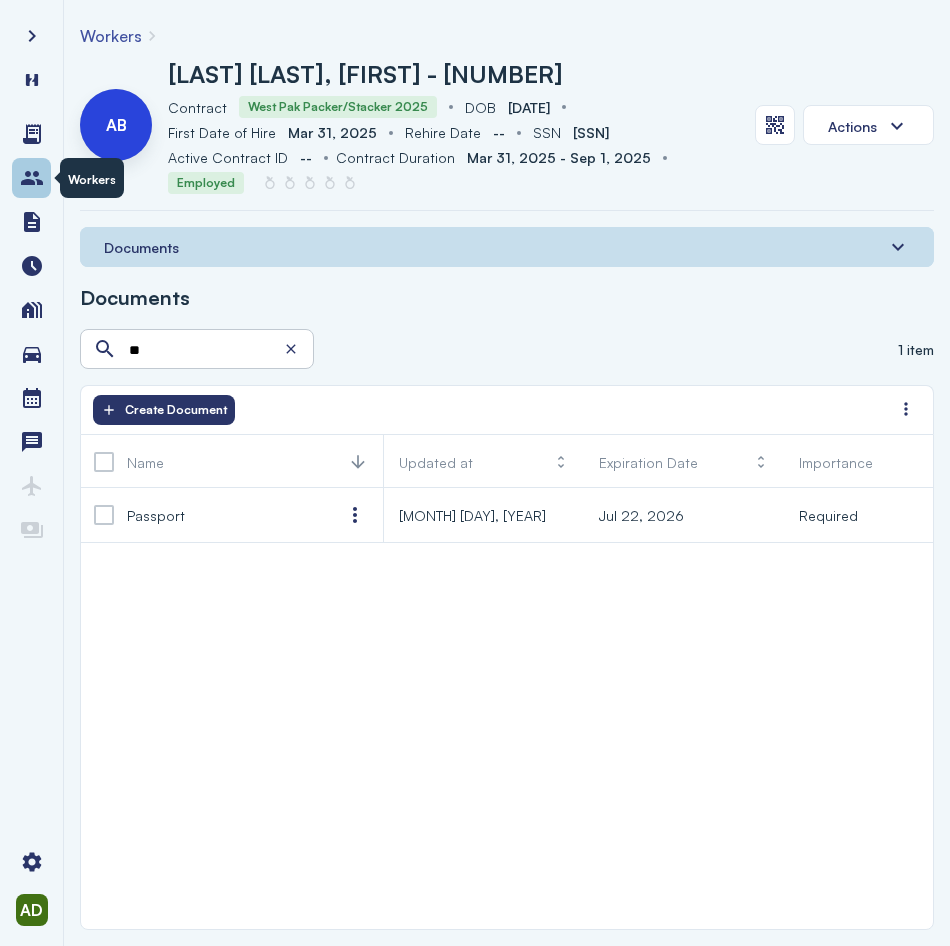 click at bounding box center [32, 178] 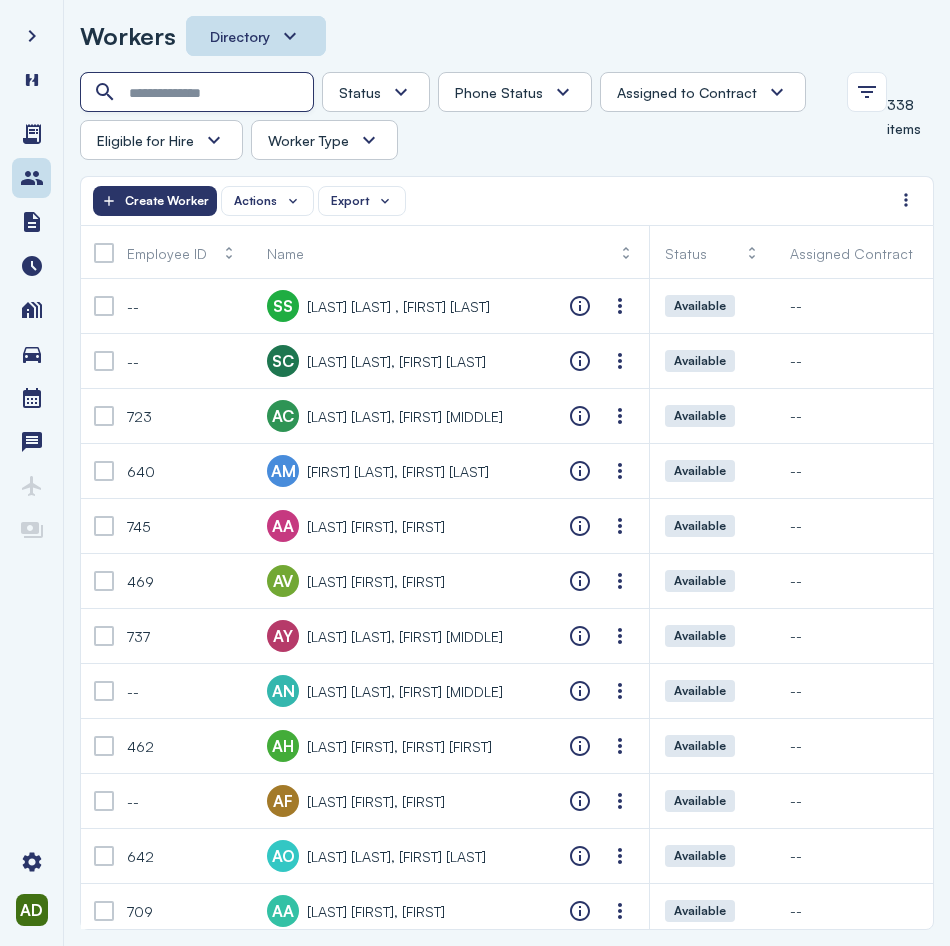 click at bounding box center [199, 93] 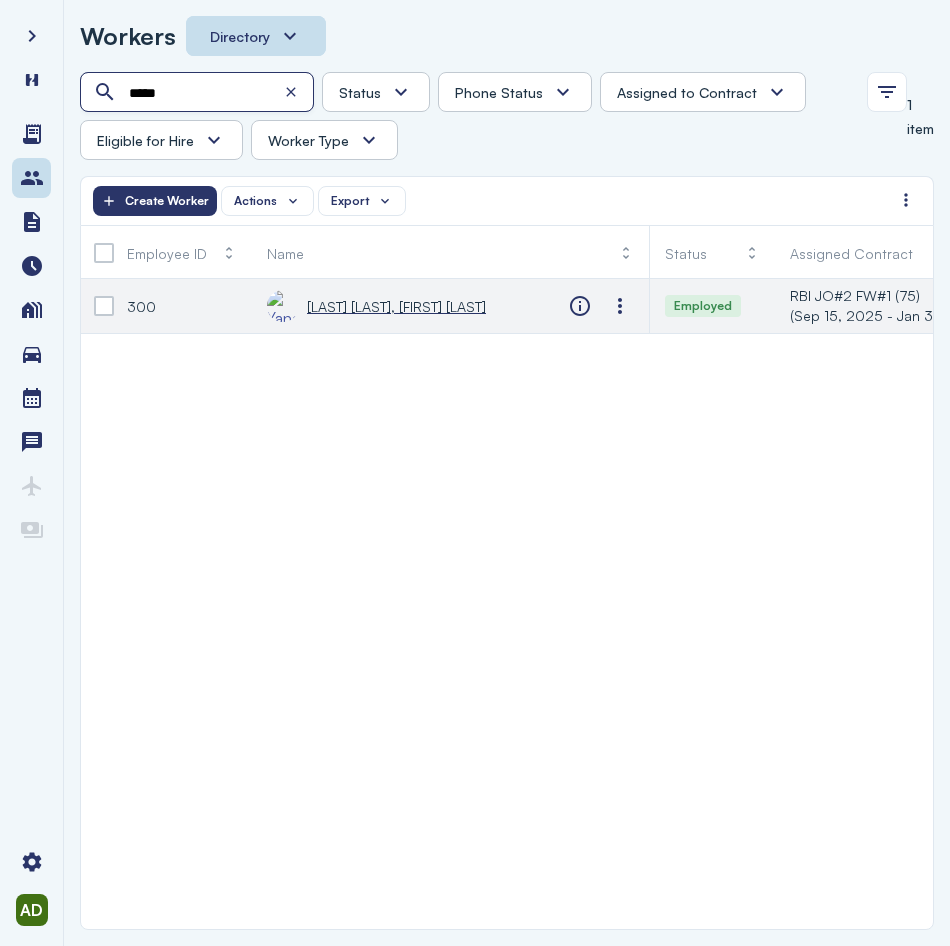 type on "*****" 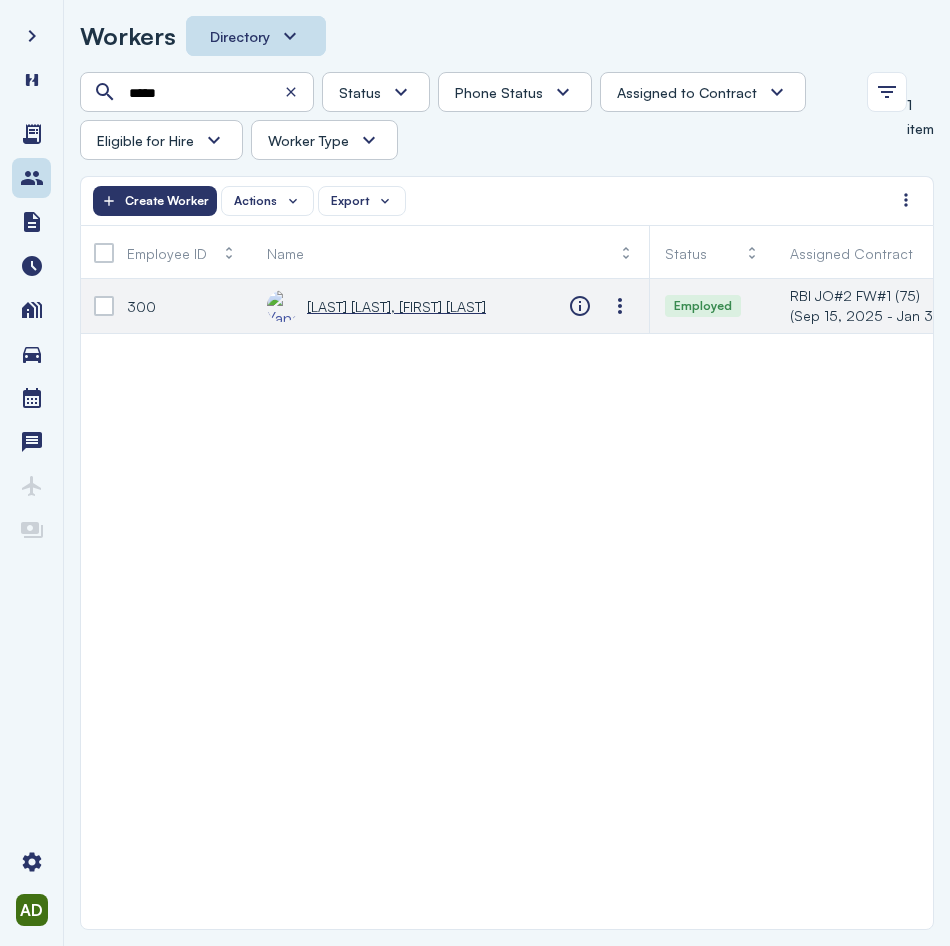 click on "[LAST] [LAST], [FIRST] [LAST]" at bounding box center (396, 306) 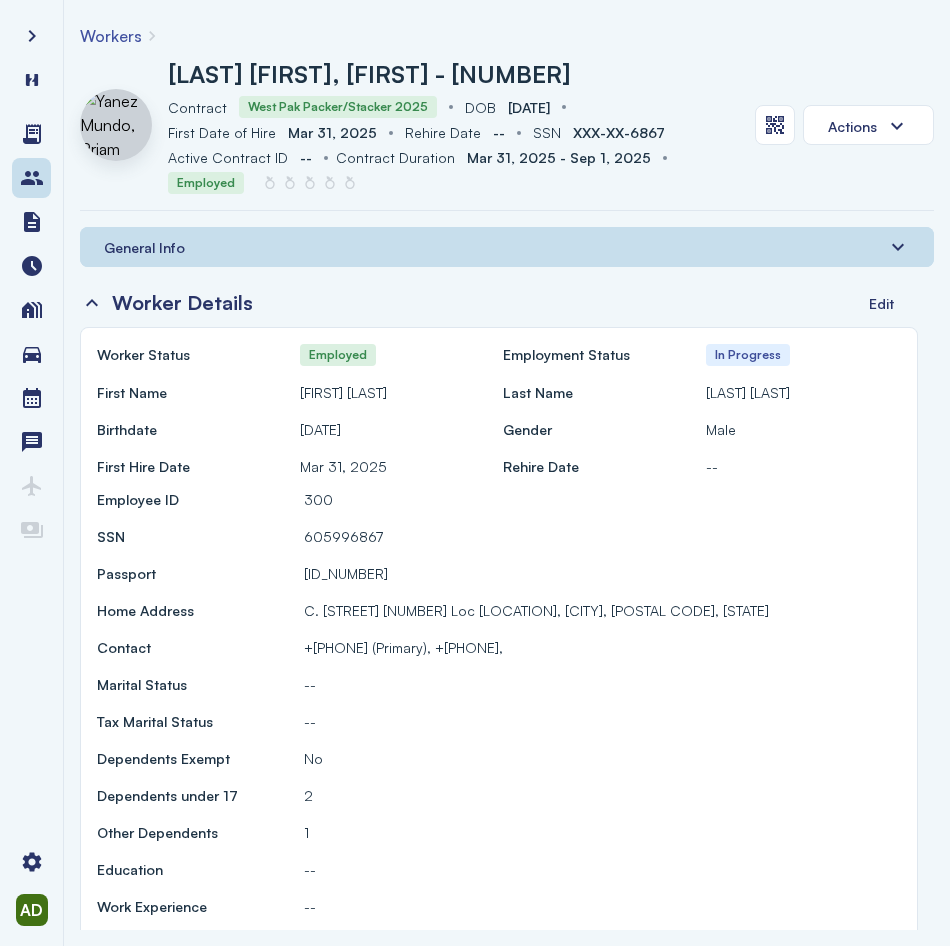 click on "General Info" at bounding box center (507, 247) 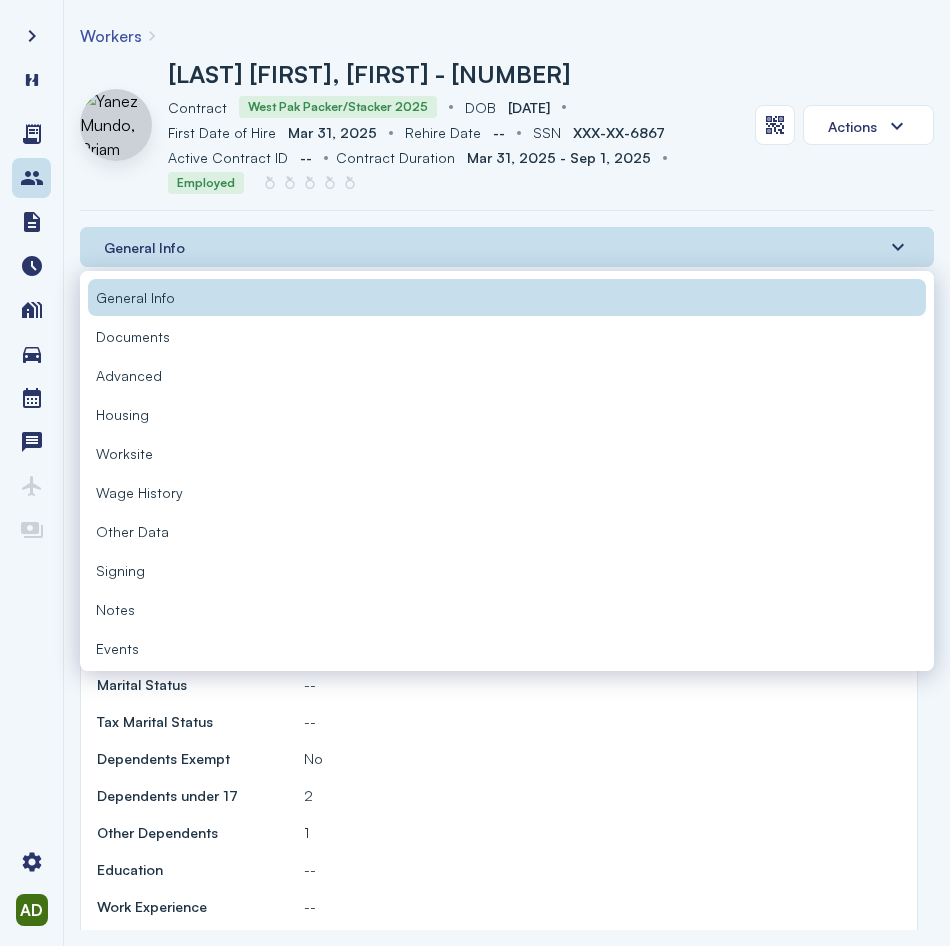 click on "Documents" at bounding box center (507, 336) 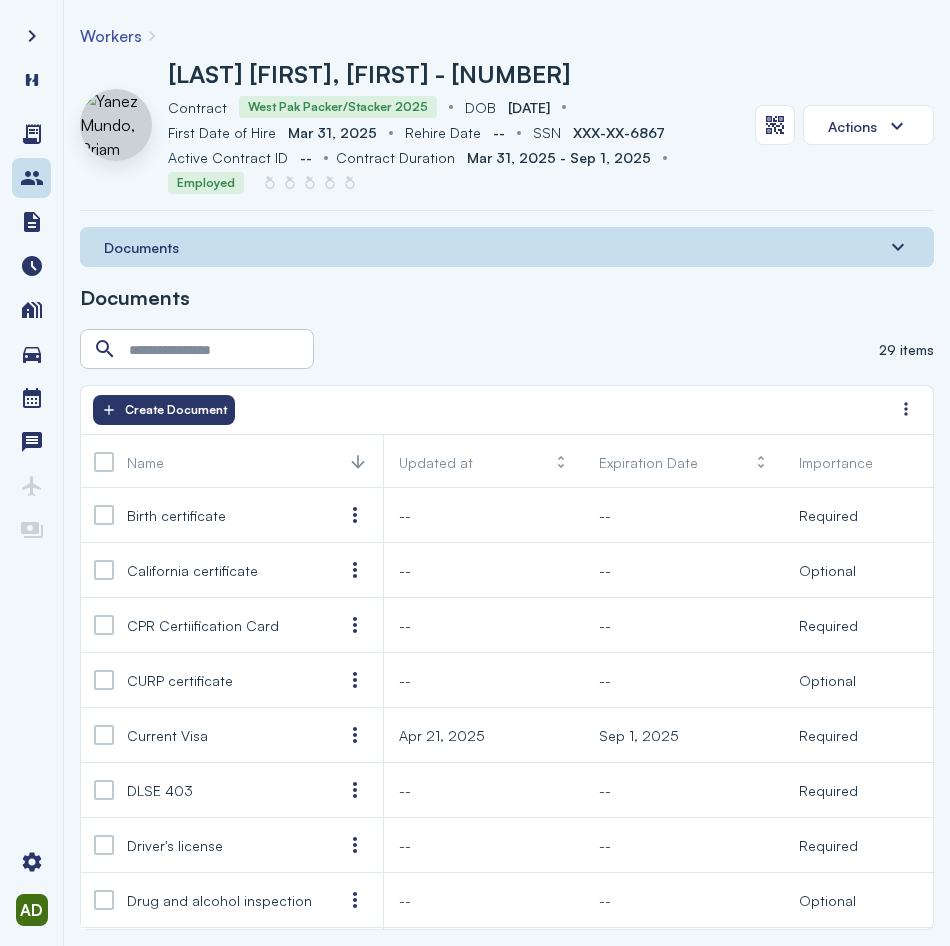 click on "Documents" at bounding box center (507, 306) 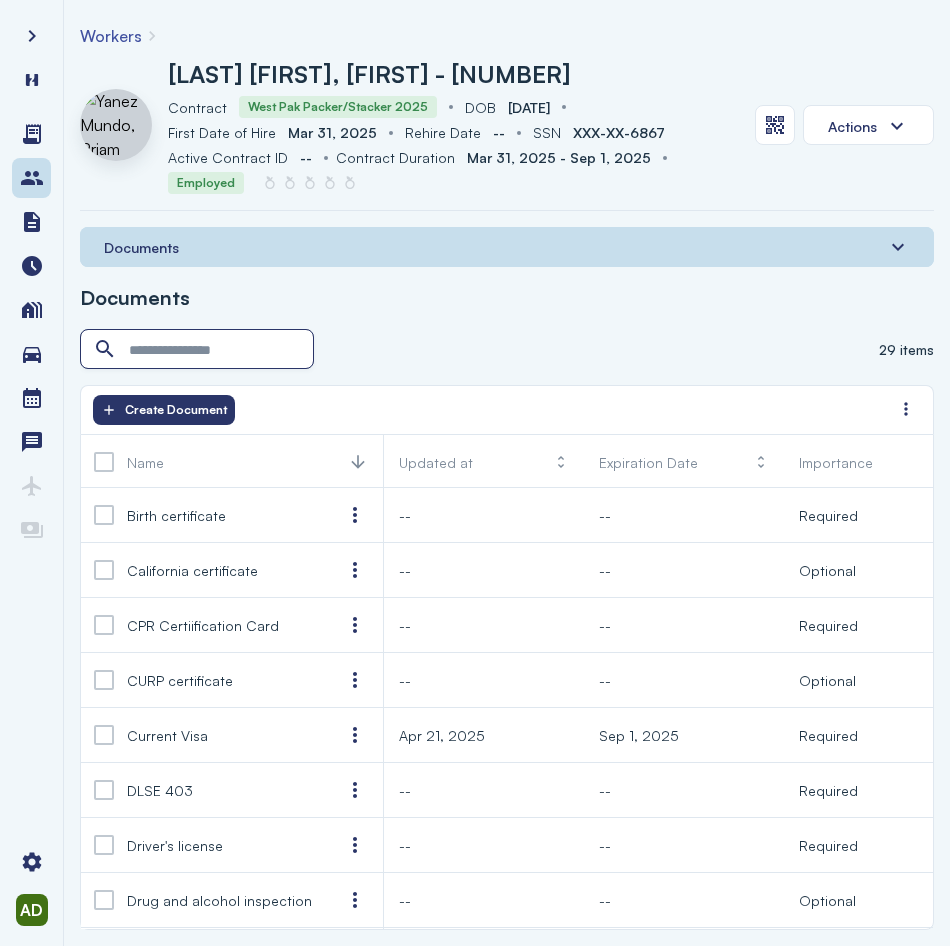click at bounding box center [199, 350] 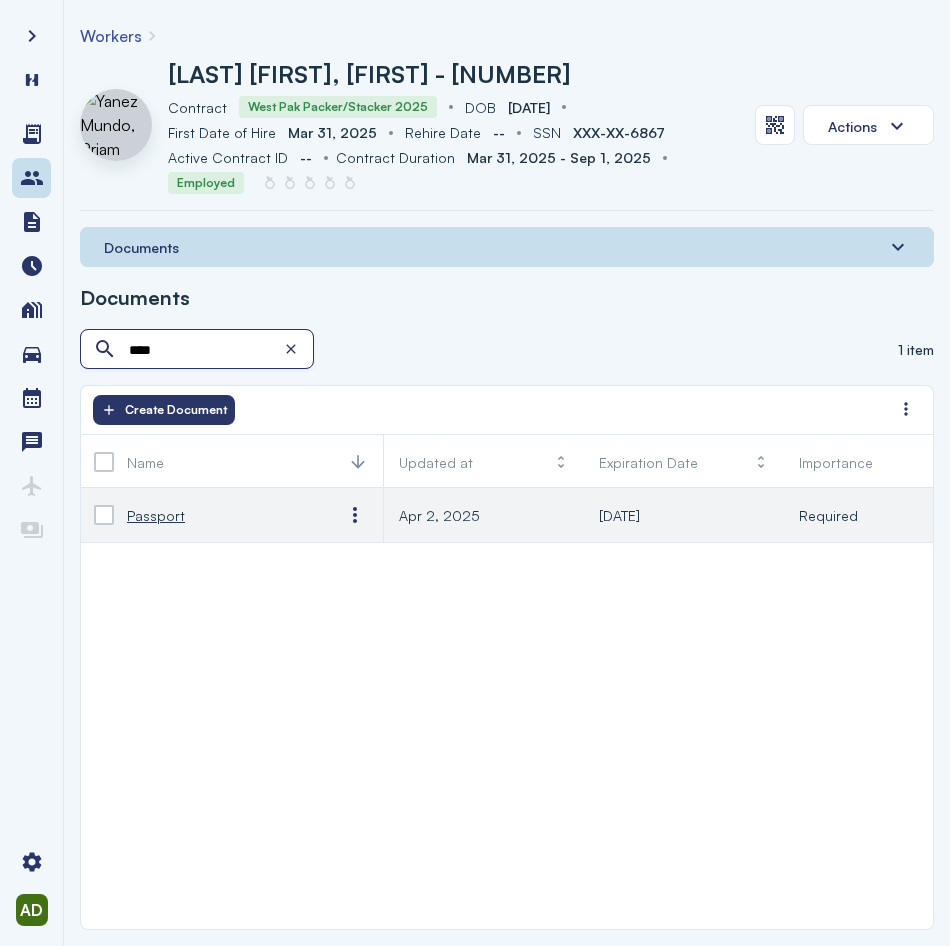 type on "****" 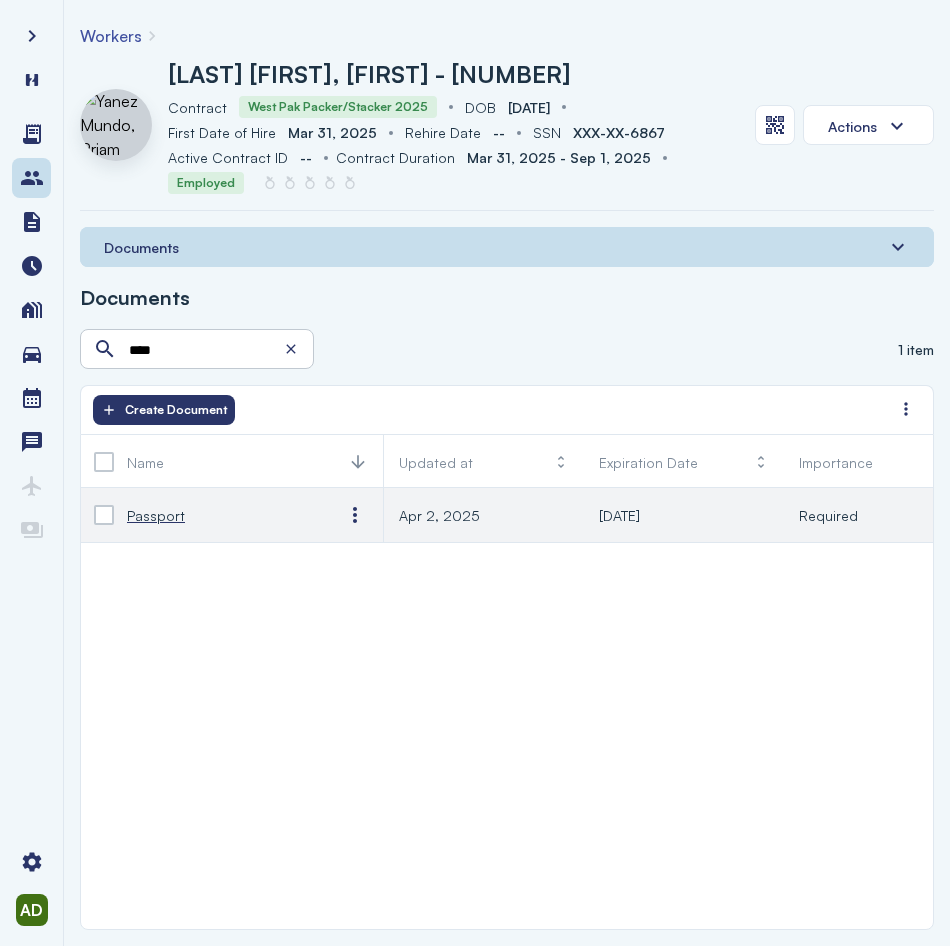 click on "Passport" at bounding box center (156, 515) 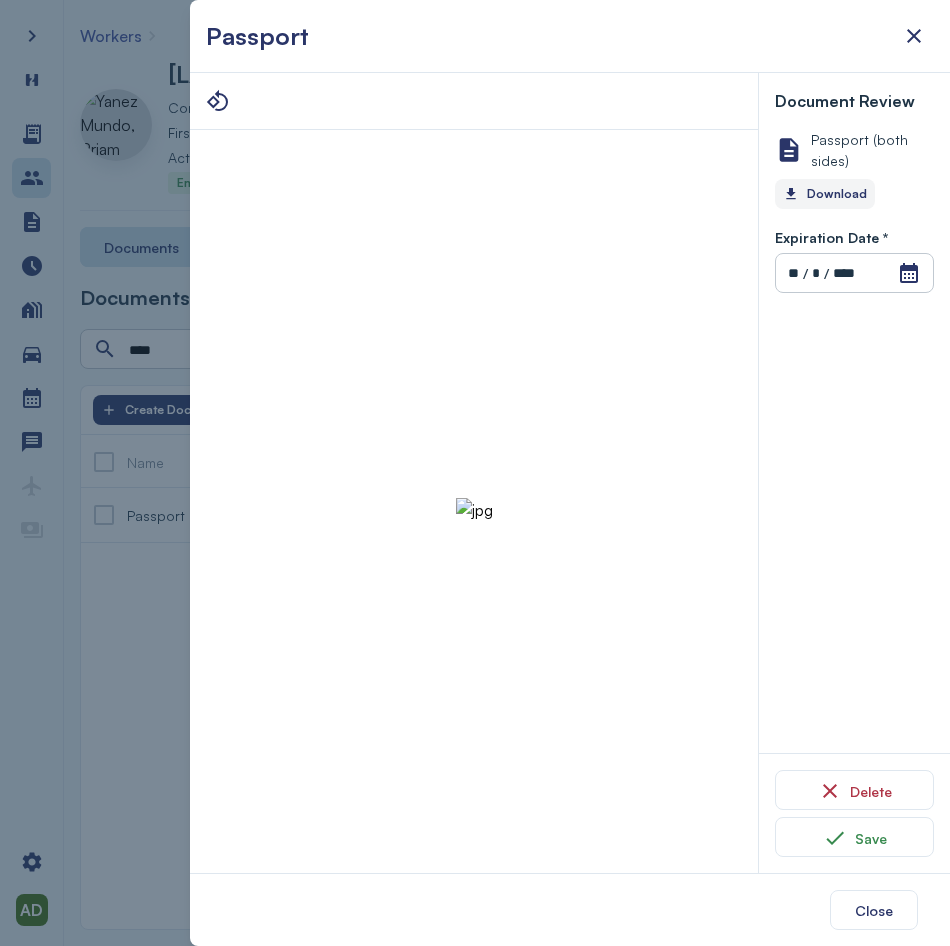 click on "Download" 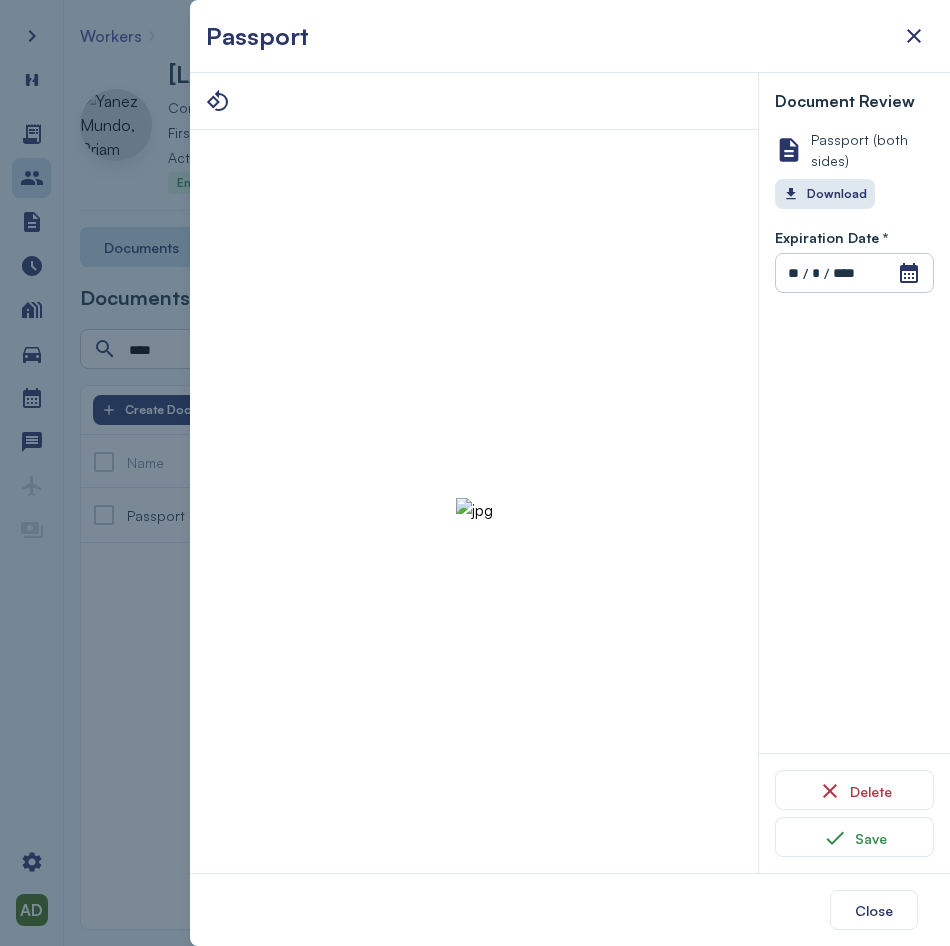 click at bounding box center [474, 509] 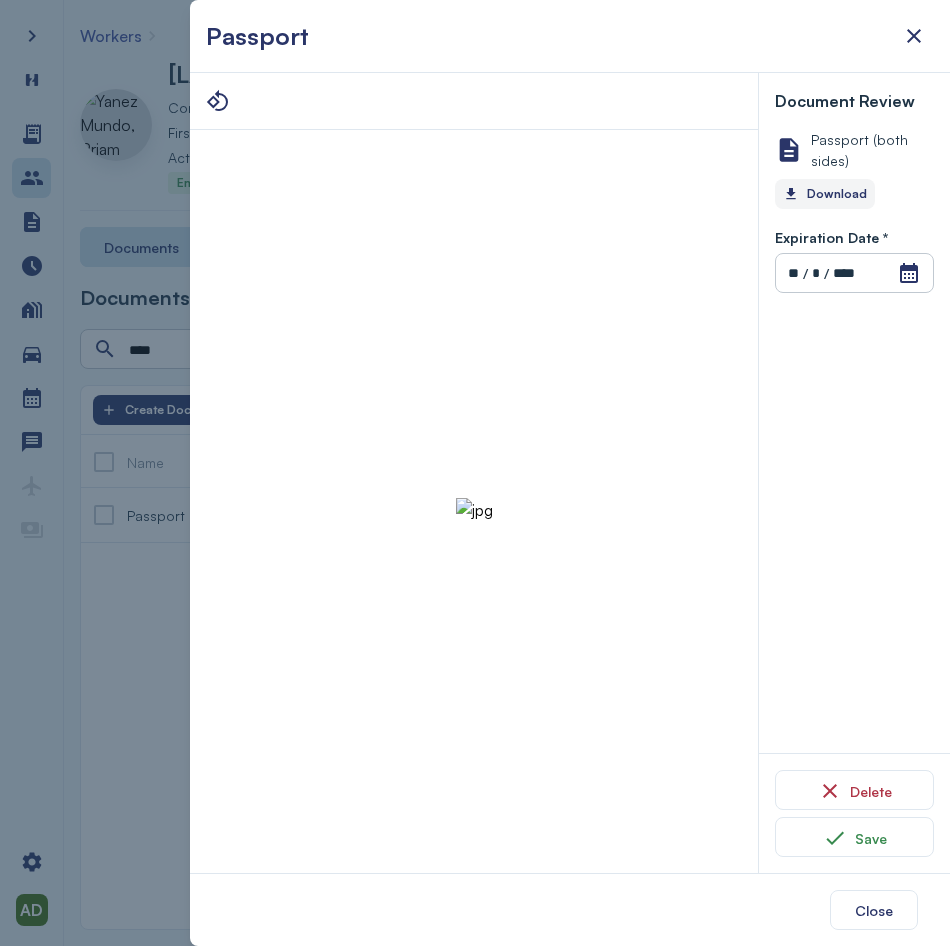 click on "Download" at bounding box center (825, 194) 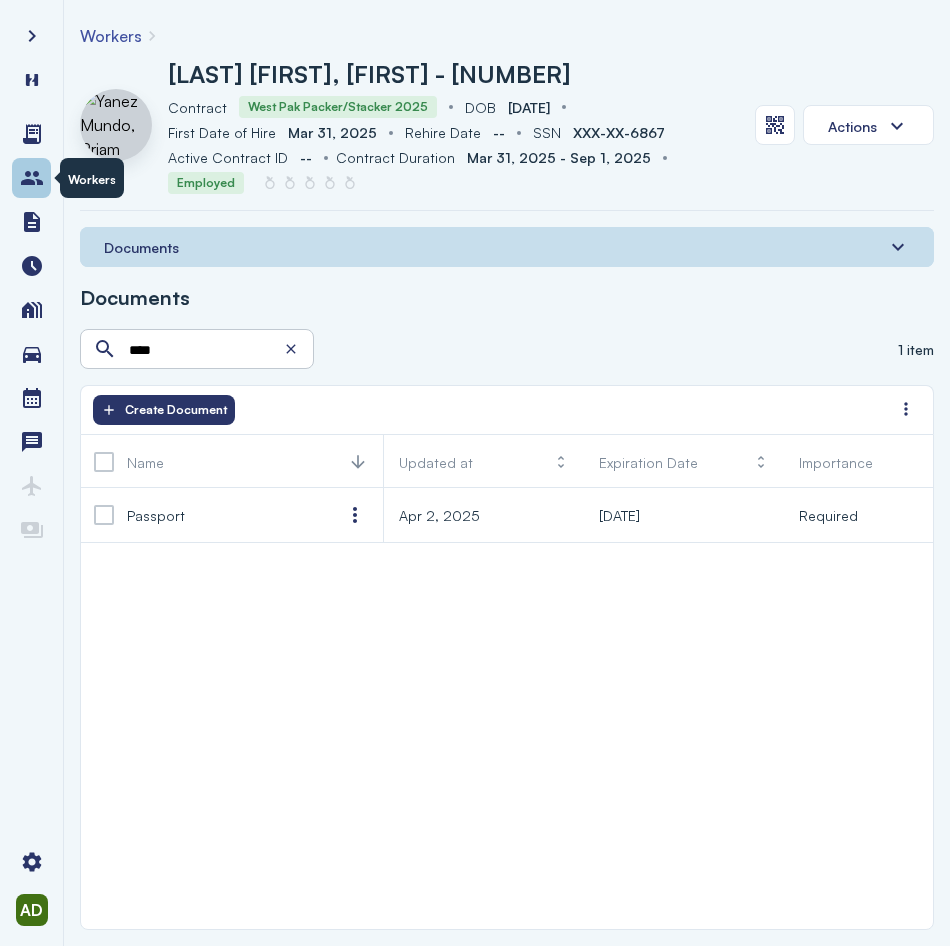 click at bounding box center (31, 178) 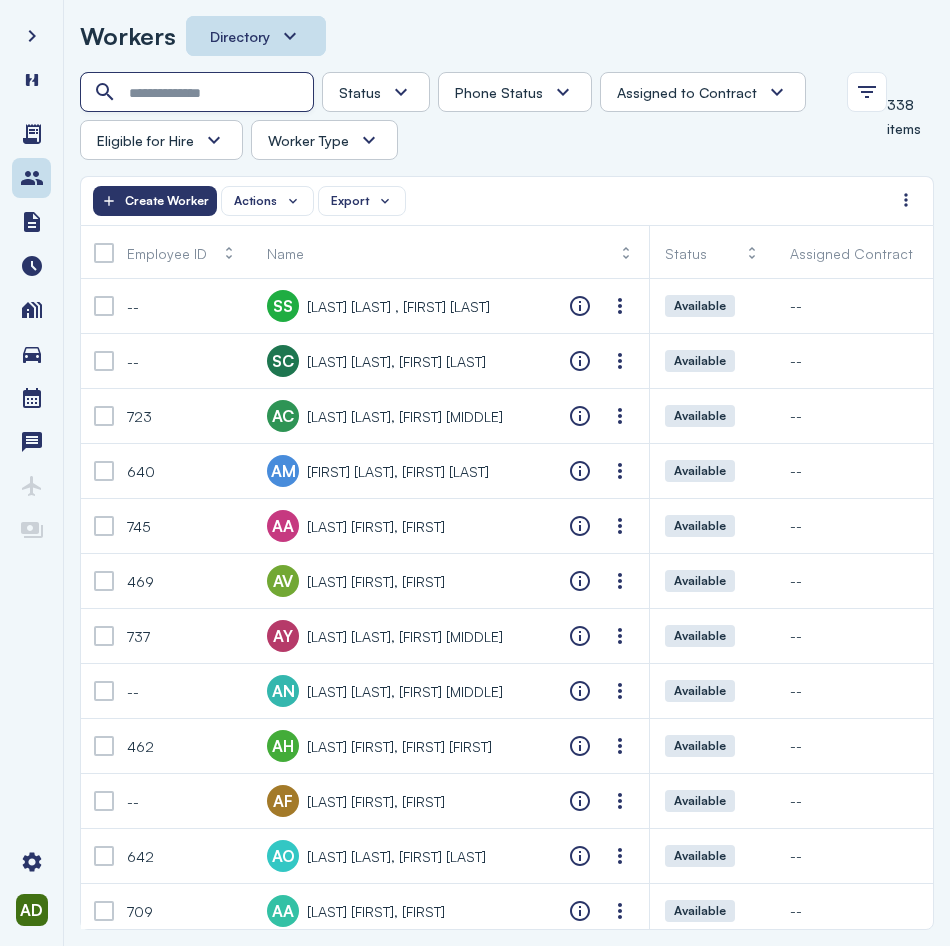 click at bounding box center [199, 93] 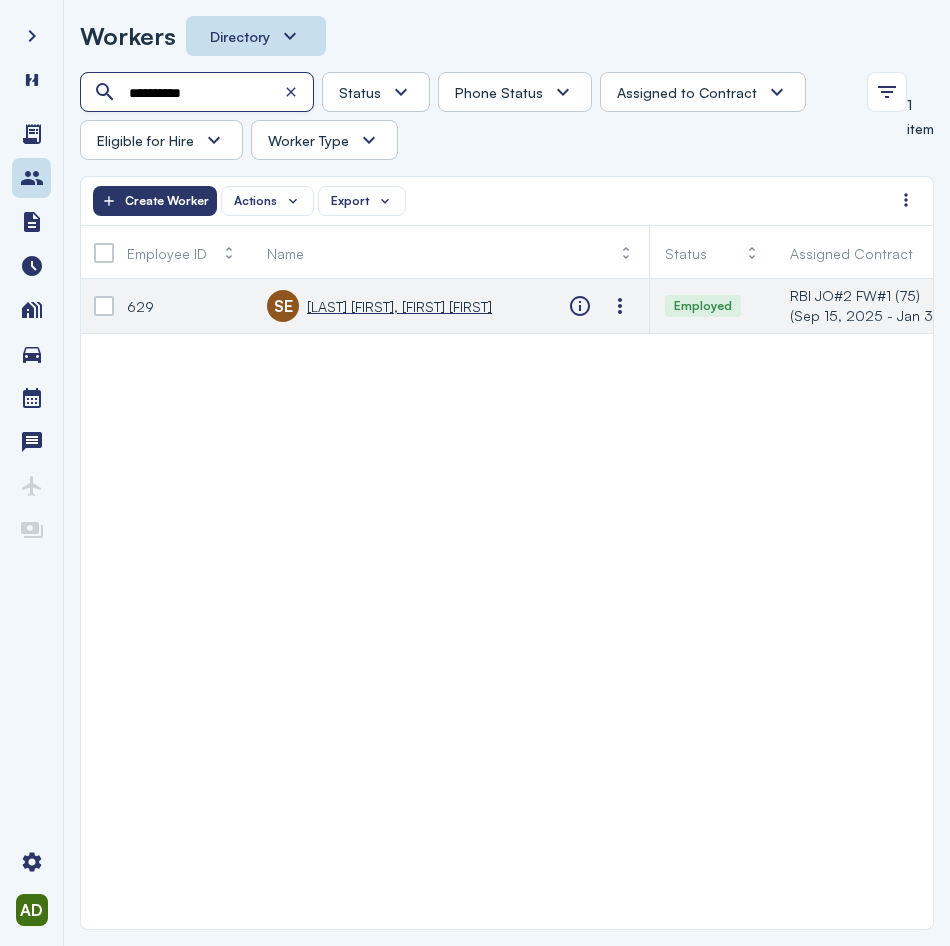 type on "**********" 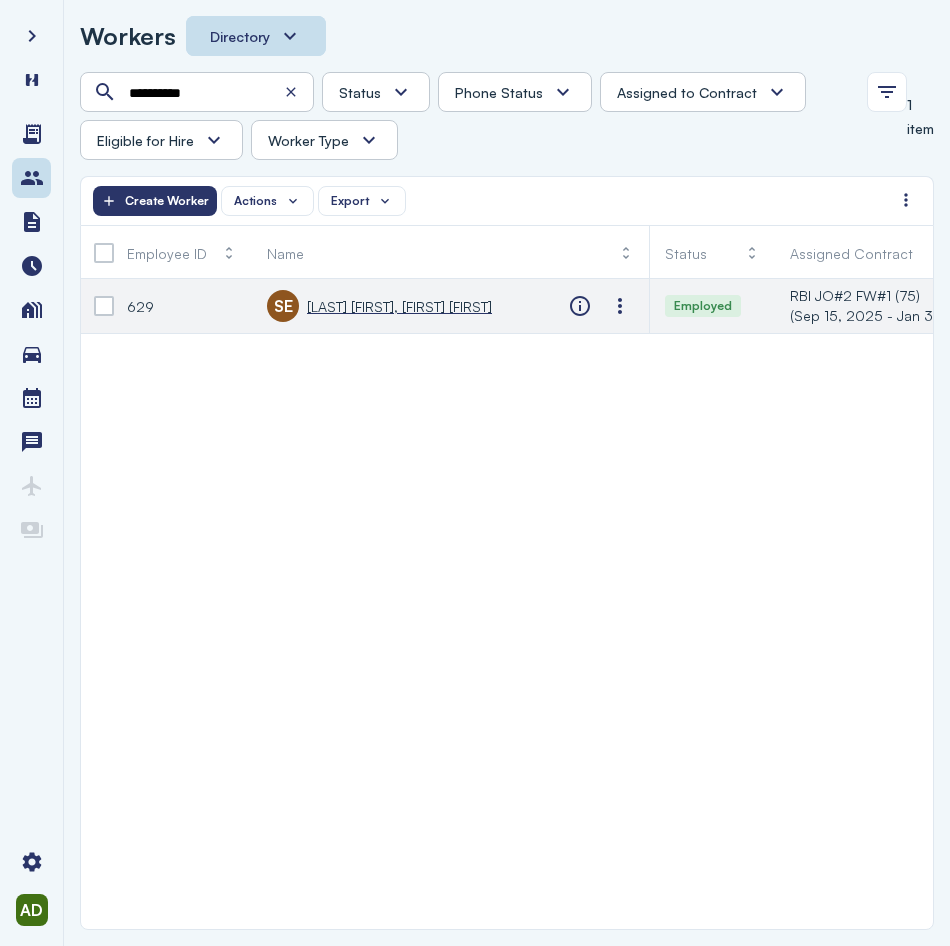click on "[LAST] [FIRST], [FIRST] [FIRST]" at bounding box center [399, 306] 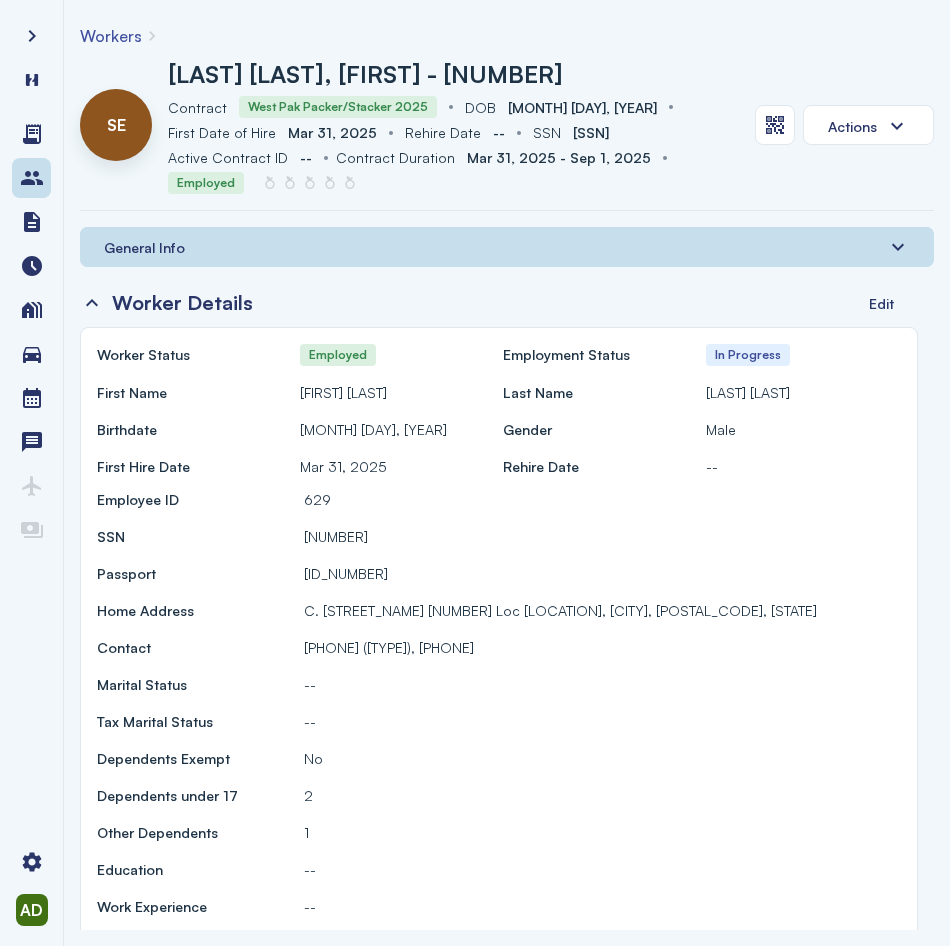 click on "General Info" at bounding box center [144, 247] 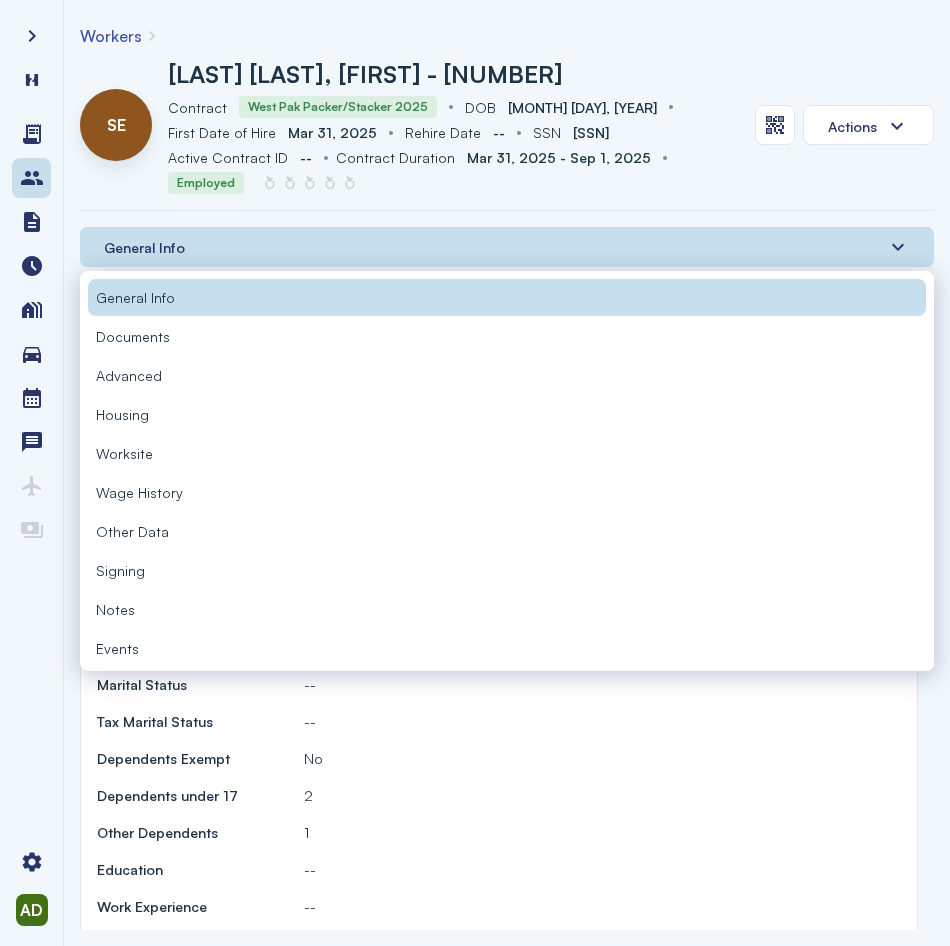 click on "Documents" at bounding box center (133, 336) 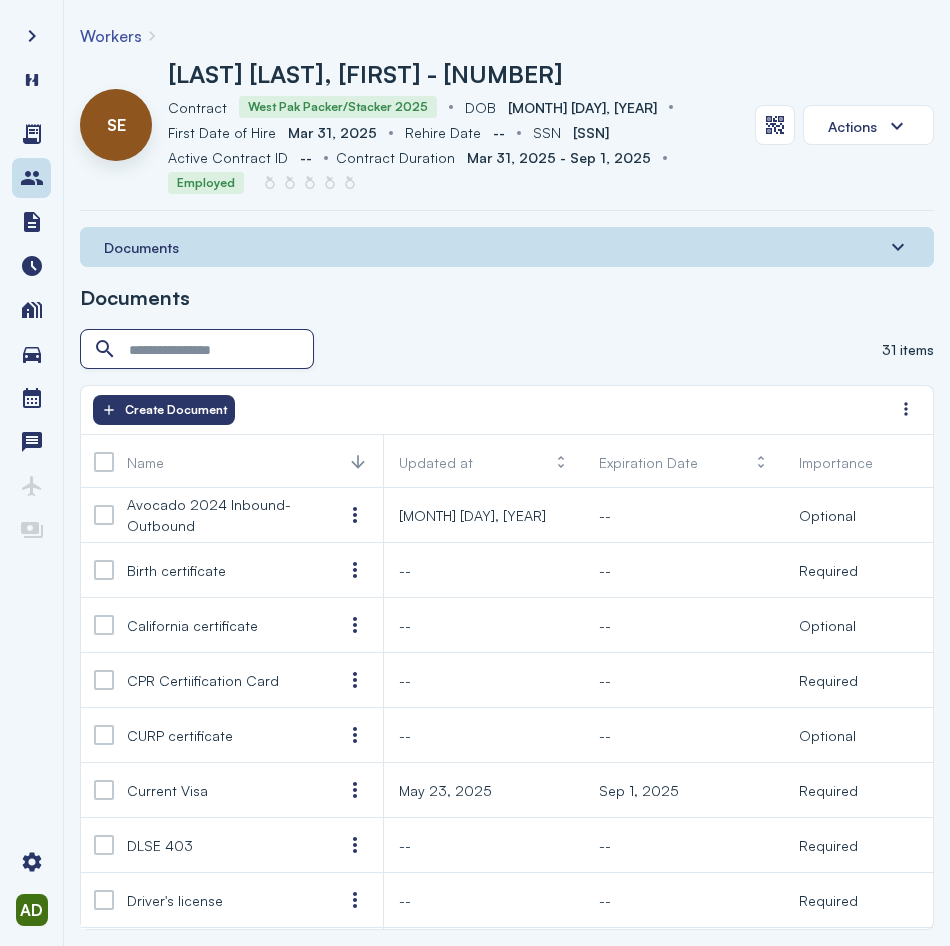 click at bounding box center [199, 350] 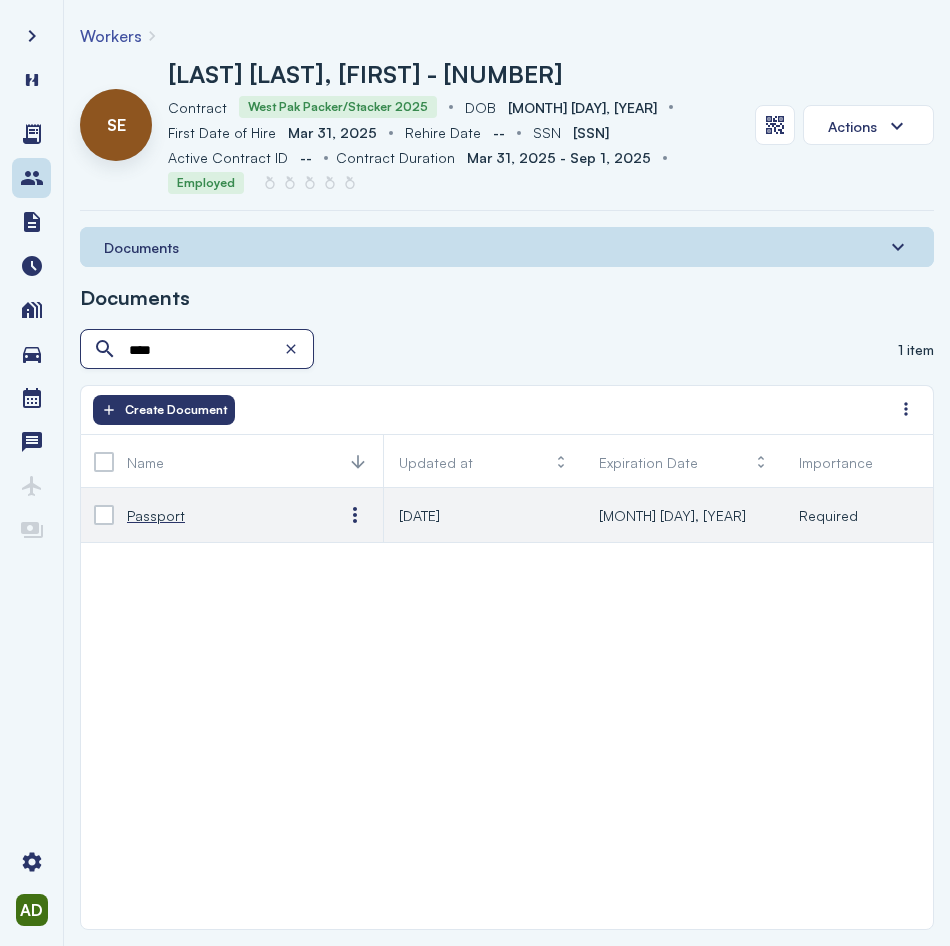 type on "****" 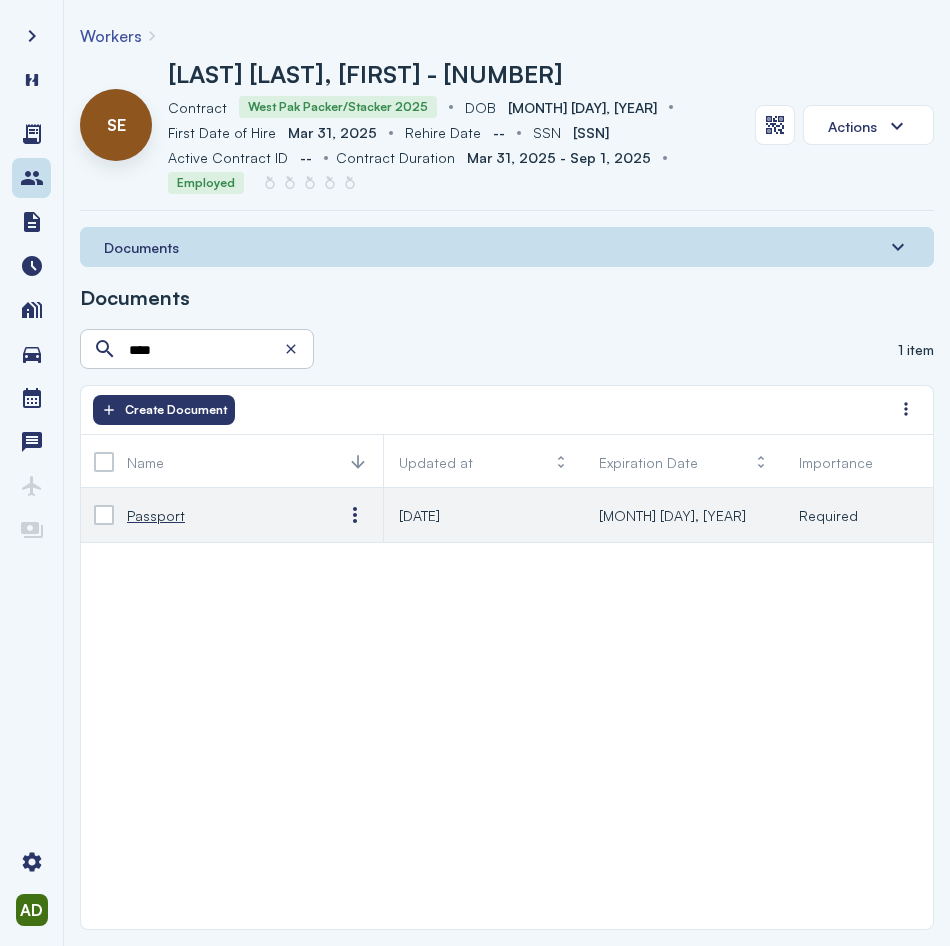 click on "Passport" at bounding box center [156, 515] 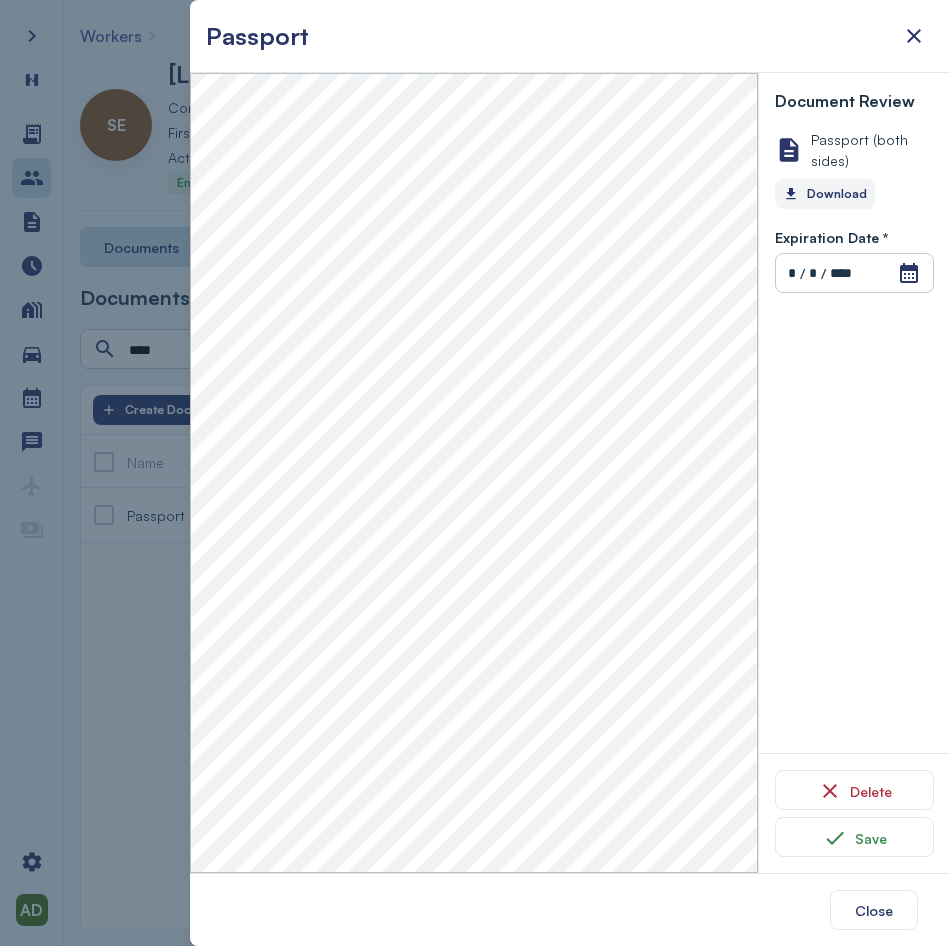 click on "Download" 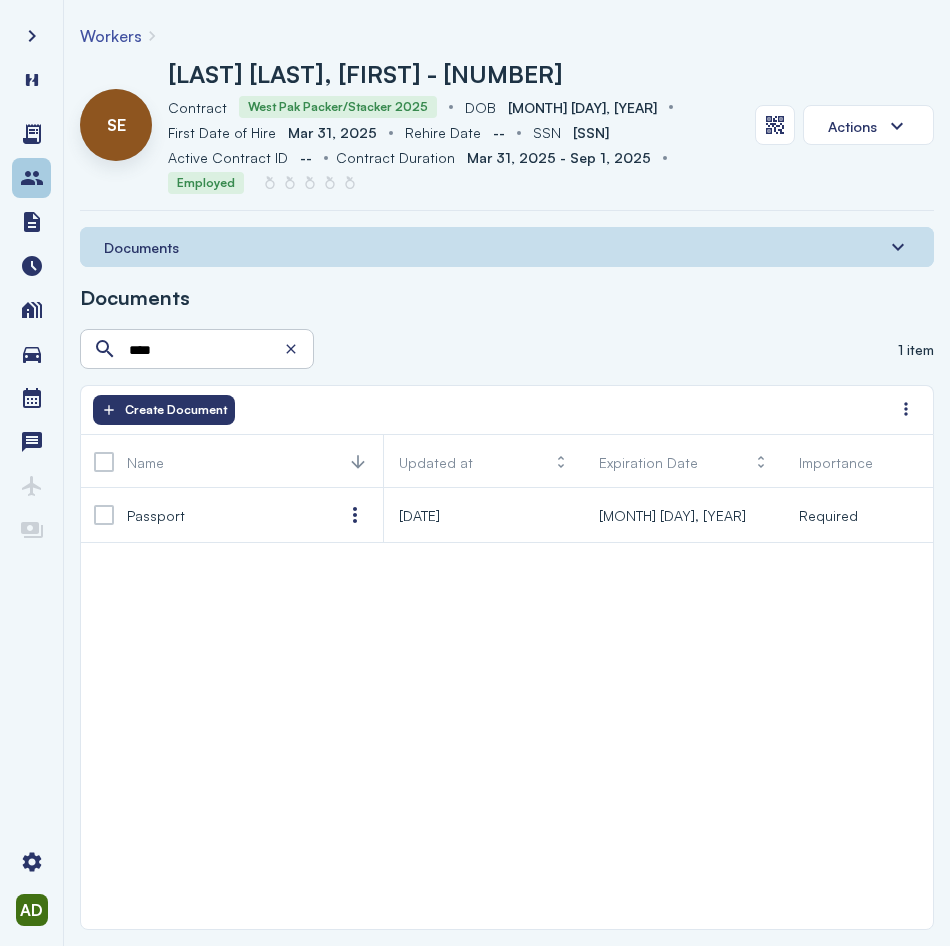 click at bounding box center [31, 178] 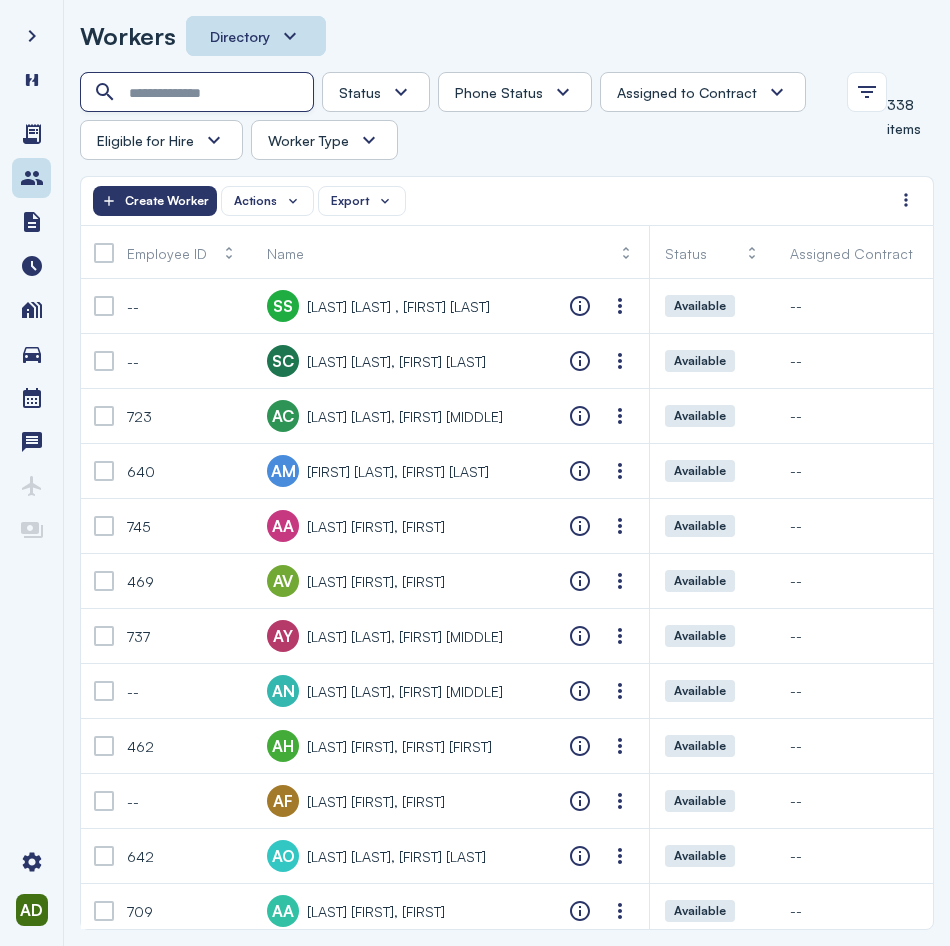 click at bounding box center [199, 93] 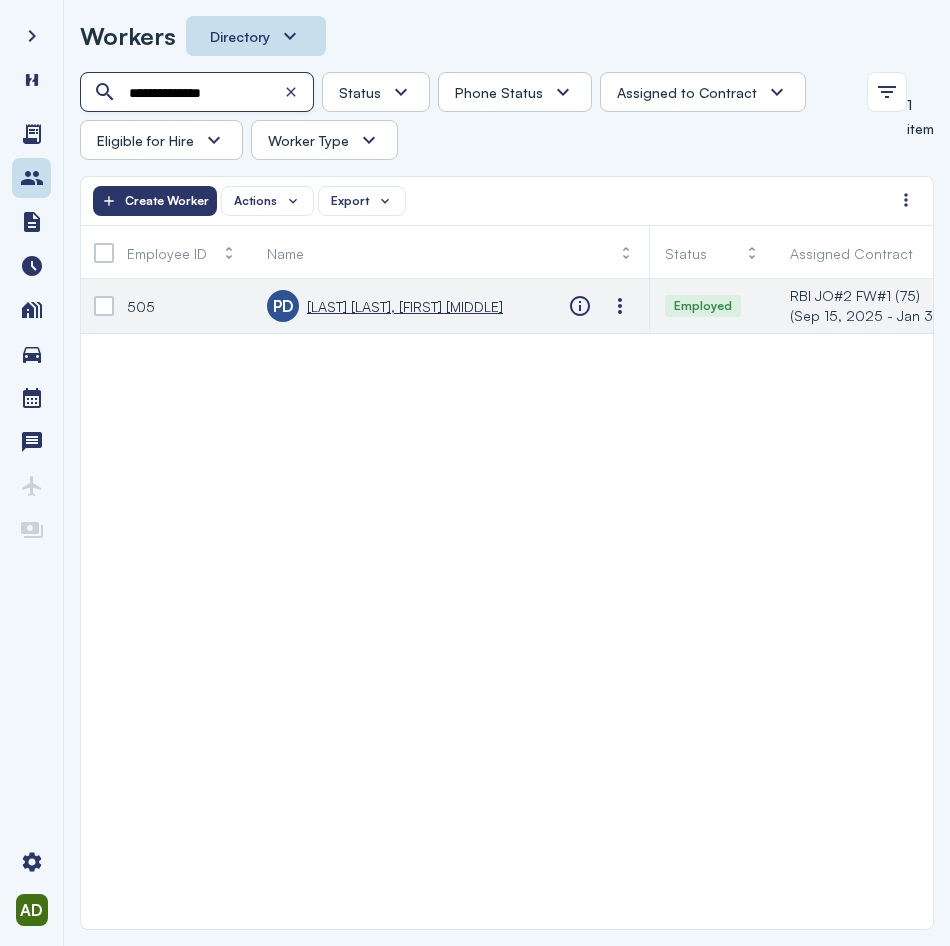 type on "**********" 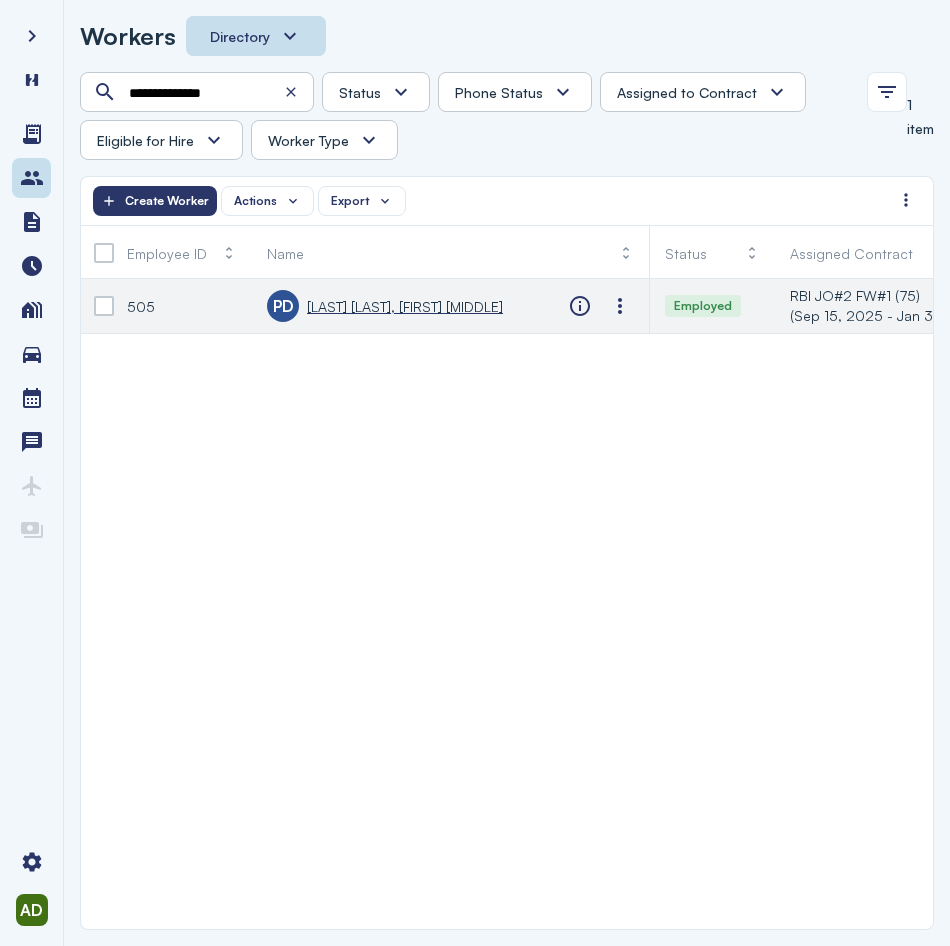 click on "[LAST] [LAST], [FIRST] [MIDDLE]" at bounding box center (405, 306) 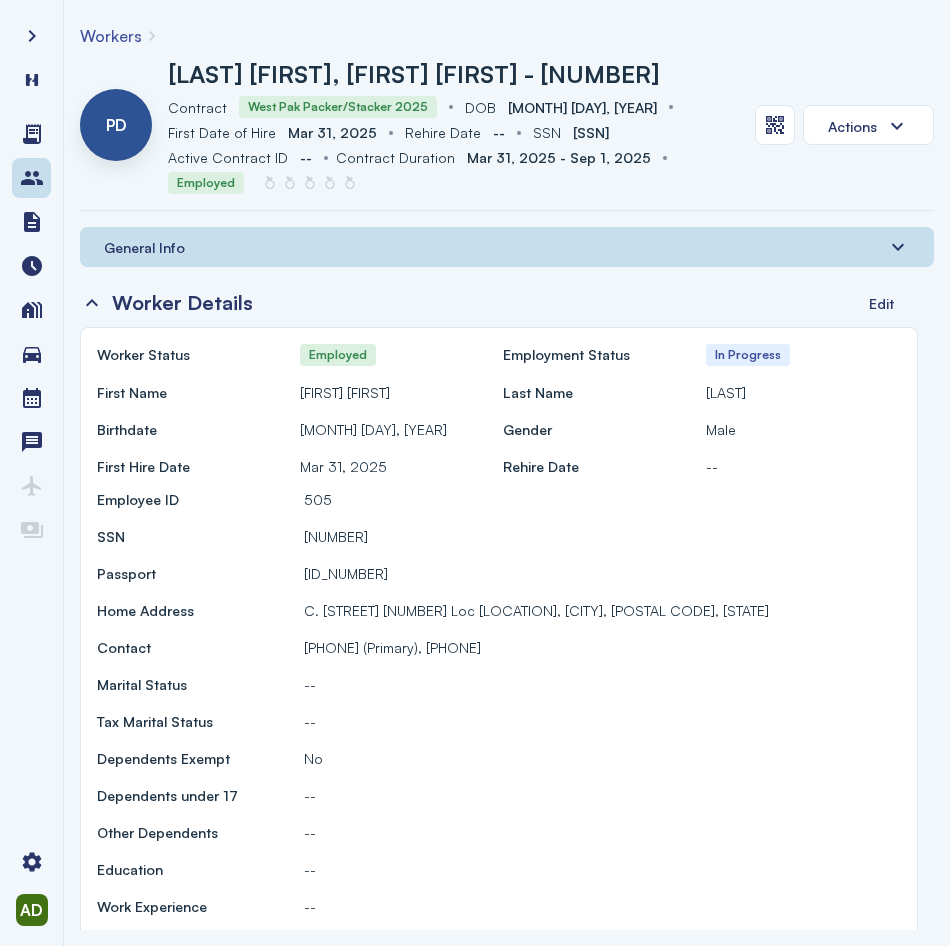 click on "General Info" at bounding box center [144, 247] 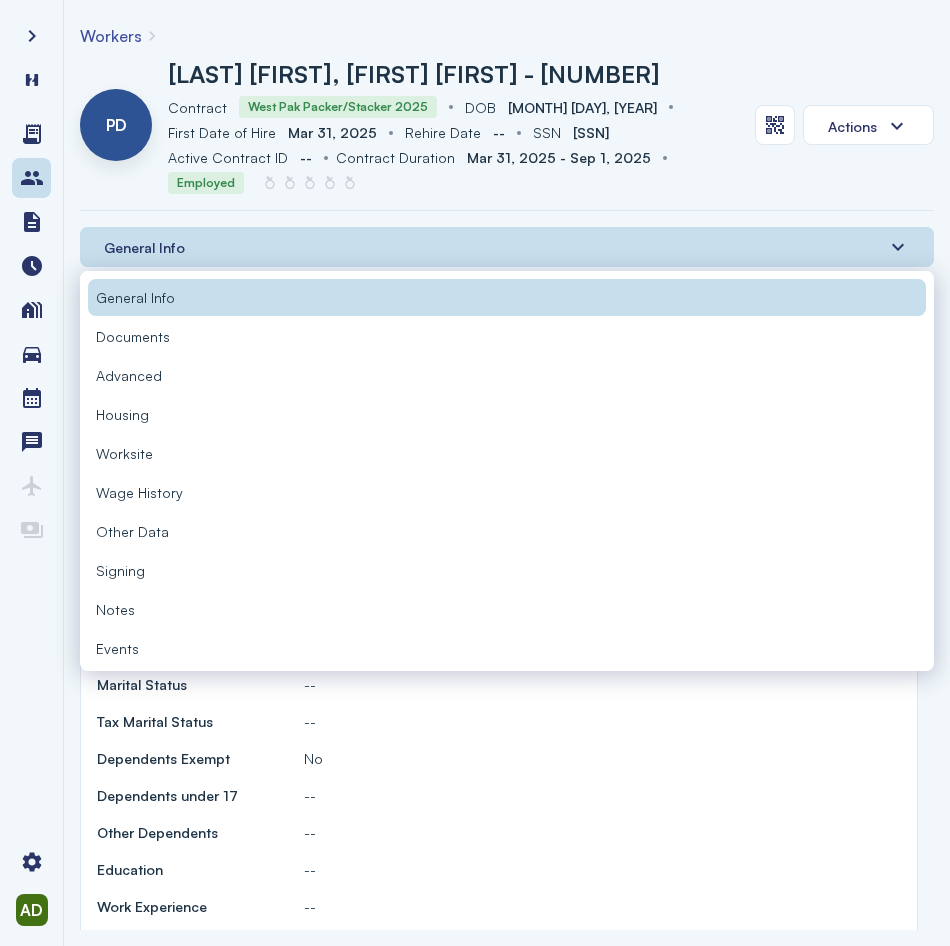 click on "Documents" at bounding box center (133, 336) 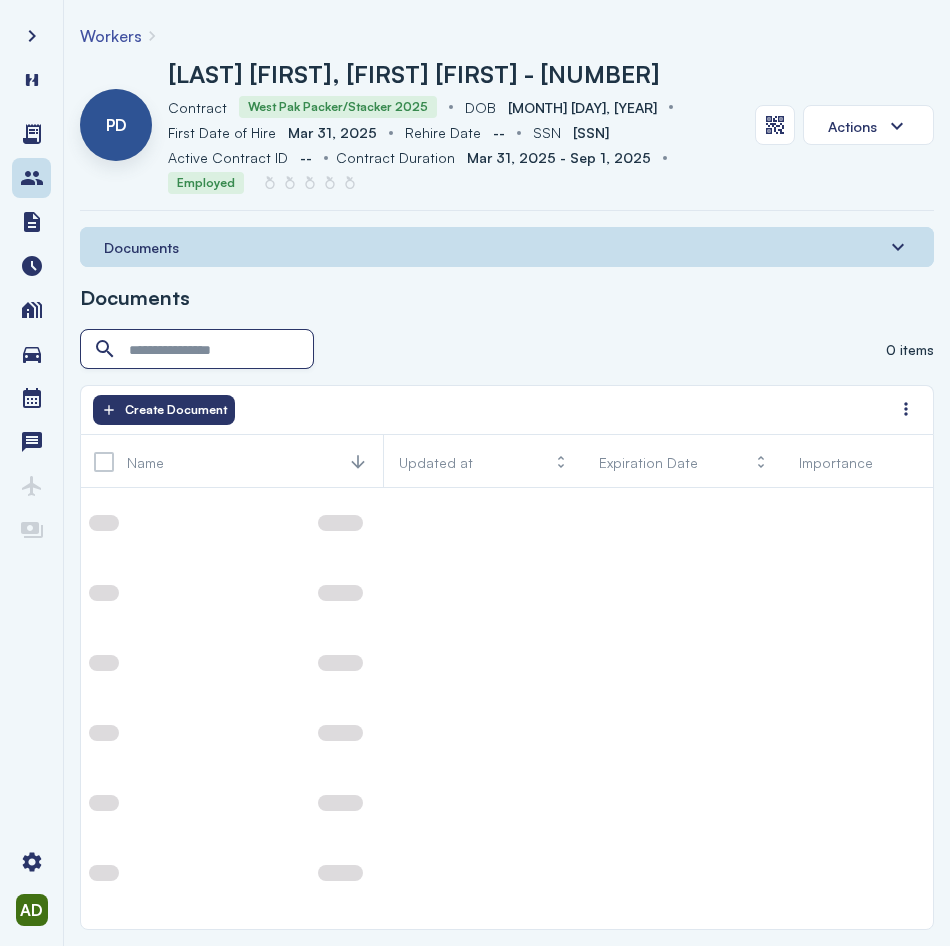 click at bounding box center [199, 350] 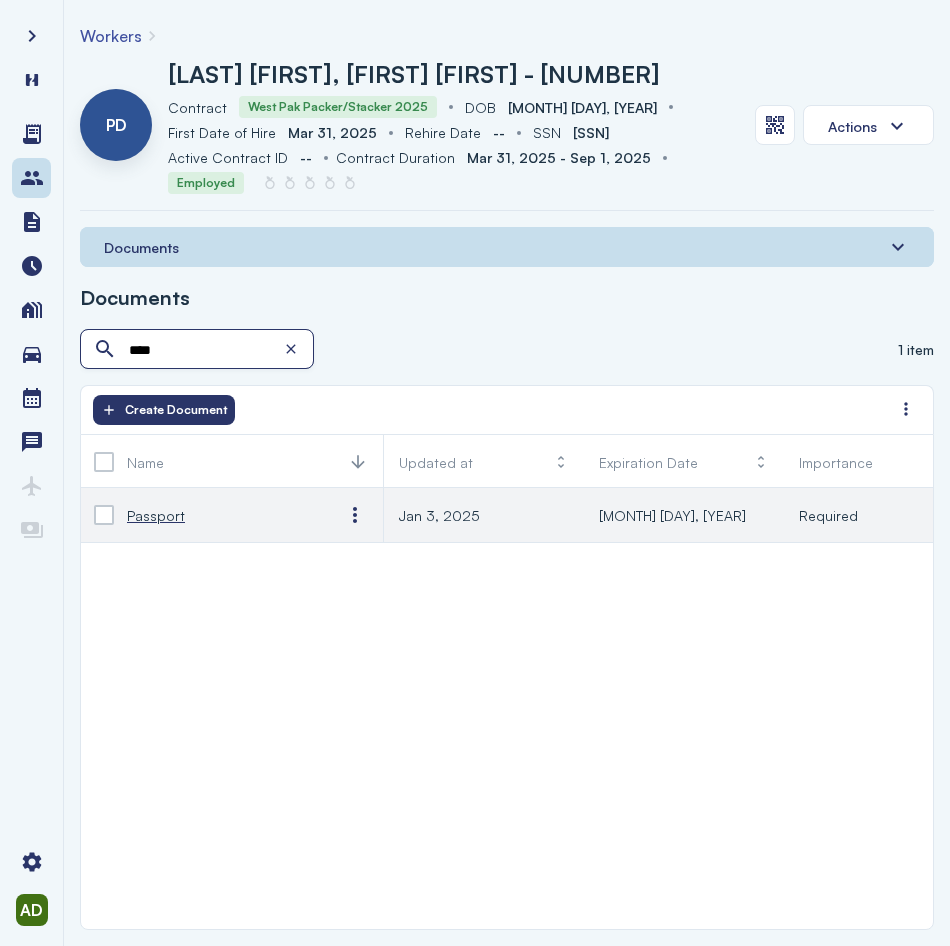type on "****" 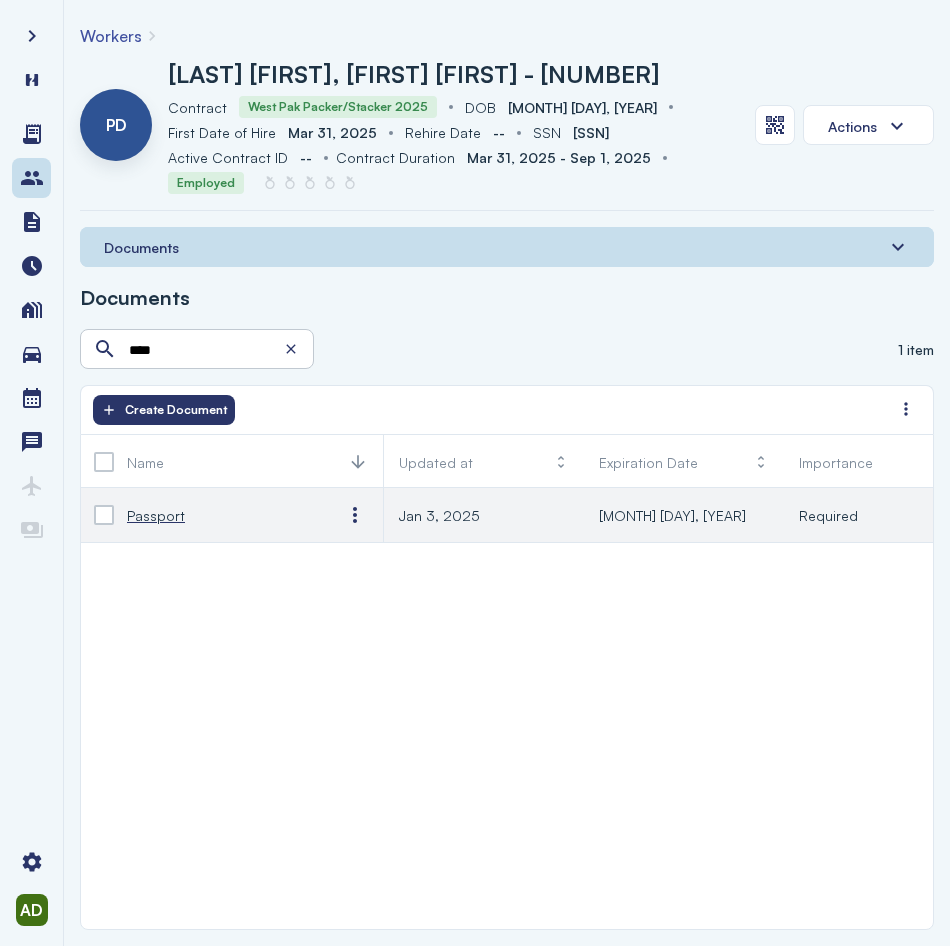 click on "Passport" at bounding box center (219, 515) 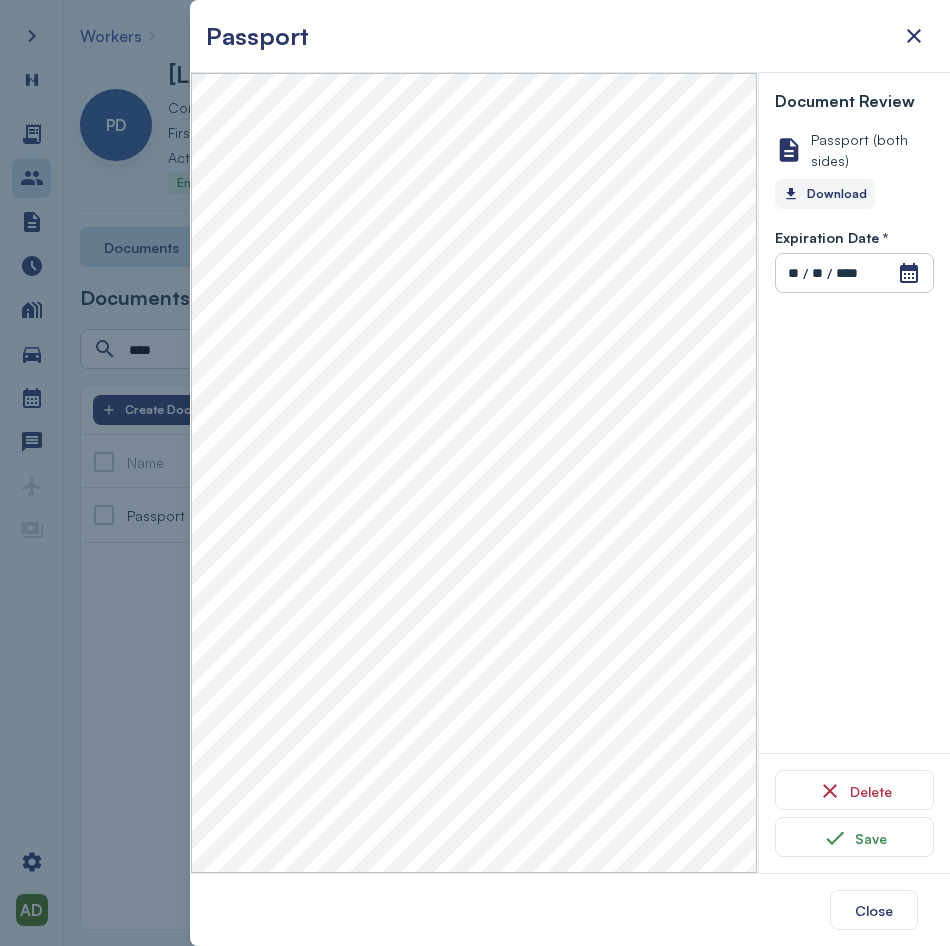 click on "Download" 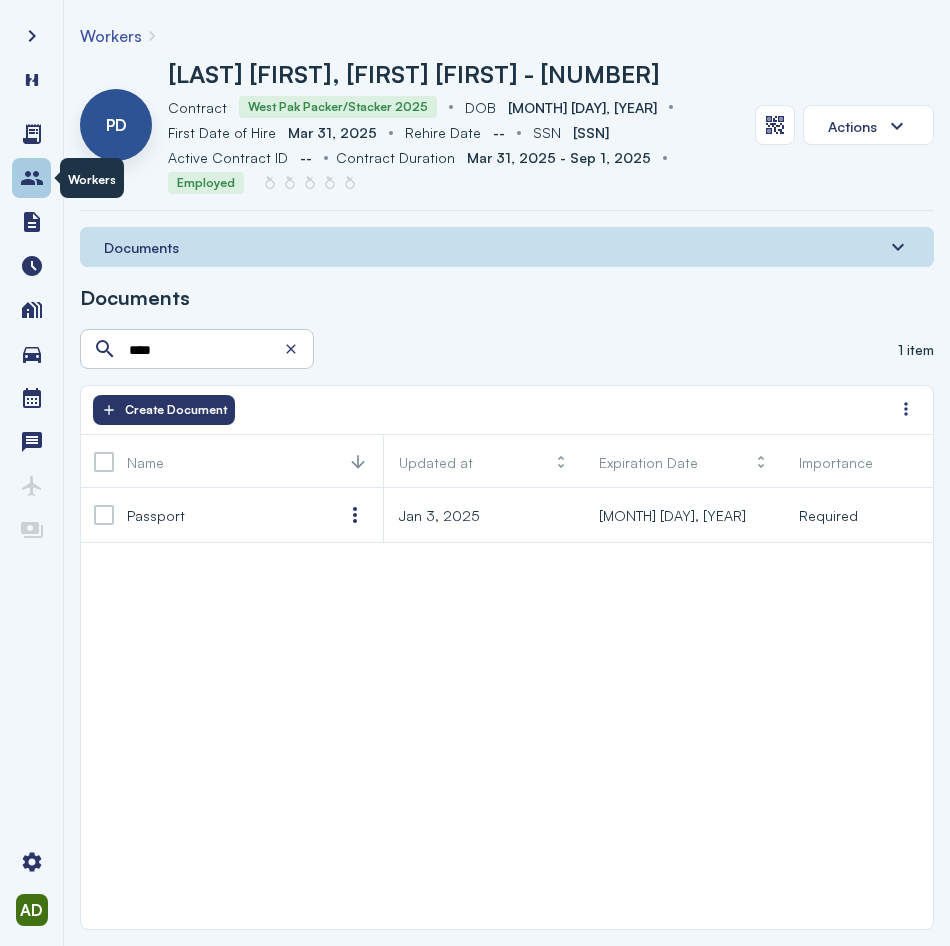 click at bounding box center [32, 178] 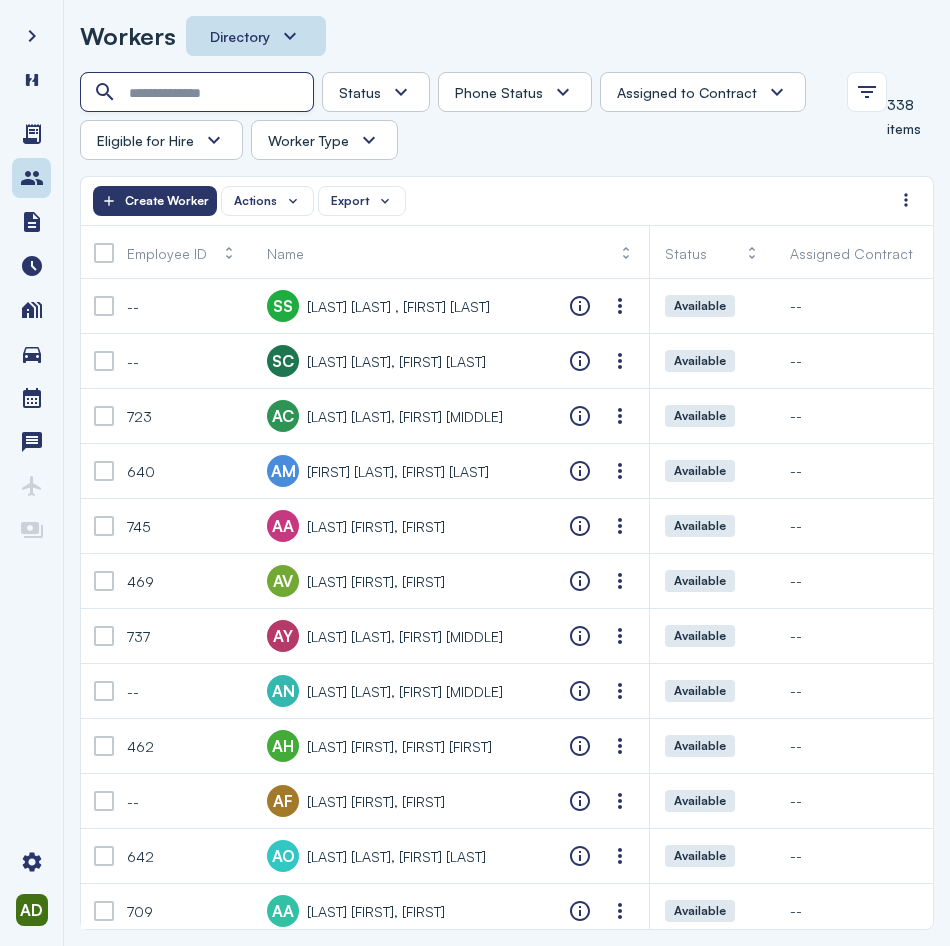 click at bounding box center [199, 93] 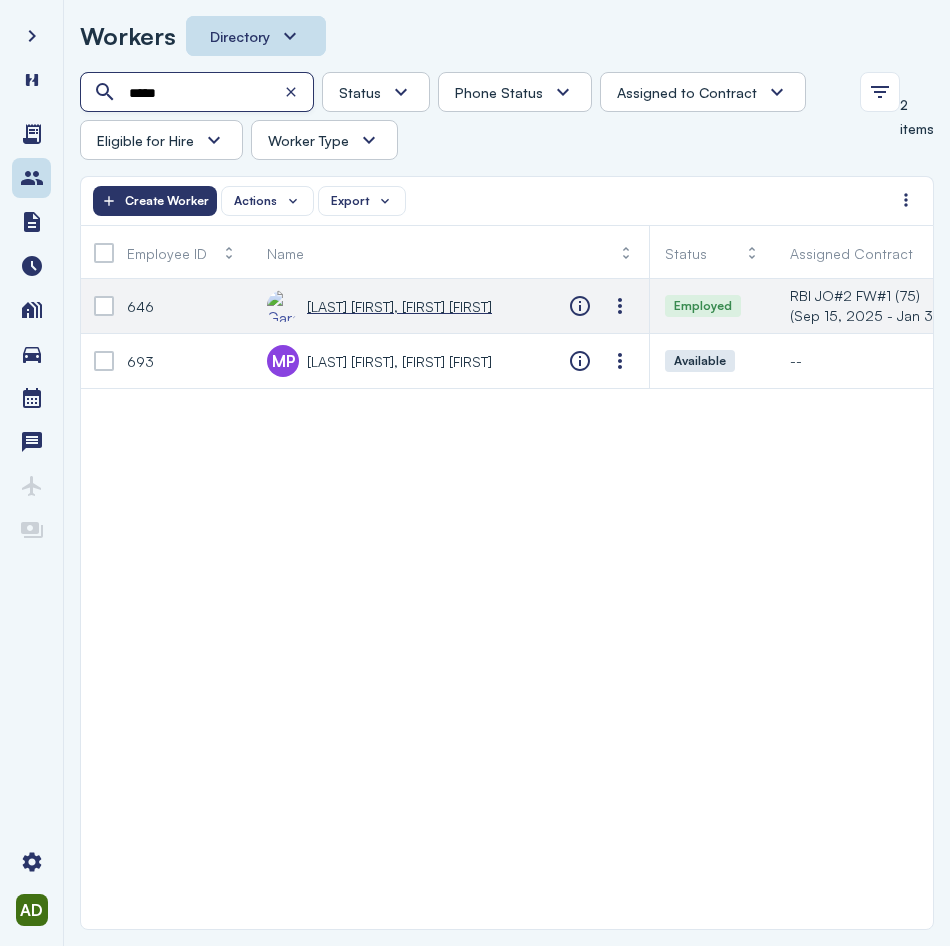 type on "*****" 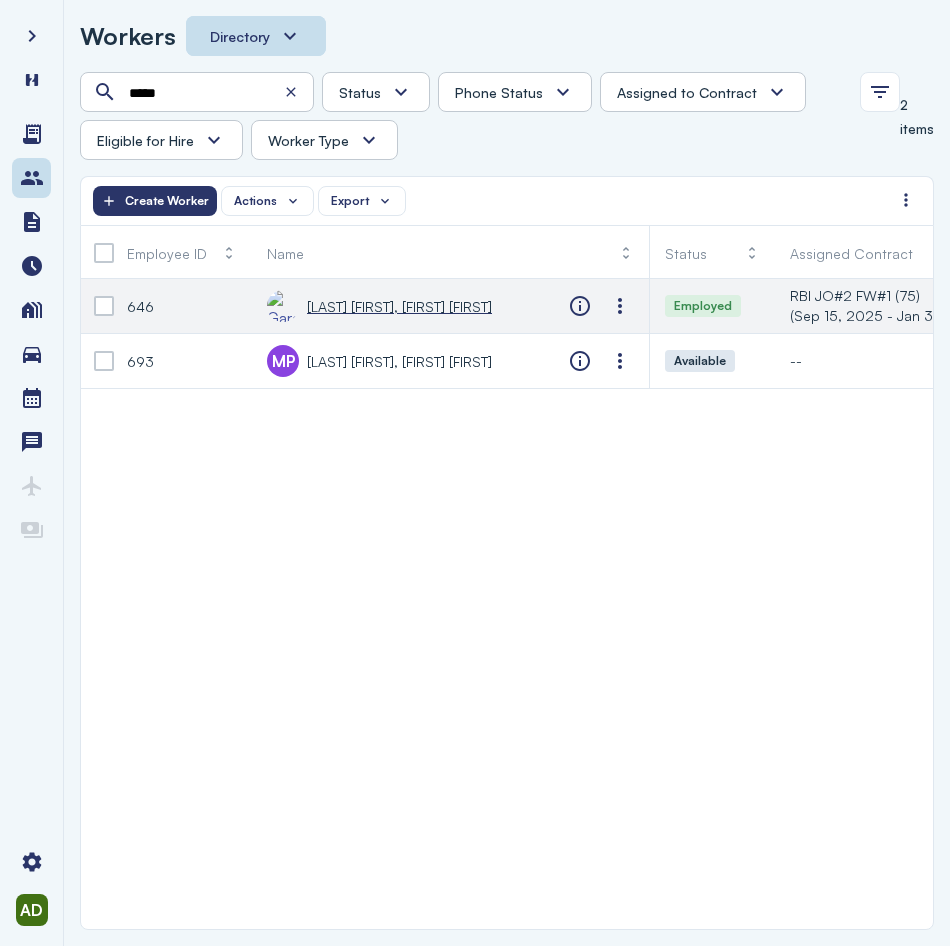 click on "[LAST] [FIRST], [FIRST] [FIRST]" at bounding box center (399, 306) 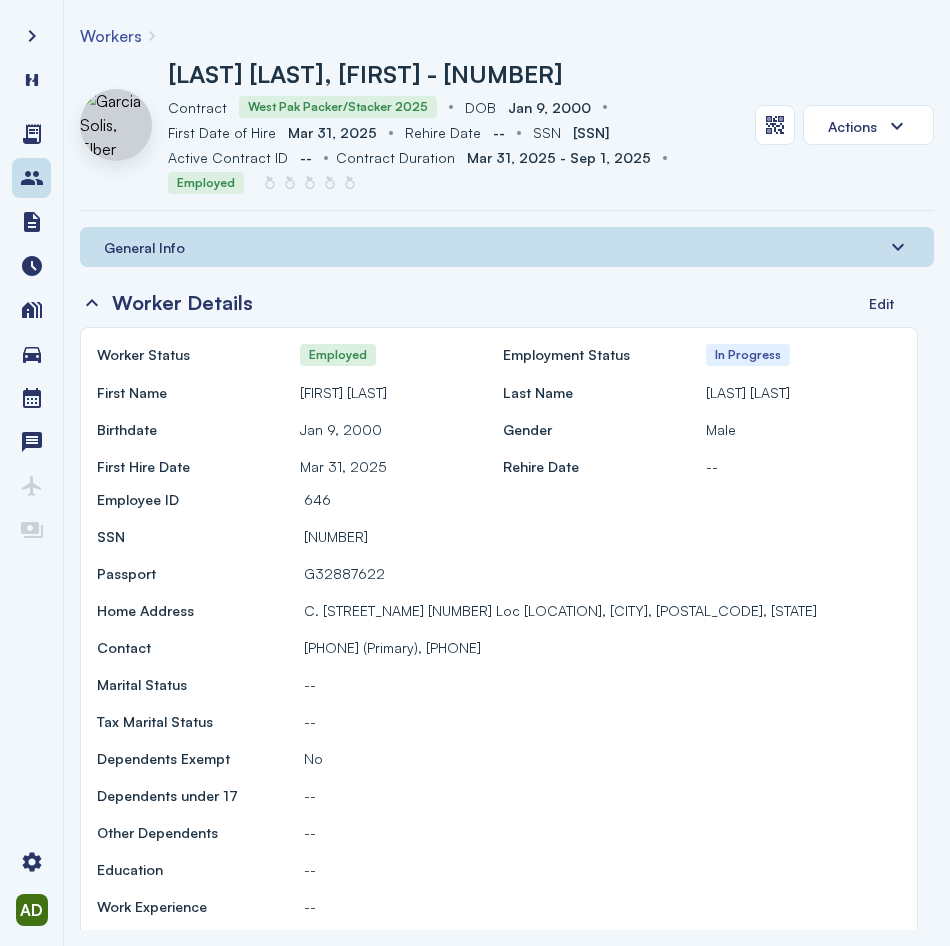 click on "General Info" at bounding box center (144, 247) 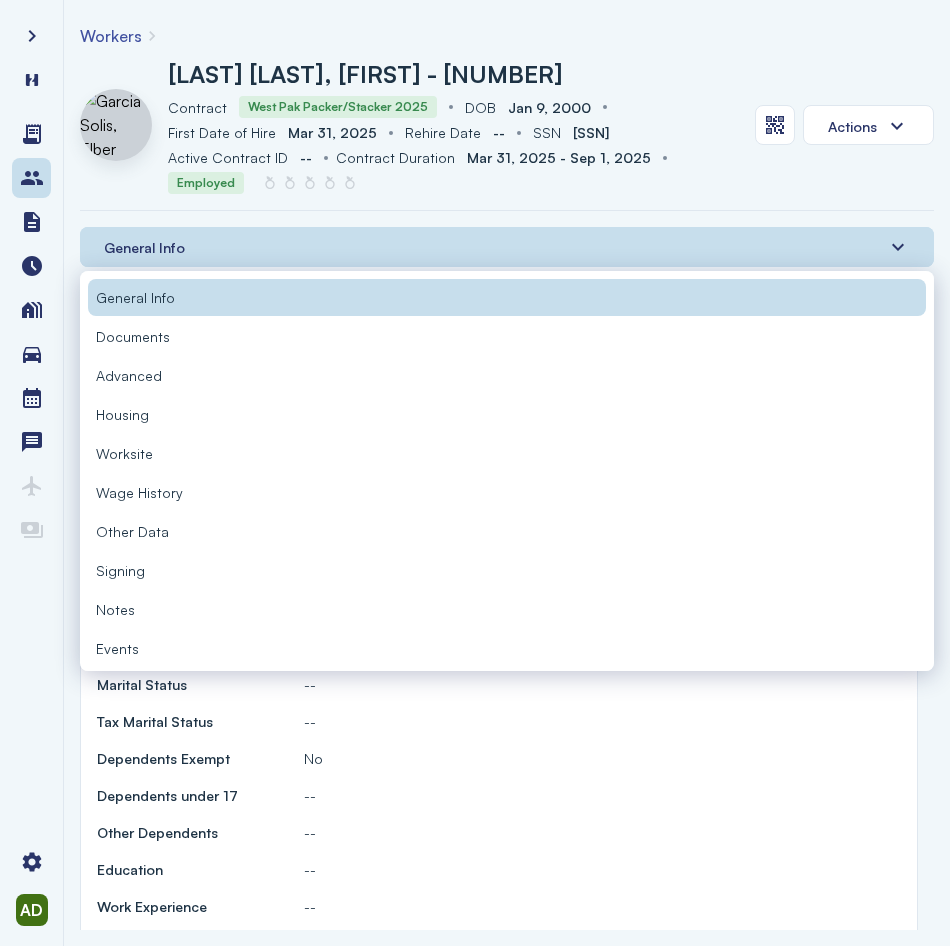 click on "Documents" at bounding box center (507, 336) 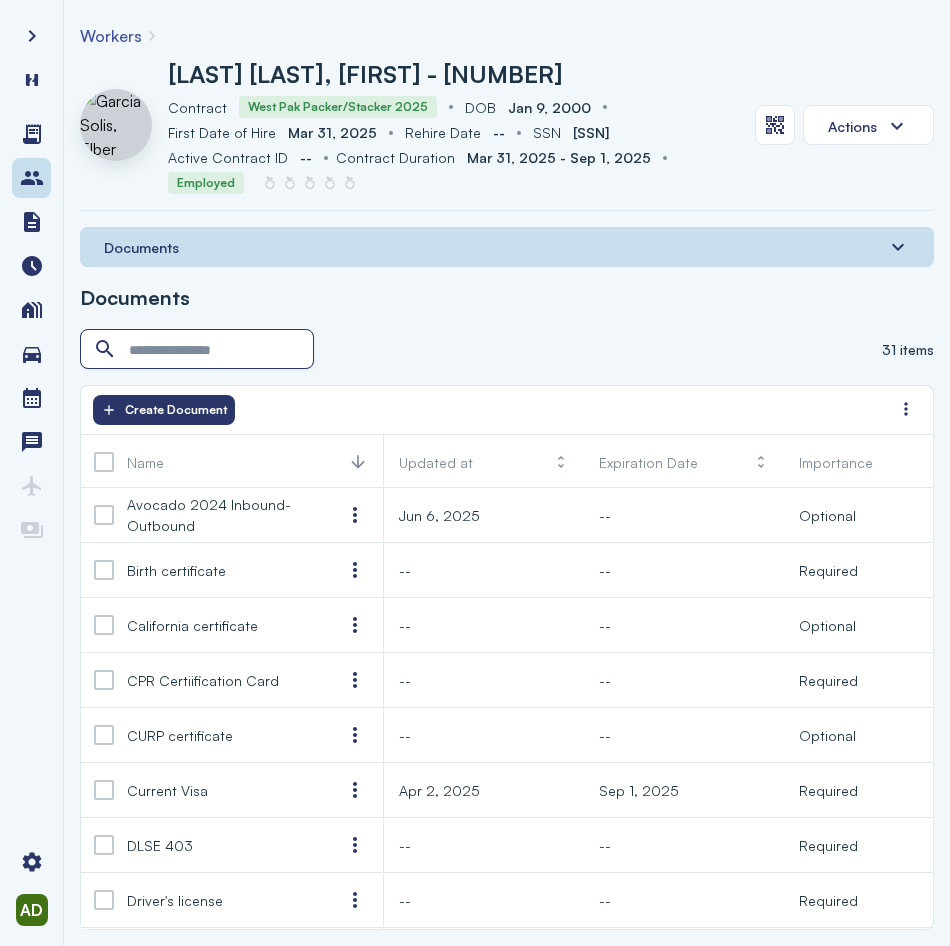 click at bounding box center (199, 350) 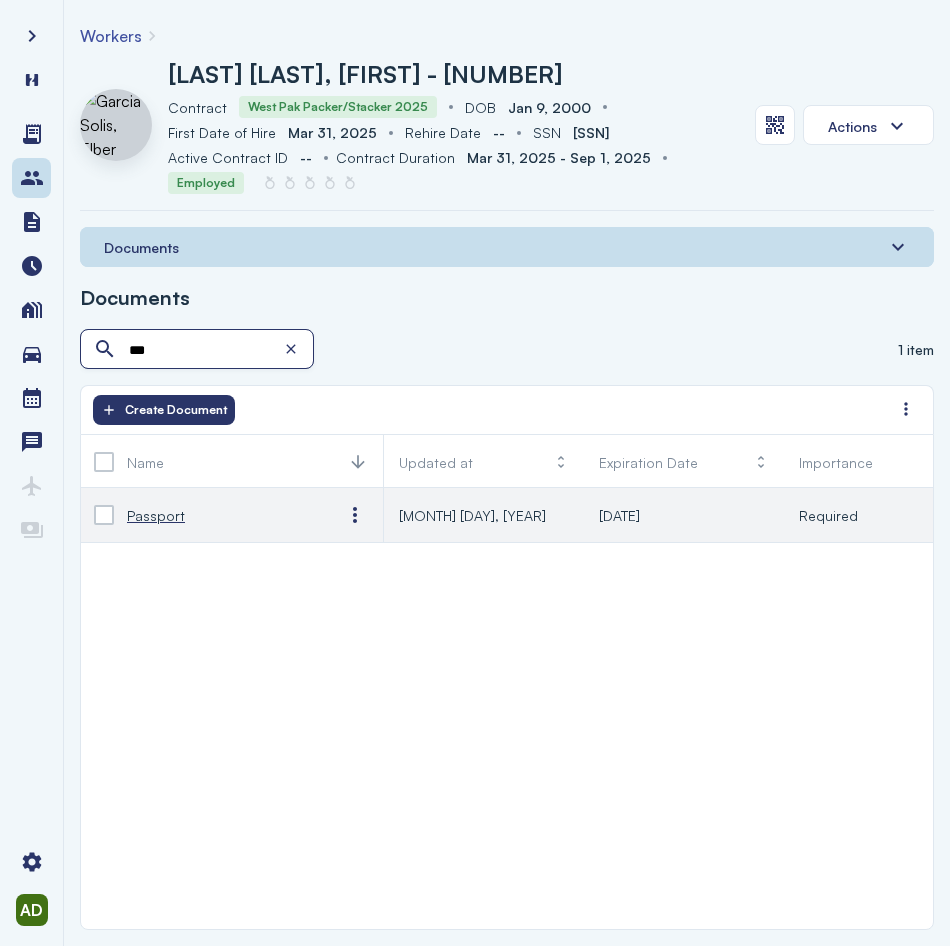 type on "***" 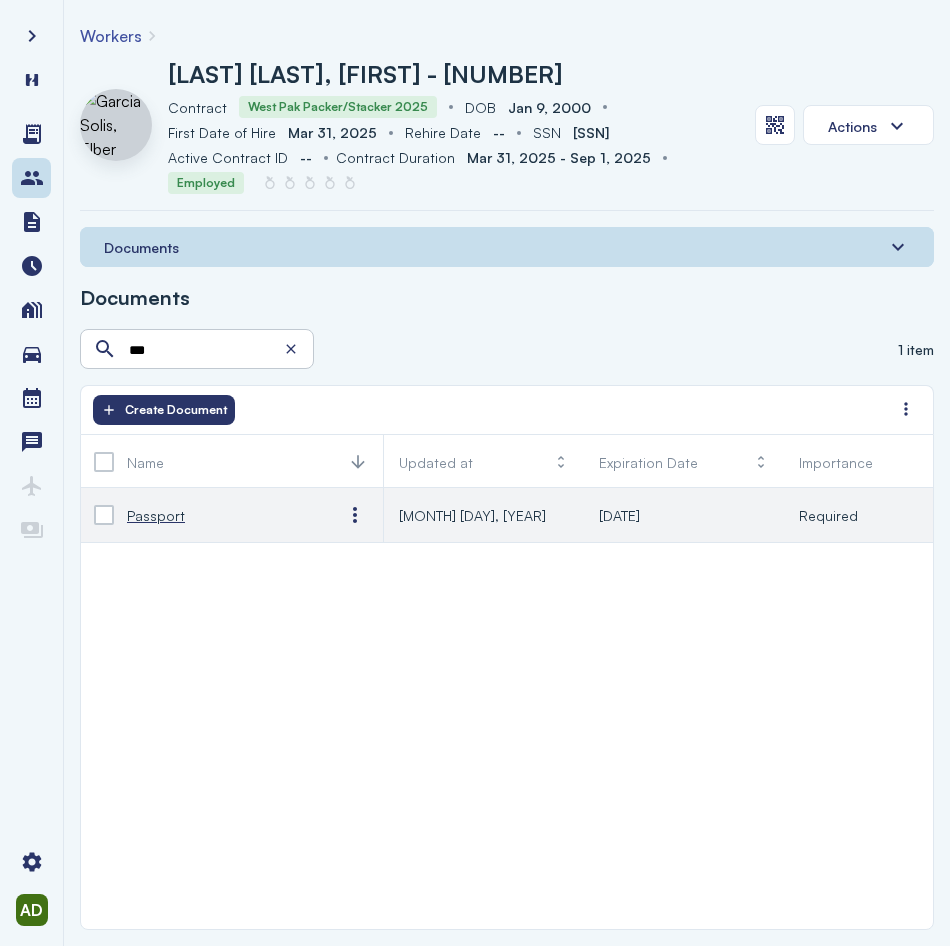 click on "Passport" at bounding box center [156, 515] 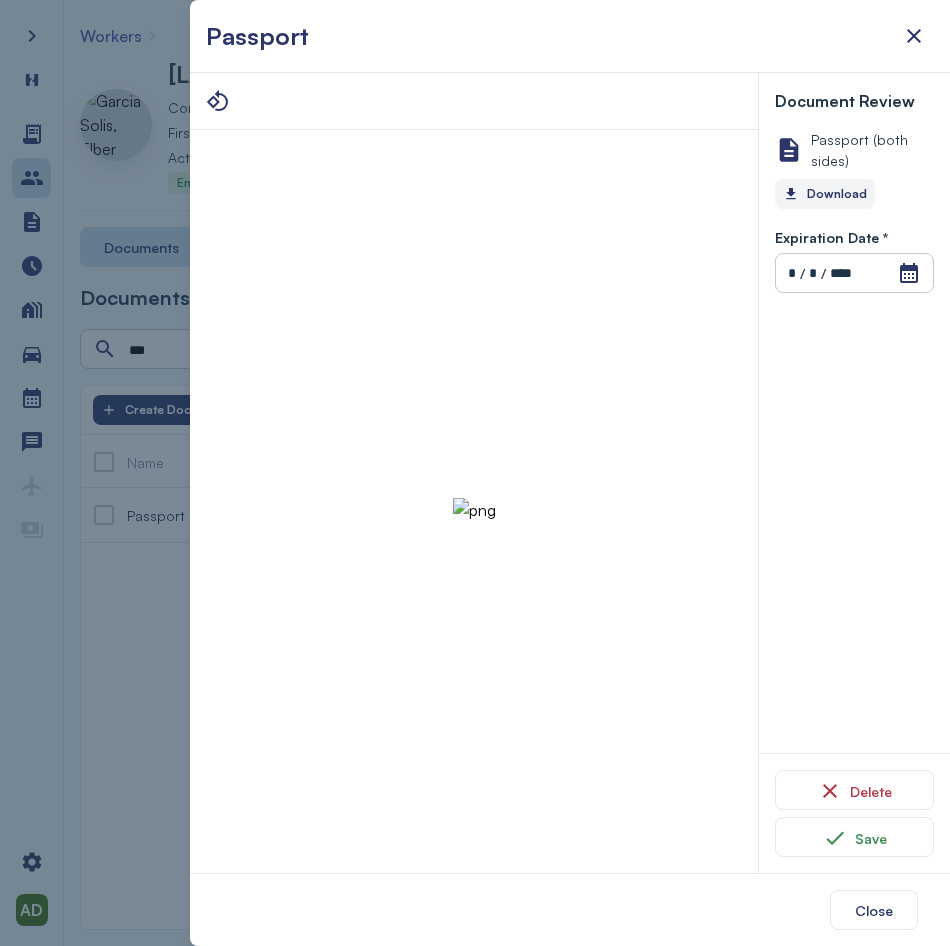 click on "Download" 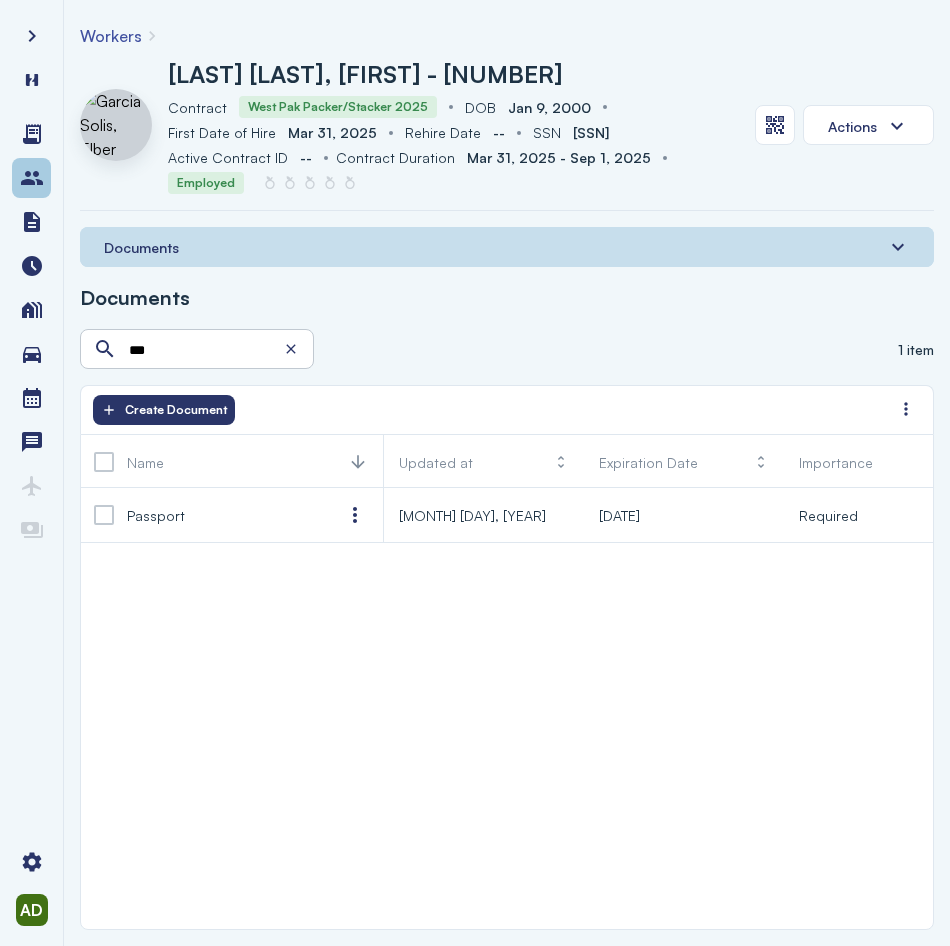 click at bounding box center (32, 178) 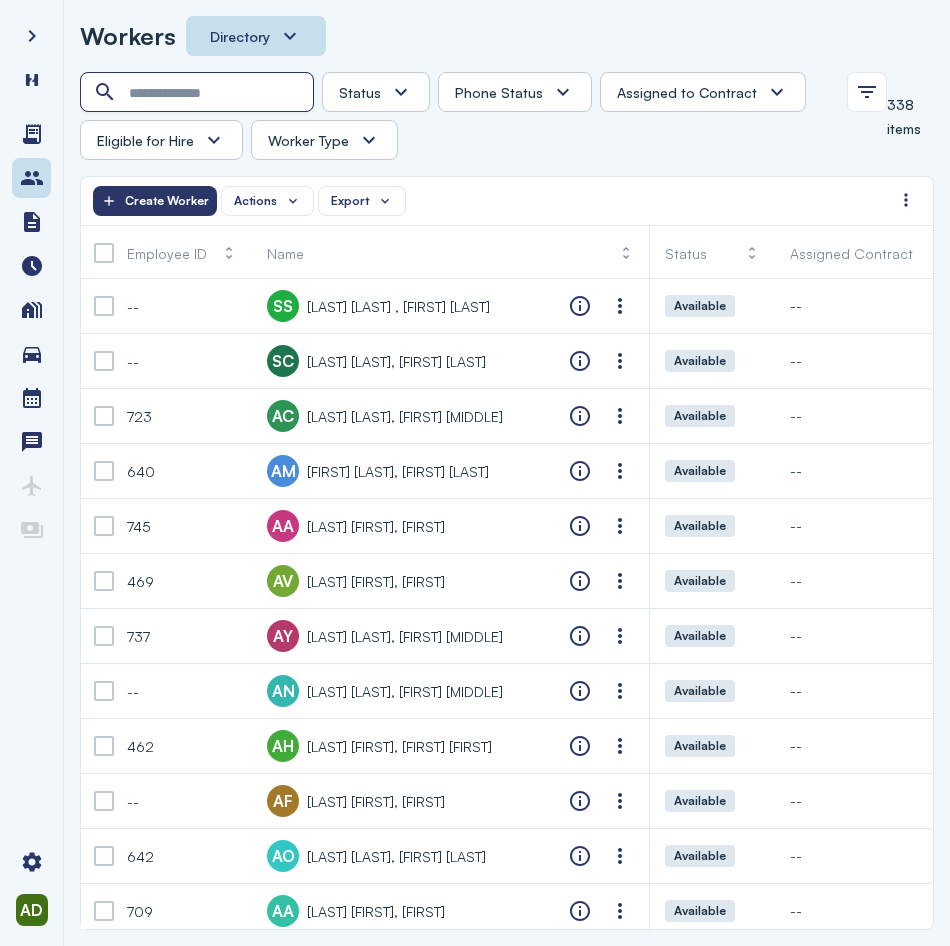 click at bounding box center [199, 93] 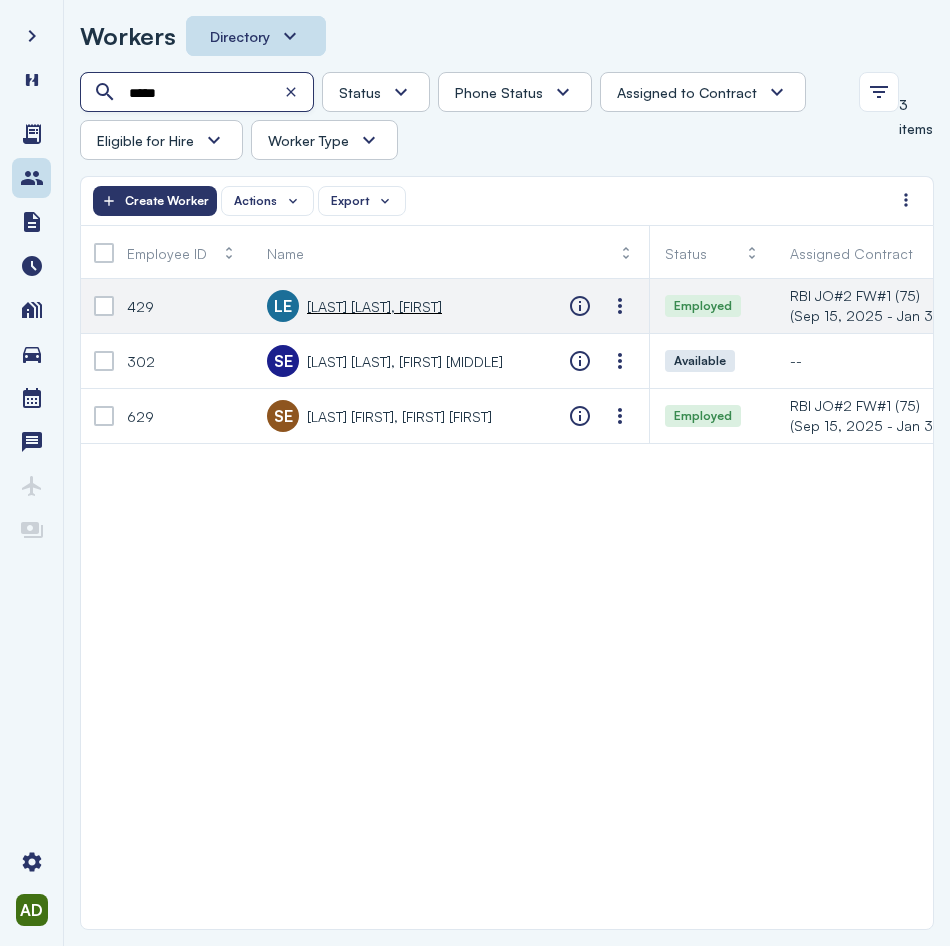 type on "*****" 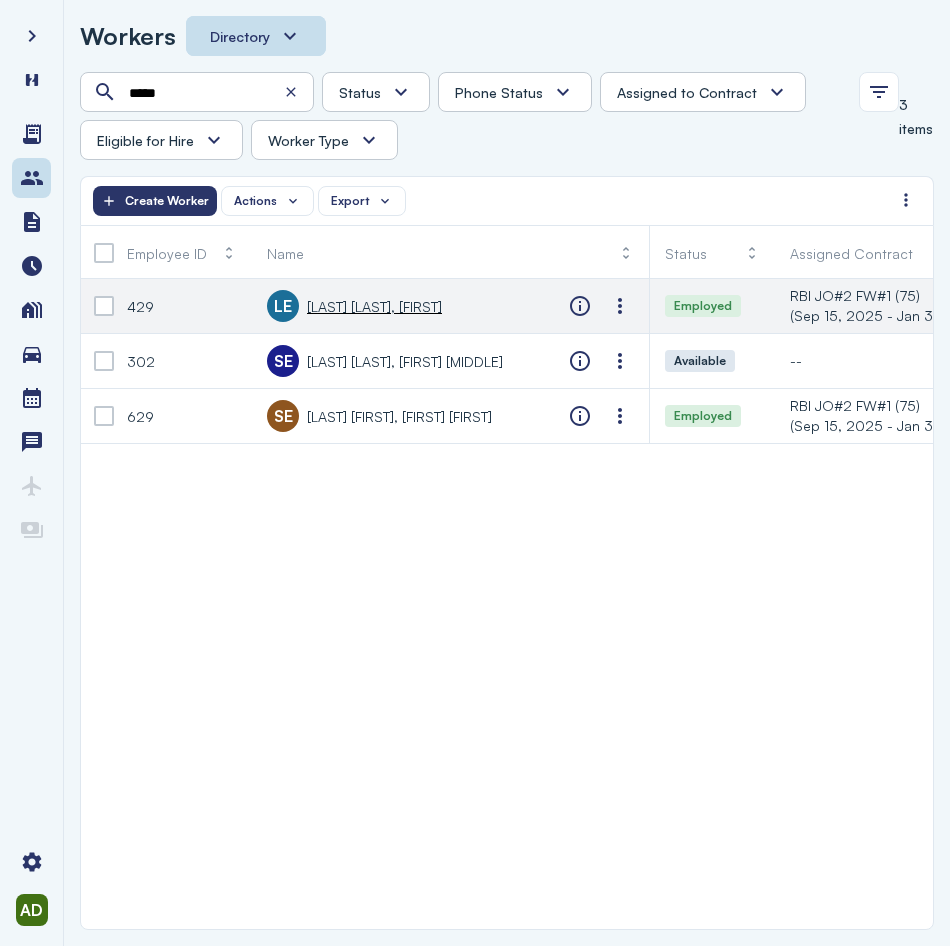 click on "LE [LAST] [LAST], [FIRST]" 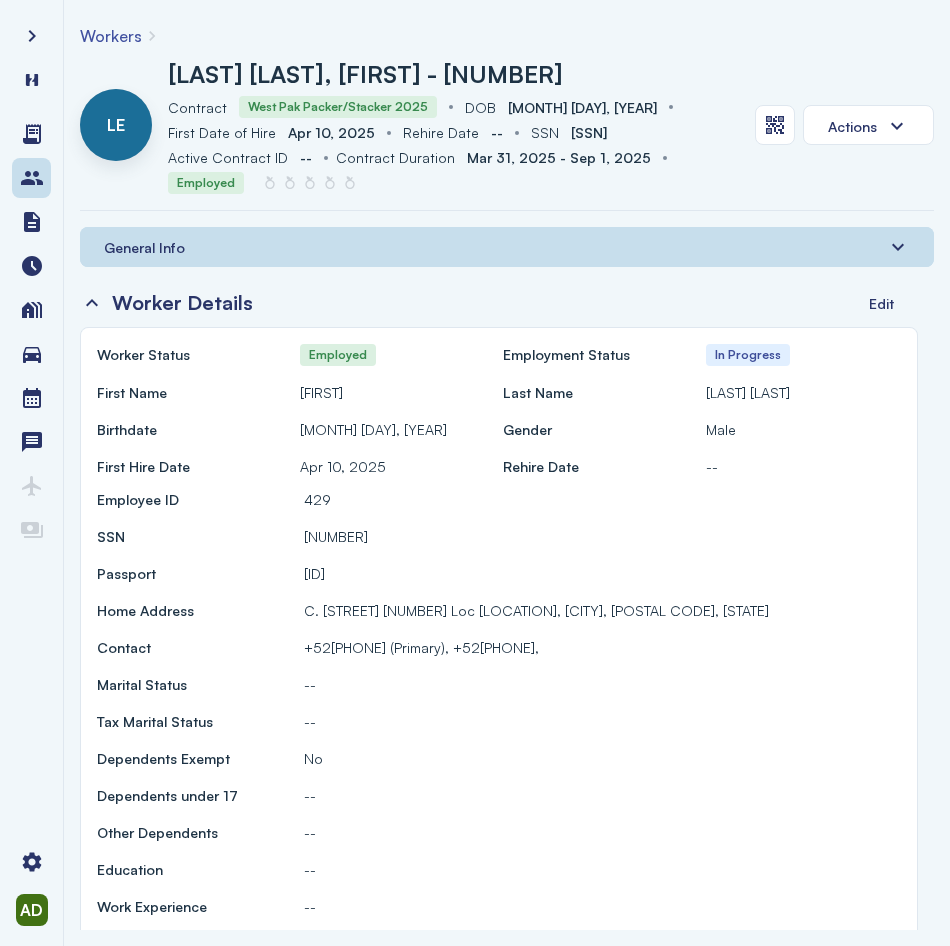 click on "General Info" at bounding box center [507, 247] 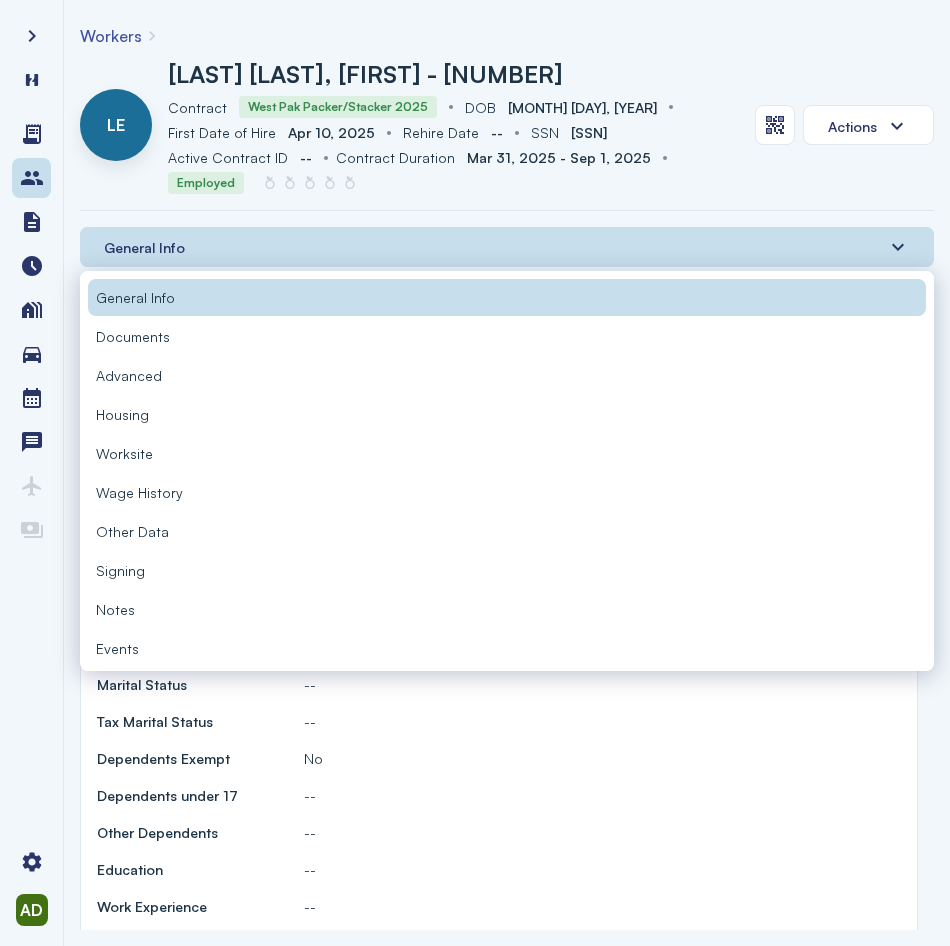 click on "Documents" at bounding box center (507, 336) 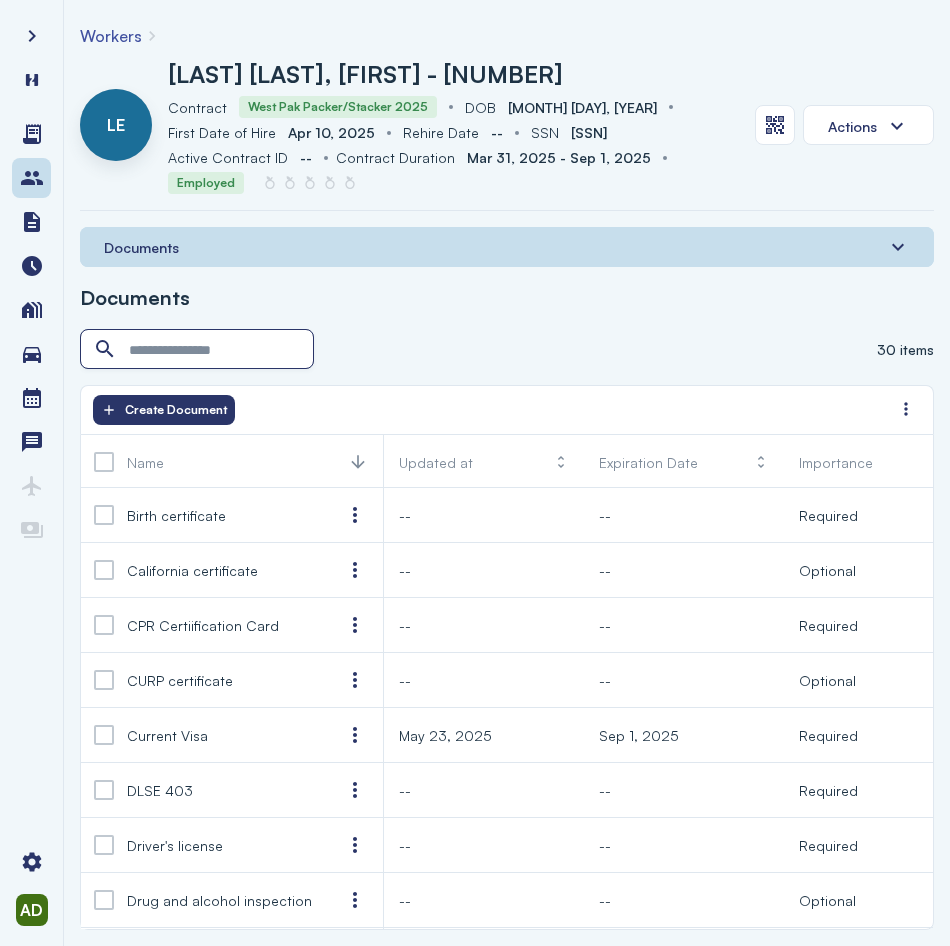 click at bounding box center [199, 350] 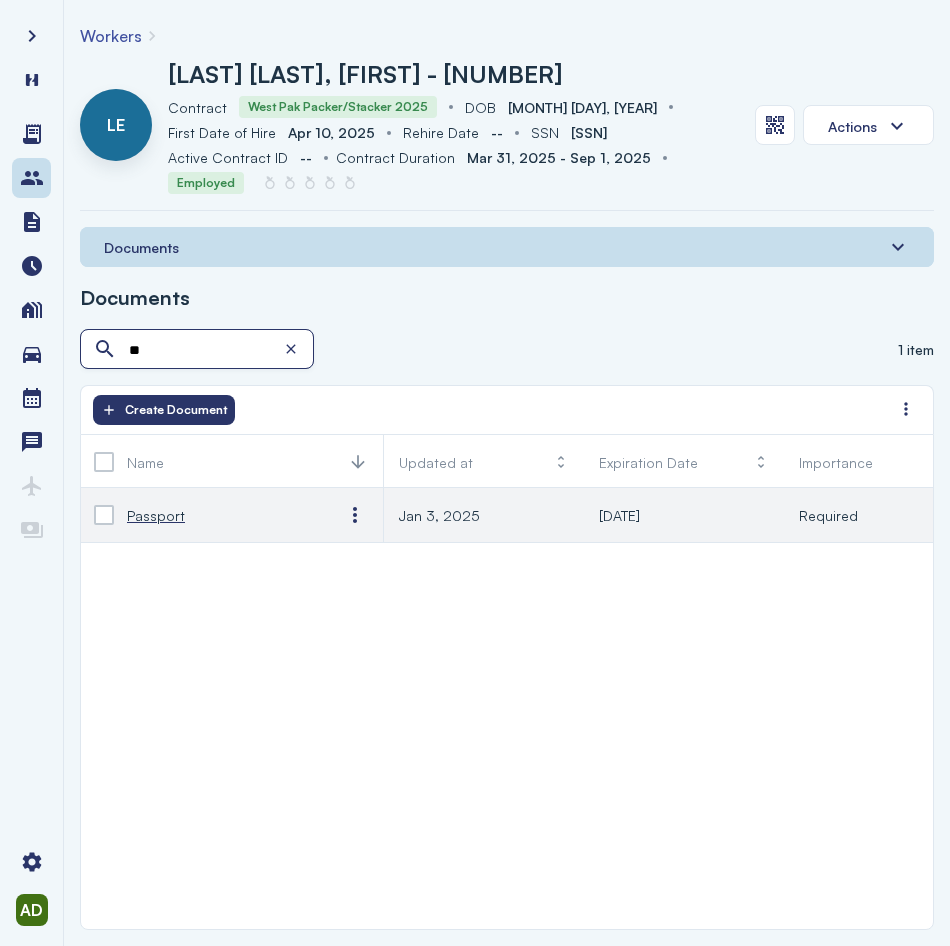 type on "**" 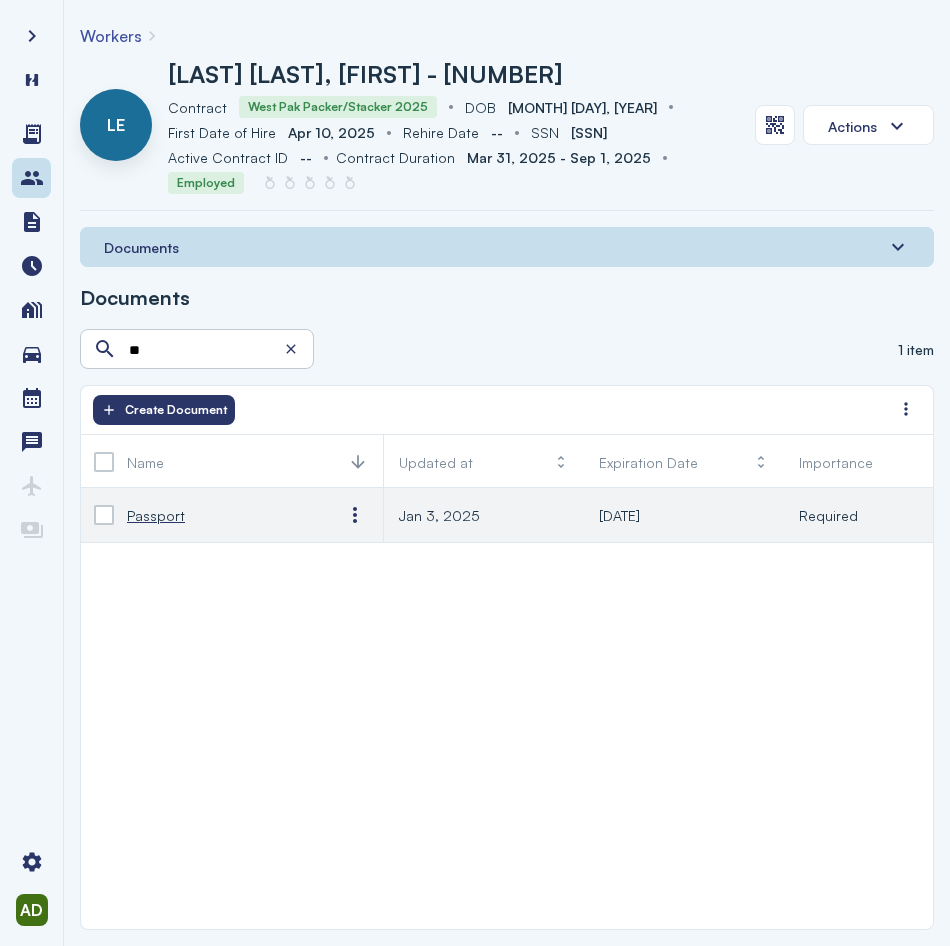 click on "Passport" at bounding box center (156, 515) 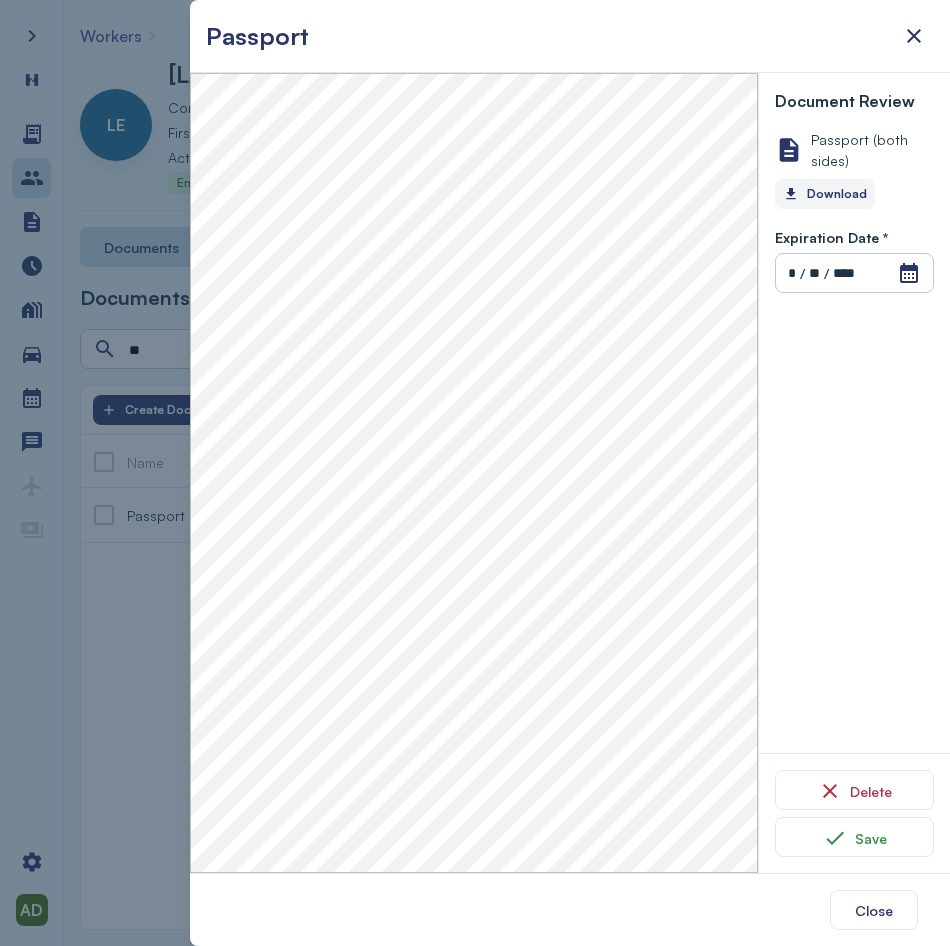 click on "Download" at bounding box center [825, 194] 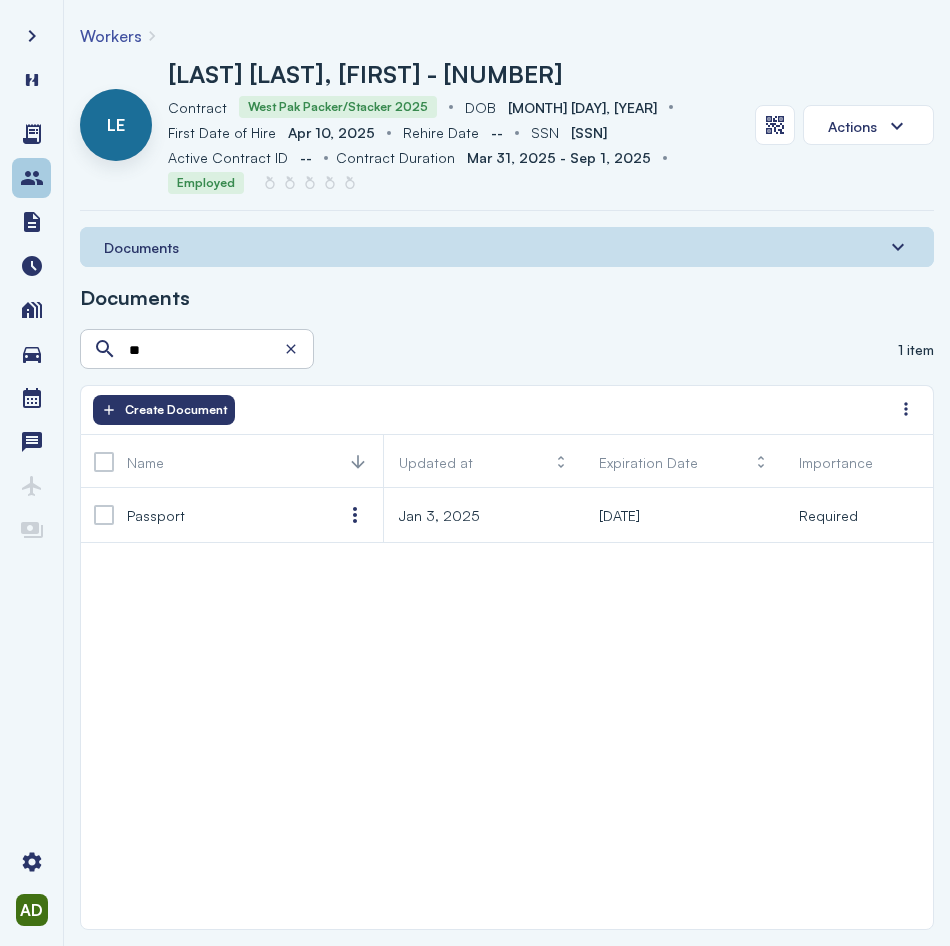 click at bounding box center [32, 178] 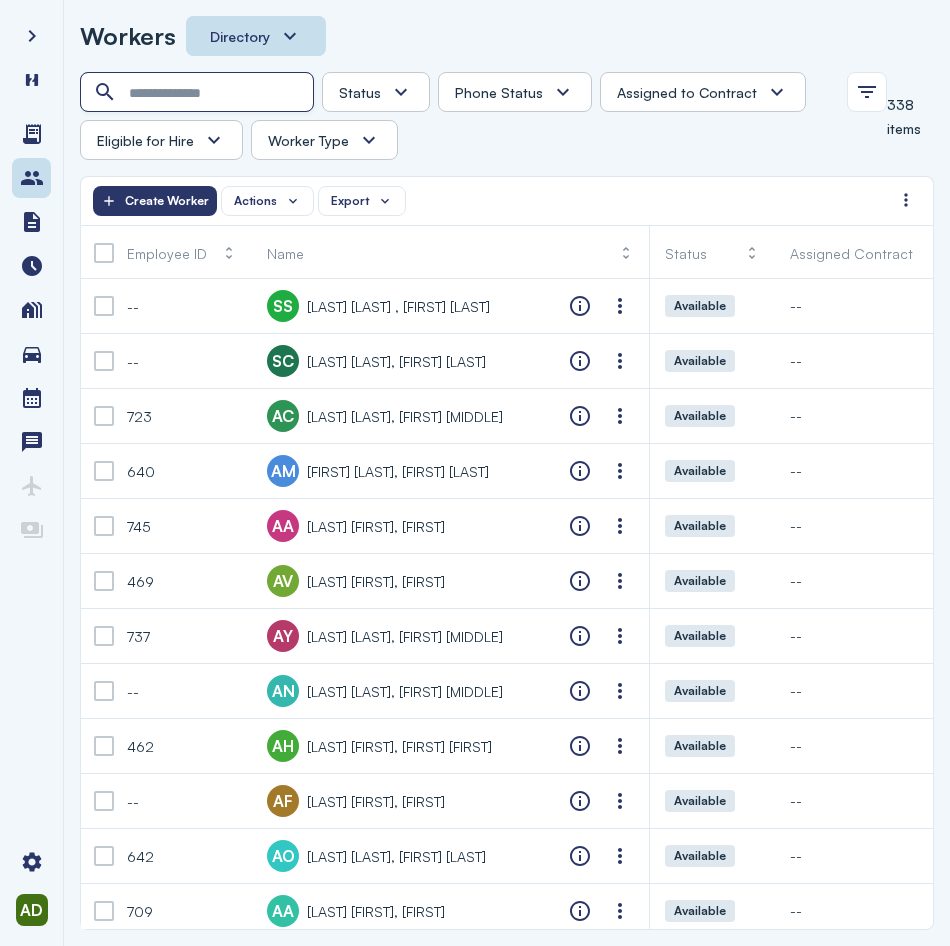 click at bounding box center (199, 93) 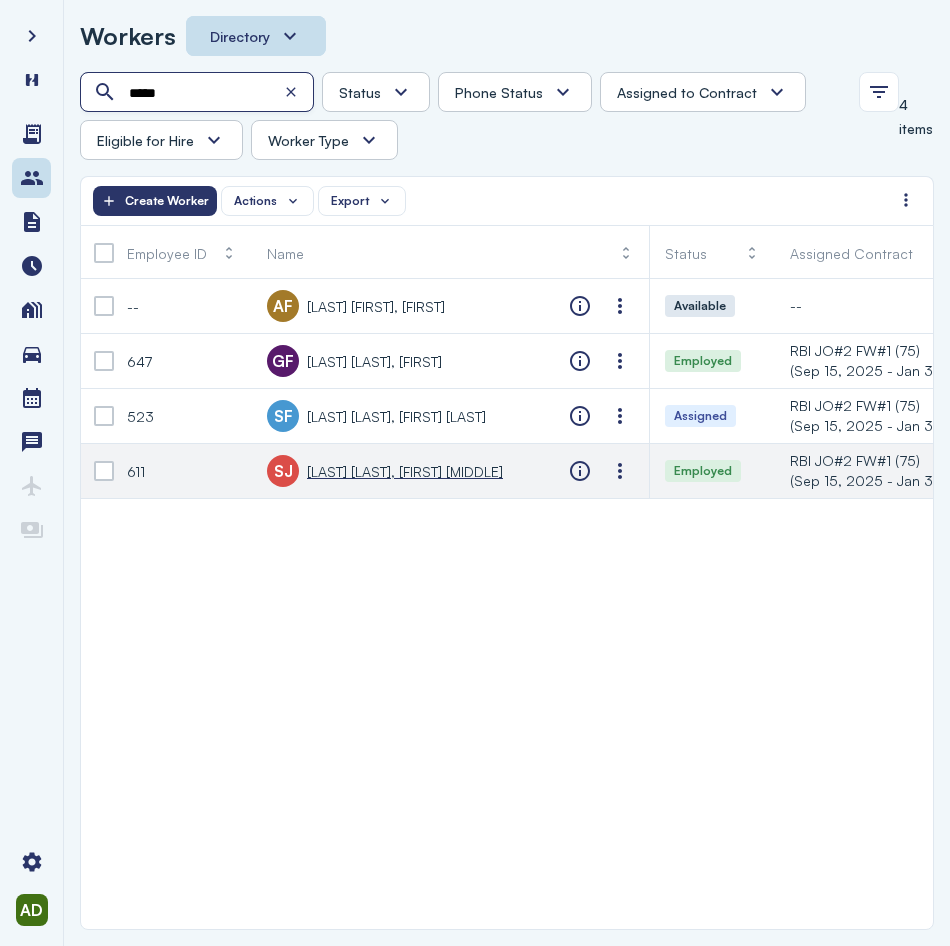 type on "*****" 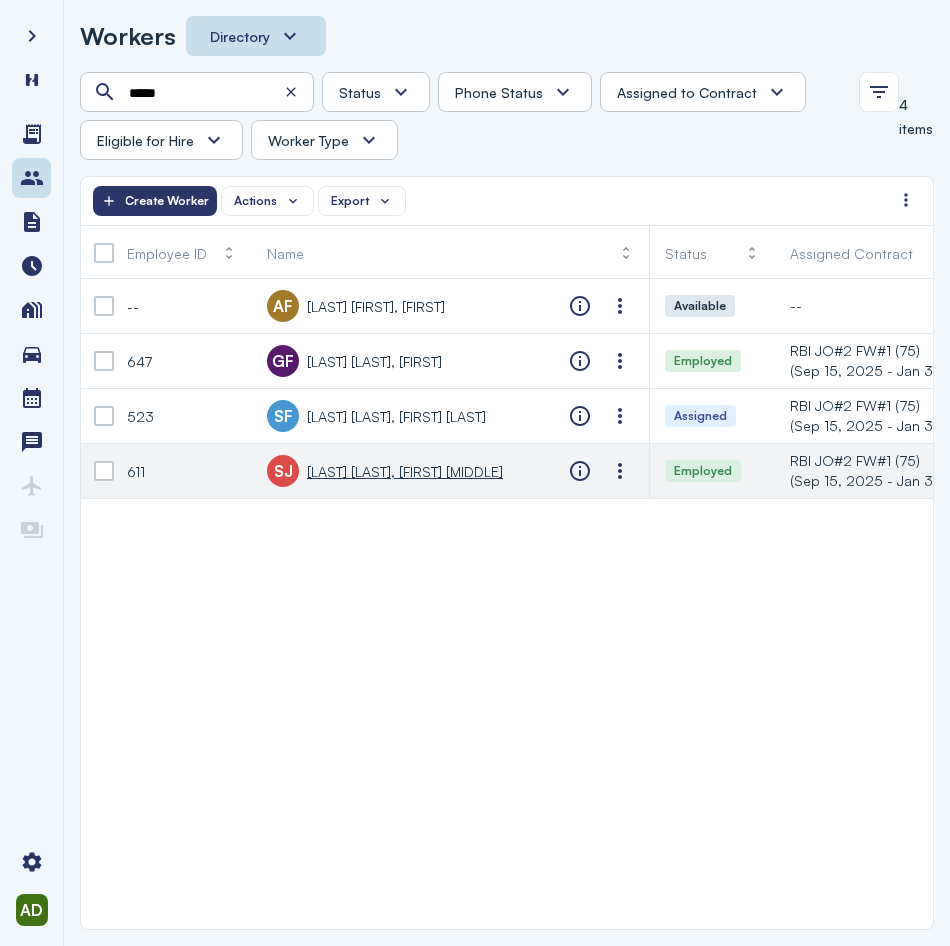 click on "[LAST] [LAST], [FIRST] [MIDDLE]" at bounding box center [405, 471] 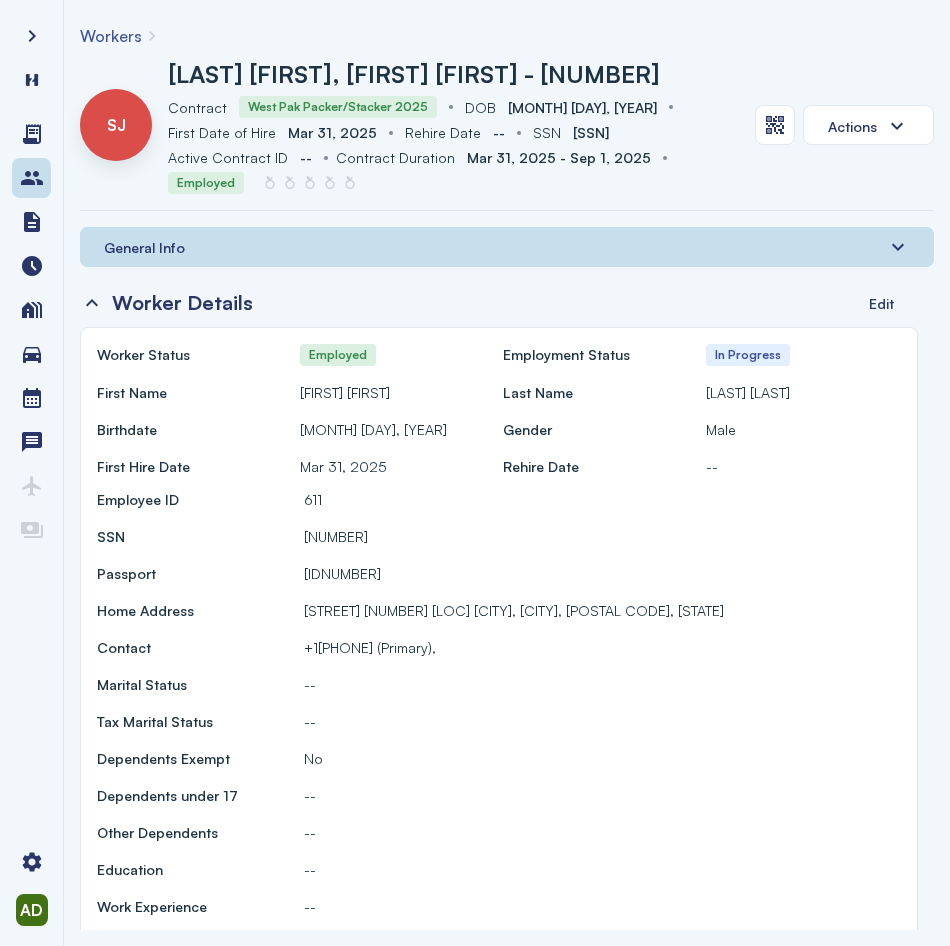 click on "General Info" at bounding box center [507, 247] 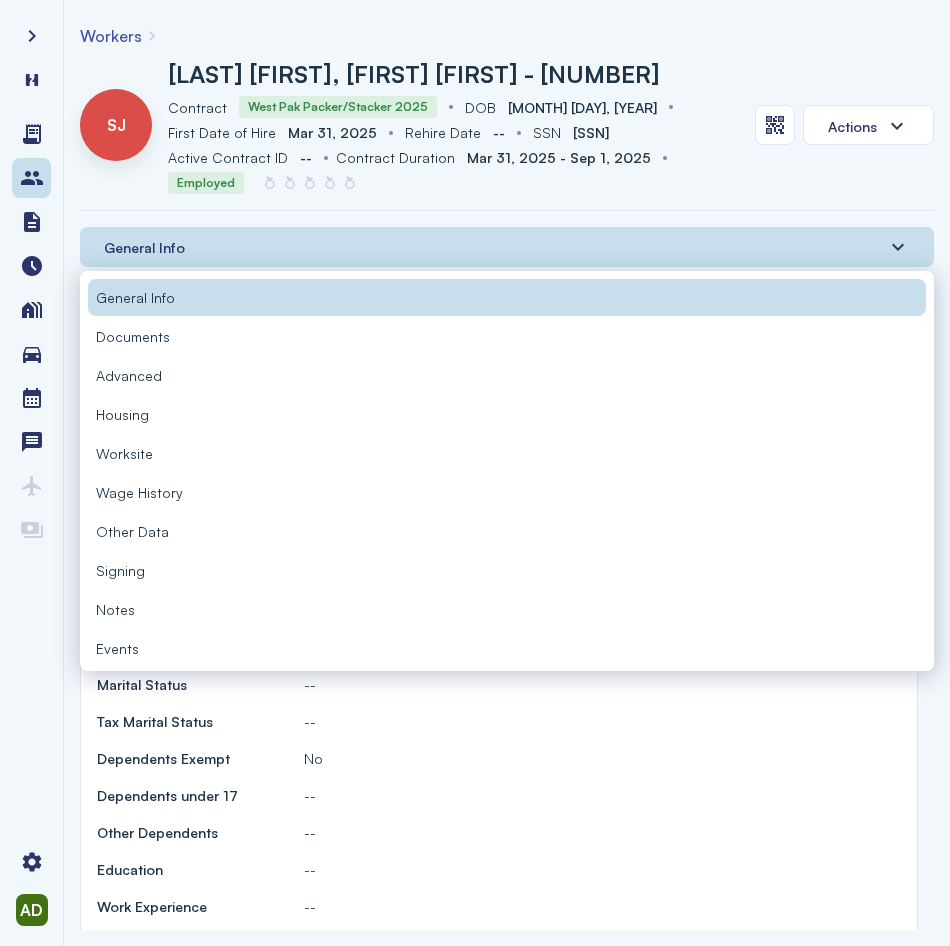 click on "Documents" at bounding box center [133, 336] 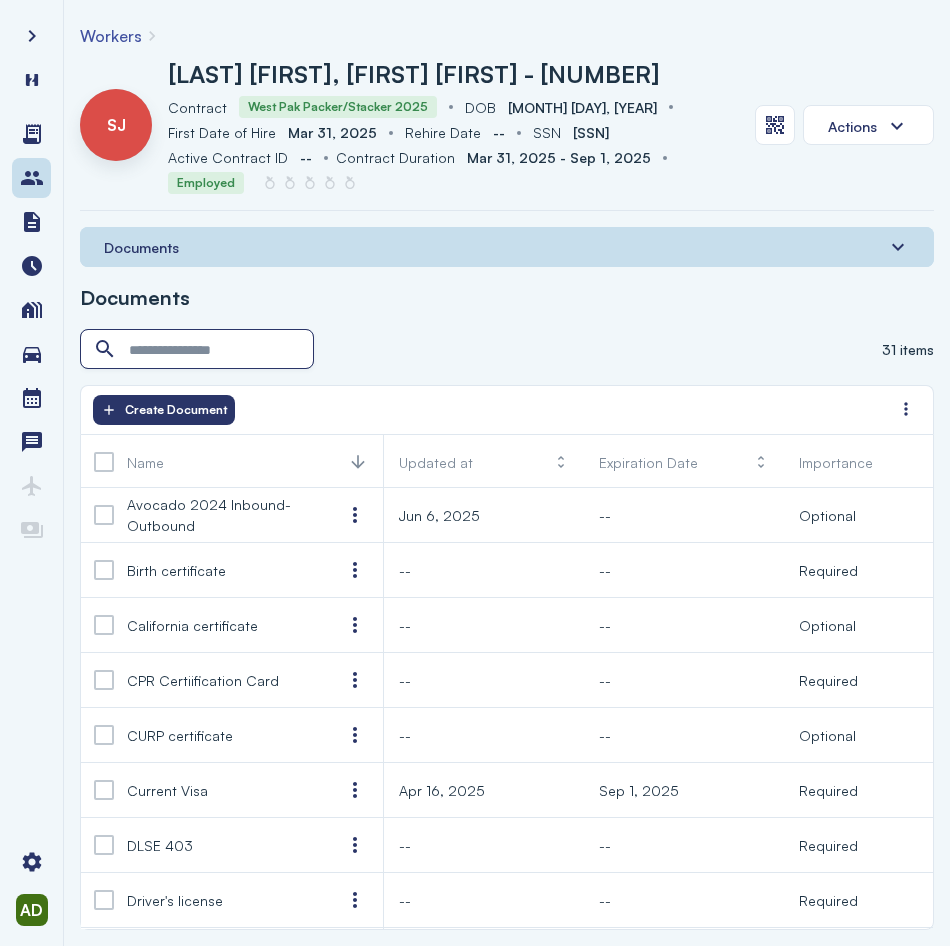 click at bounding box center [199, 350] 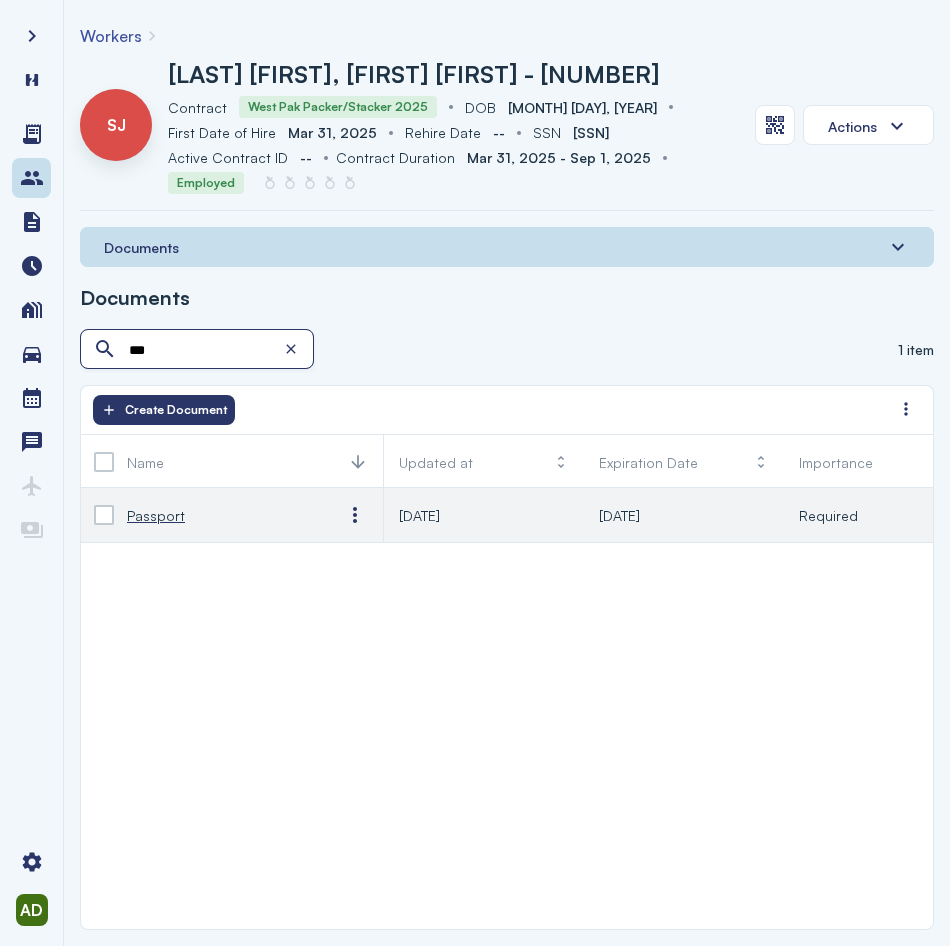 type on "***" 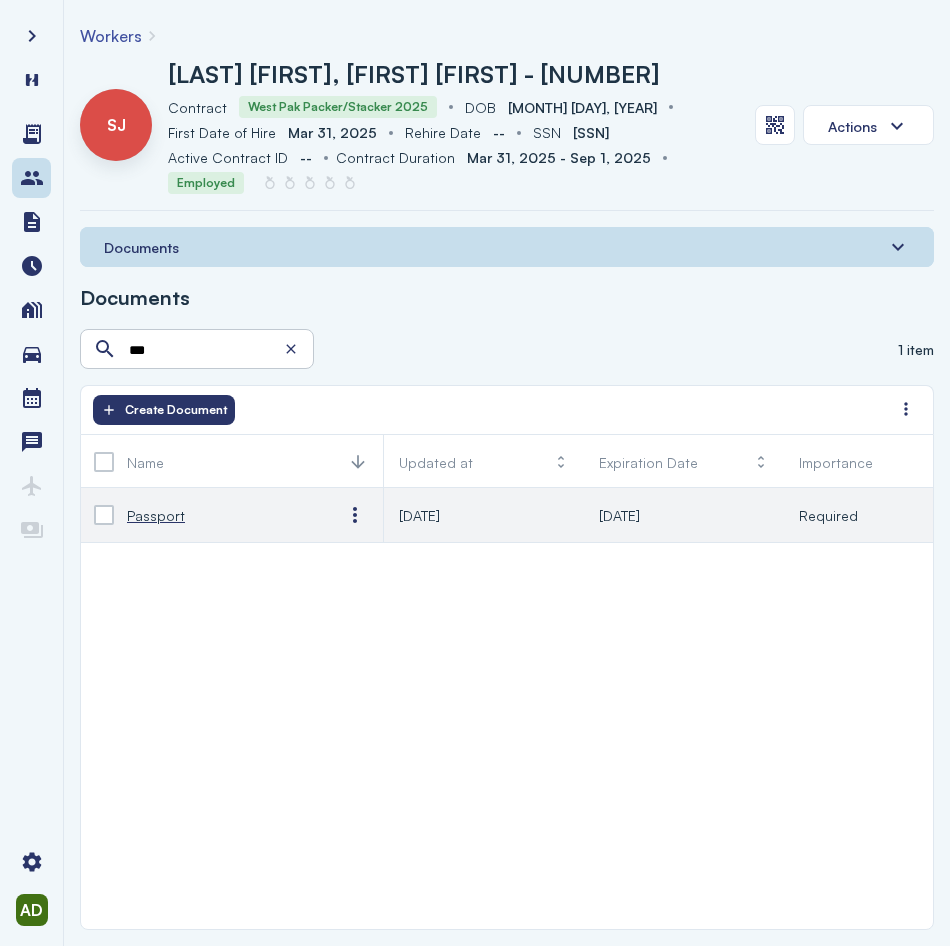 click on "Passport" at bounding box center [156, 515] 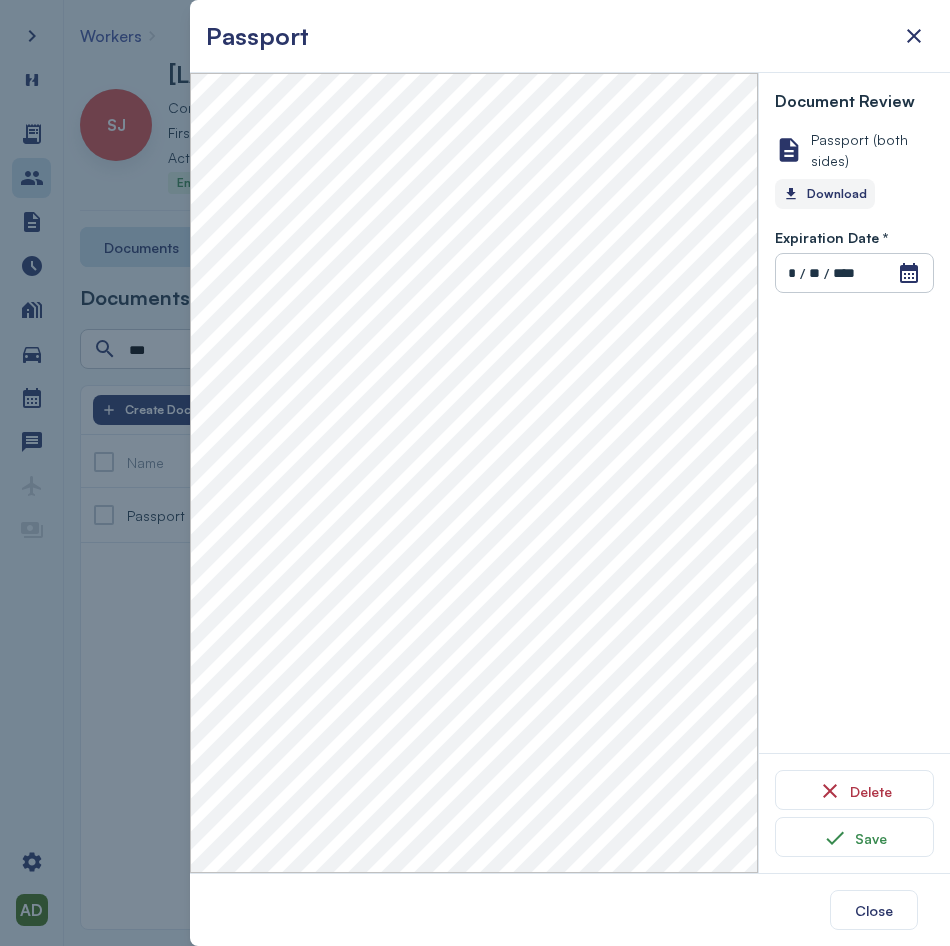click on "Download" at bounding box center [825, 194] 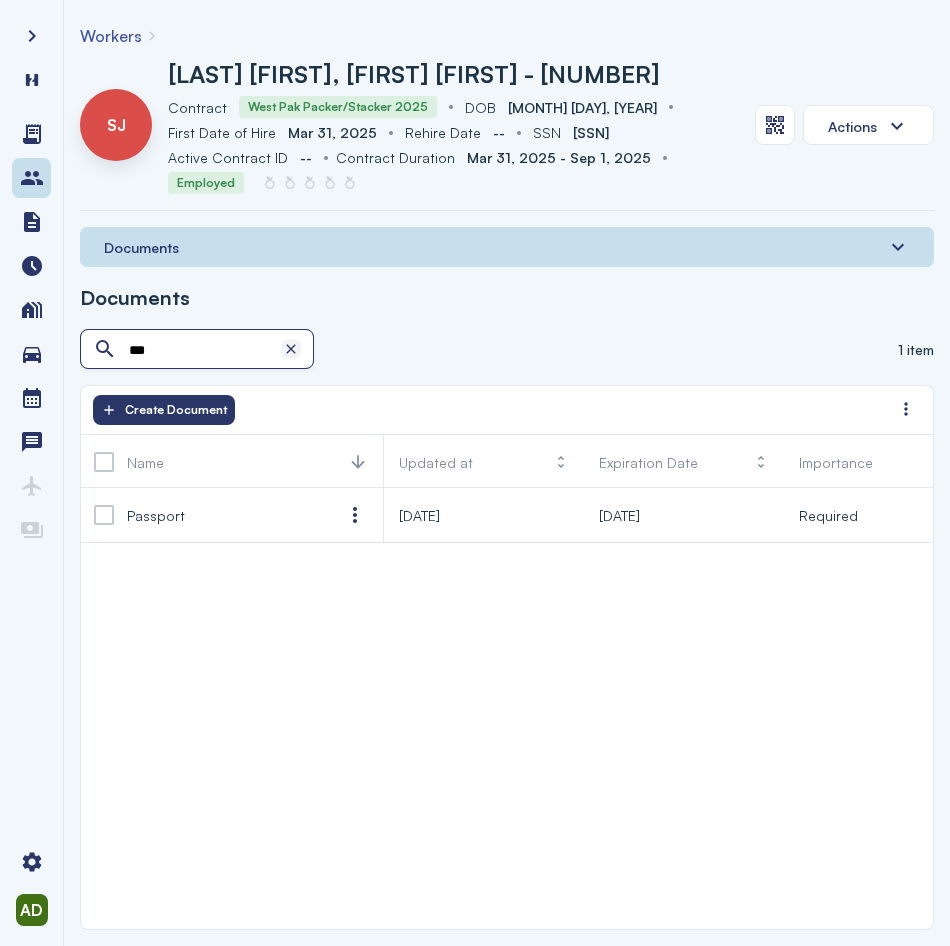 click at bounding box center [291, 349] 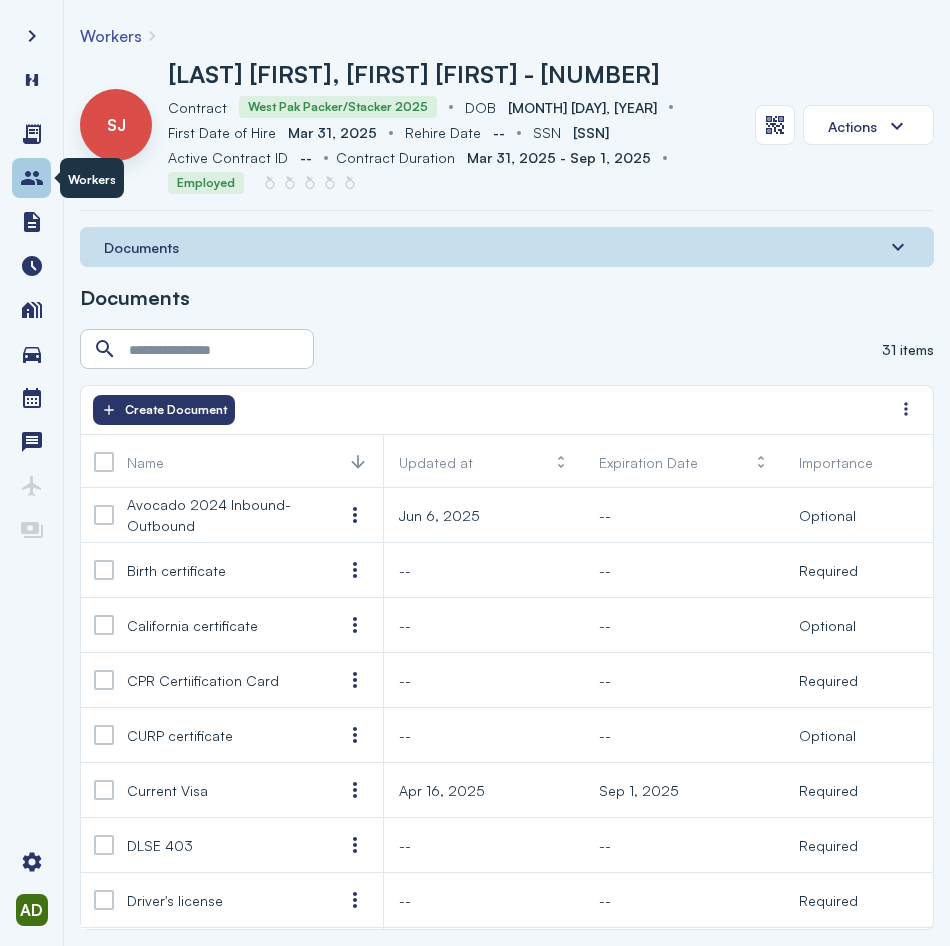 click at bounding box center [32, 178] 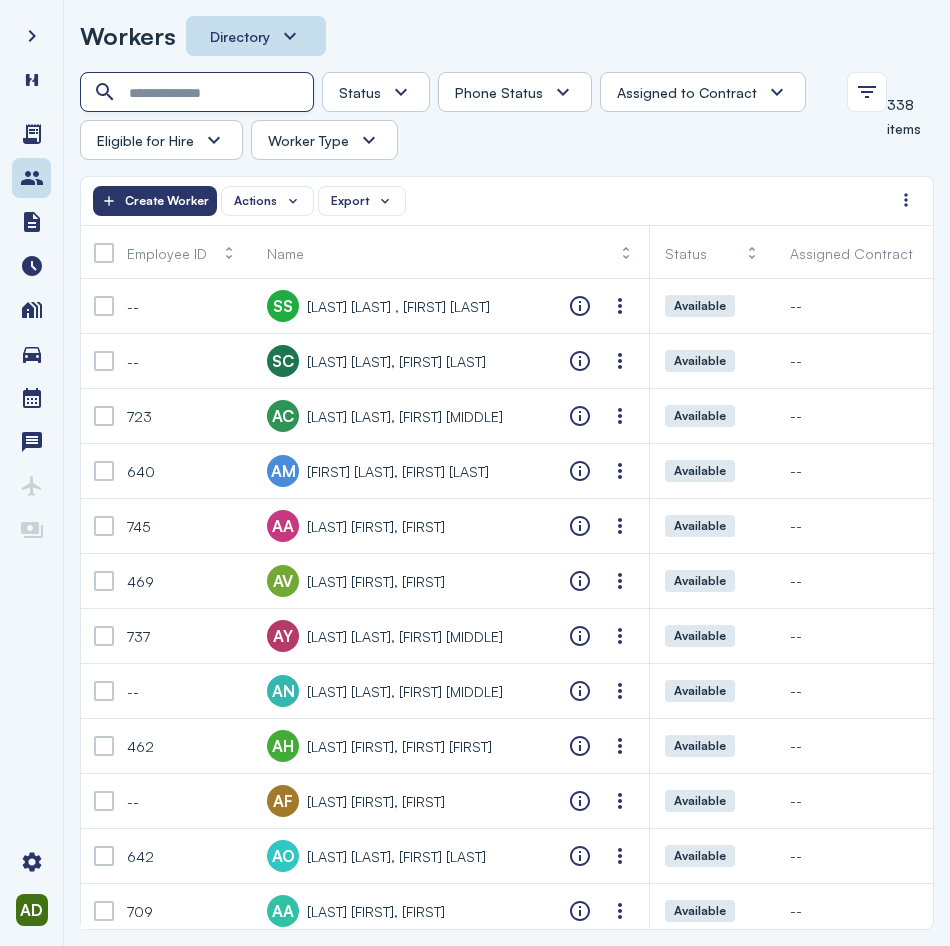 click at bounding box center [199, 93] 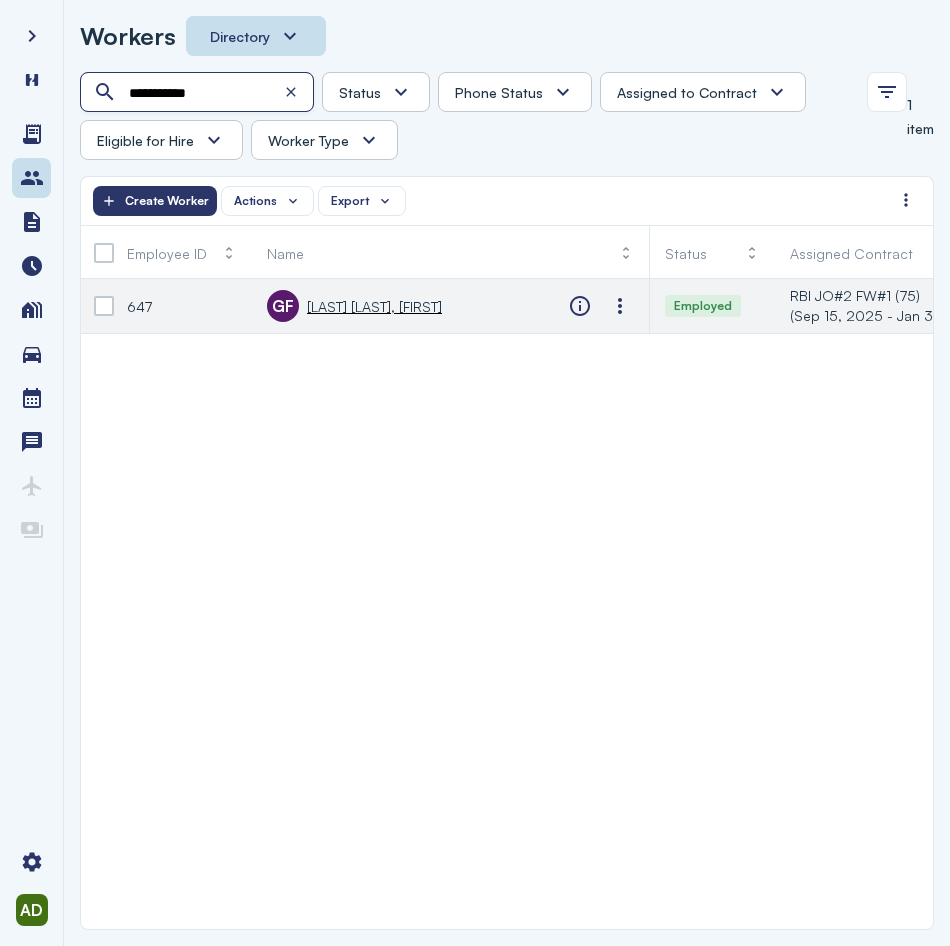 type on "**********" 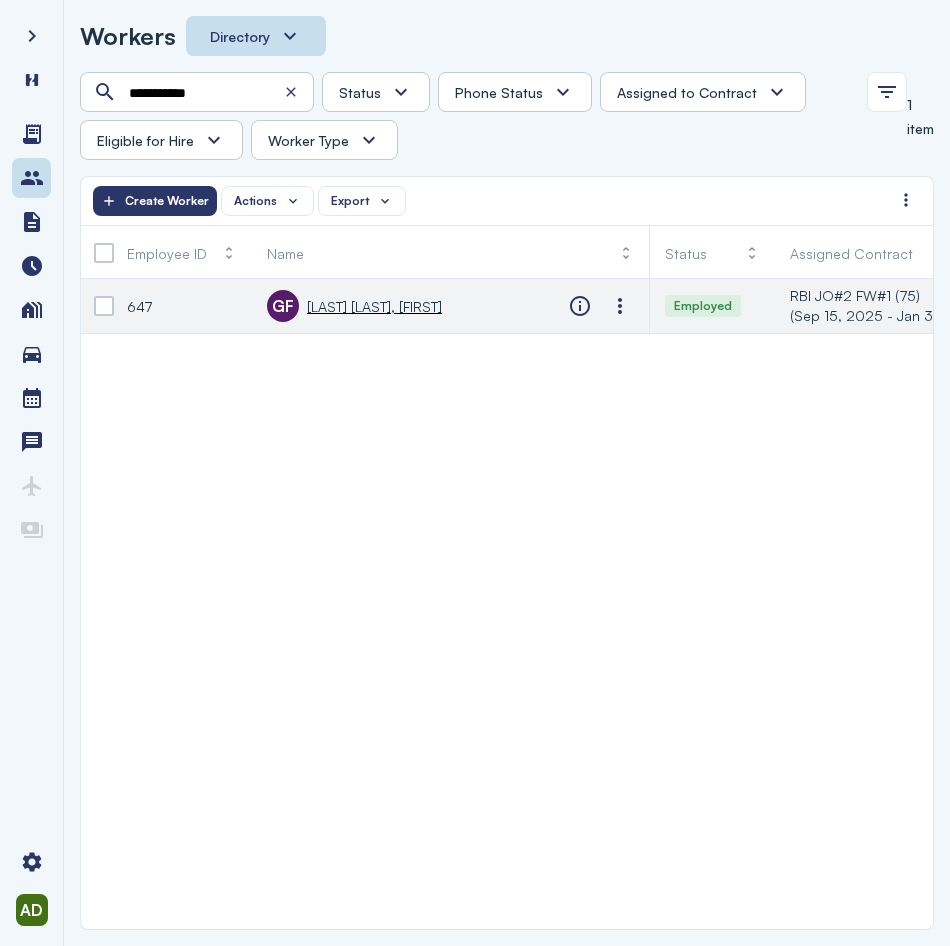 click on "[ID_PREFIX] [LAST] [LAST], [FIRST]" 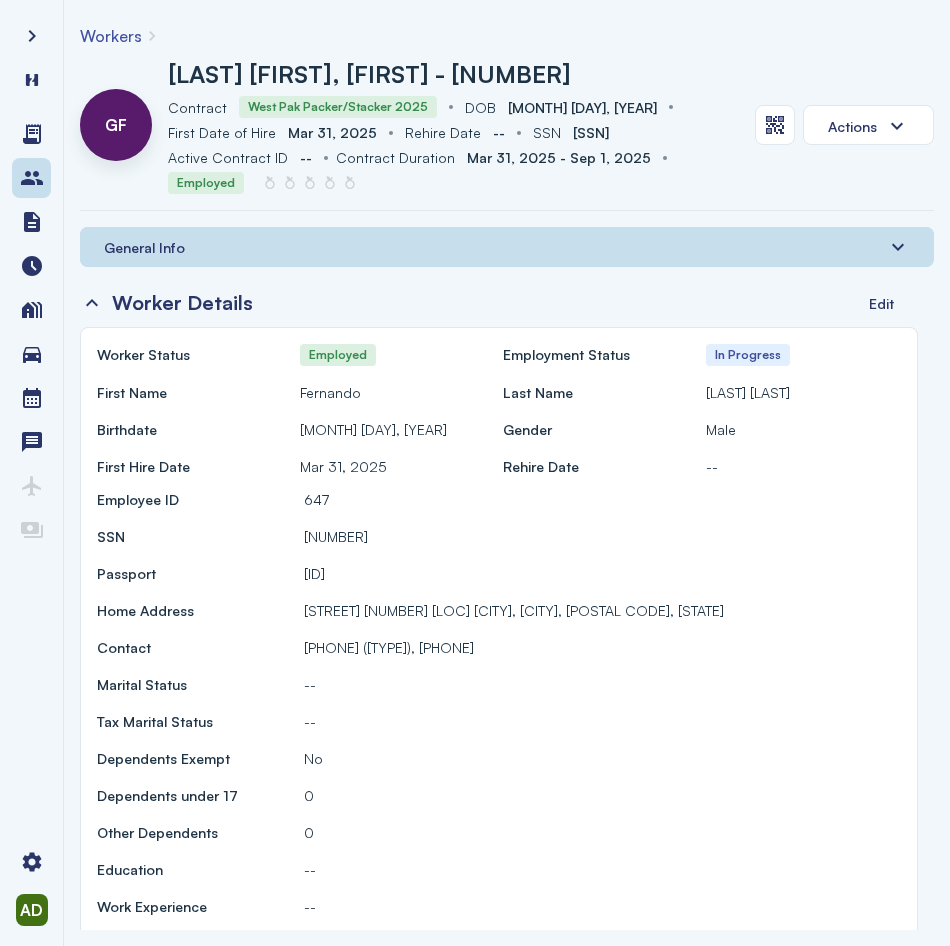 click on "General Info" at bounding box center (507, 247) 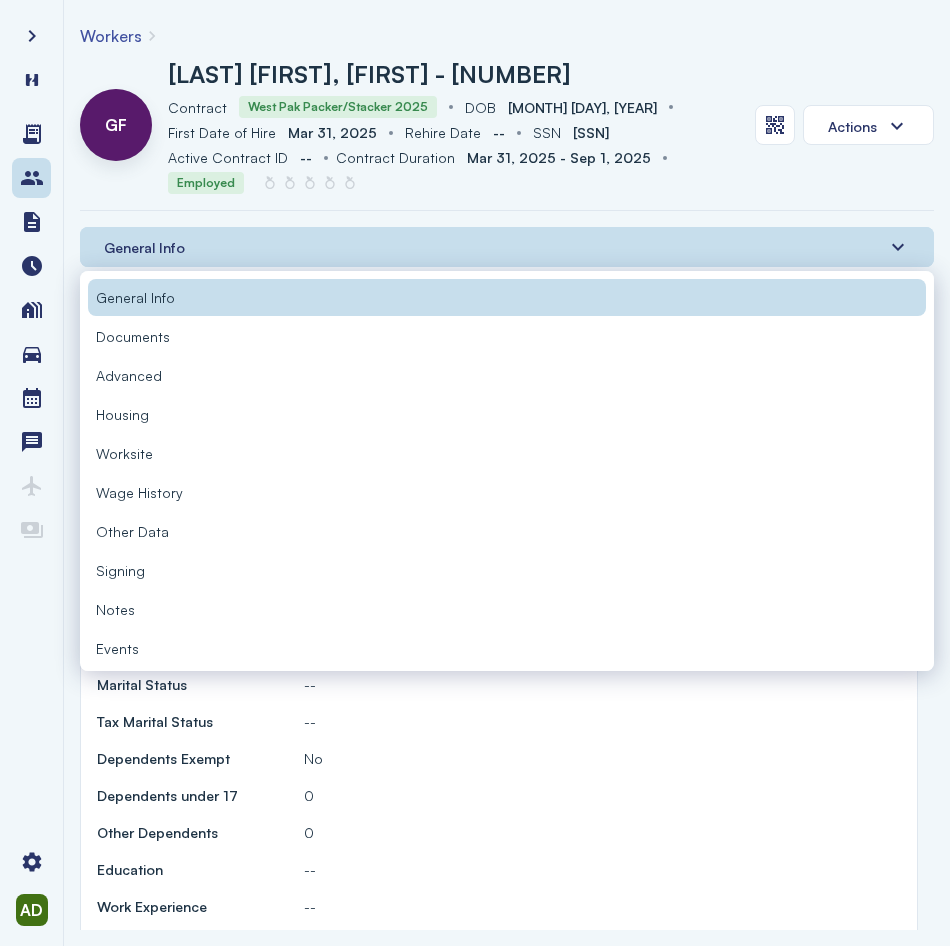 click on "Documents" at bounding box center (133, 336) 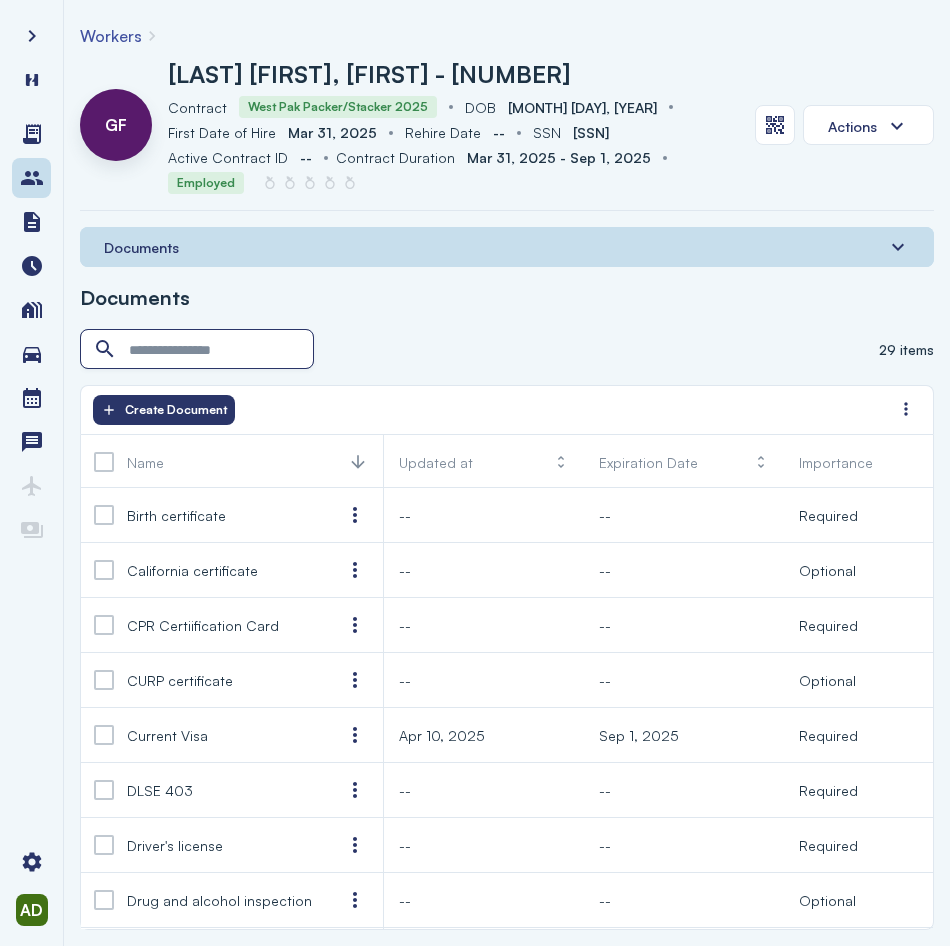click at bounding box center [199, 350] 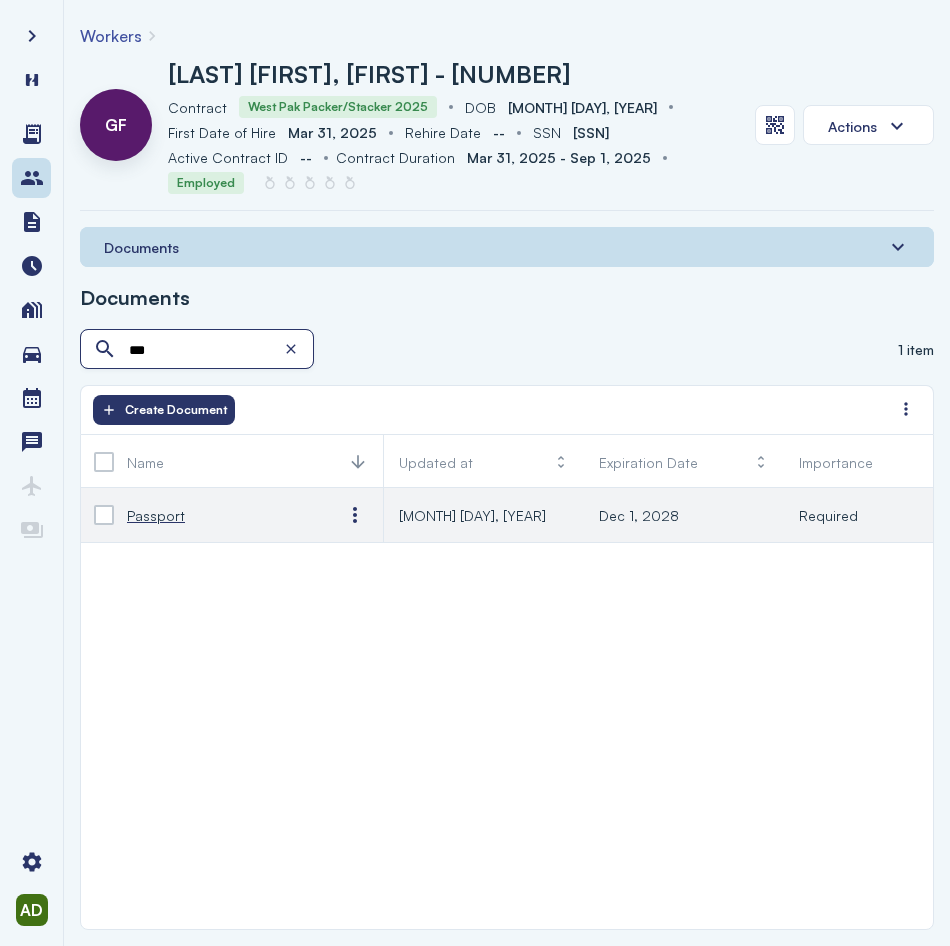 type on "***" 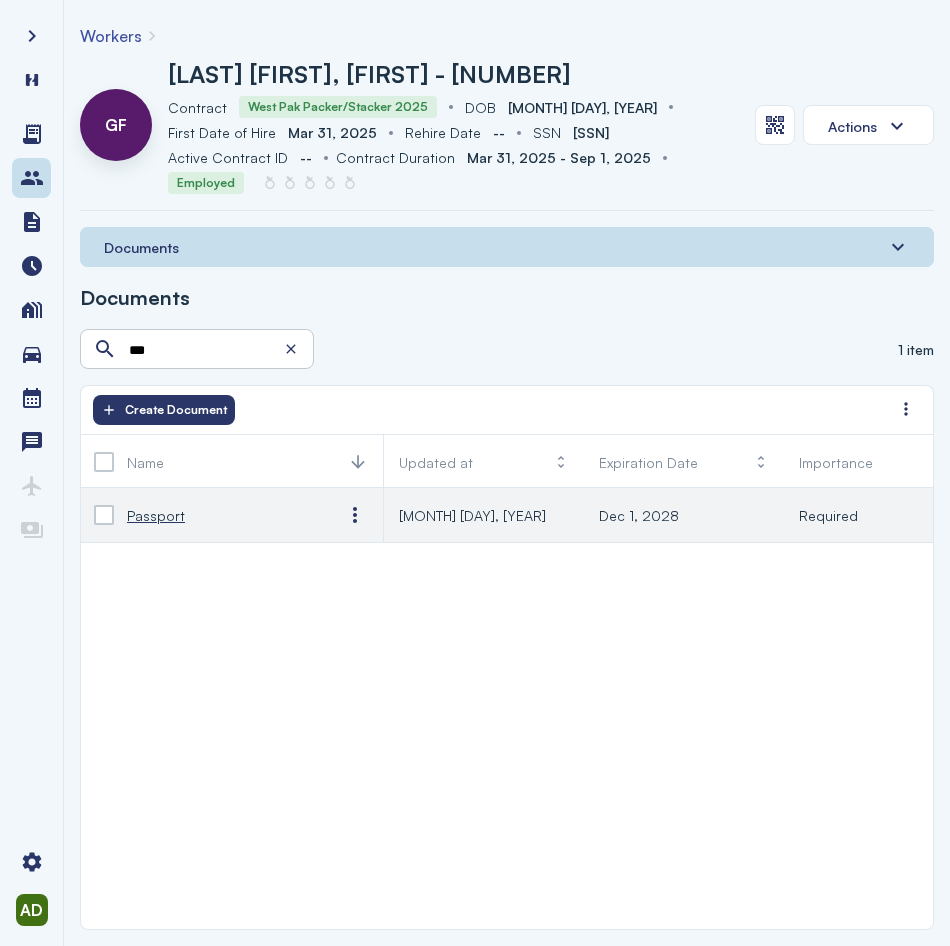 click on "Passport" at bounding box center [219, 515] 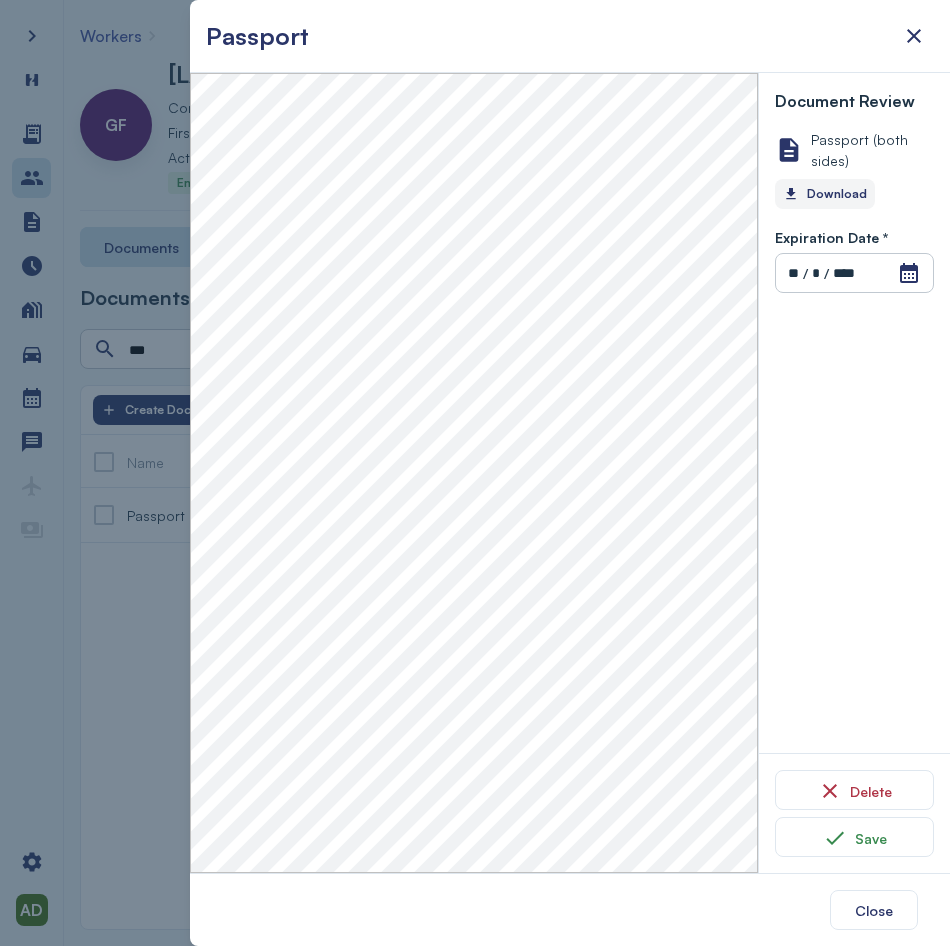 click on "Download" at bounding box center [825, 194] 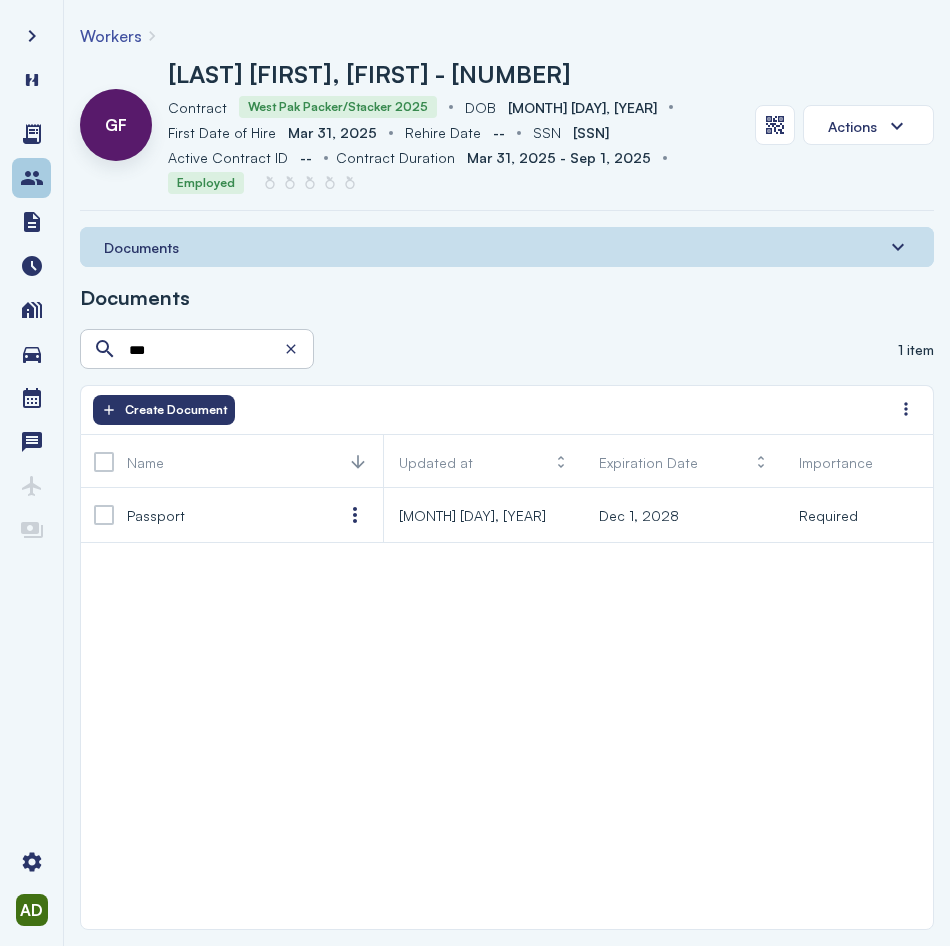 click at bounding box center [32, 178] 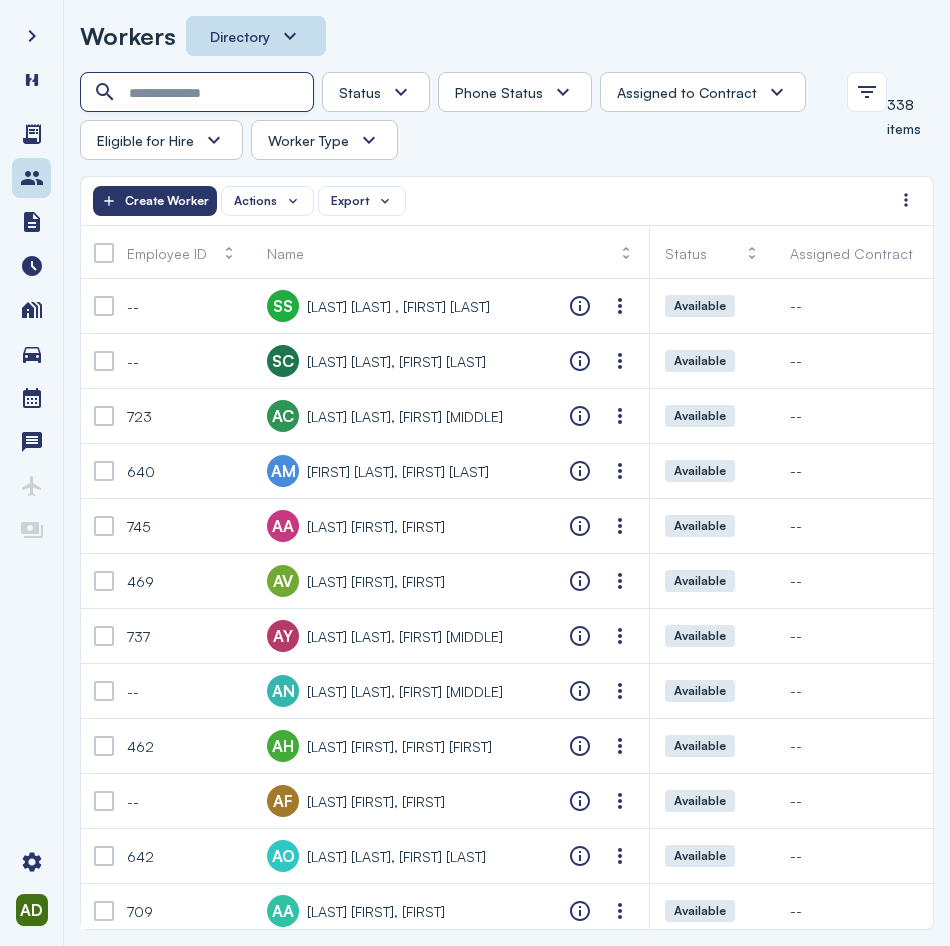 click at bounding box center (199, 93) 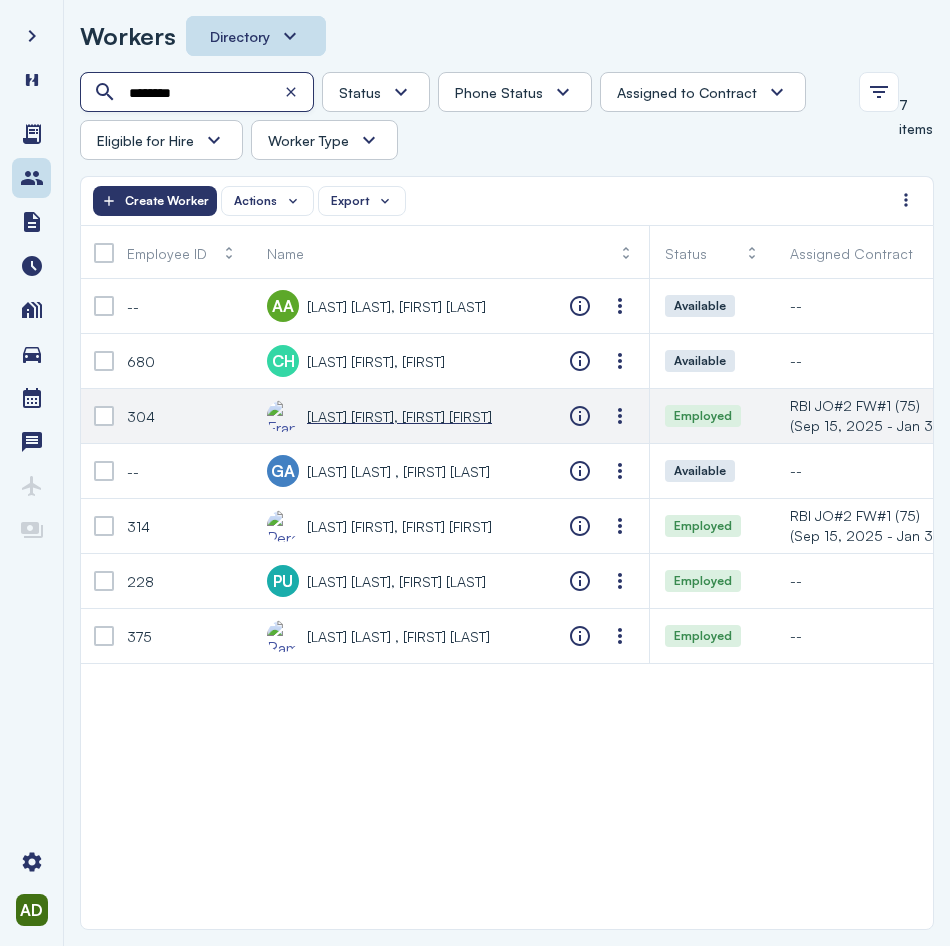 type on "********" 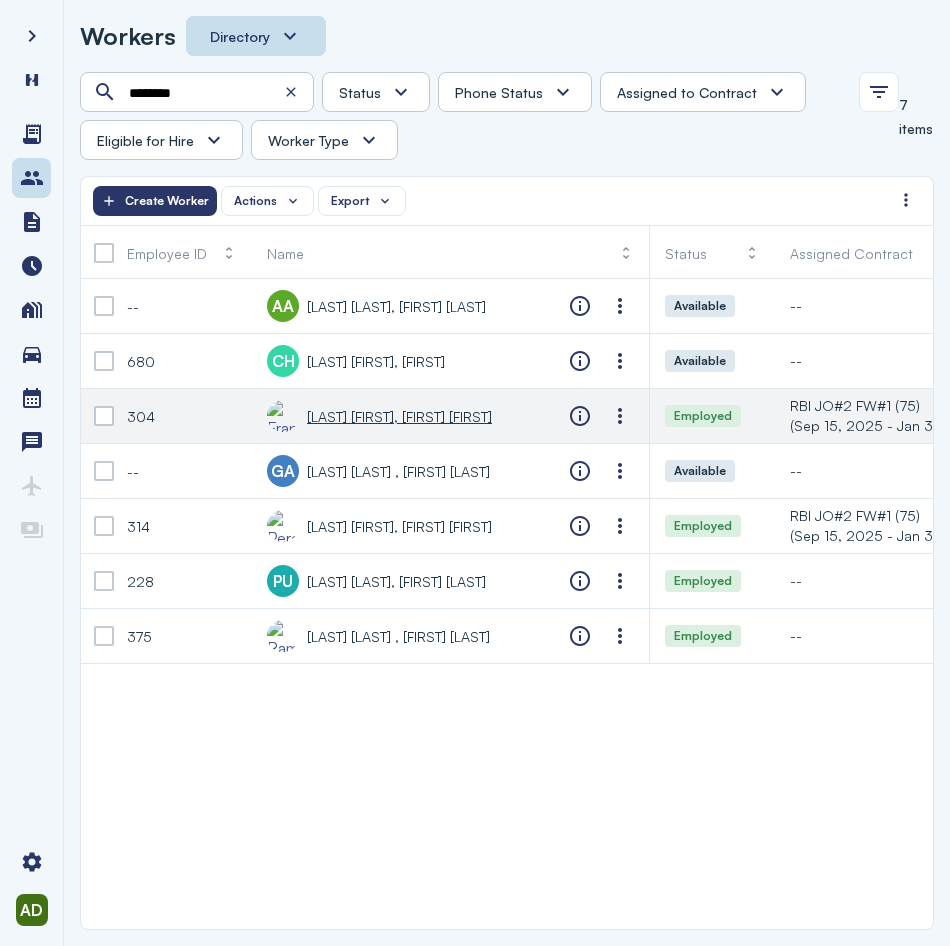 click on "[LAST] [FIRST], [FIRST] [FIRST]" at bounding box center (399, 416) 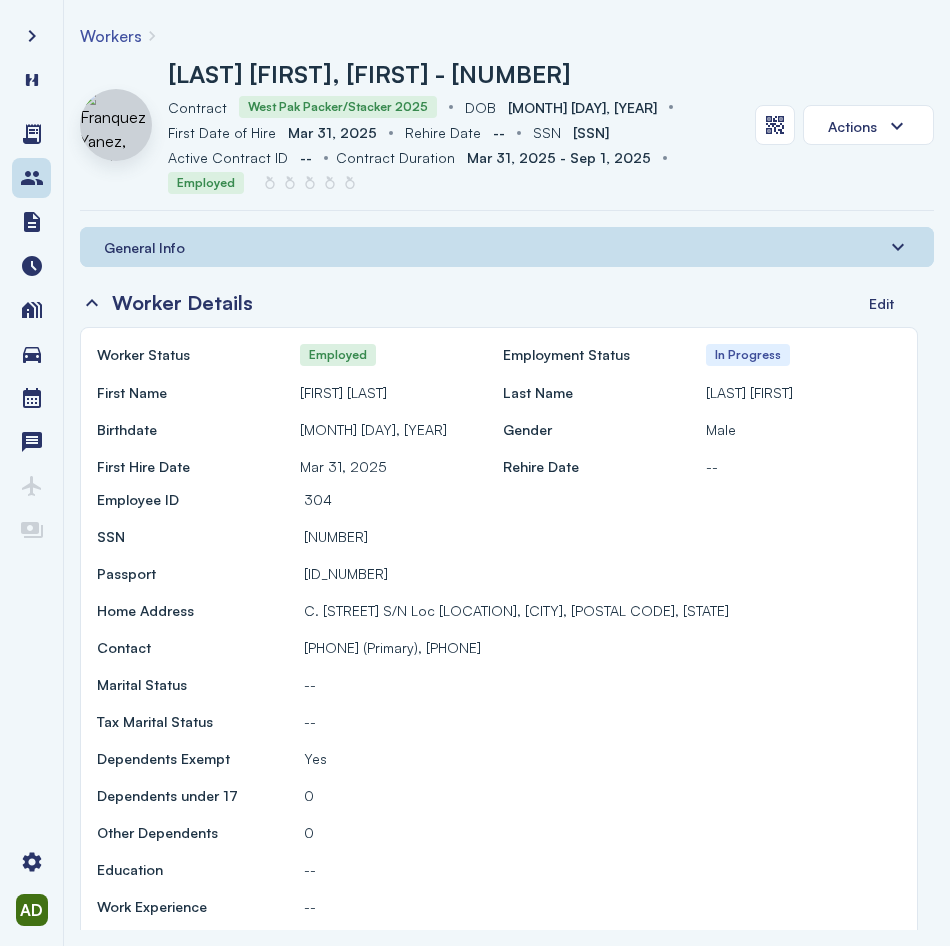 click on "General Info" at bounding box center (507, 247) 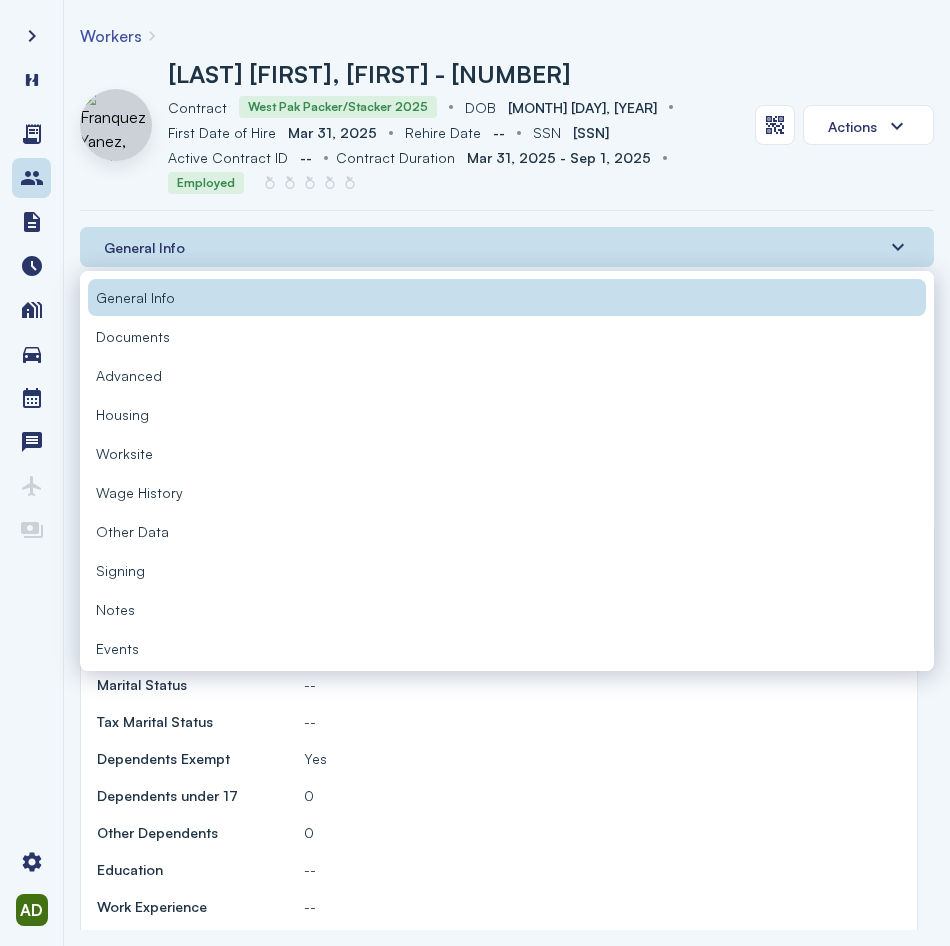 click on "Documents" at bounding box center (507, 336) 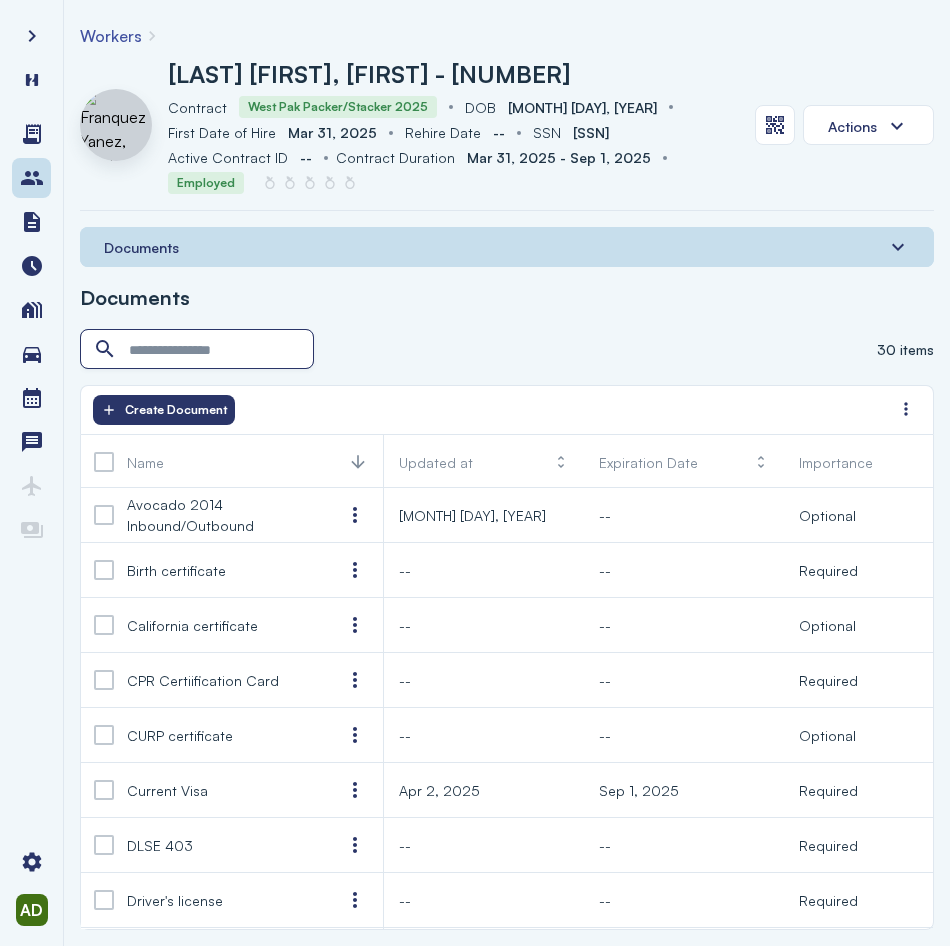 click at bounding box center [199, 350] 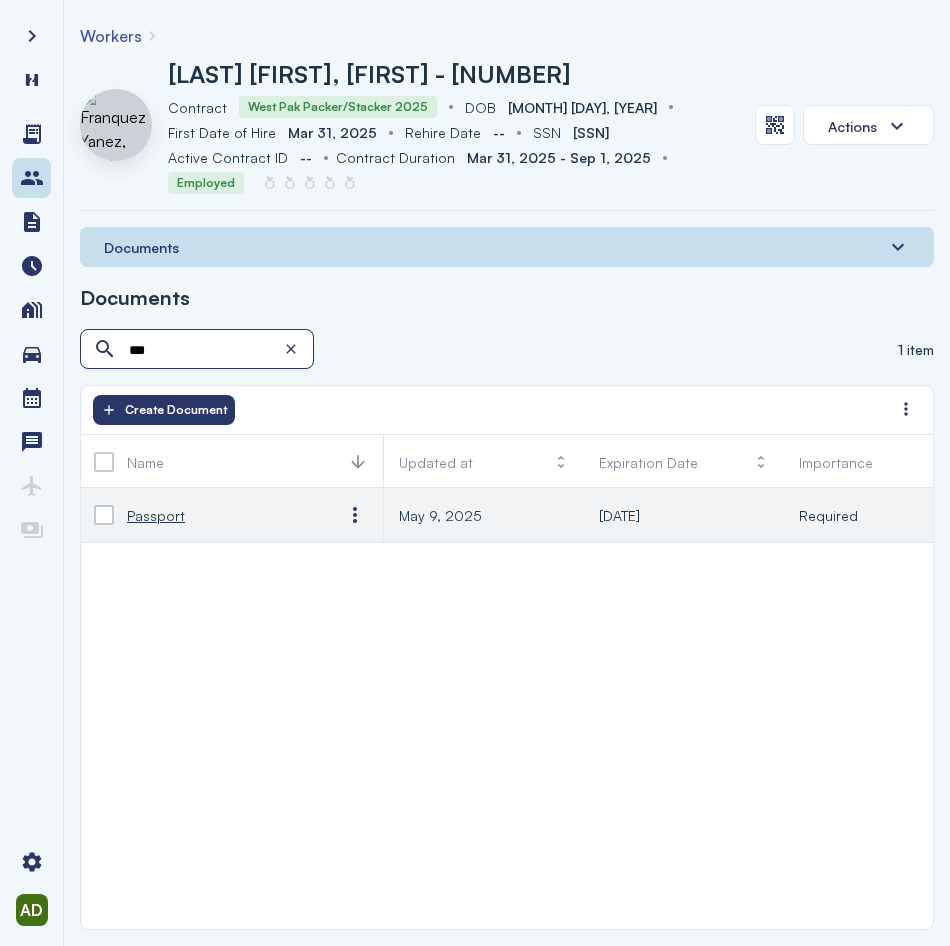 type on "***" 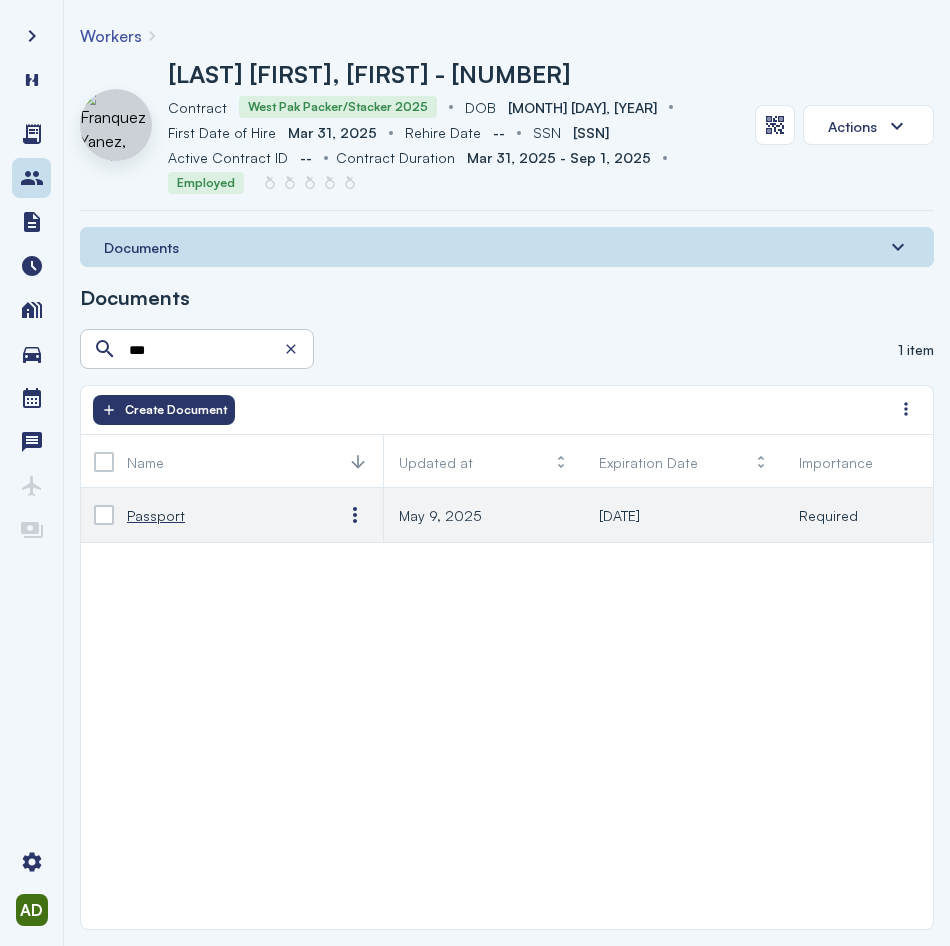 click on "Passport" at bounding box center (156, 515) 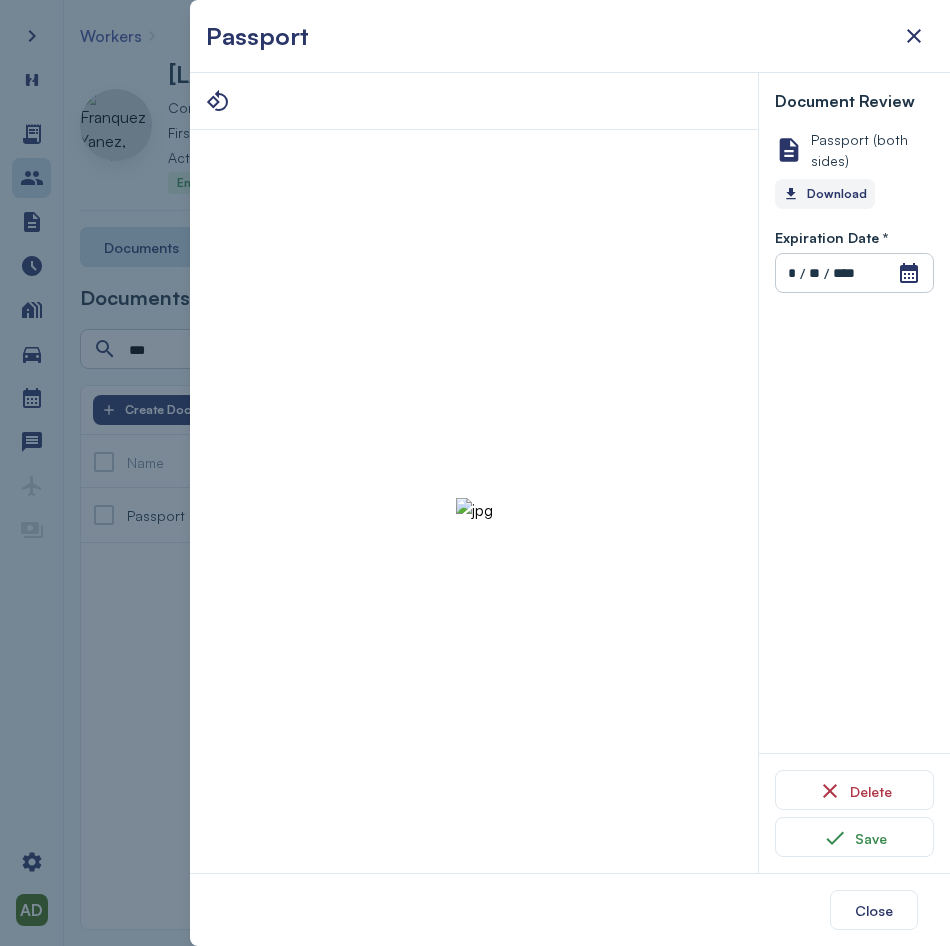 click on "Download" 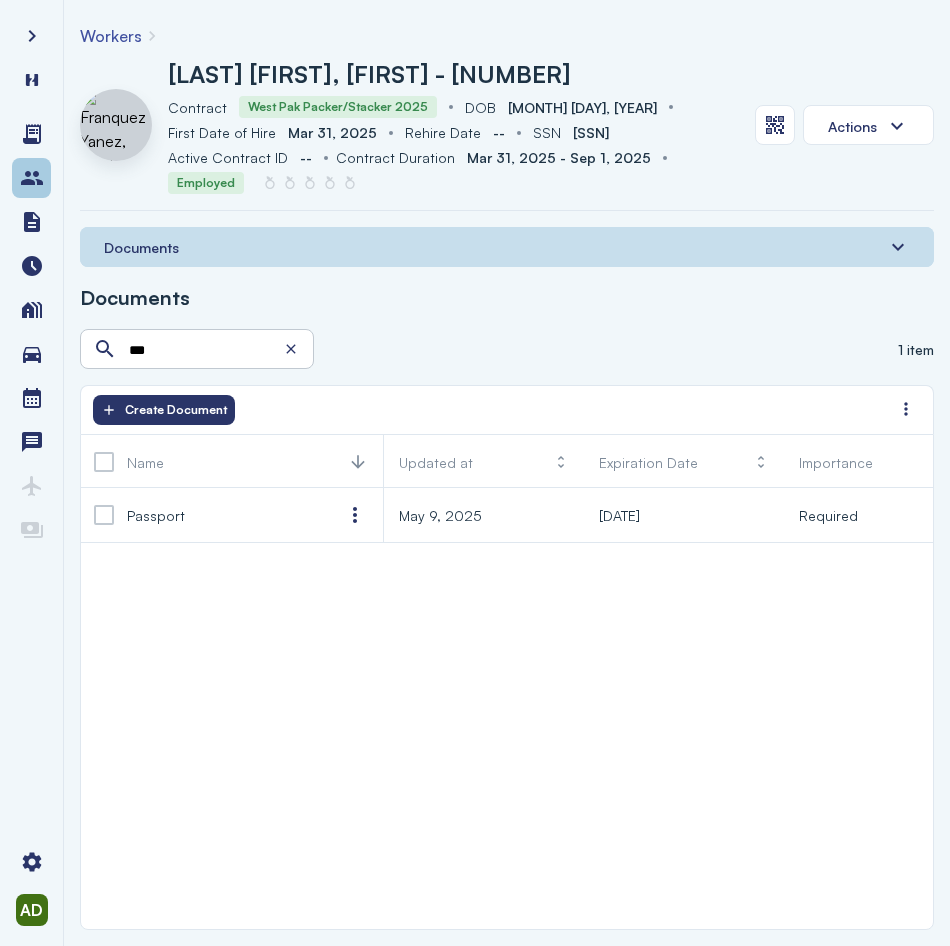 click at bounding box center (32, 178) 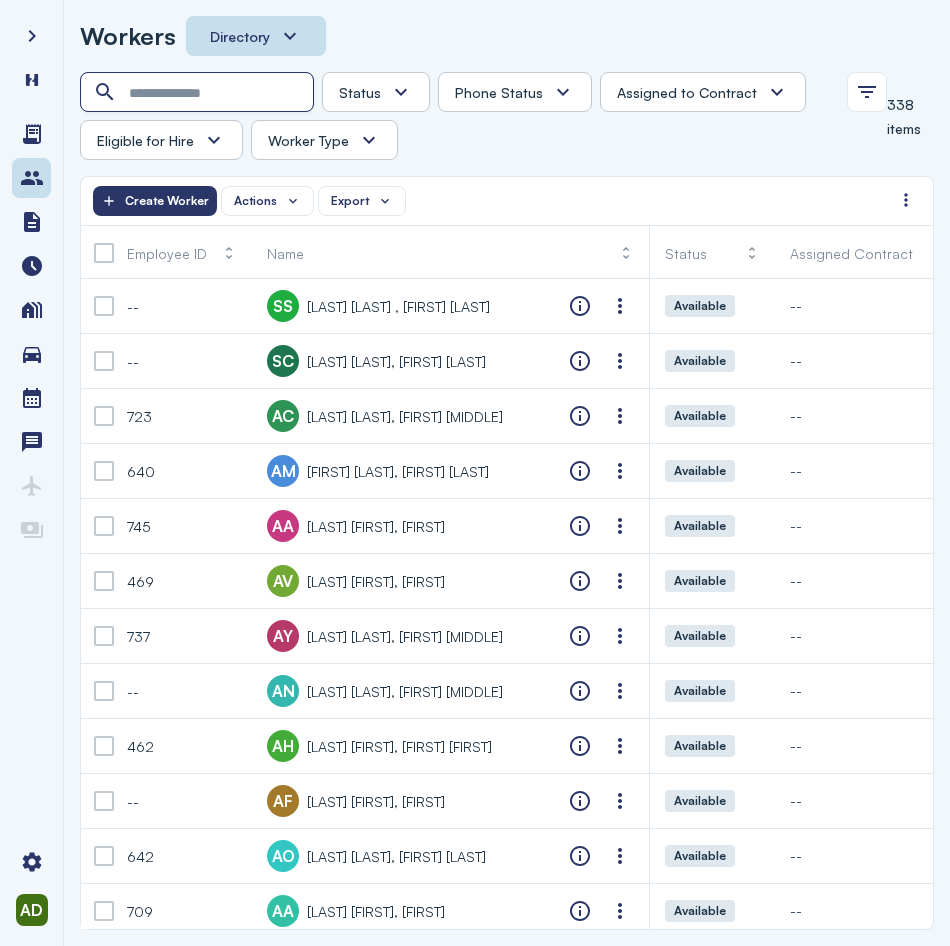 click at bounding box center [199, 93] 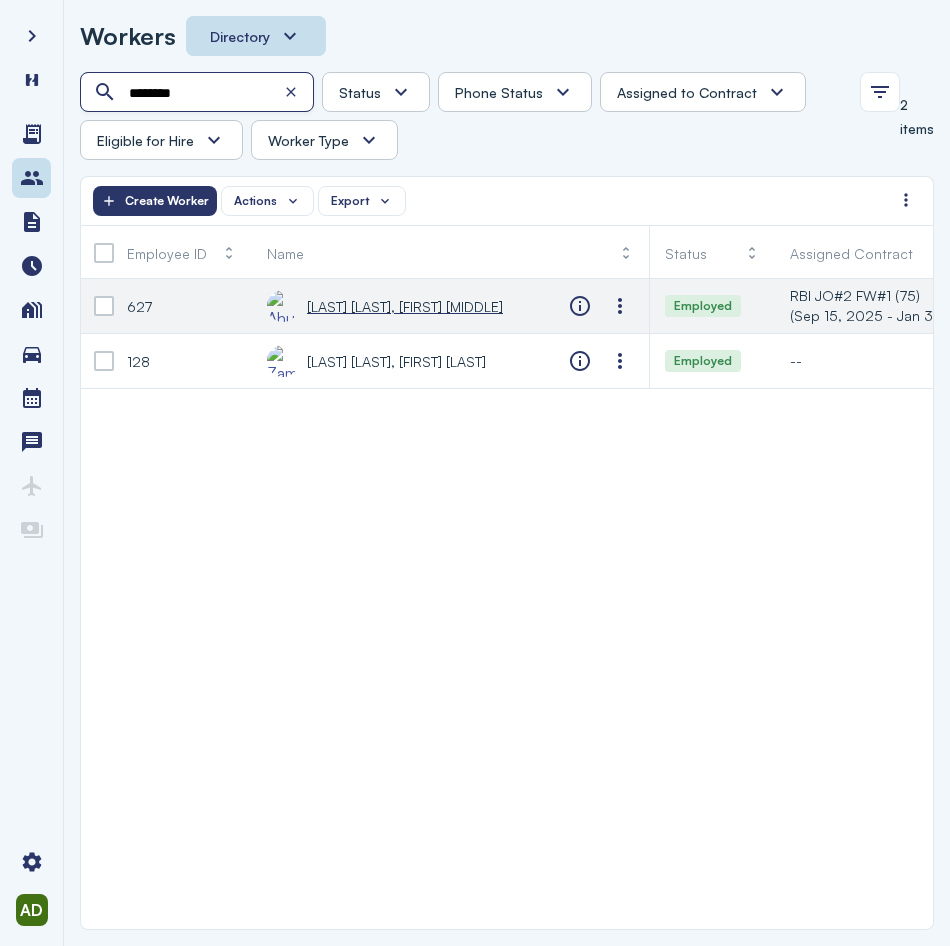 type on "********" 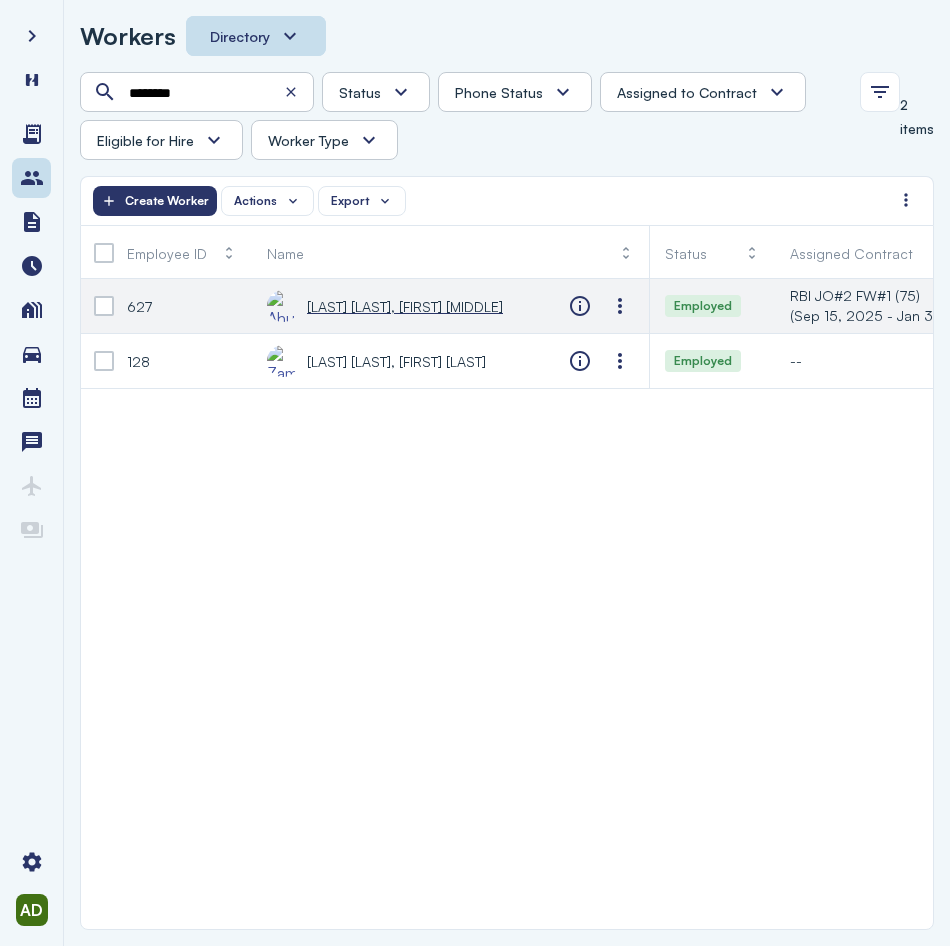 click on "[LAST] [LAST], [FIRST] [MIDDLE]" at bounding box center (405, 306) 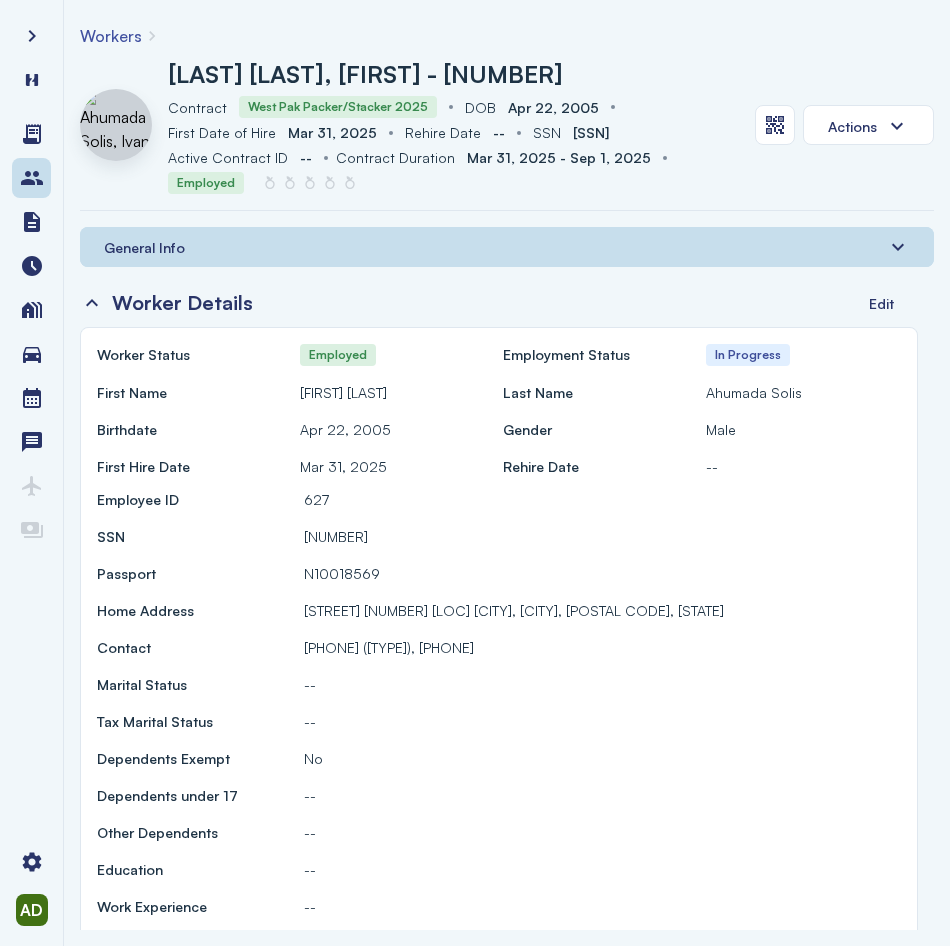 click on "General Info" at bounding box center [507, 247] 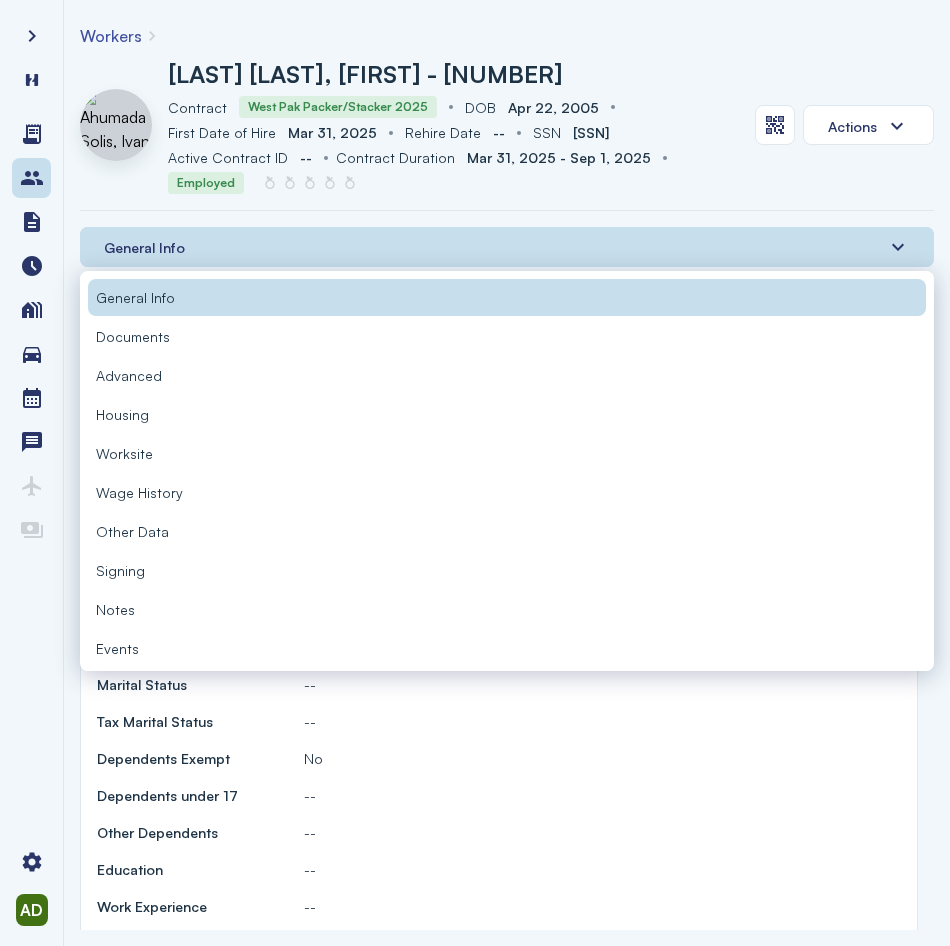 click on "Documents" at bounding box center [507, 336] 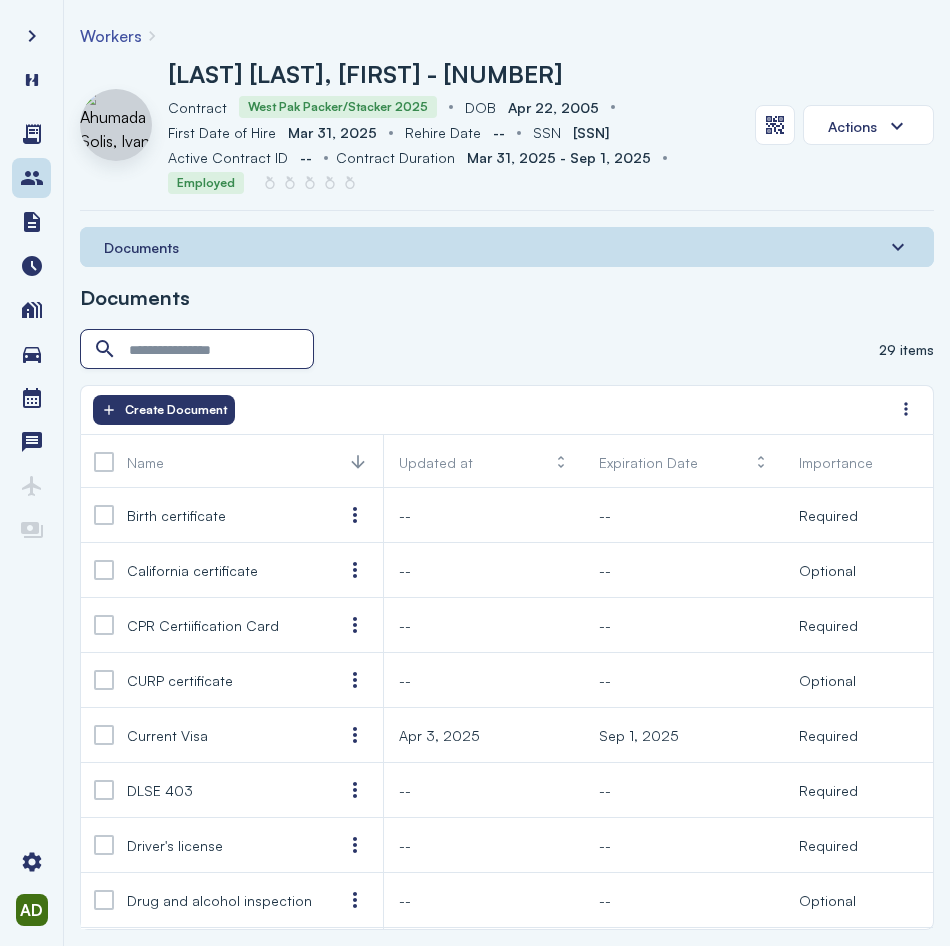 drag, startPoint x: 171, startPoint y: 337, endPoint x: 248, endPoint y: 263, distance: 106.7942 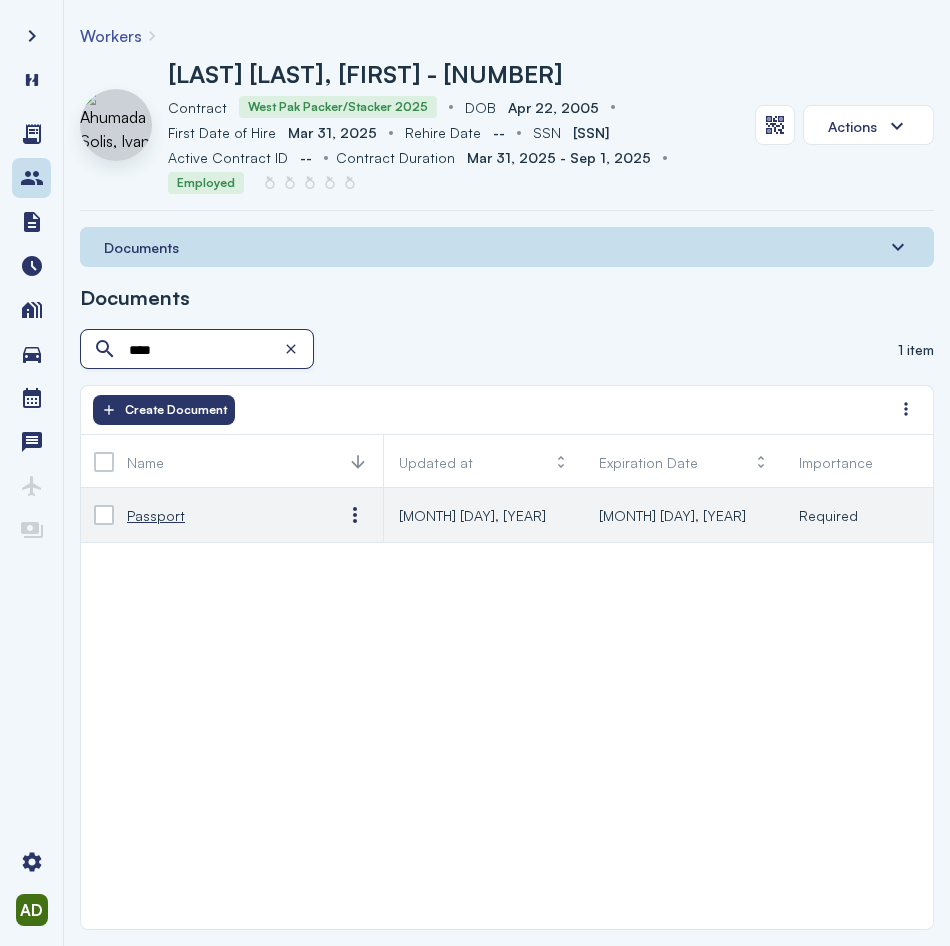 type on "****" 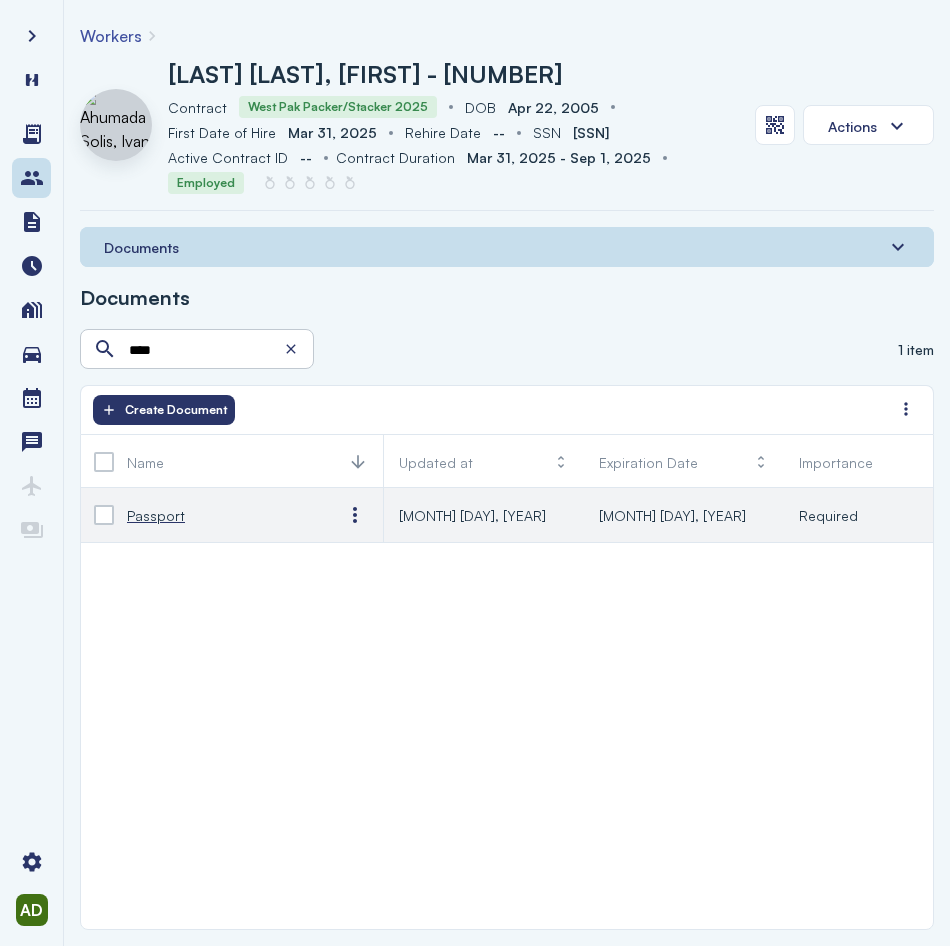 click on "Passport" at bounding box center [156, 515] 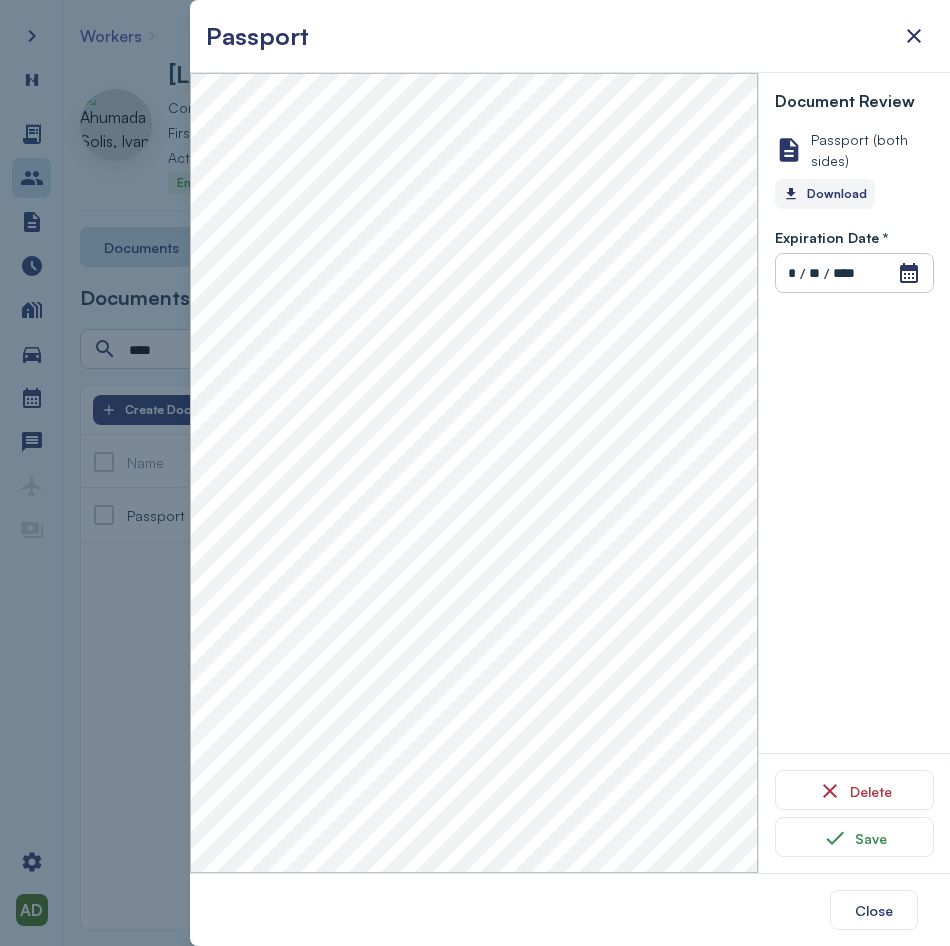 click on "Download" 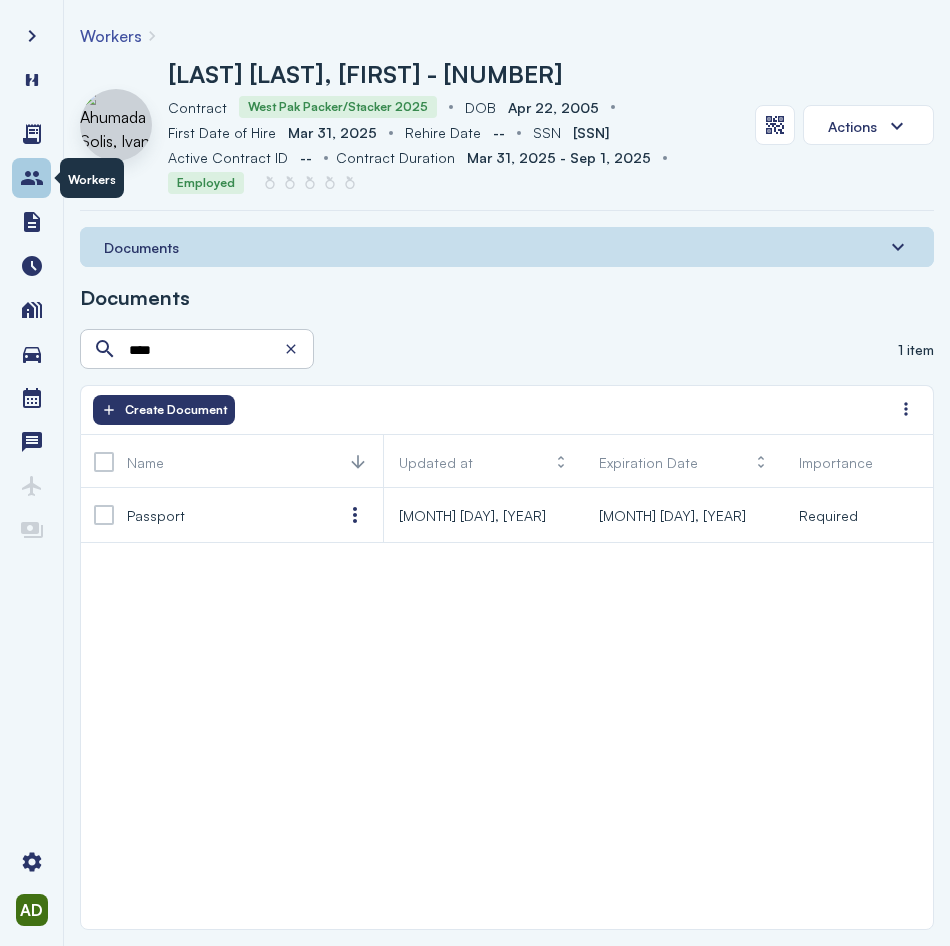 click at bounding box center [32, 178] 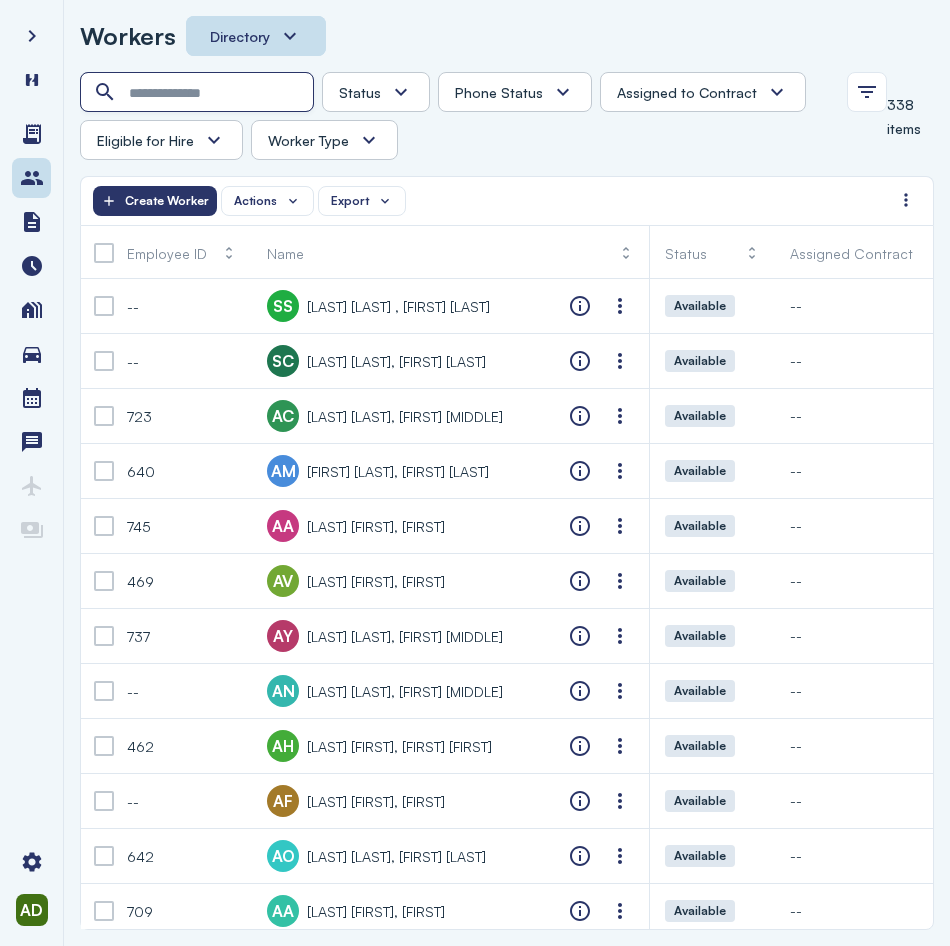 click at bounding box center (199, 93) 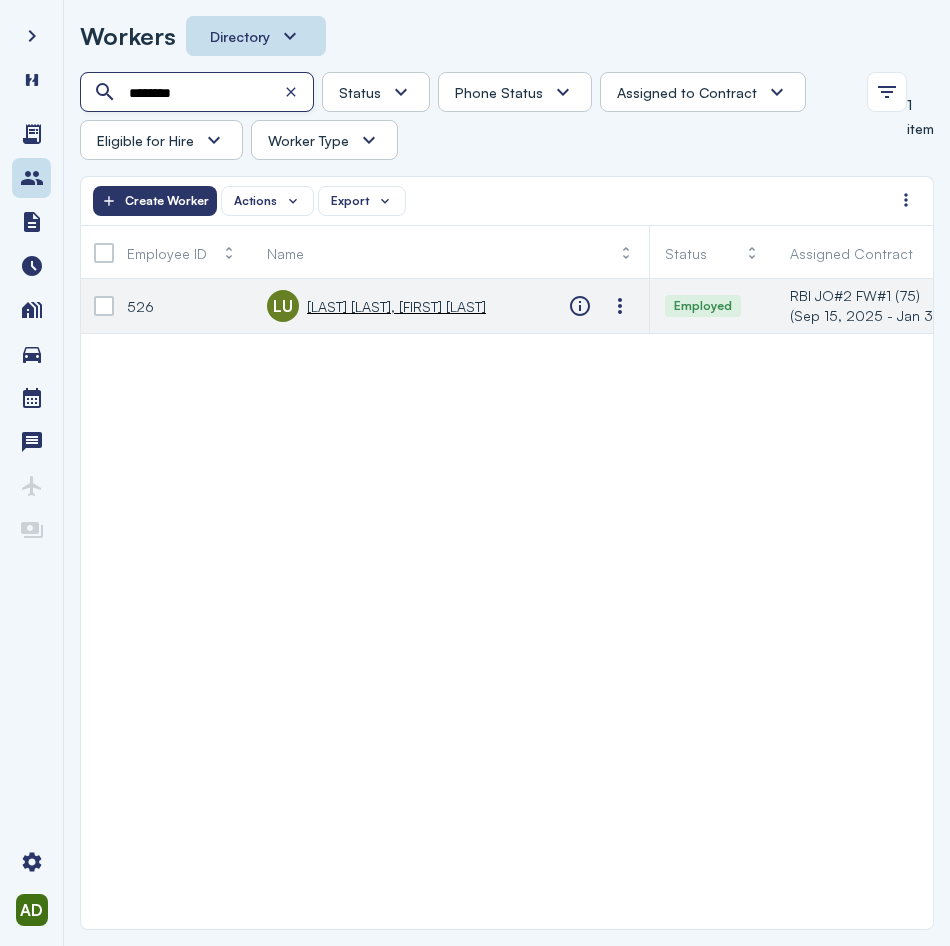type on "********" 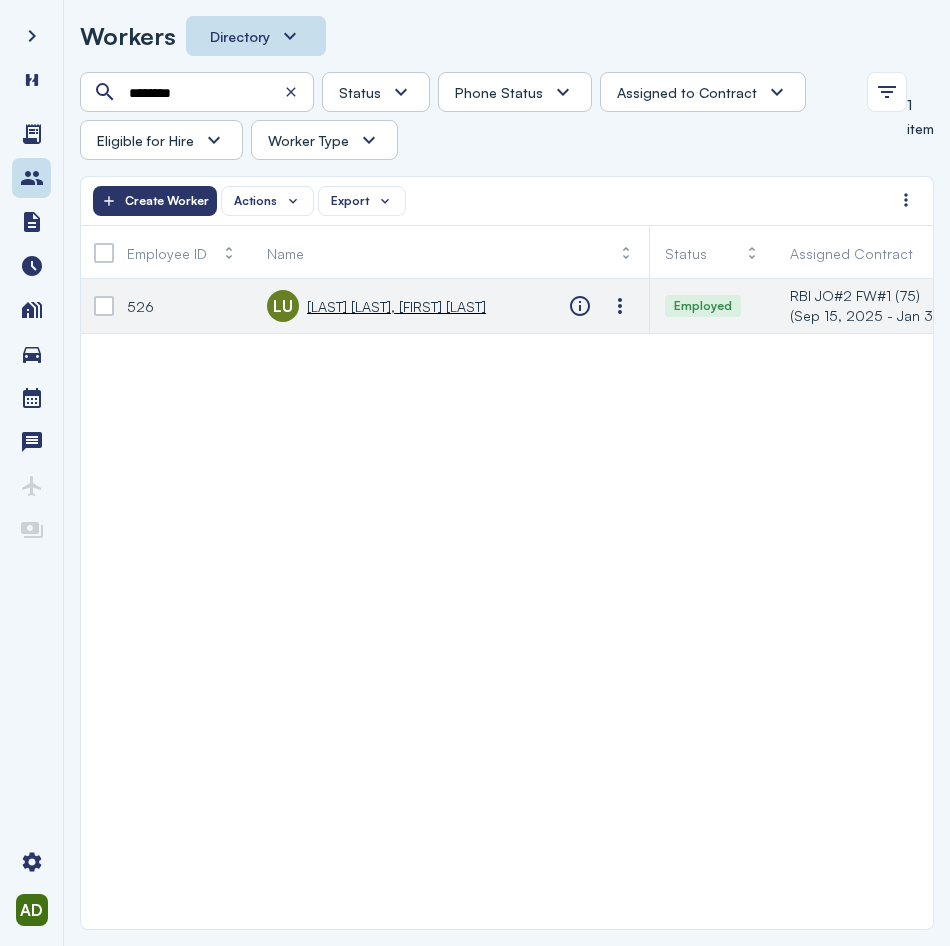 click on "LU       [LAST] [FIRST], [FIRST] [FIRST]" at bounding box center (376, 306) 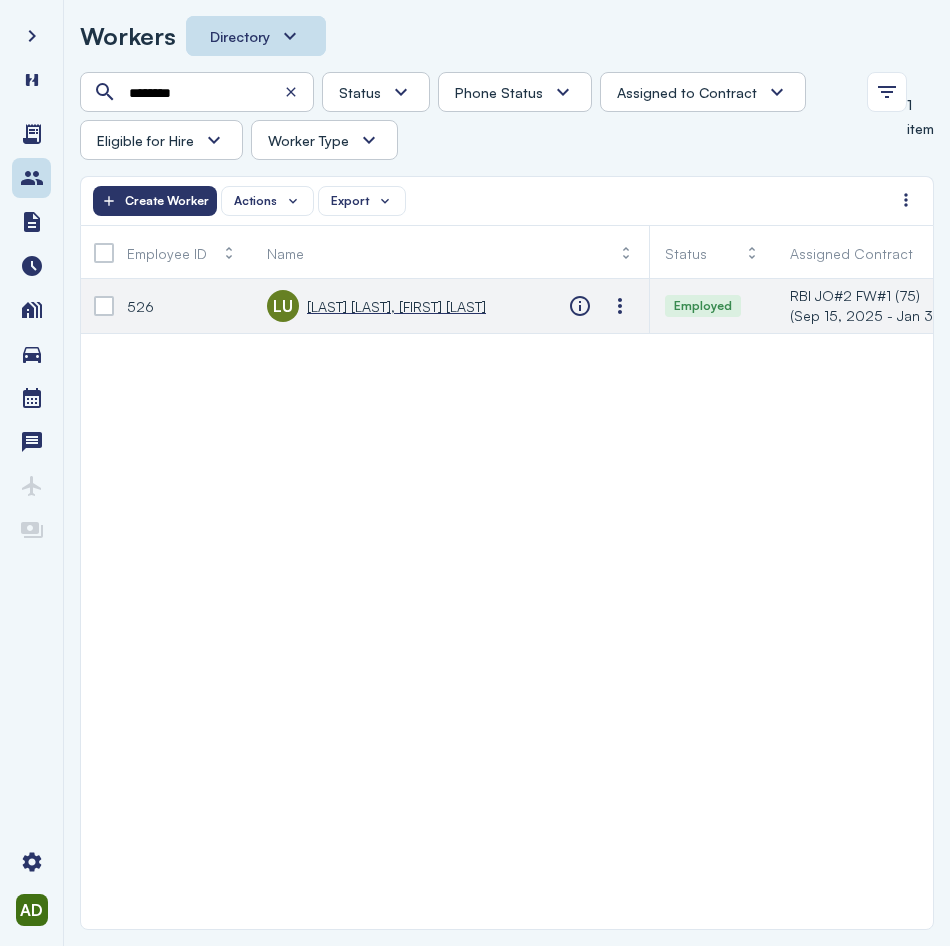 click on "[LAST] [LAST], [FIRST] [LAST]" at bounding box center (396, 306) 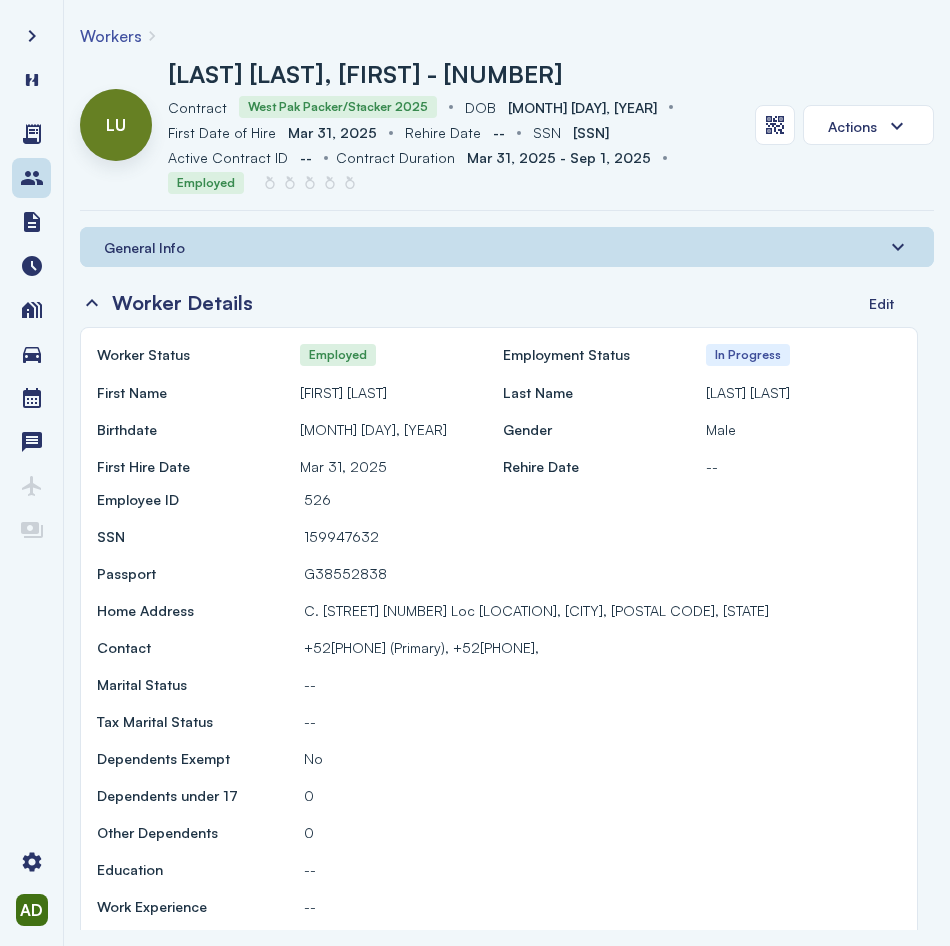 click on "General Info" at bounding box center [144, 247] 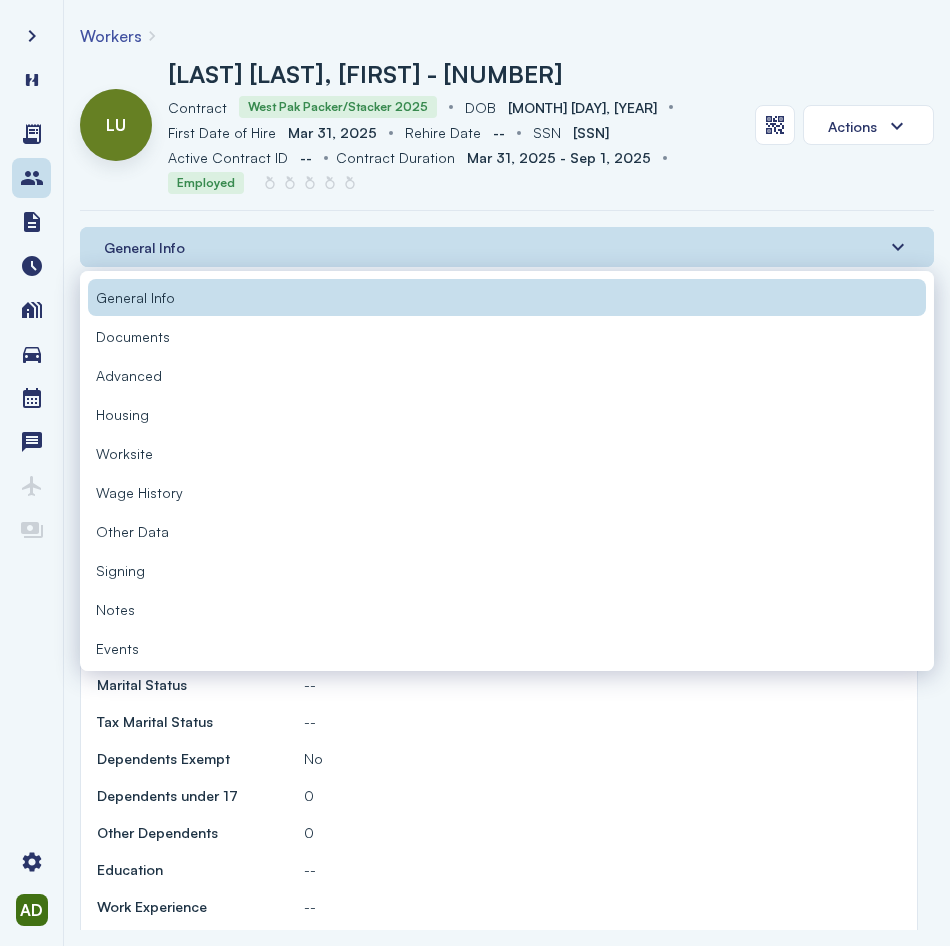 click on "Documents" at bounding box center (507, 336) 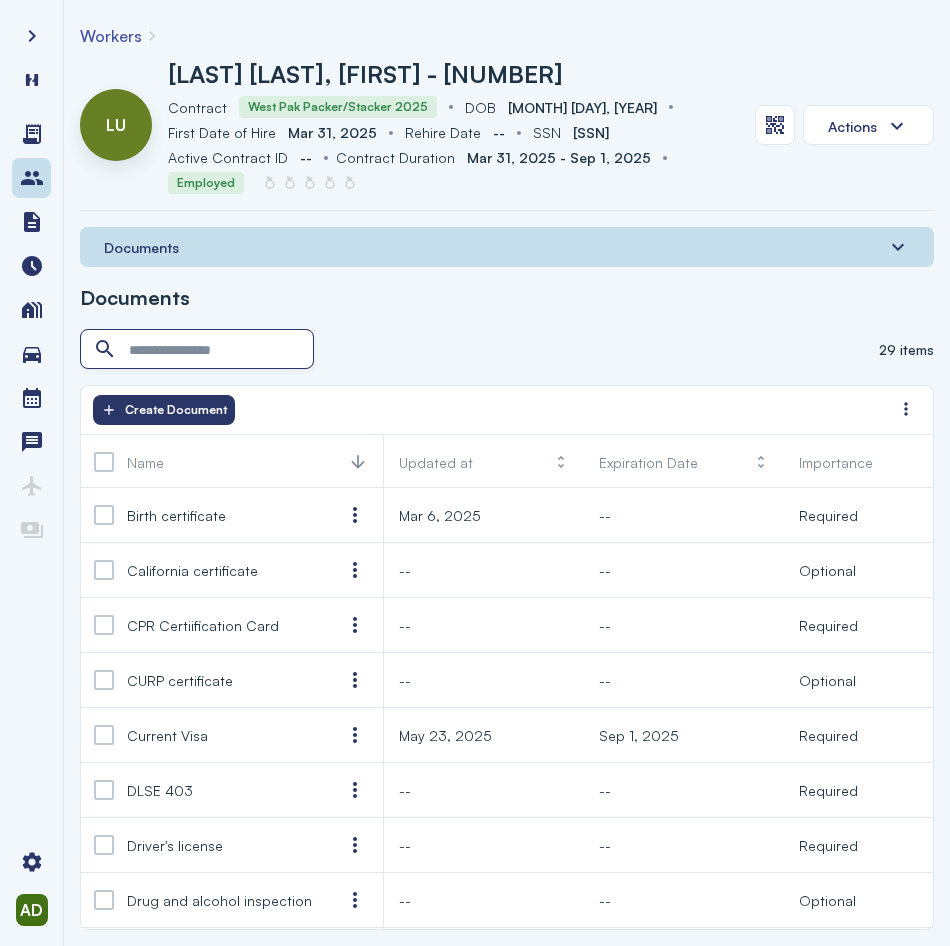 click at bounding box center (199, 350) 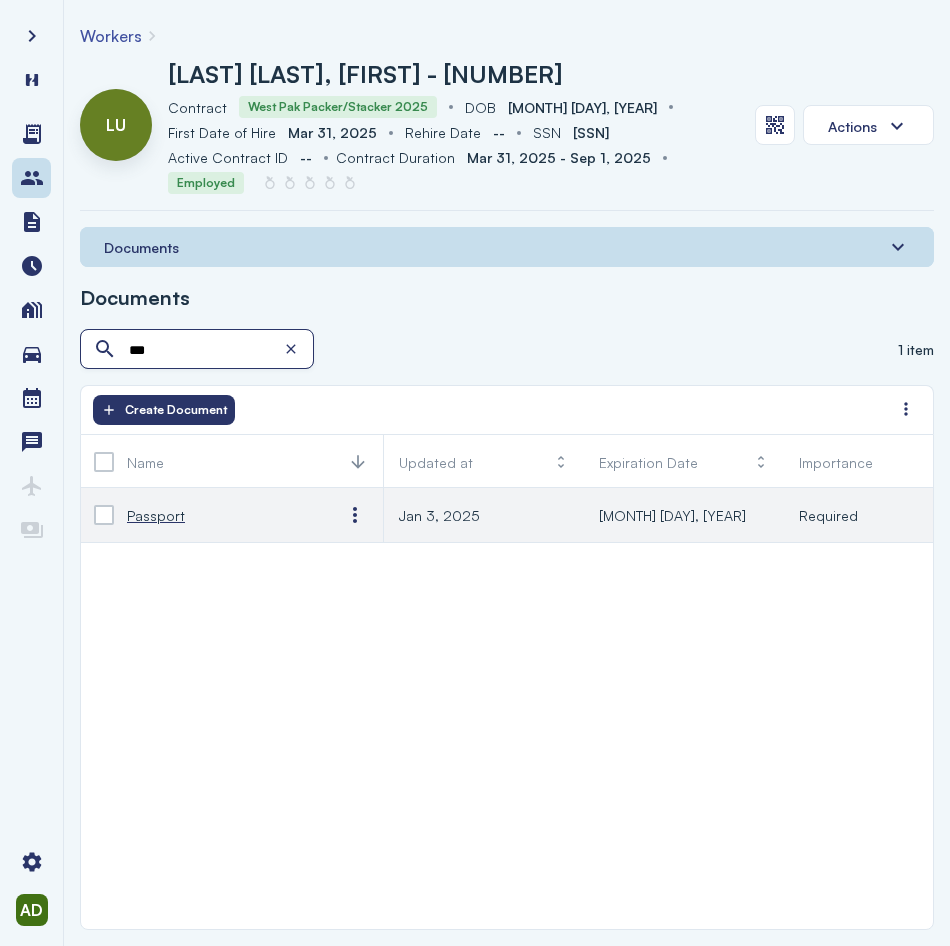 type on "***" 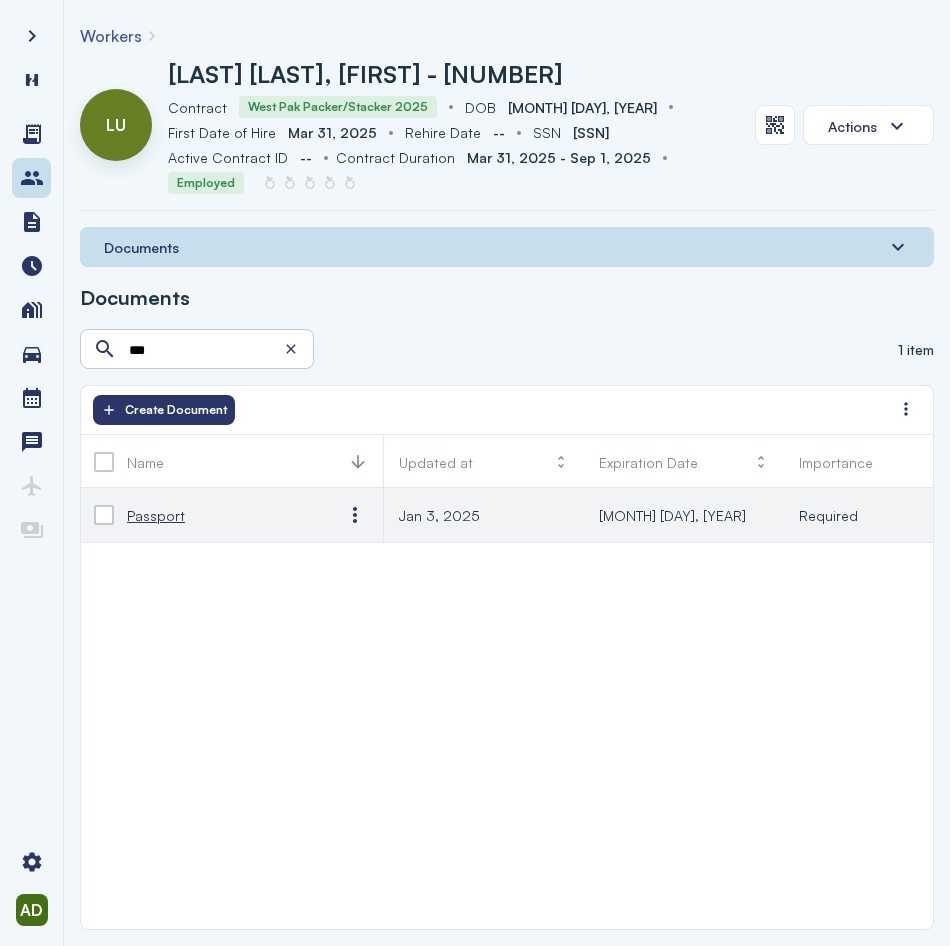 click on "Passport" at bounding box center [156, 515] 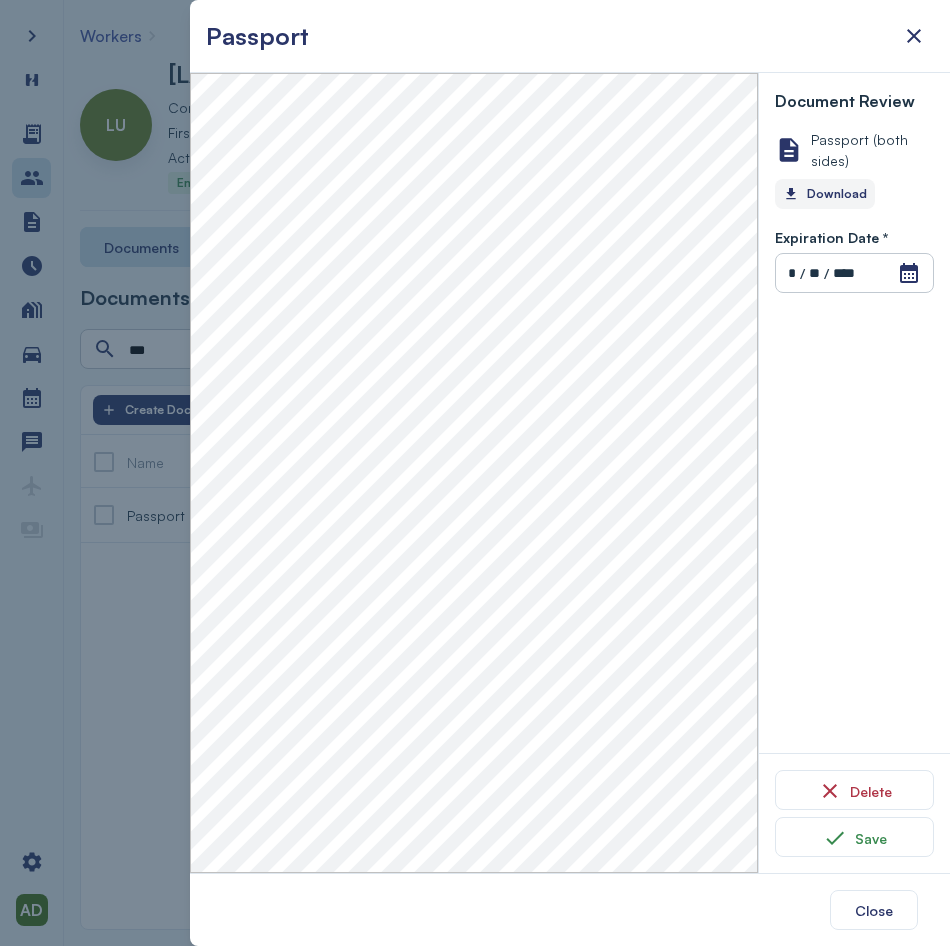 click on "Download" 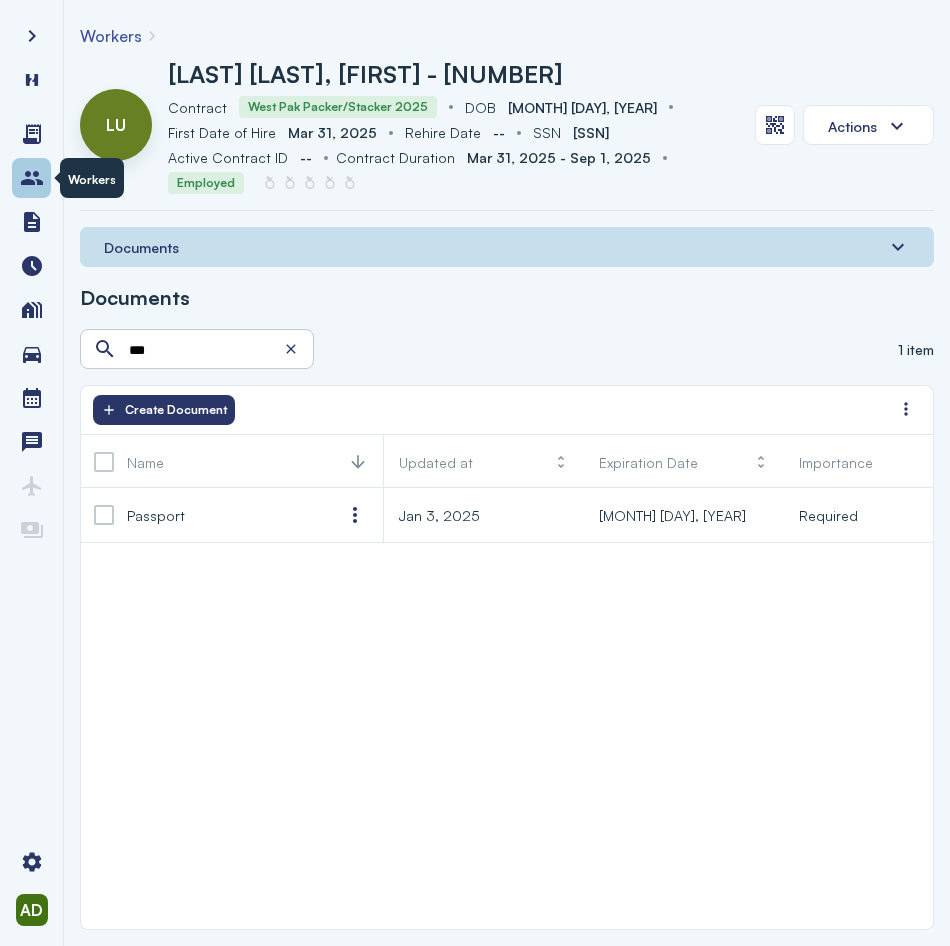 click at bounding box center (32, 178) 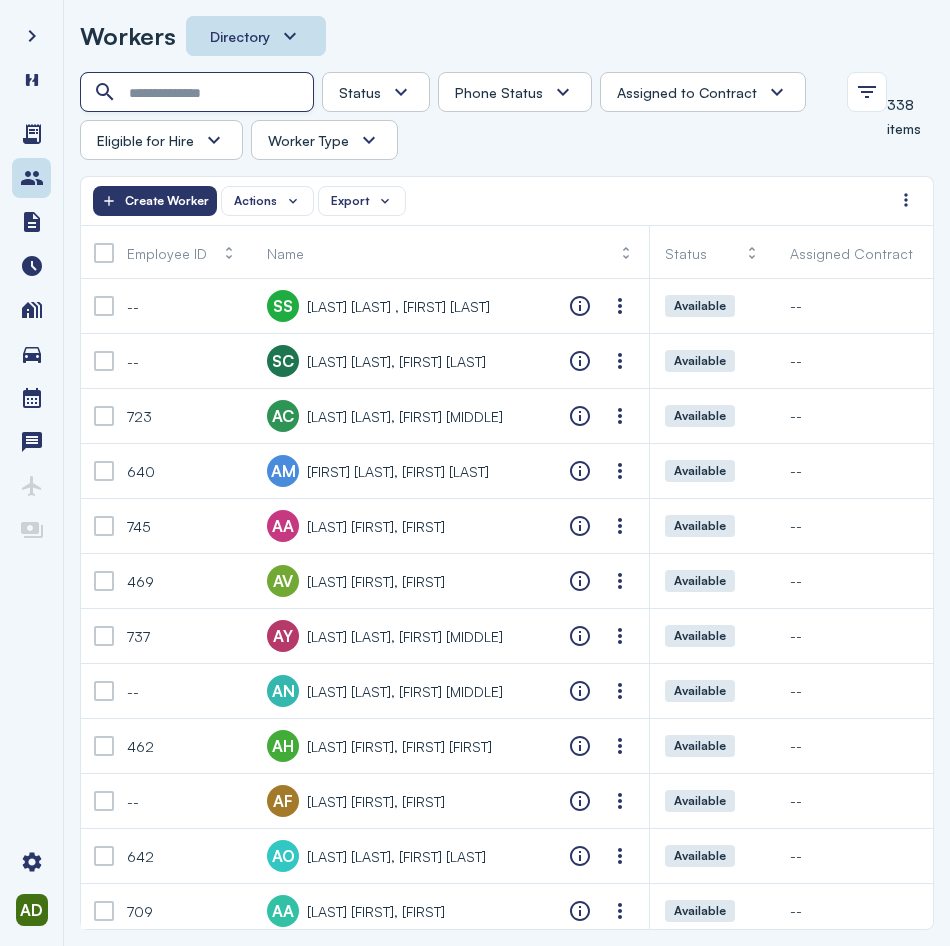 click at bounding box center [199, 93] 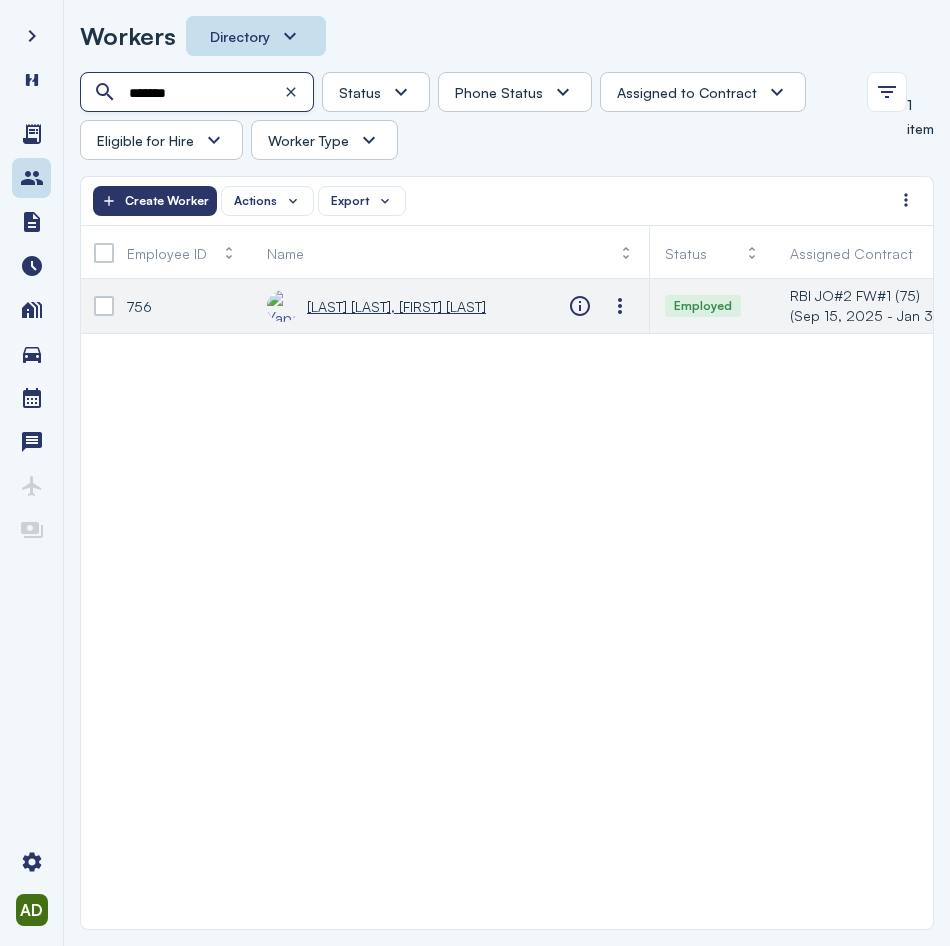 type on "*******" 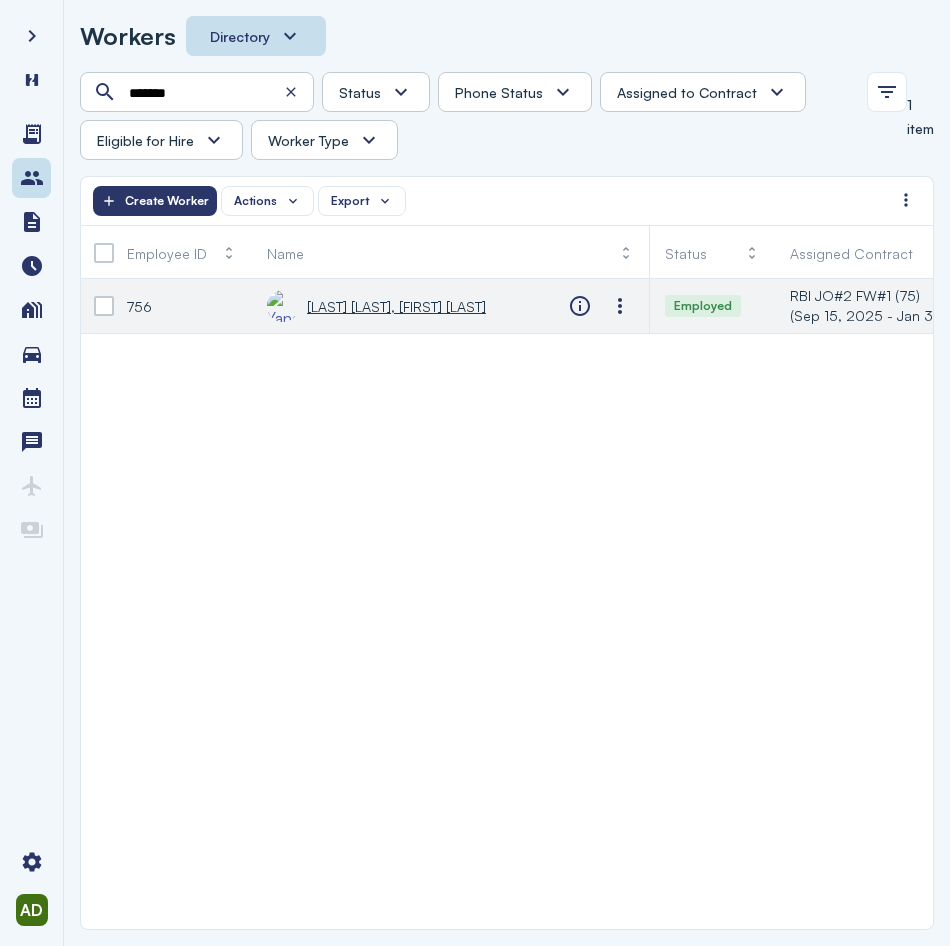 click on "[LAST] [LAST], [FIRST] [LAST]" at bounding box center (396, 306) 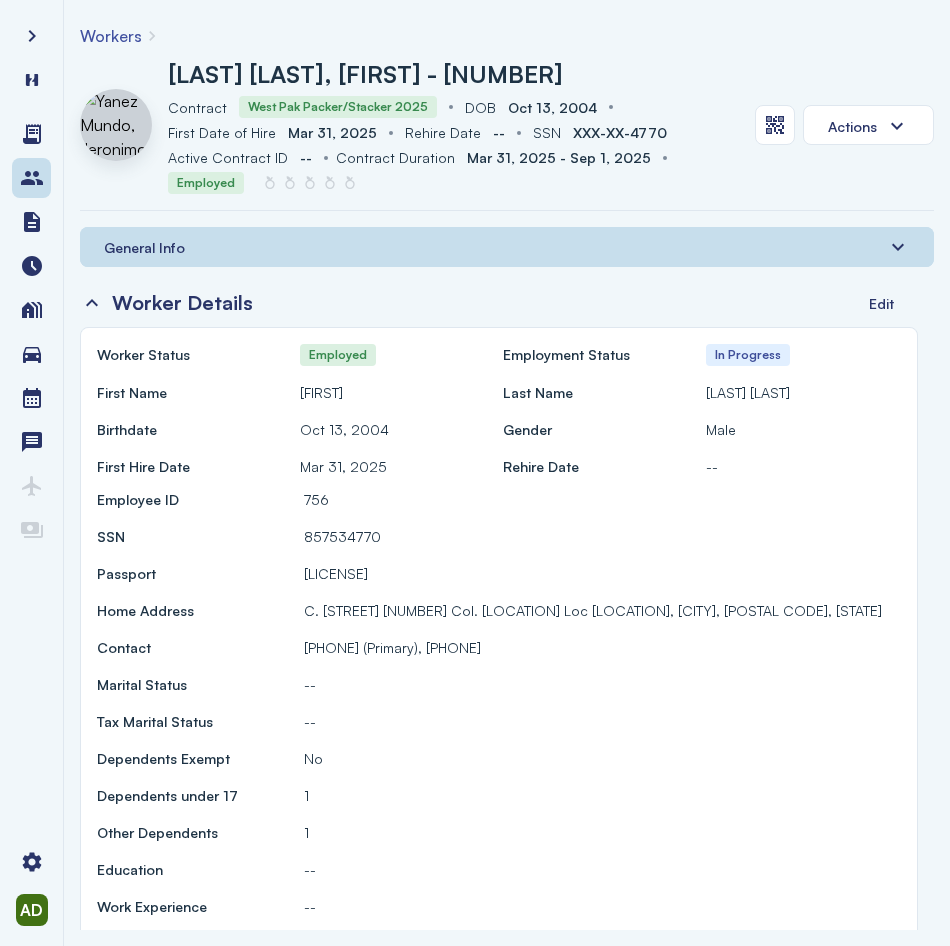 click on "General Info" at bounding box center (507, 247) 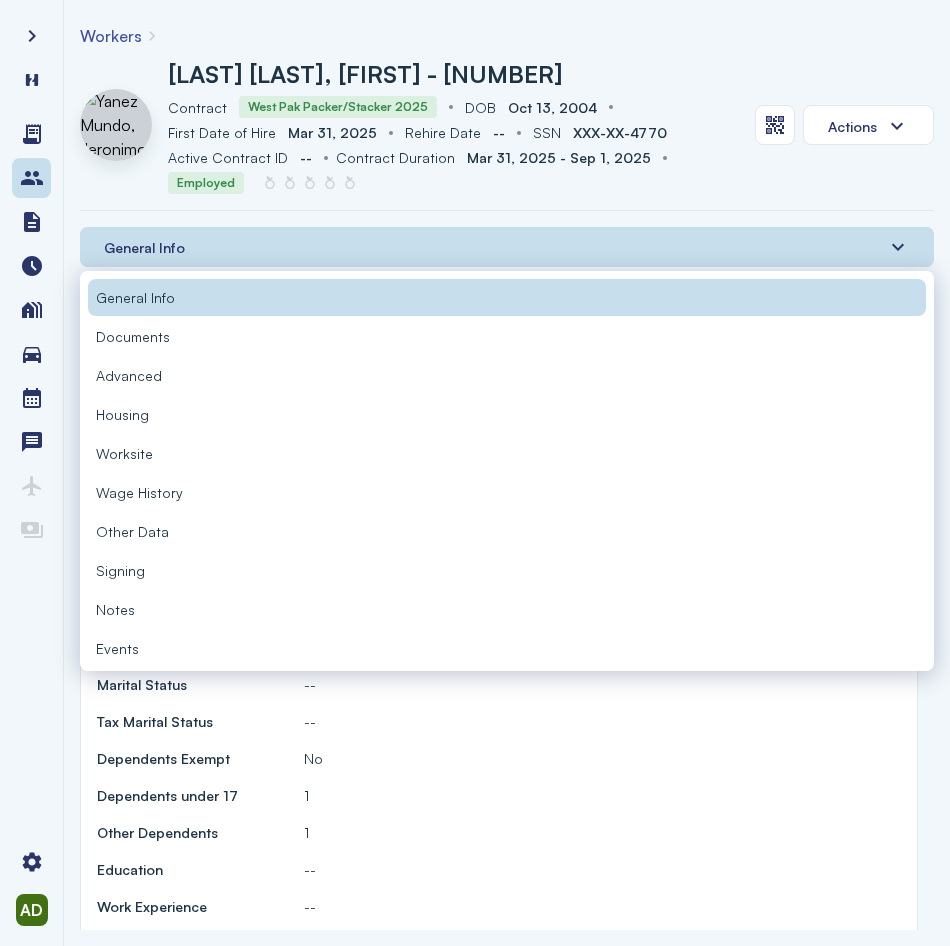 click on "Documents" at bounding box center [507, 336] 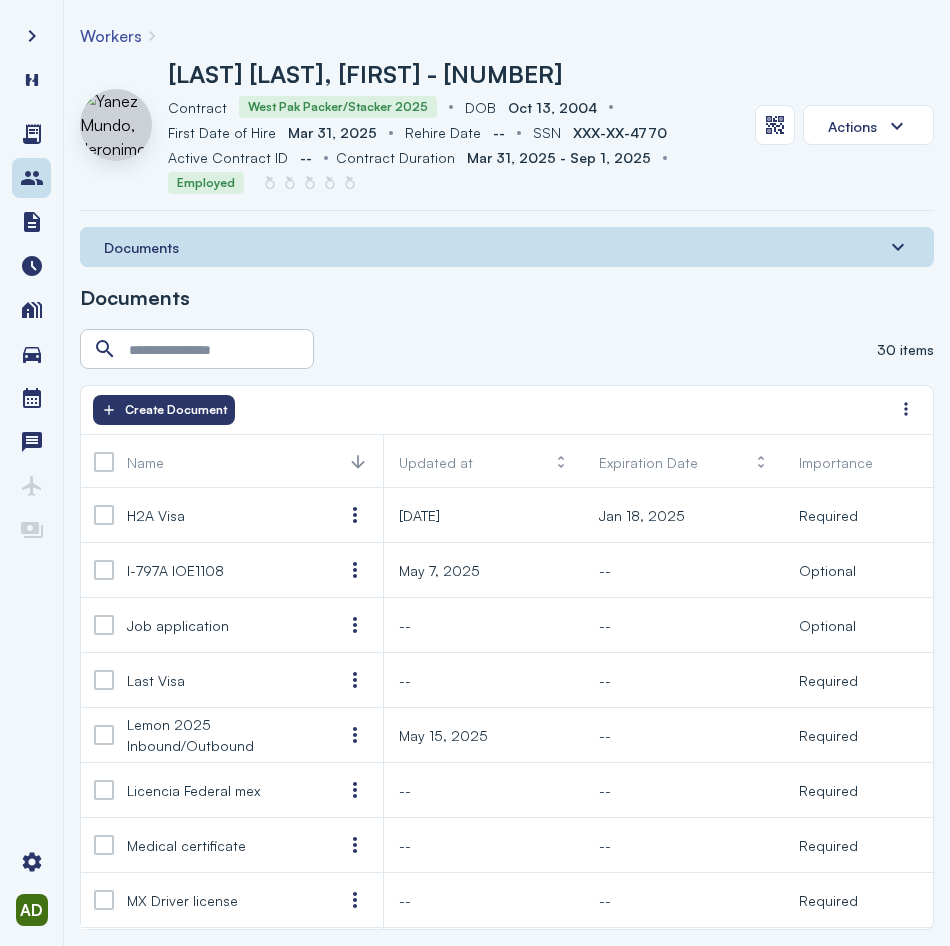 scroll, scrollTop: 600, scrollLeft: 0, axis: vertical 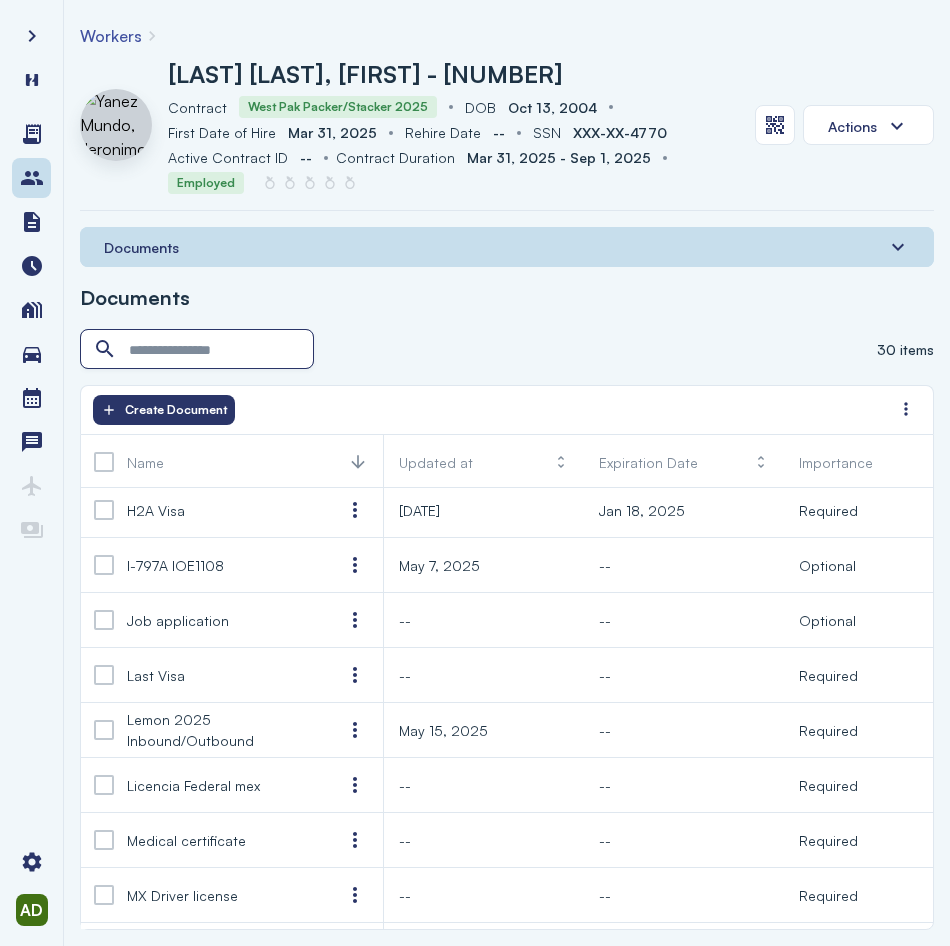 click at bounding box center [199, 350] 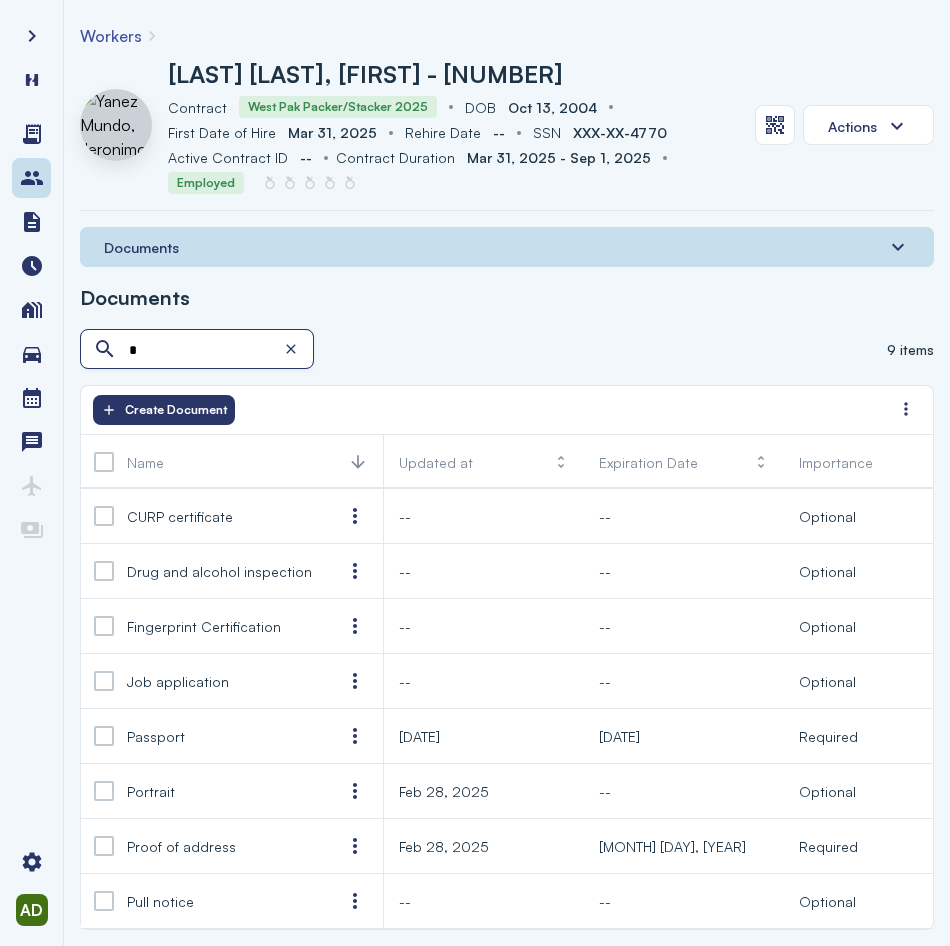 scroll, scrollTop: 0, scrollLeft: 0, axis: both 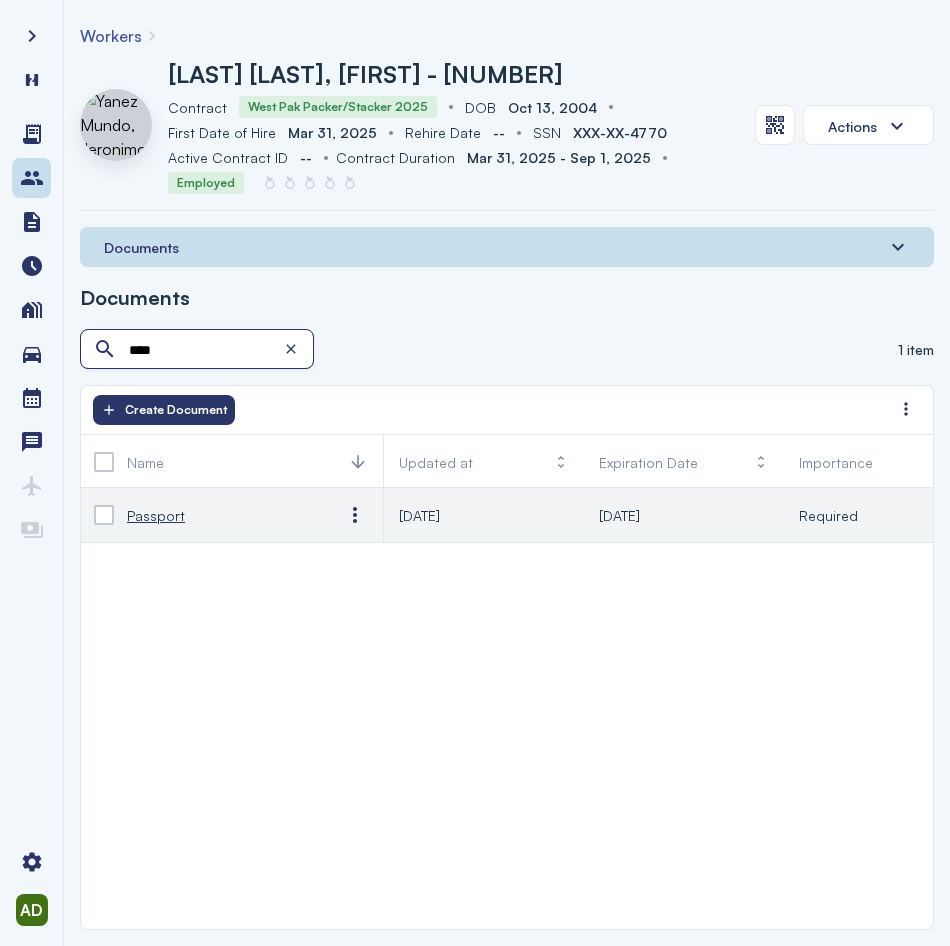 type on "****" 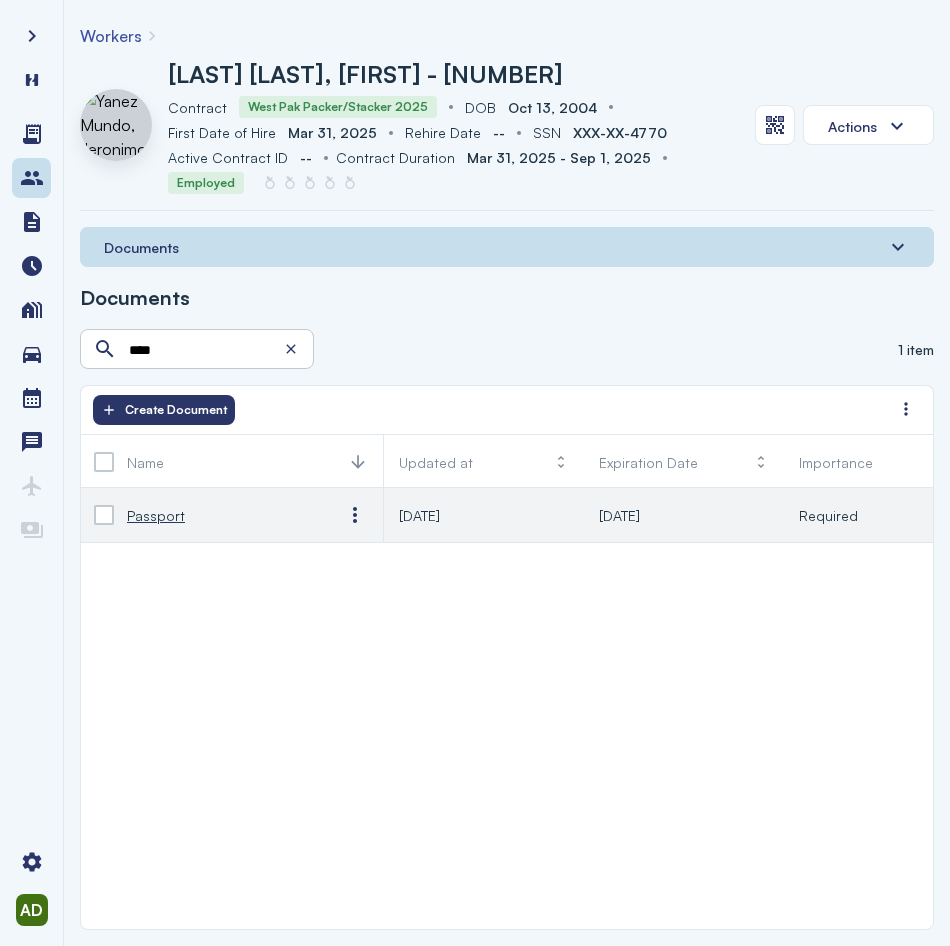 click on "Passport" at bounding box center (156, 515) 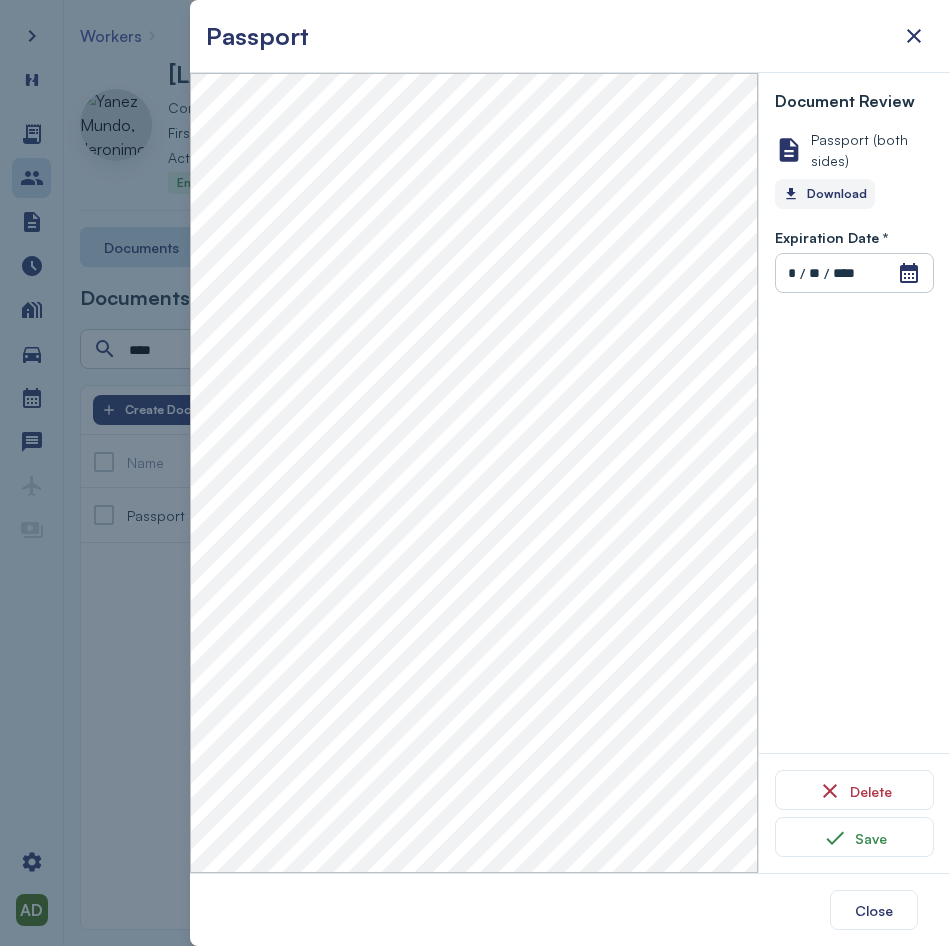 click on "Download" at bounding box center (825, 194) 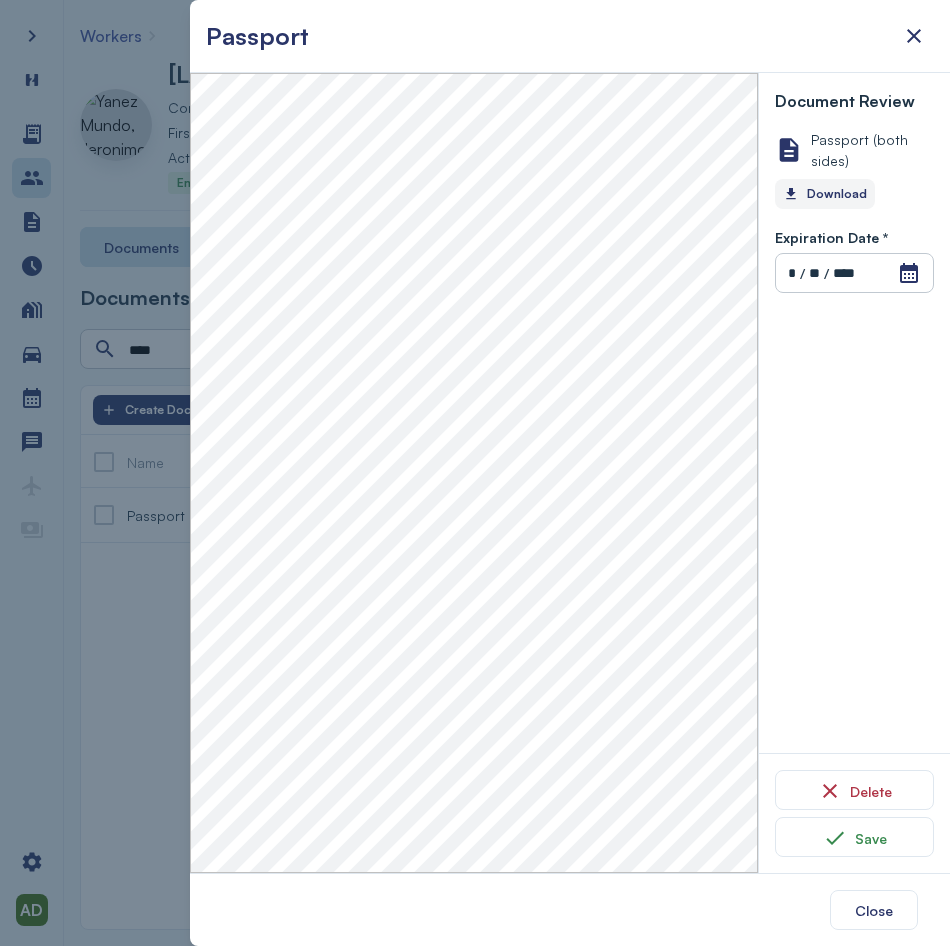 click at bounding box center (475, 473) 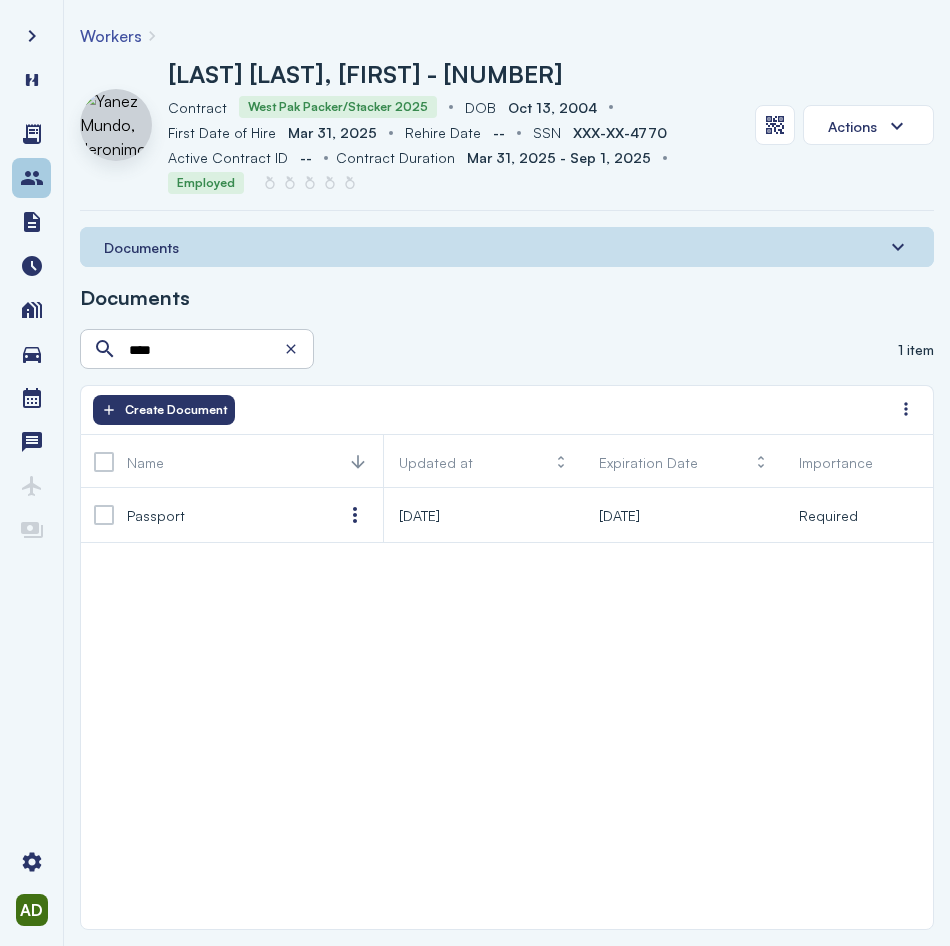 click at bounding box center [32, 178] 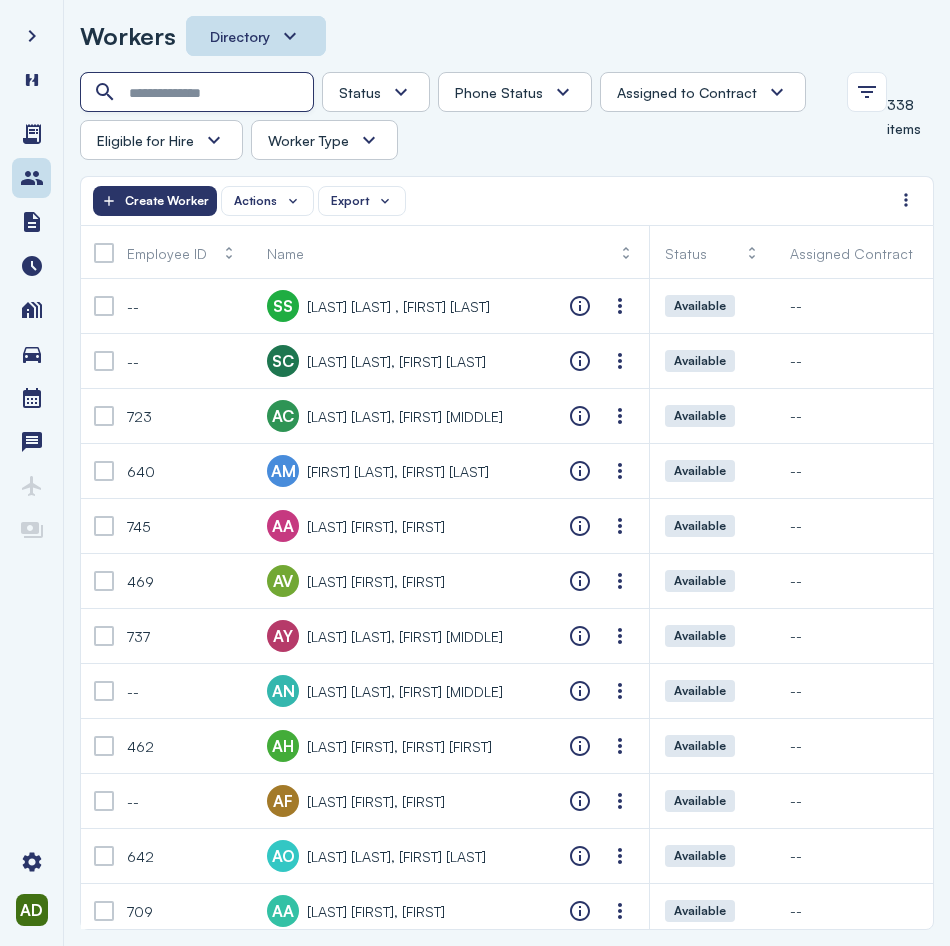 click at bounding box center (199, 93) 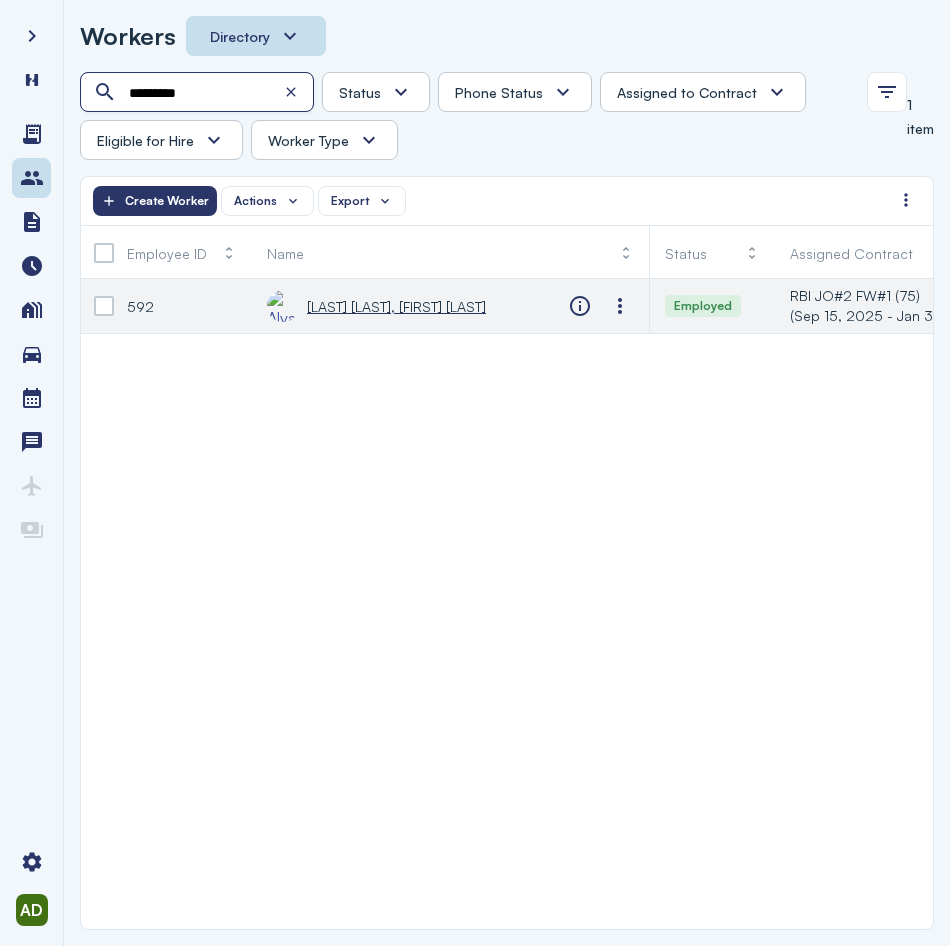 type on "*********" 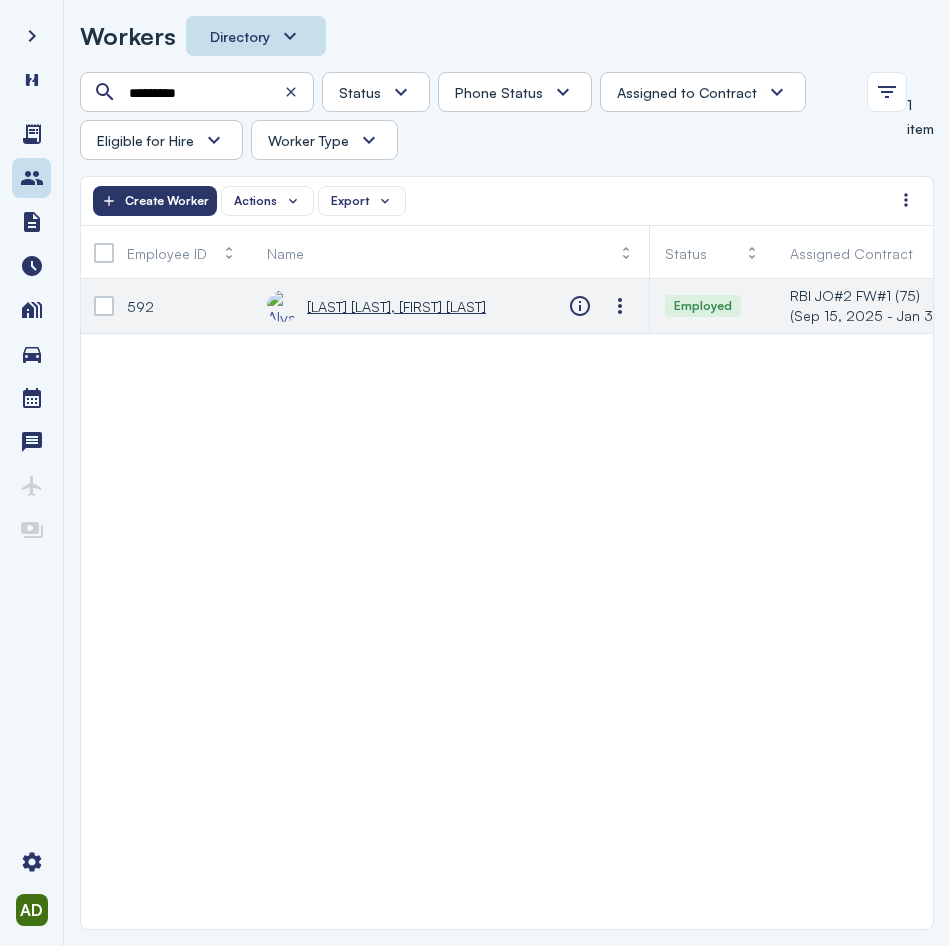 click on "[LAST] [LAST], [FIRST] [LAST]" at bounding box center [396, 306] 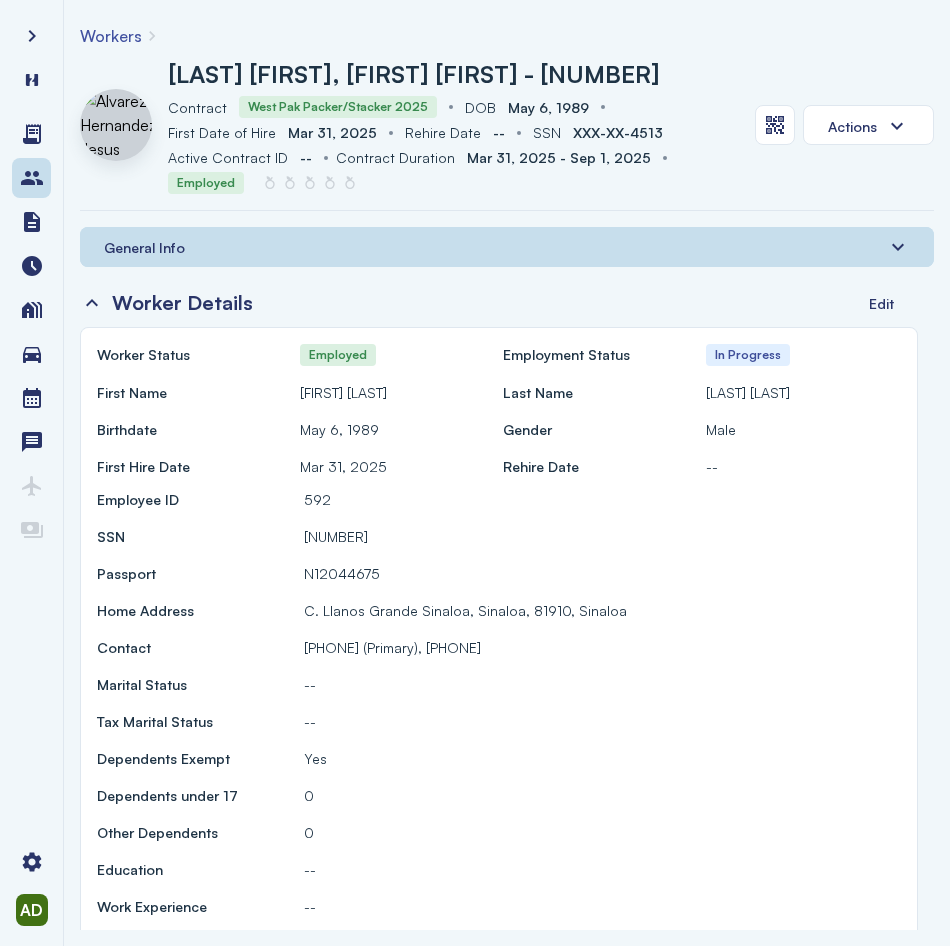 click on "General Info" at bounding box center [507, 247] 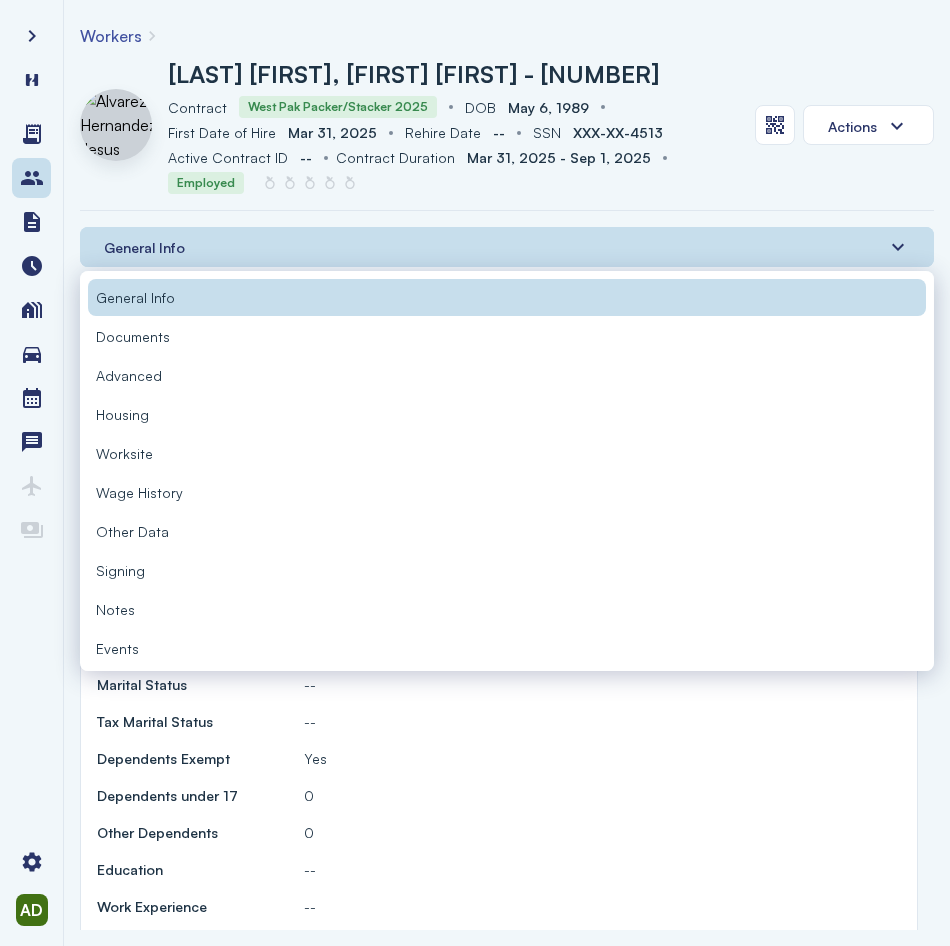 click on "Documents" at bounding box center [507, 336] 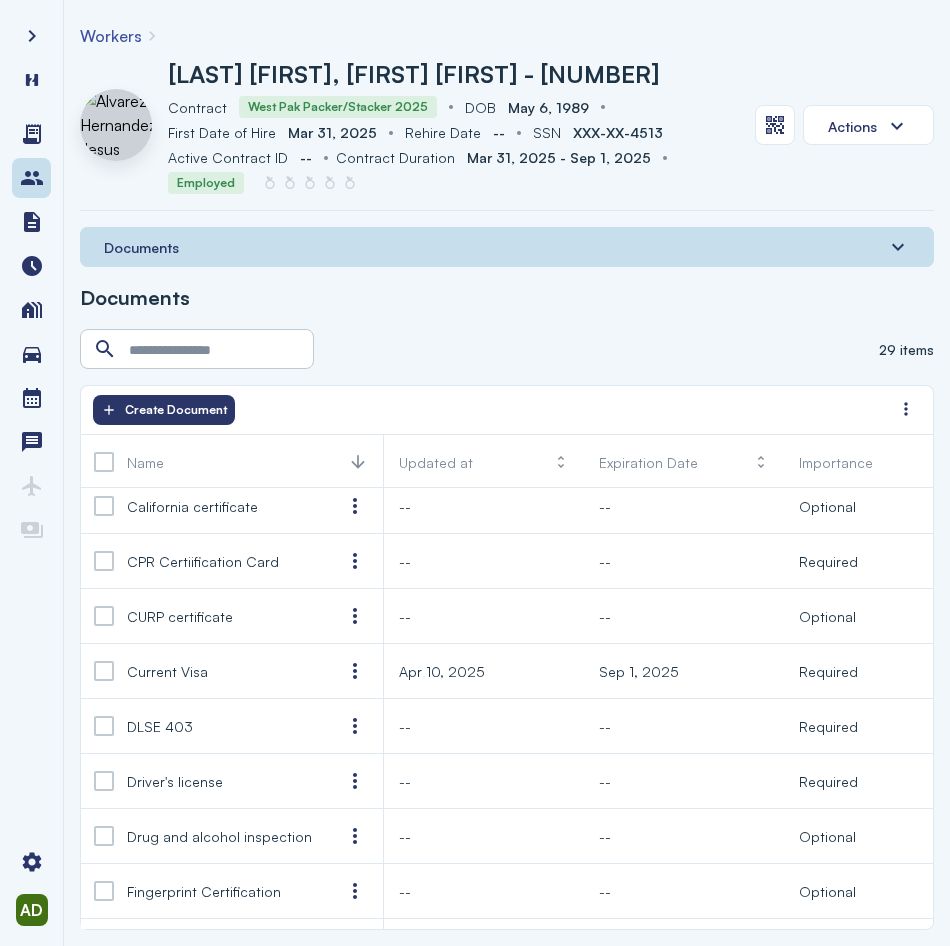 scroll, scrollTop: 100, scrollLeft: 0, axis: vertical 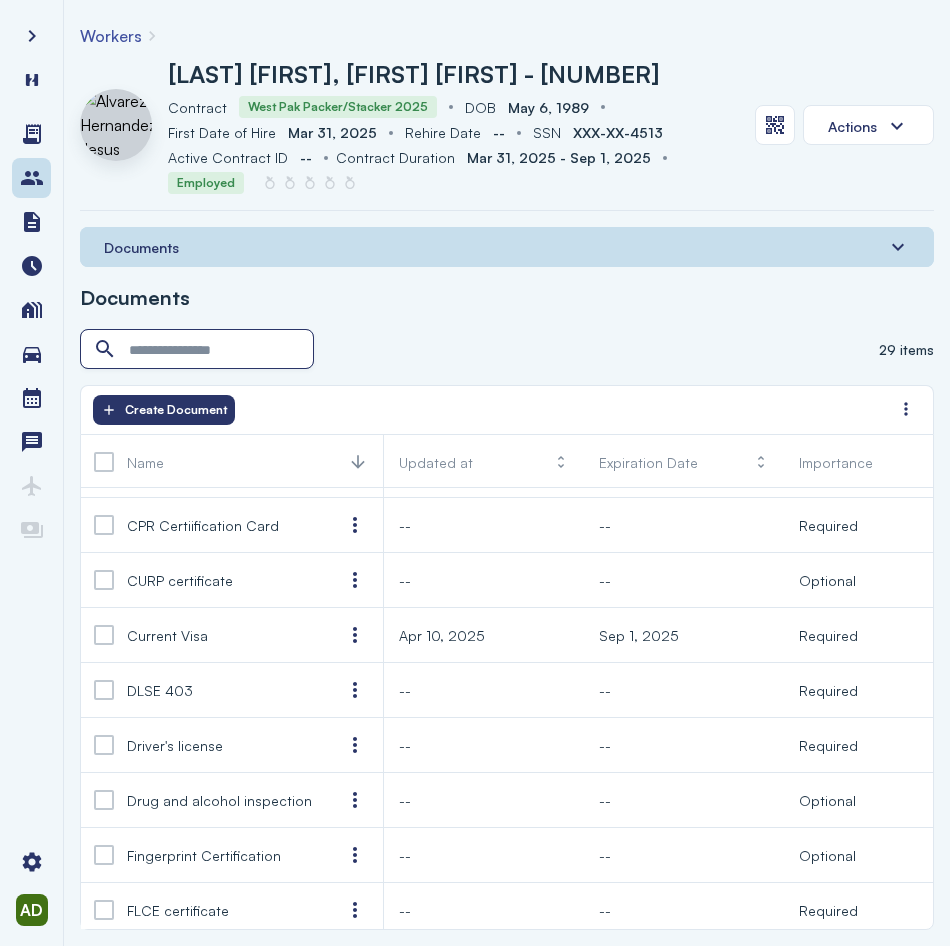click at bounding box center [199, 350] 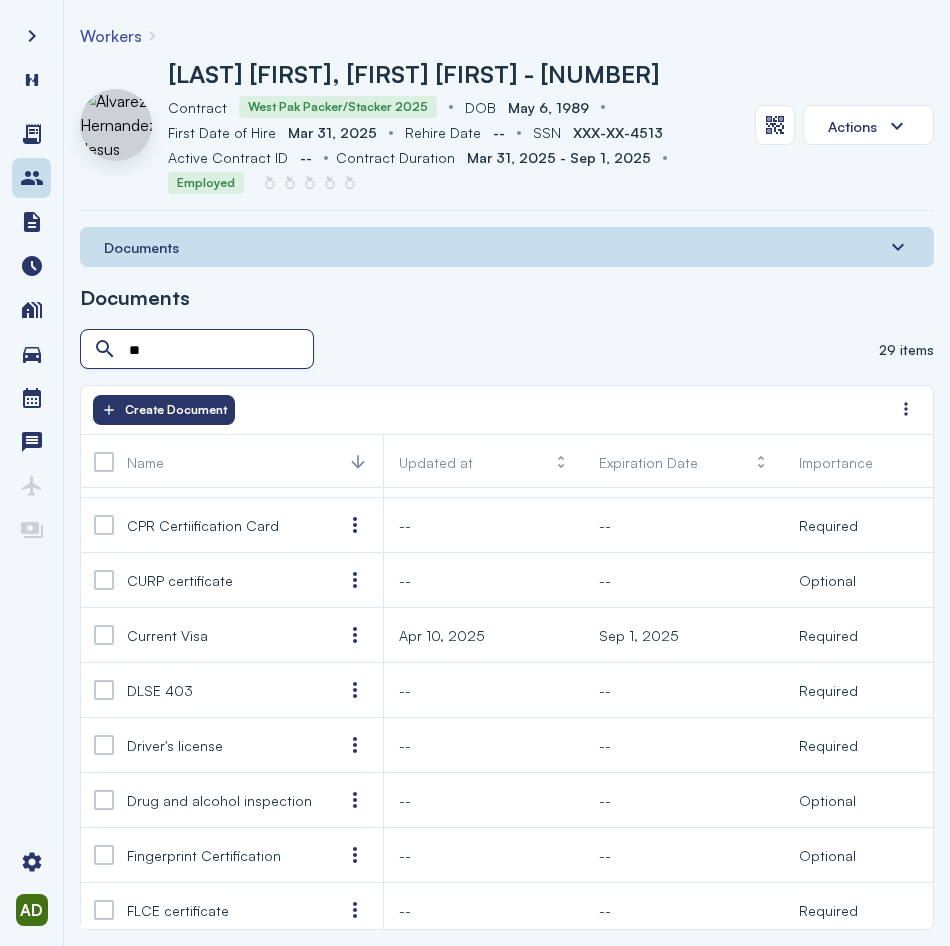scroll, scrollTop: 0, scrollLeft: 0, axis: both 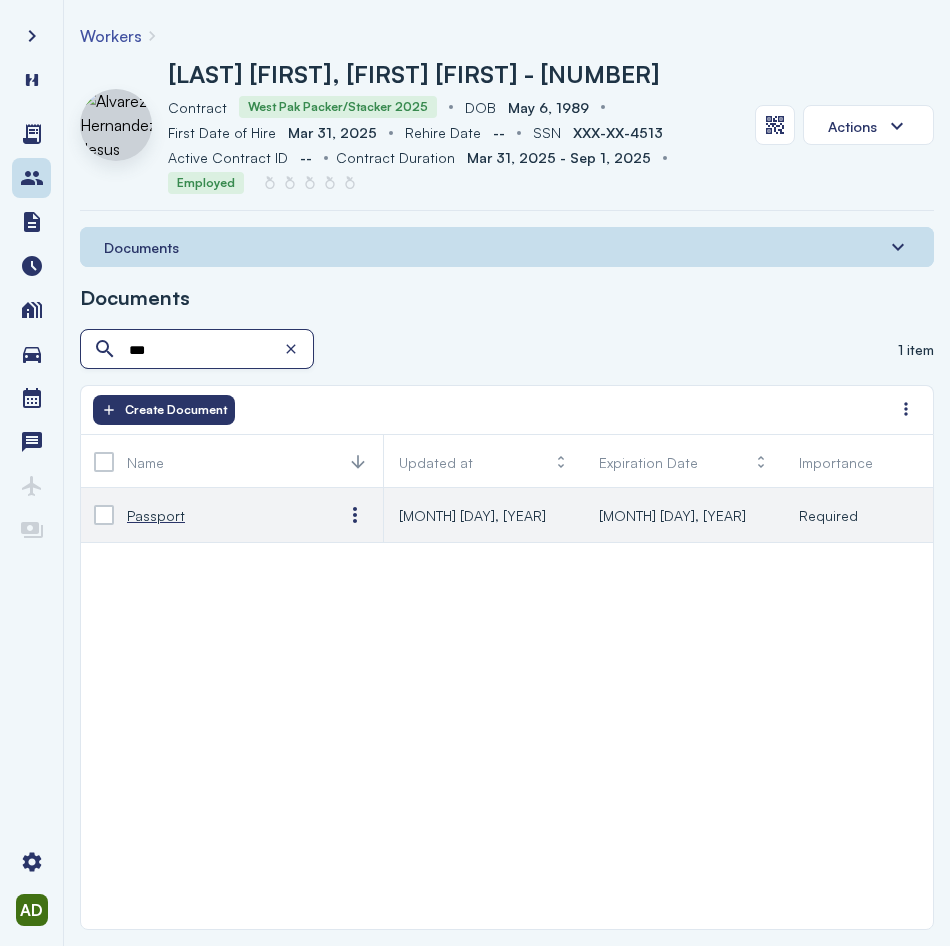 type on "***" 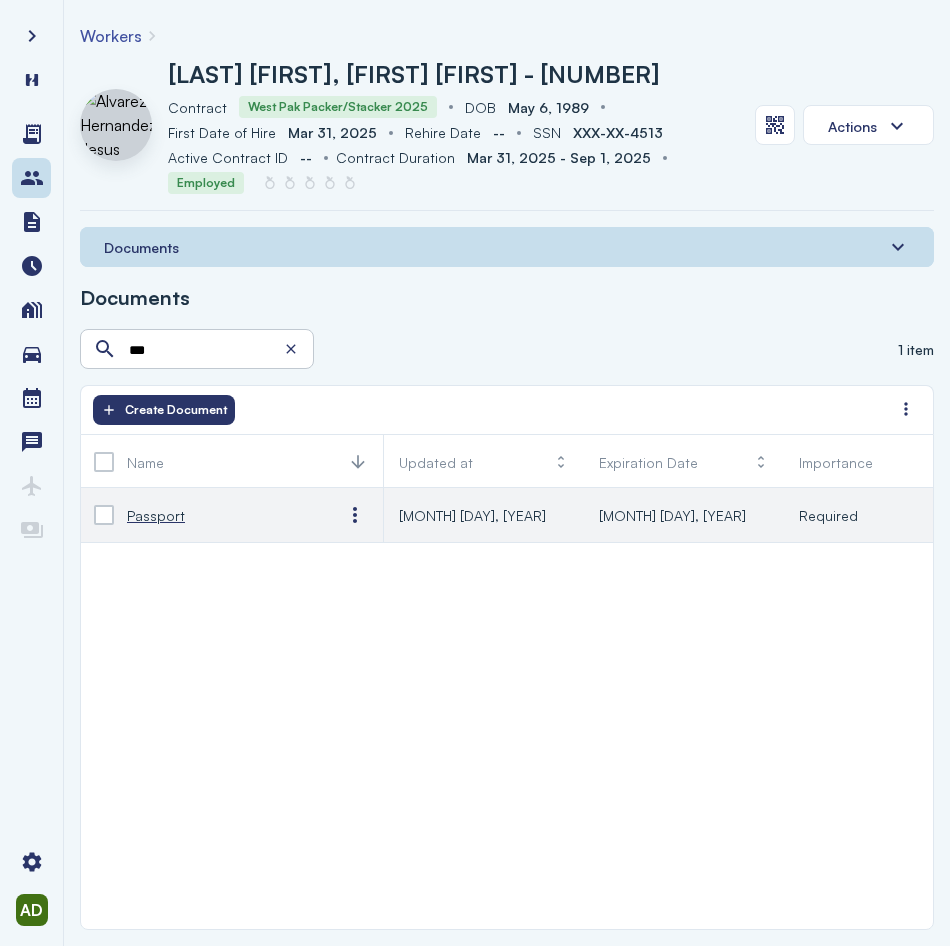 click on "Passport" at bounding box center [219, 515] 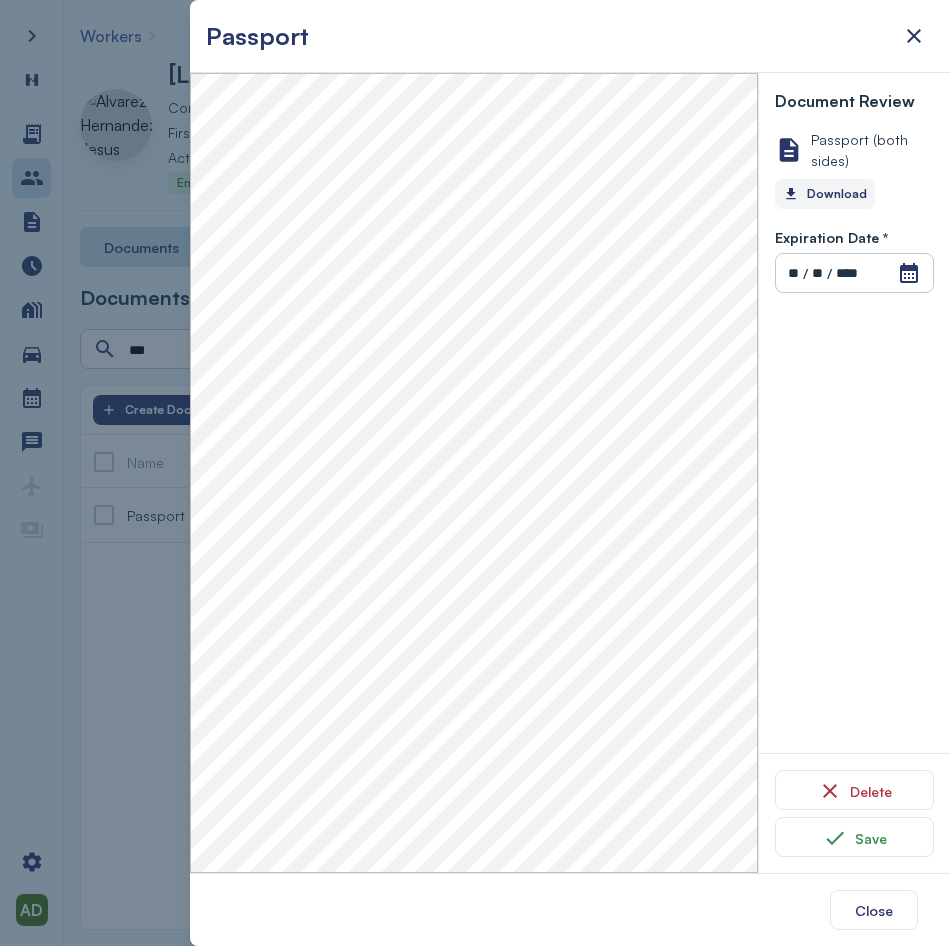 click on "Download" at bounding box center [825, 194] 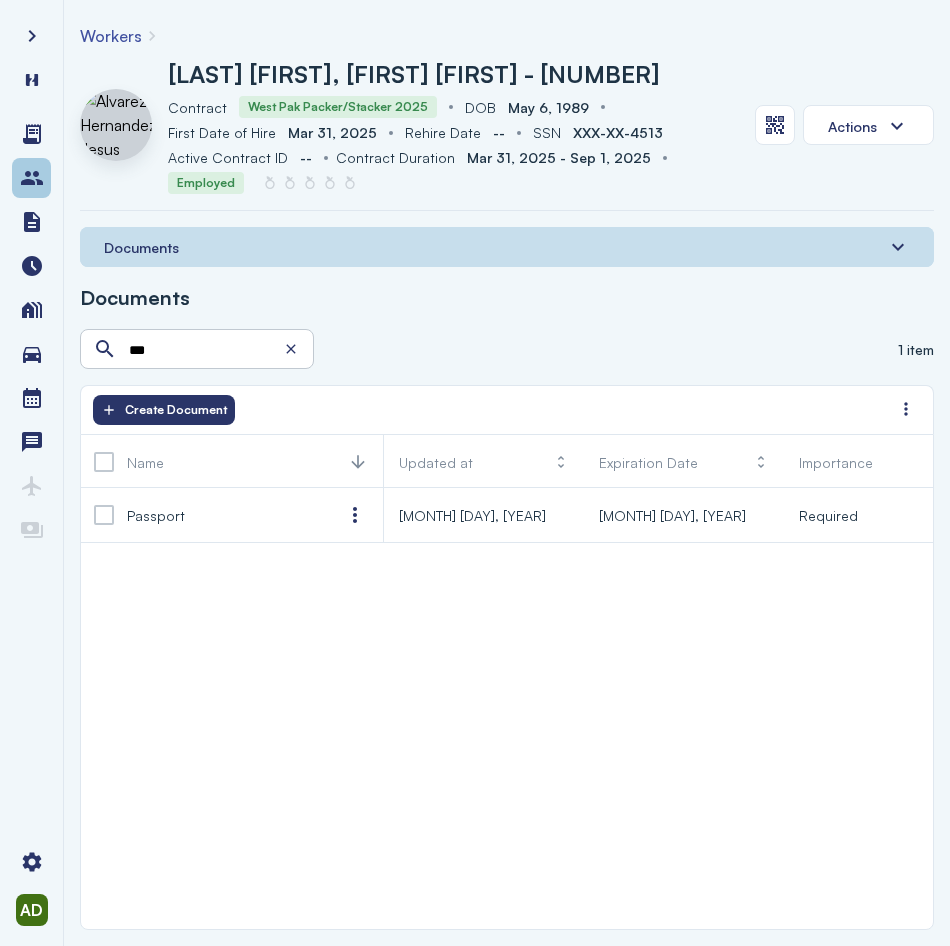 click at bounding box center [32, 178] 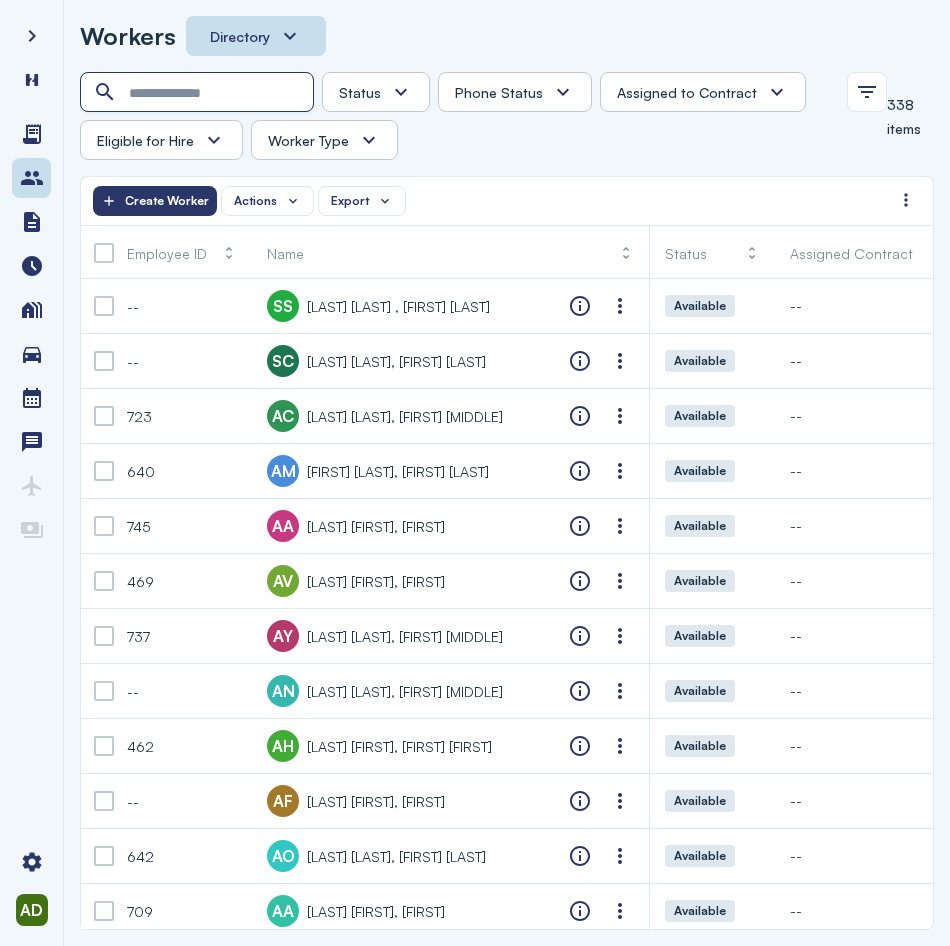 click at bounding box center (199, 93) 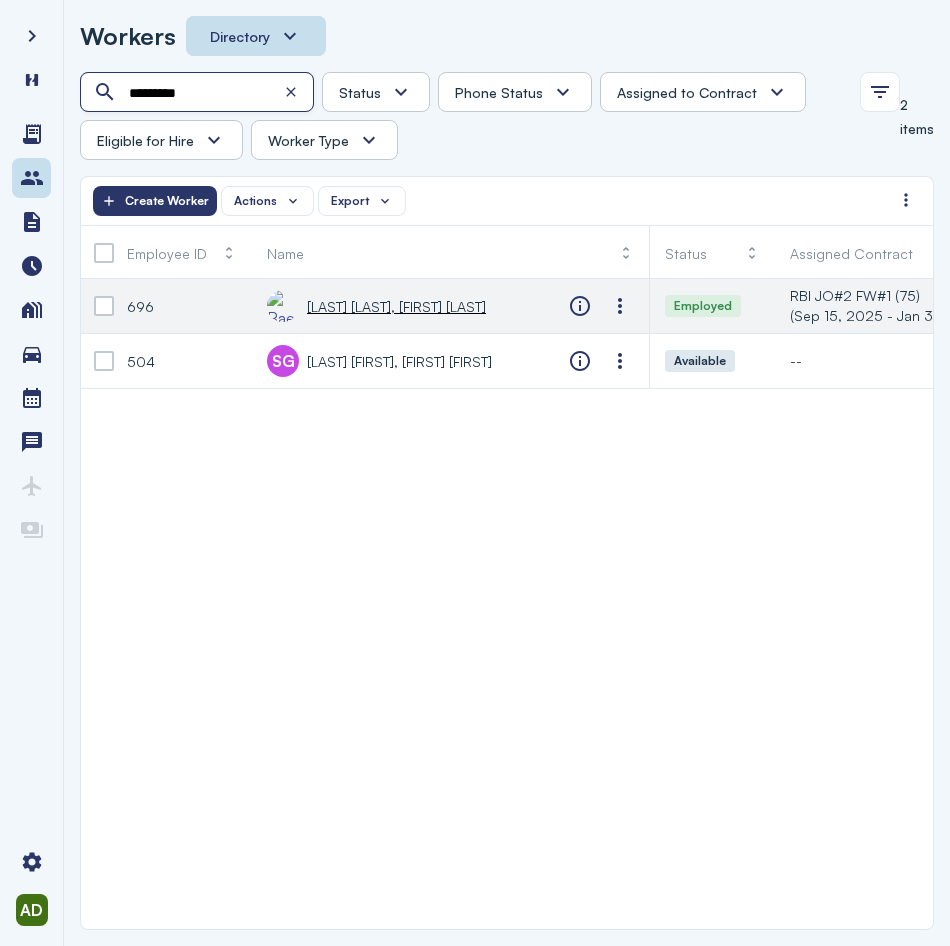type on "*********" 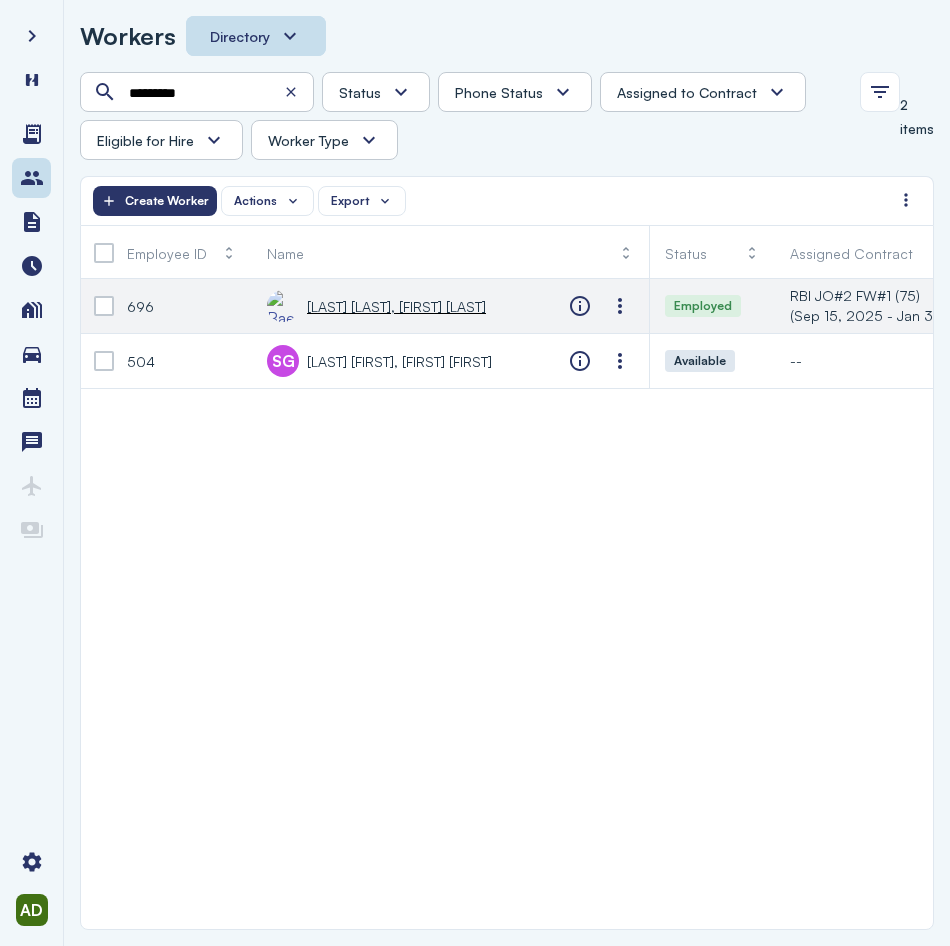 click on "[LAST] [LAST], [FIRST] [LAST]" at bounding box center [376, 306] 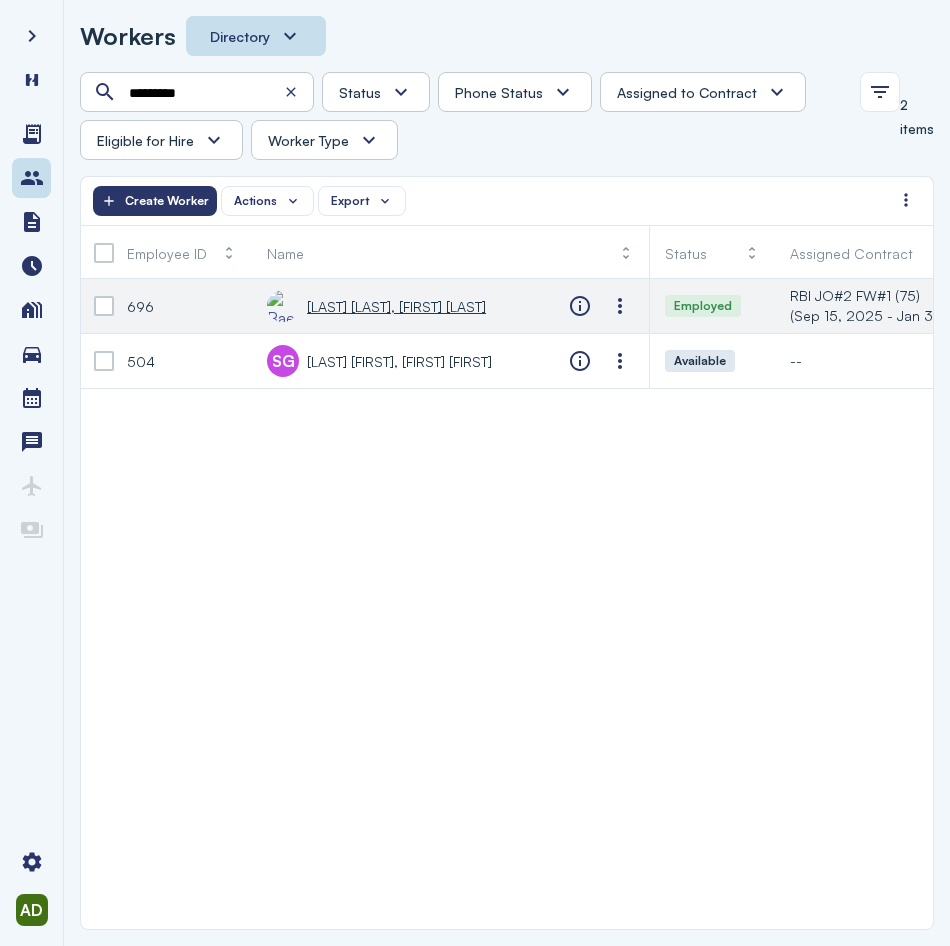 click on "[LAST] [LAST], [FIRST] [LAST]" at bounding box center [396, 306] 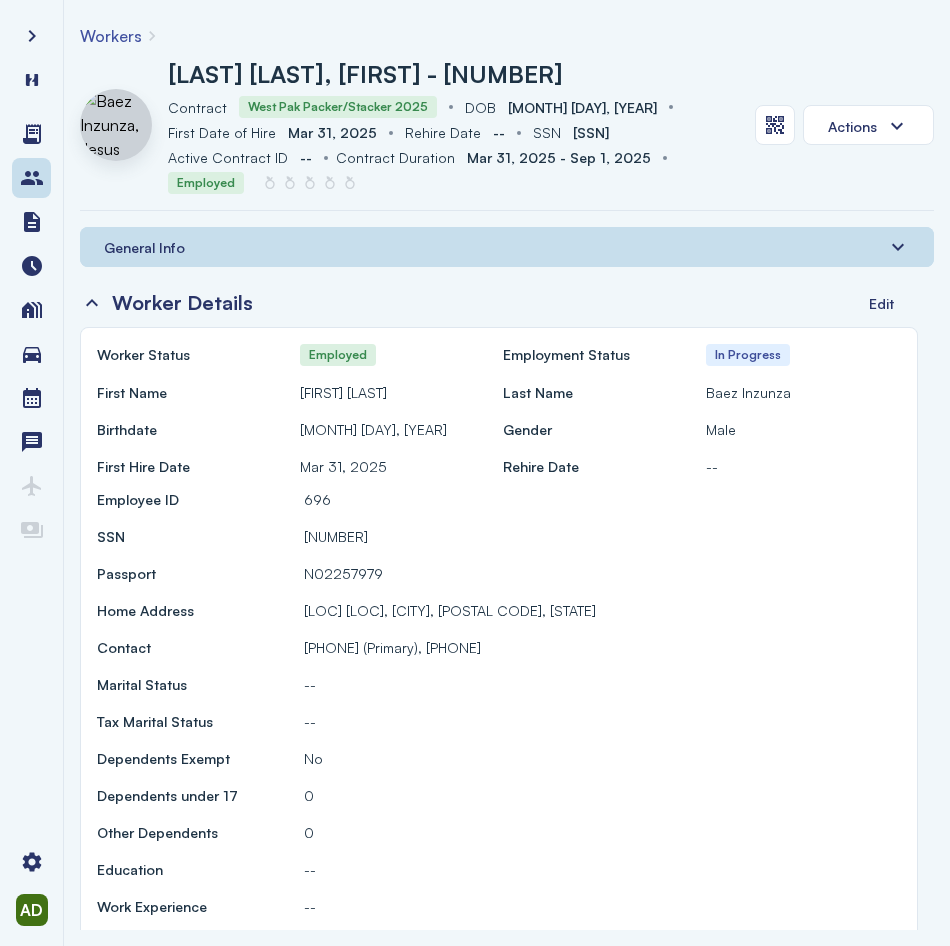 click on "General Info" at bounding box center [507, 247] 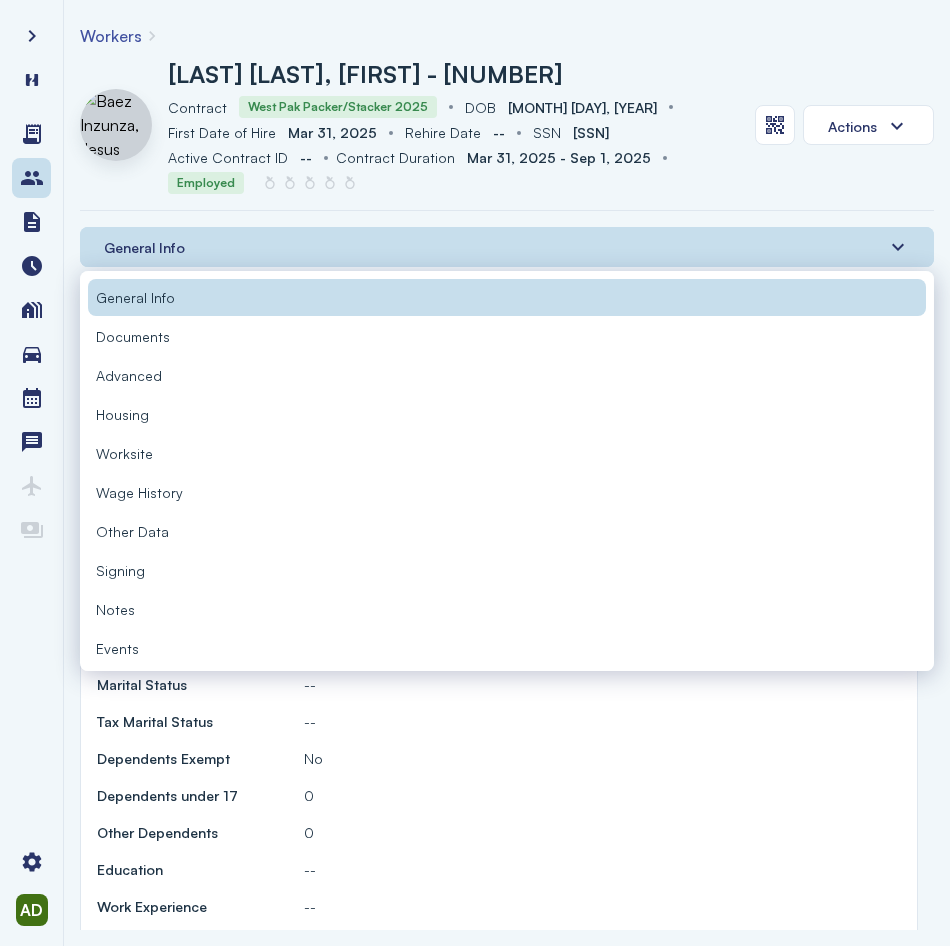 click on "Documents" at bounding box center (133, 336) 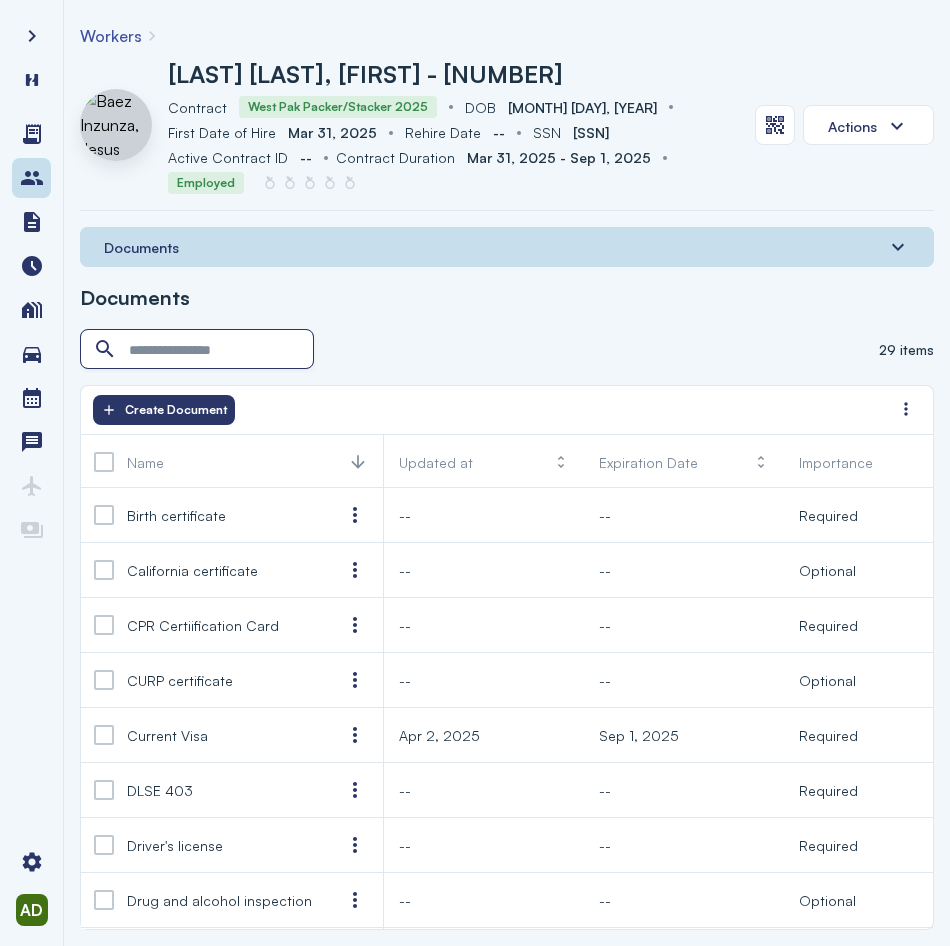 click at bounding box center (199, 350) 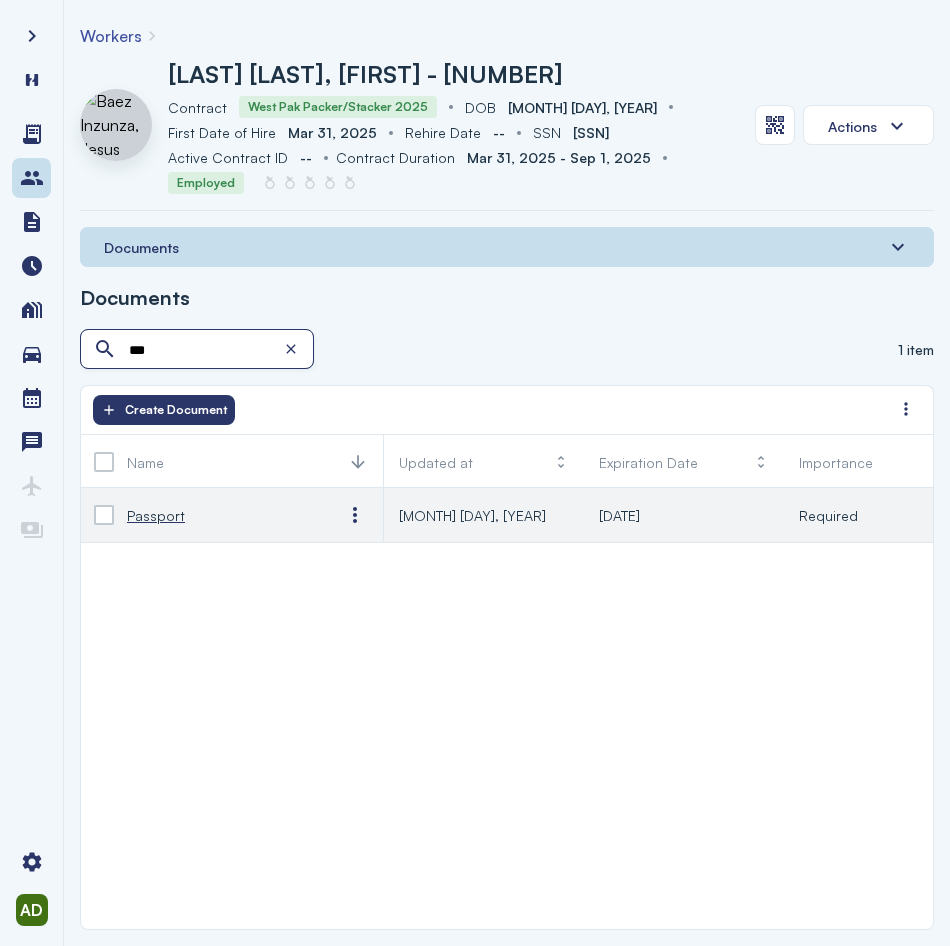 type on "***" 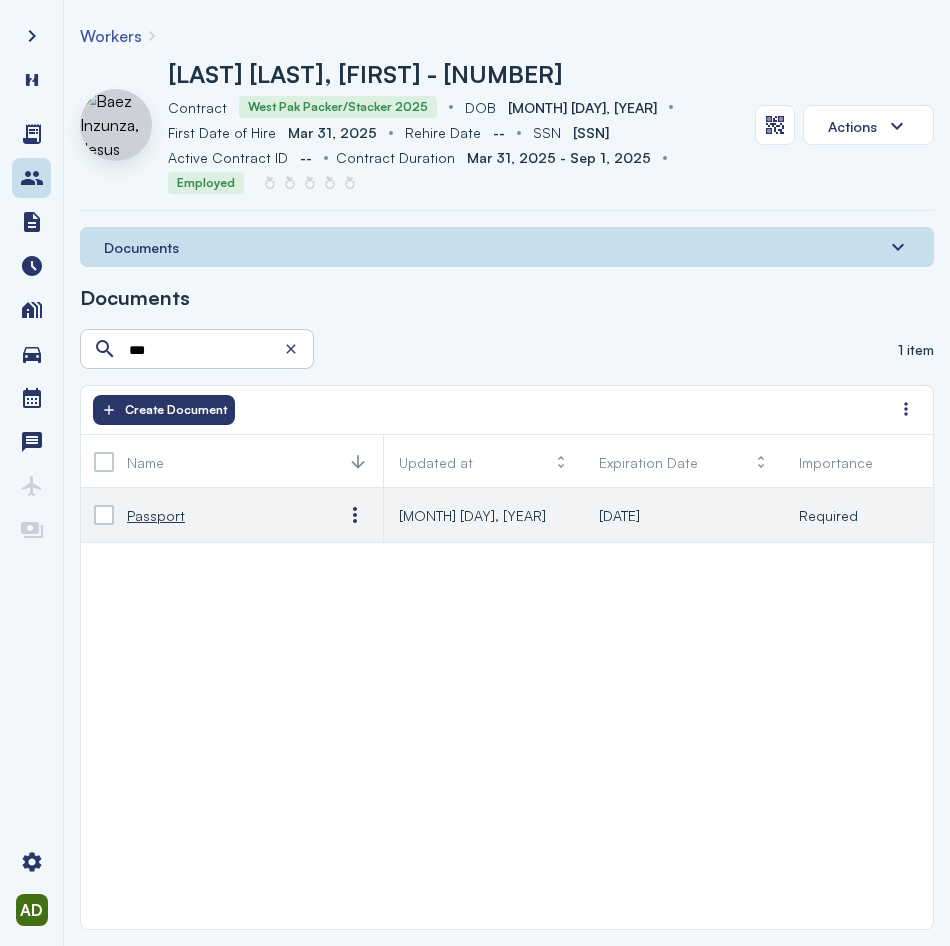 click on "Passport" at bounding box center [156, 515] 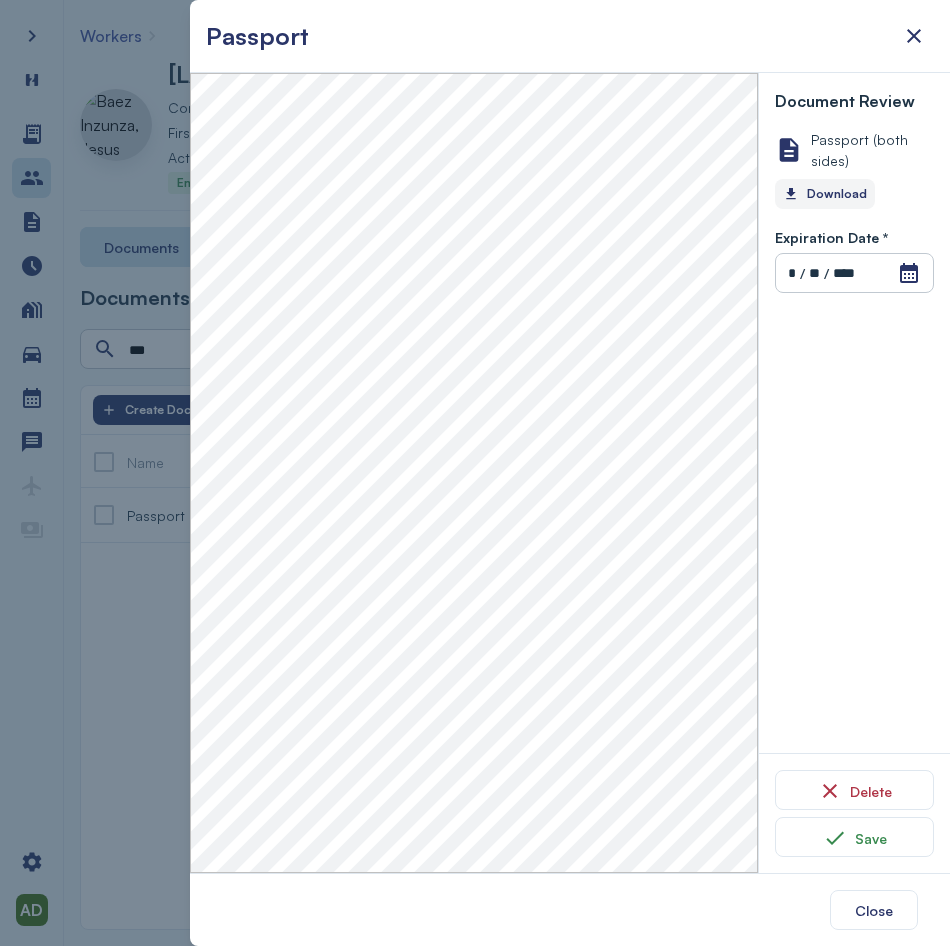click on "Download" at bounding box center [825, 194] 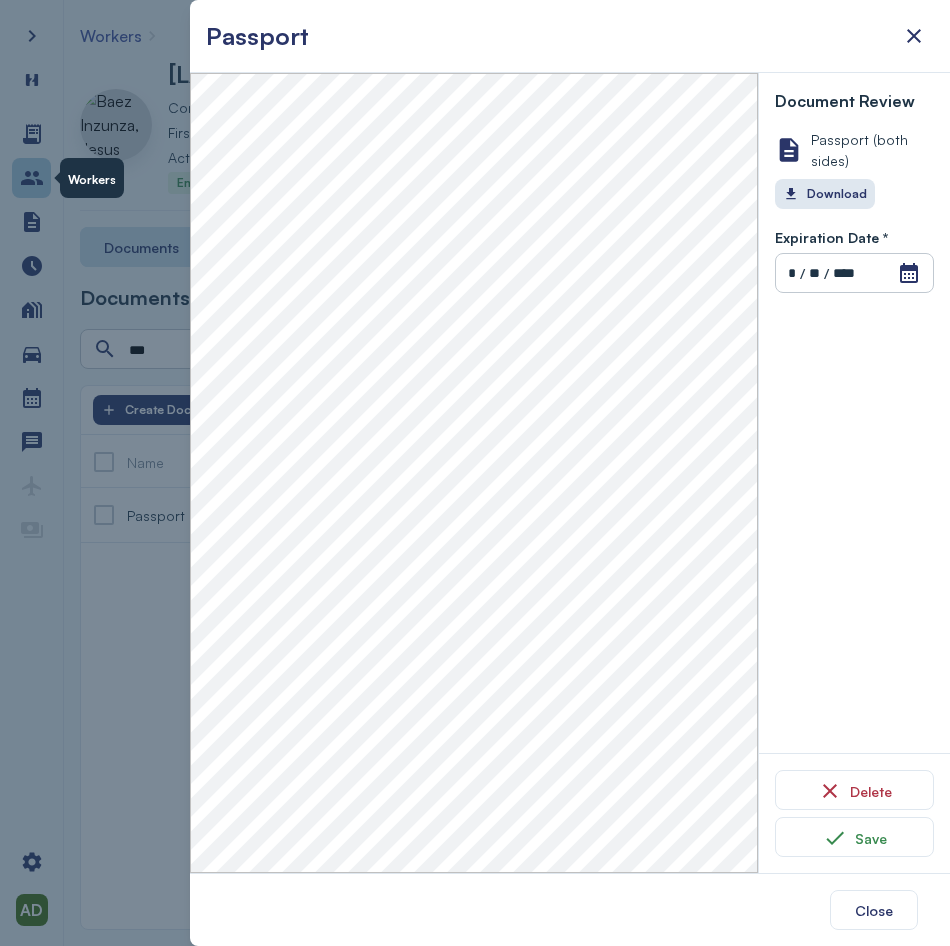 click at bounding box center (32, 178) 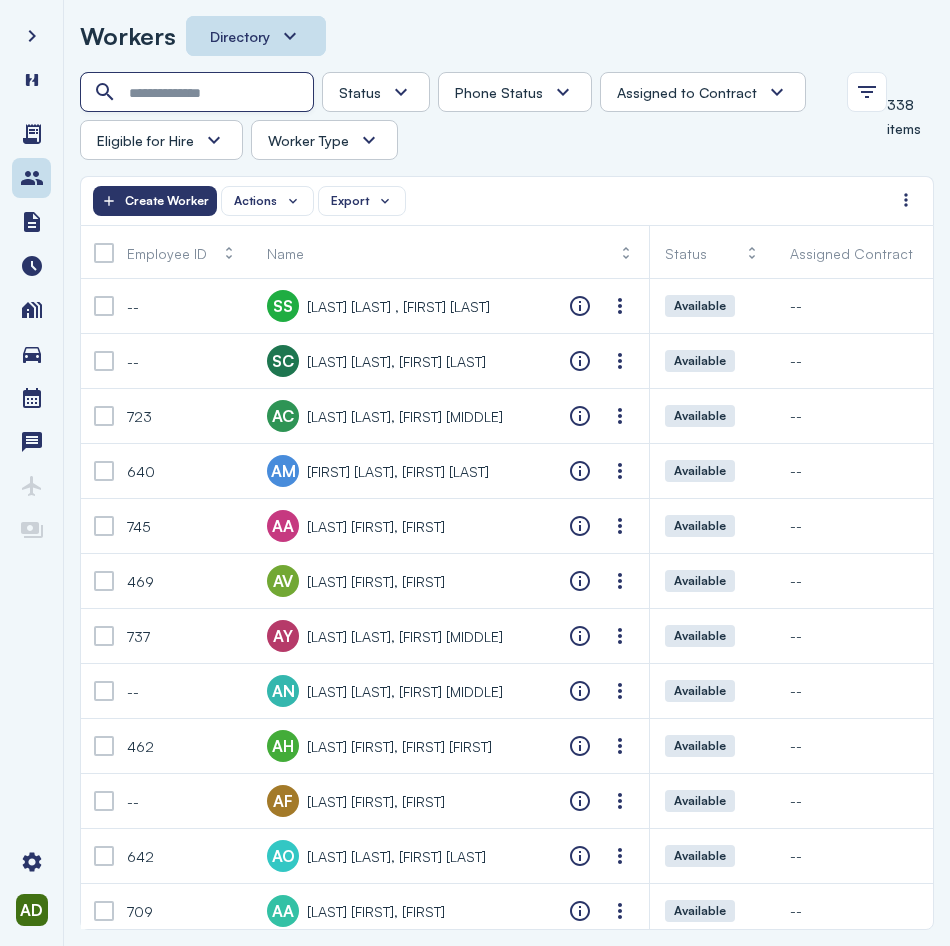 click at bounding box center [199, 93] 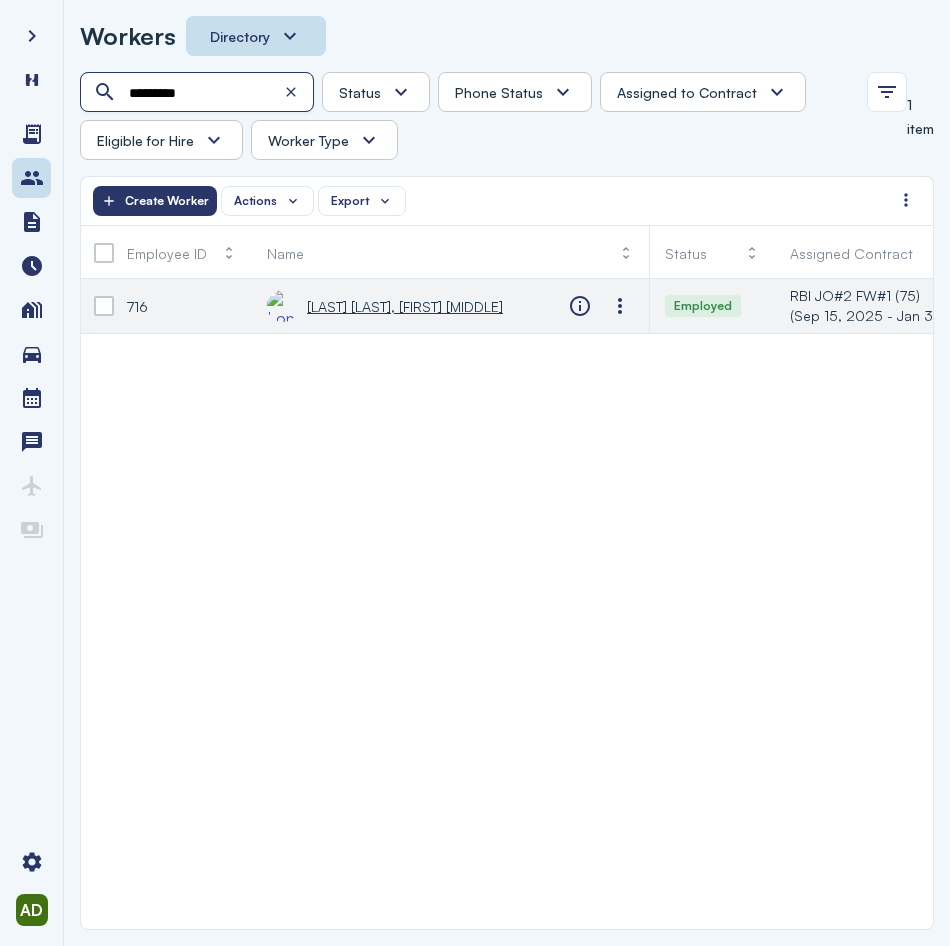 type on "*********" 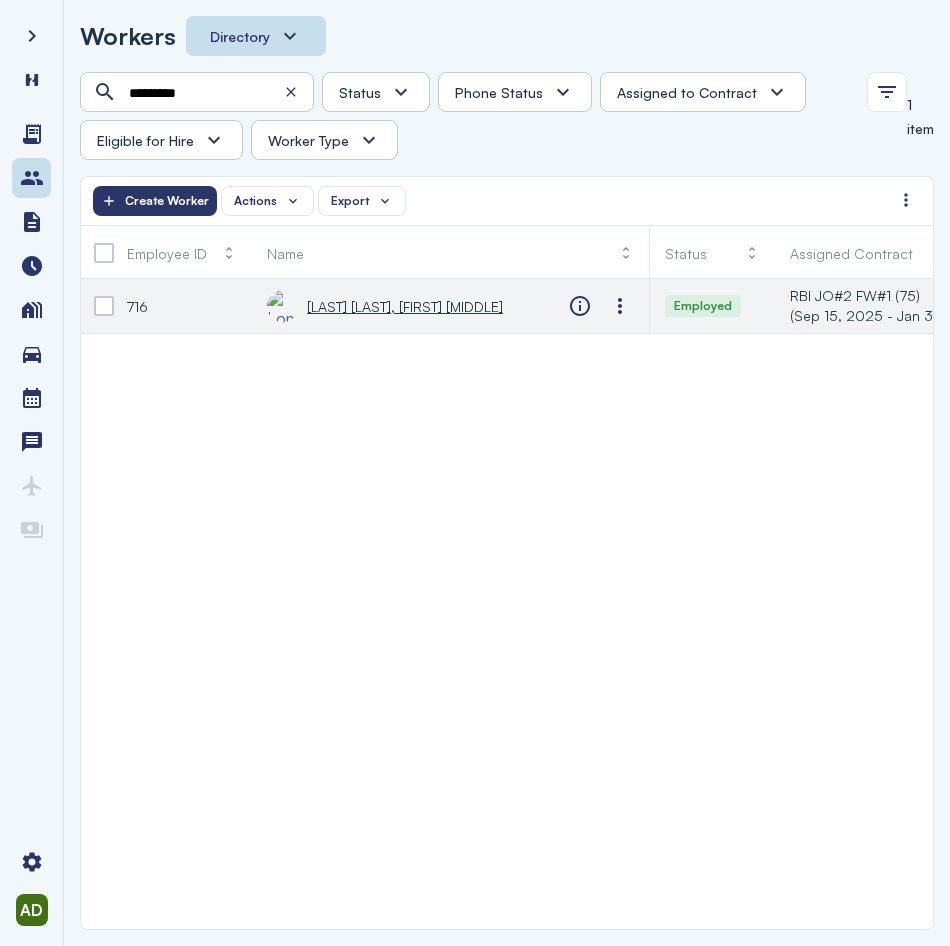click on "[LAST] [LAST], [FIRST] [MIDDLE]" at bounding box center [405, 306] 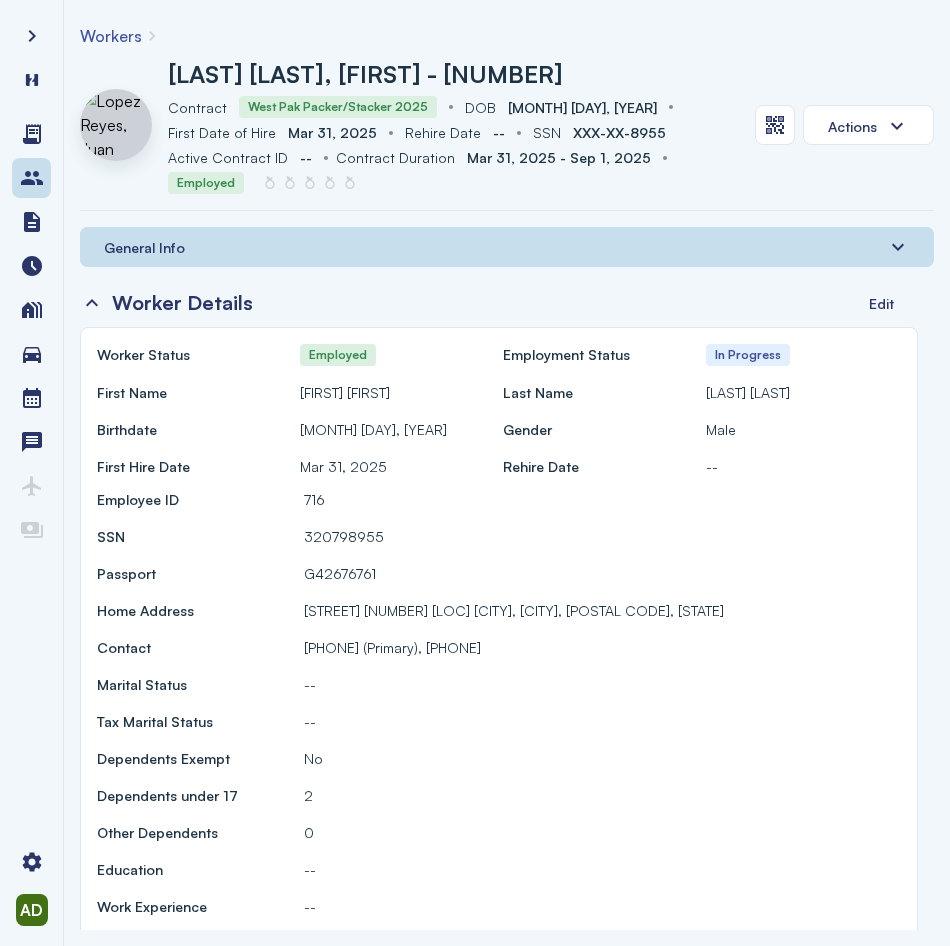 click on "General Info" at bounding box center (507, 247) 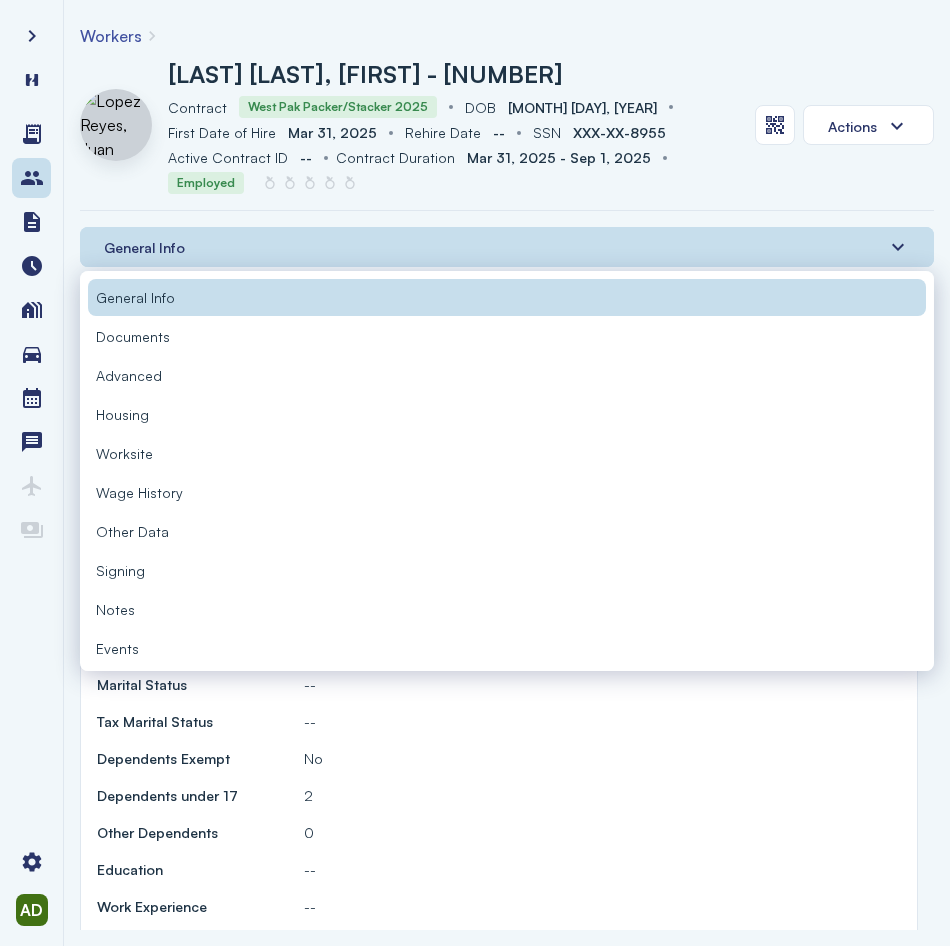 click on "Advanced" at bounding box center [507, 375] 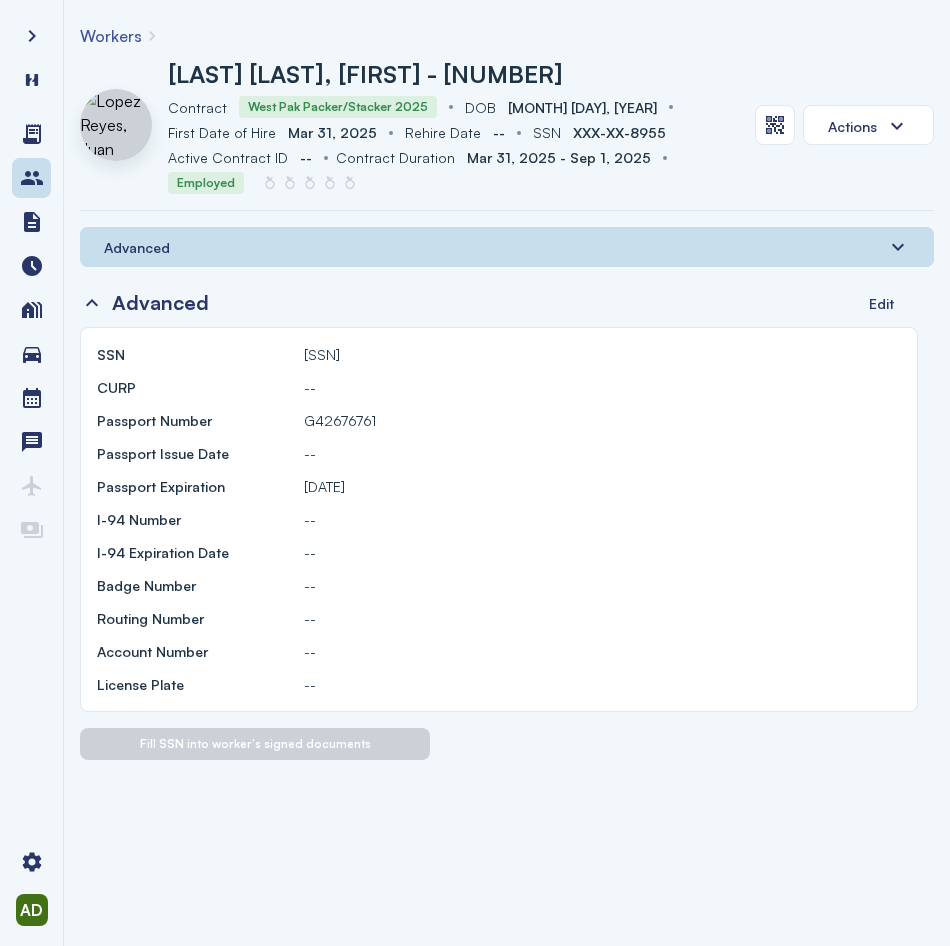 click on "Advanced" at bounding box center (137, 247) 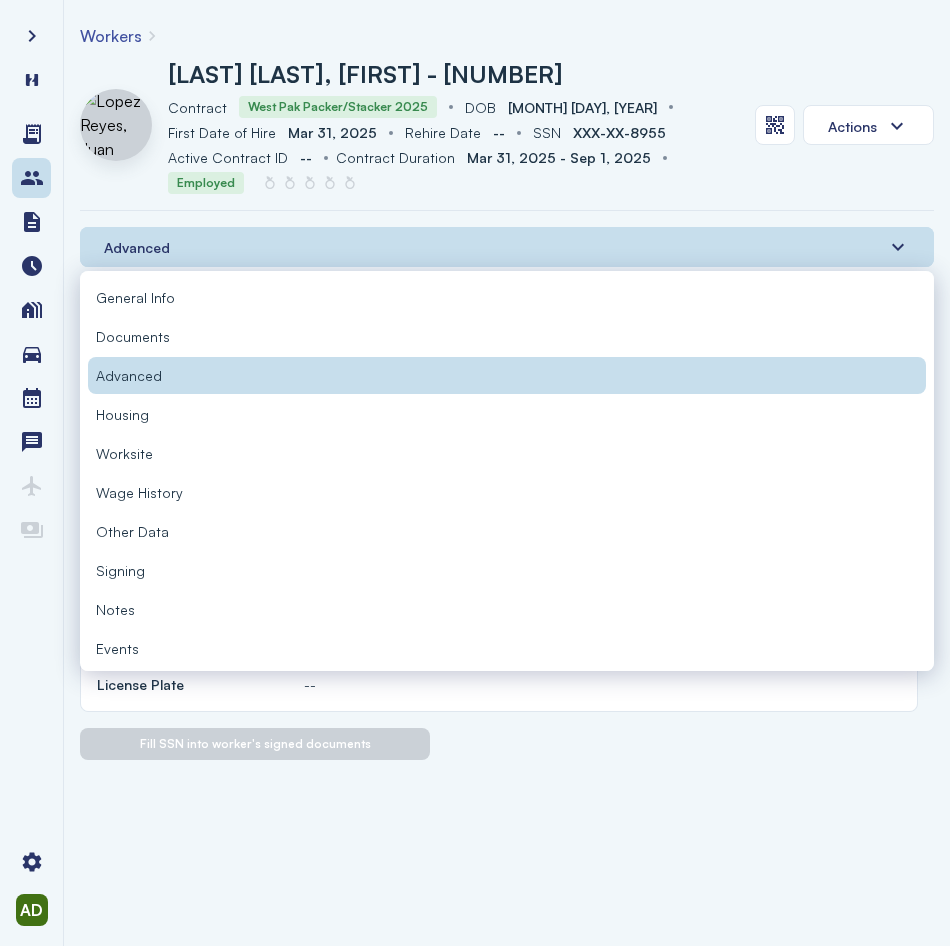click on "Documents" at bounding box center [133, 336] 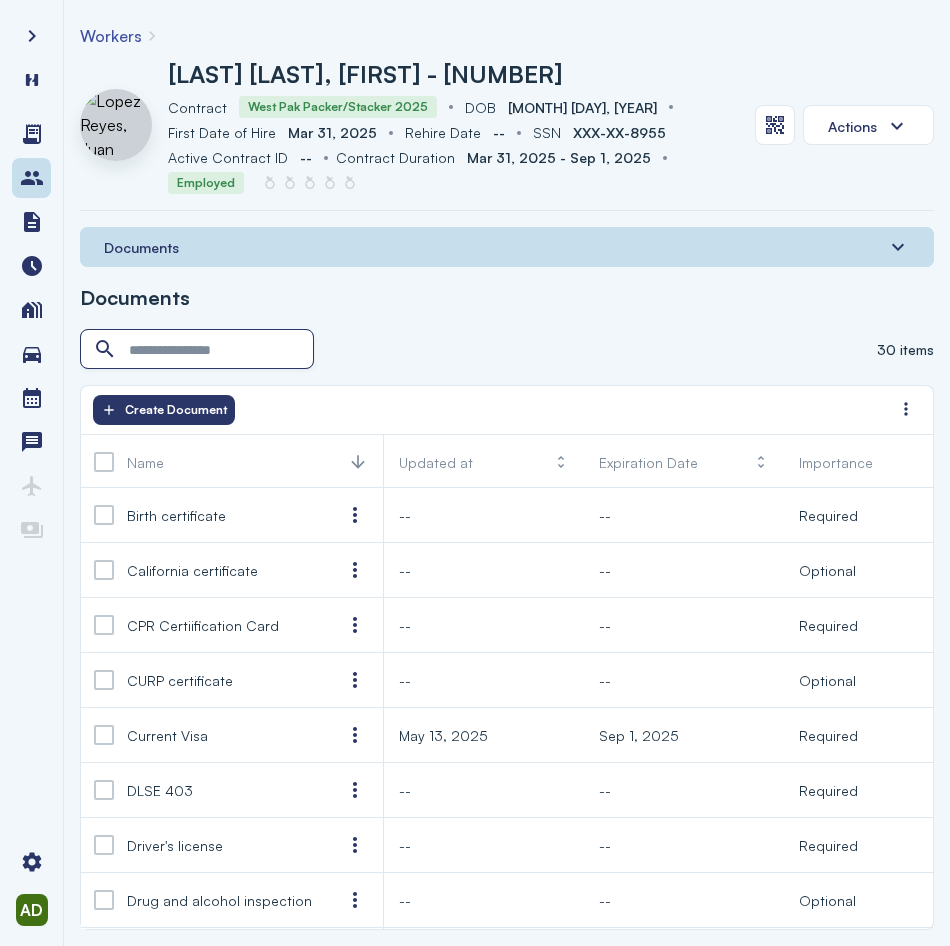 click at bounding box center (199, 350) 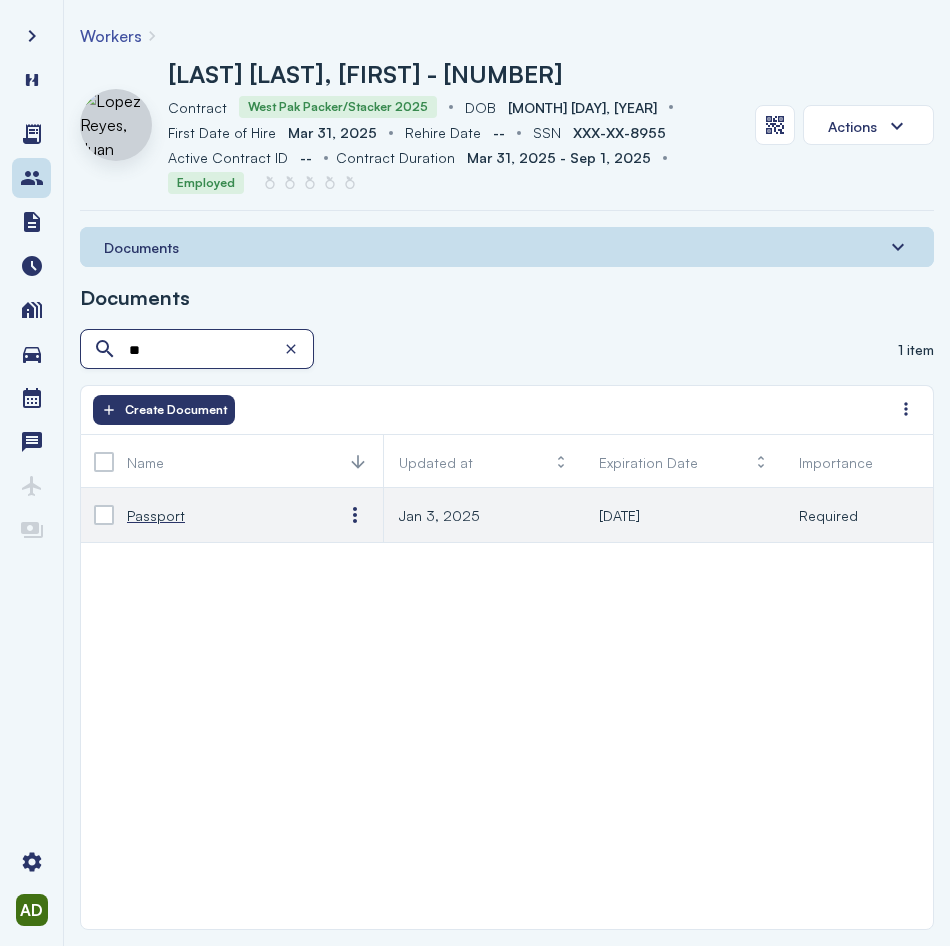 type on "**" 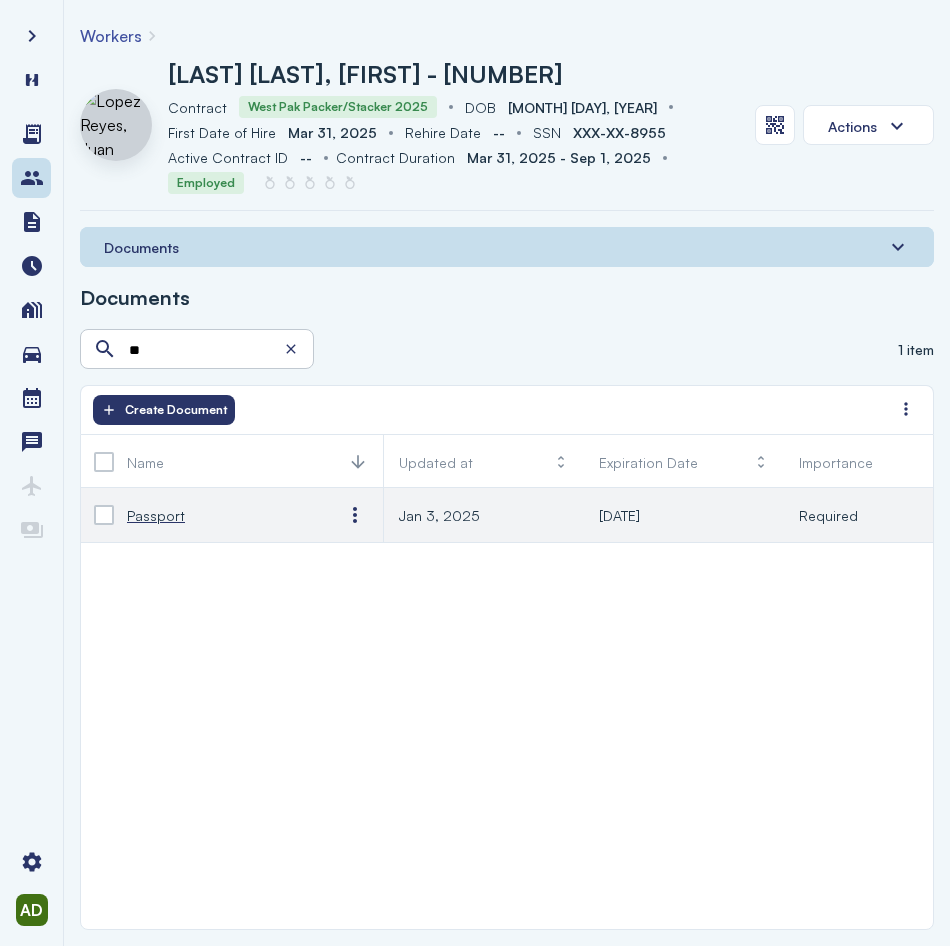 click on "Passport" at bounding box center [156, 515] 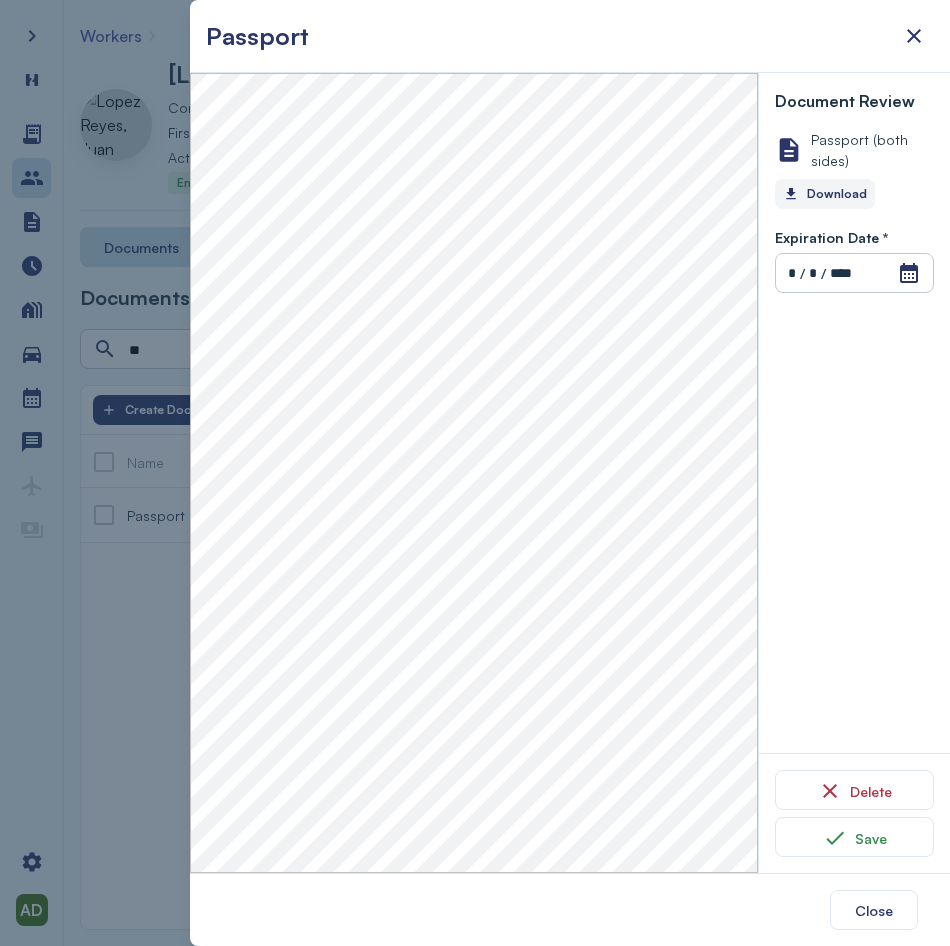 click on "Download" at bounding box center (825, 194) 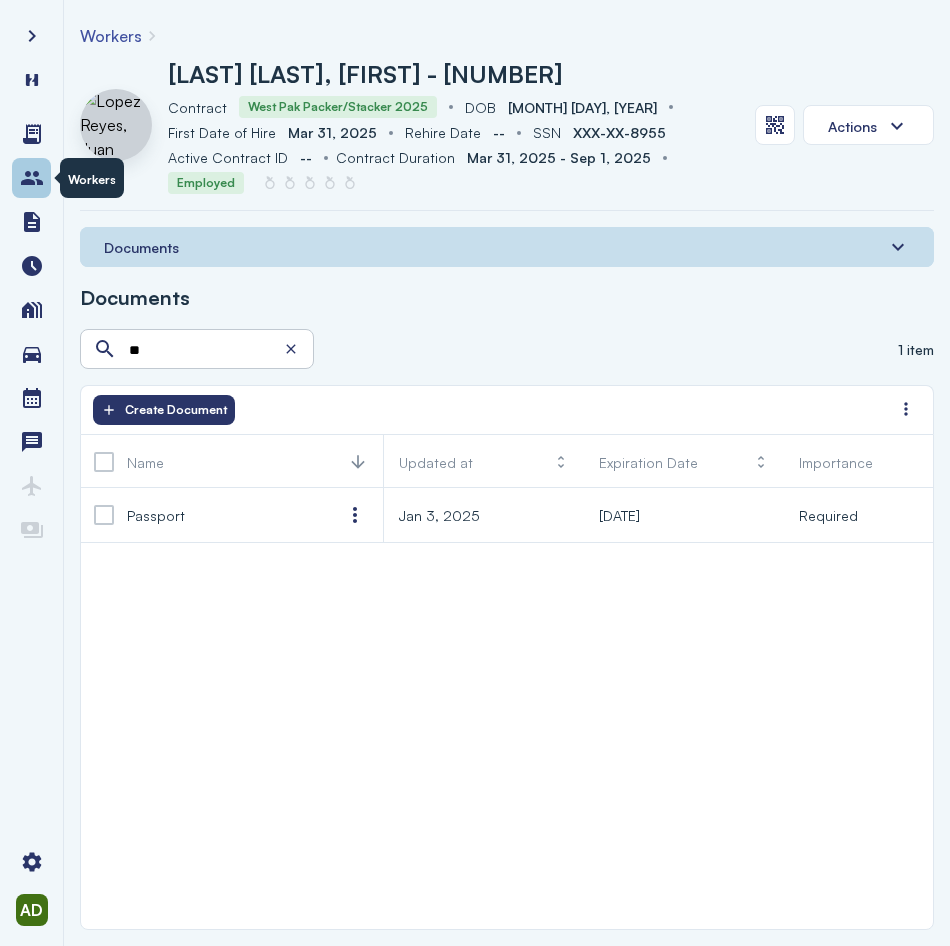 click at bounding box center (32, 178) 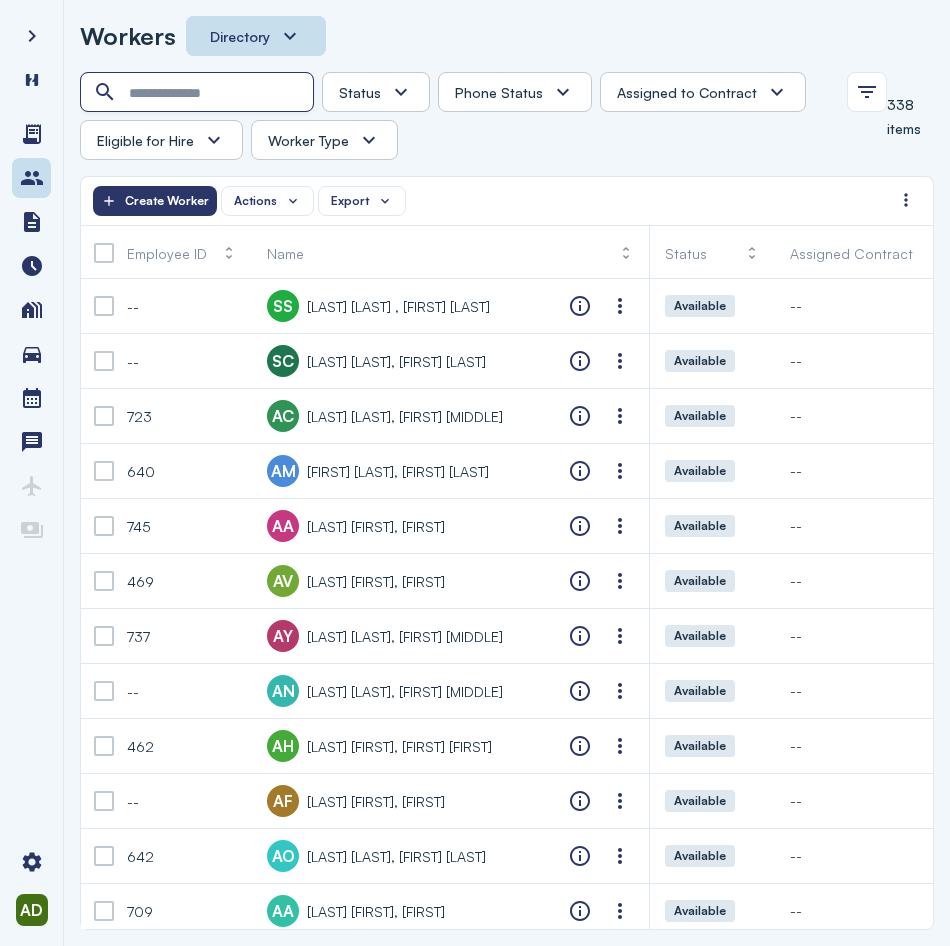 click at bounding box center (199, 93) 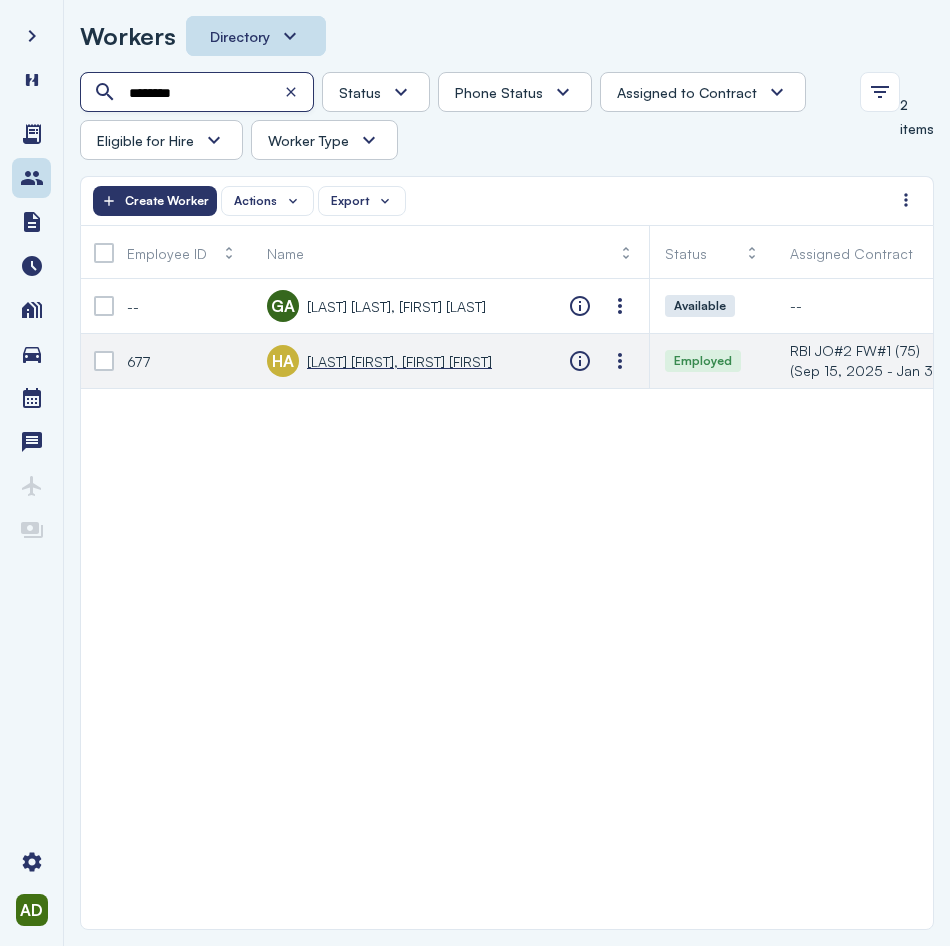 type on "********" 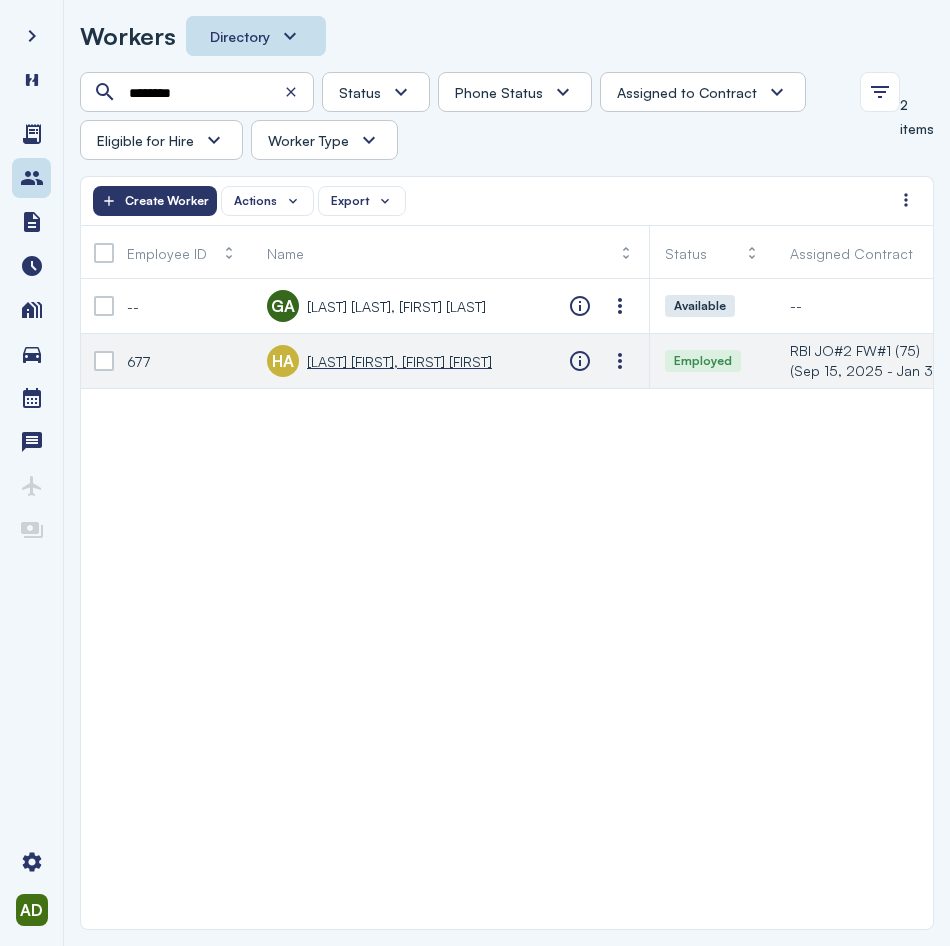 click on "[LAST] [FIRST], [FIRST] [FIRST]" at bounding box center (399, 361) 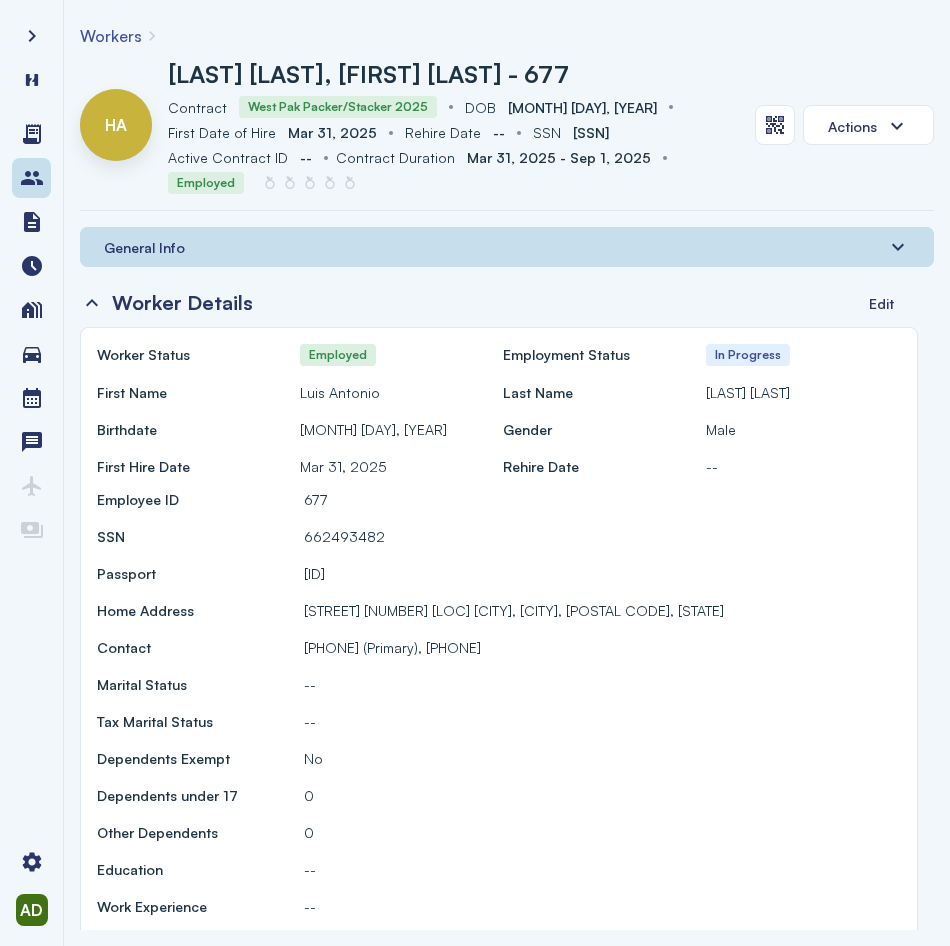 click on "General Info" at bounding box center [144, 247] 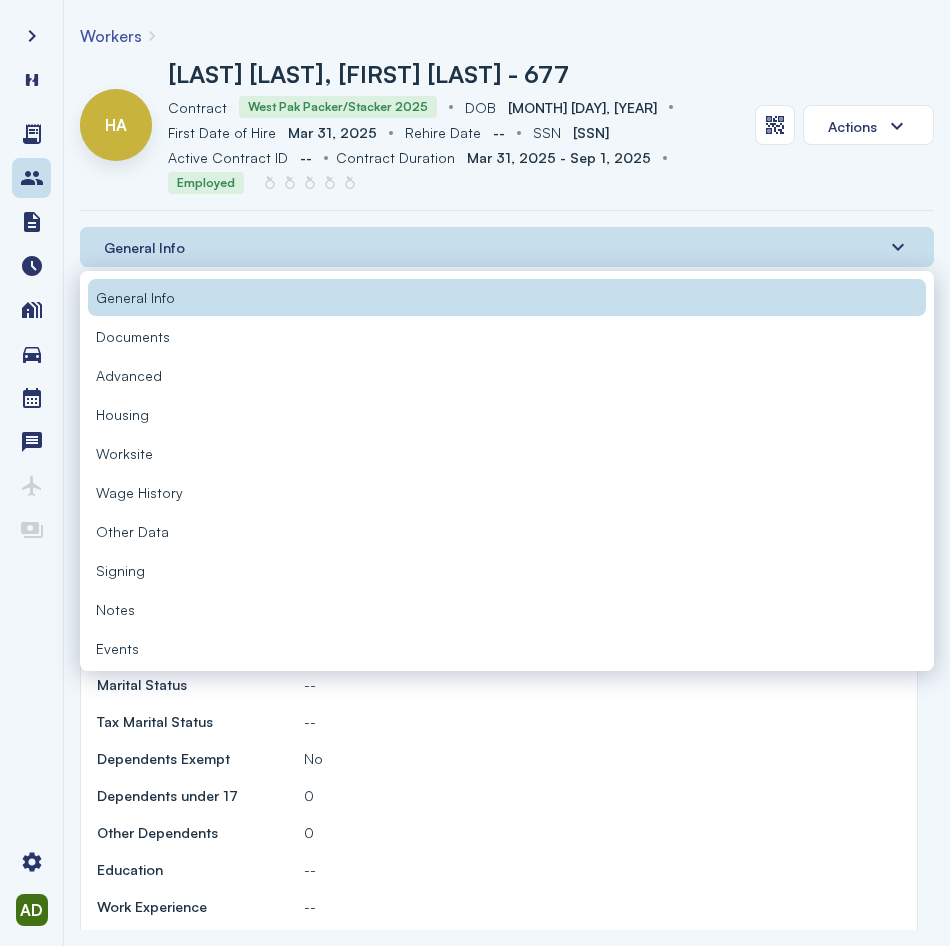 click on "Documents" at bounding box center [133, 336] 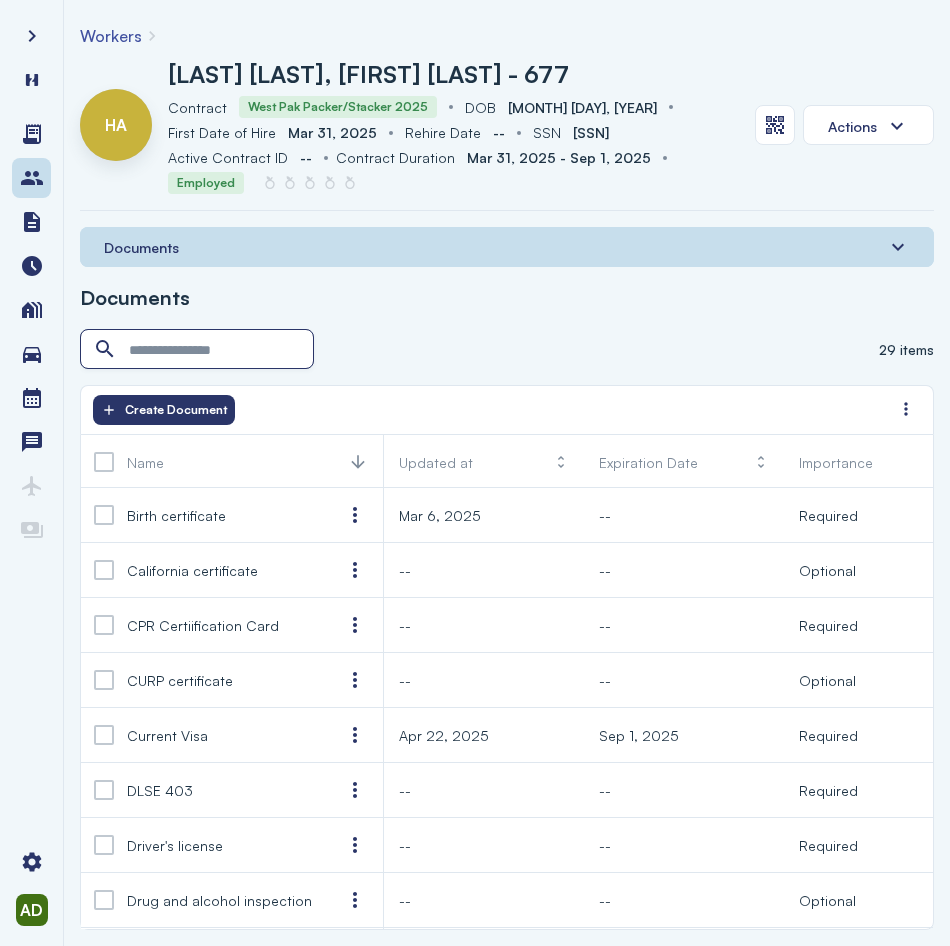 click at bounding box center [199, 350] 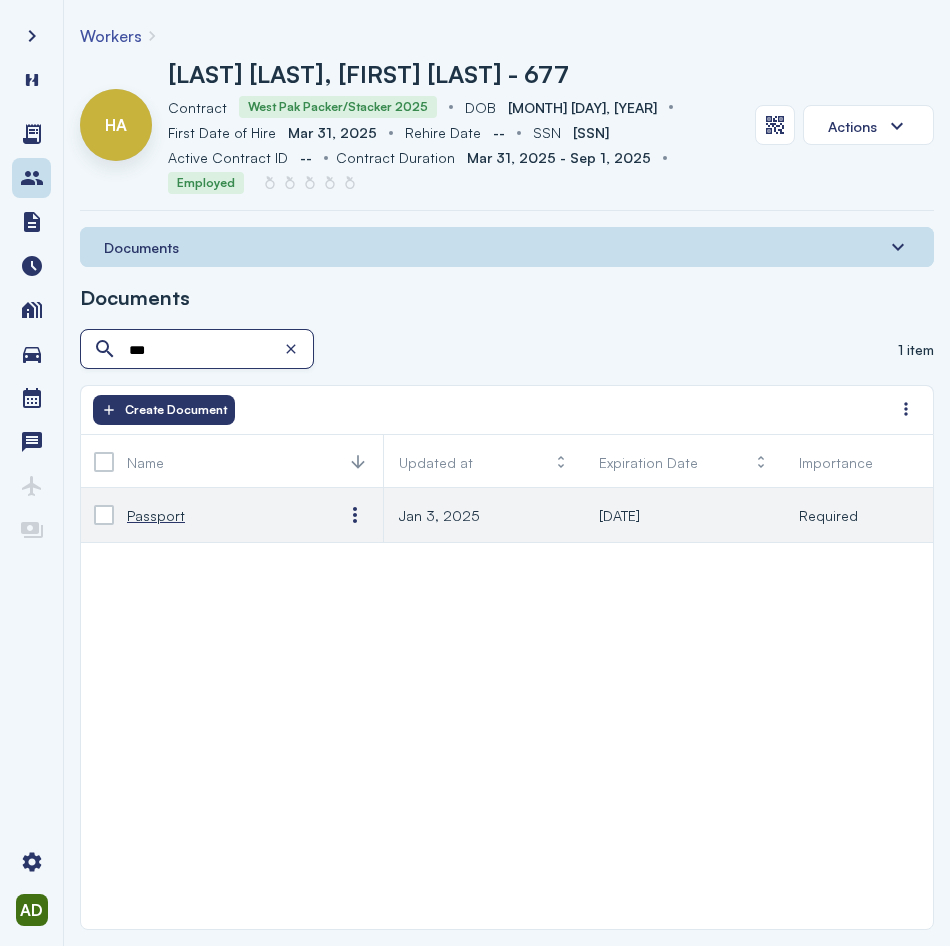 type on "***" 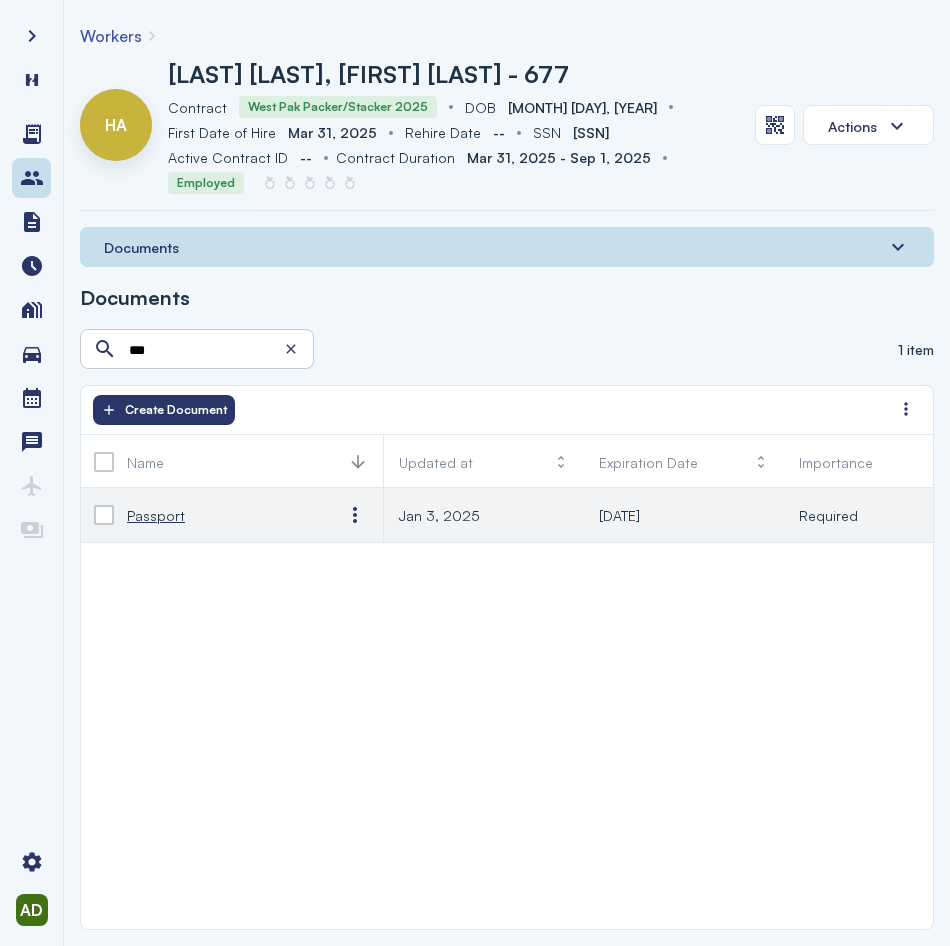 click on "Passport" at bounding box center [156, 515] 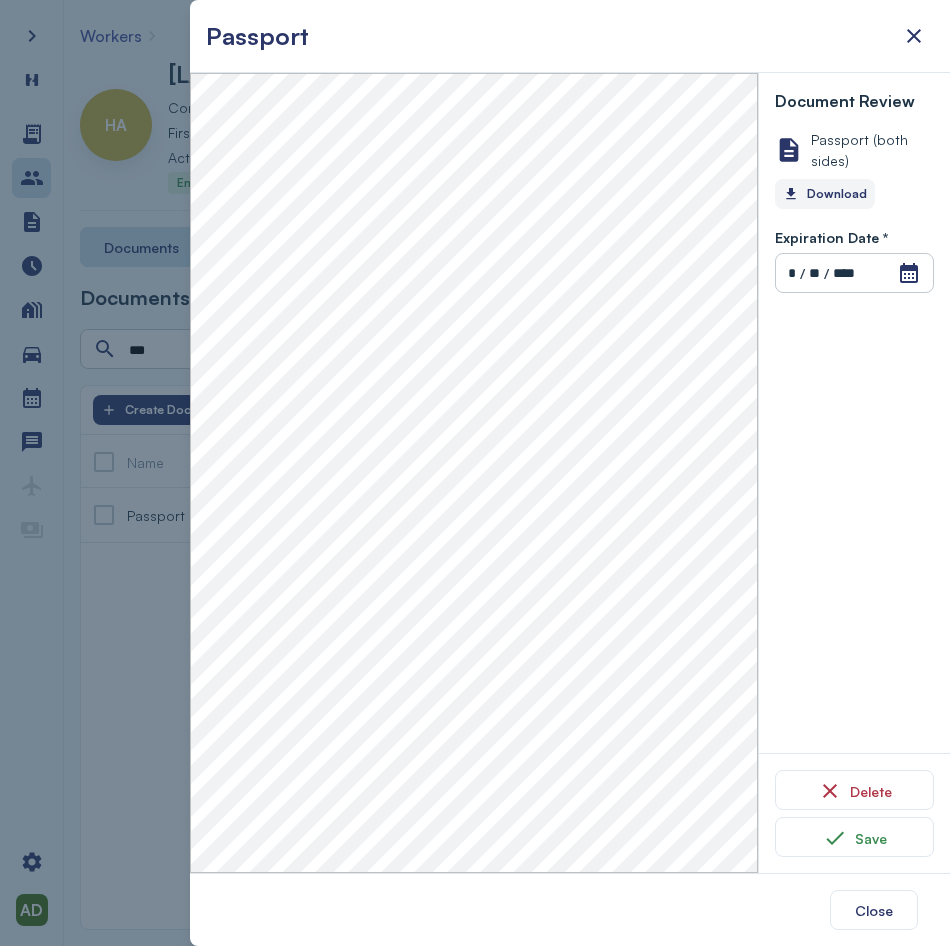 click on "Download" 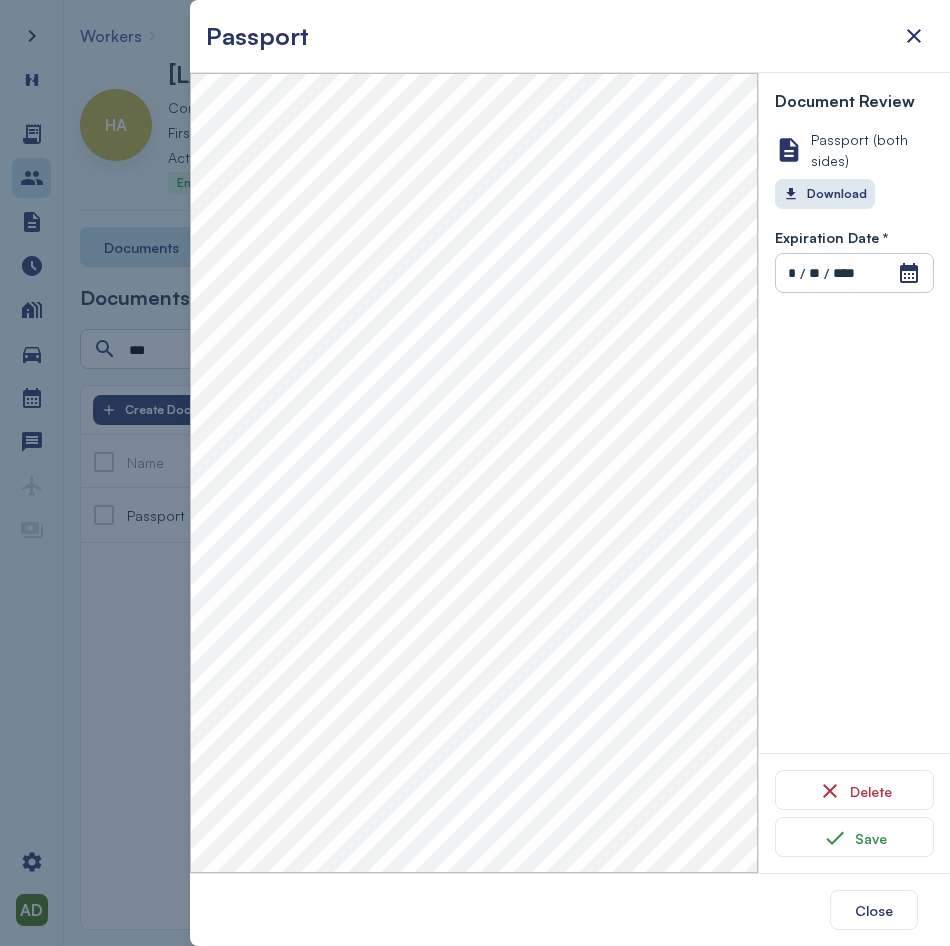 click on "Document Review       Passport (both sides)     Download           Expiration Date *     Open Calendar   *   /   **   /   ****           Invalid date           Delete         Save" at bounding box center [862, 473] 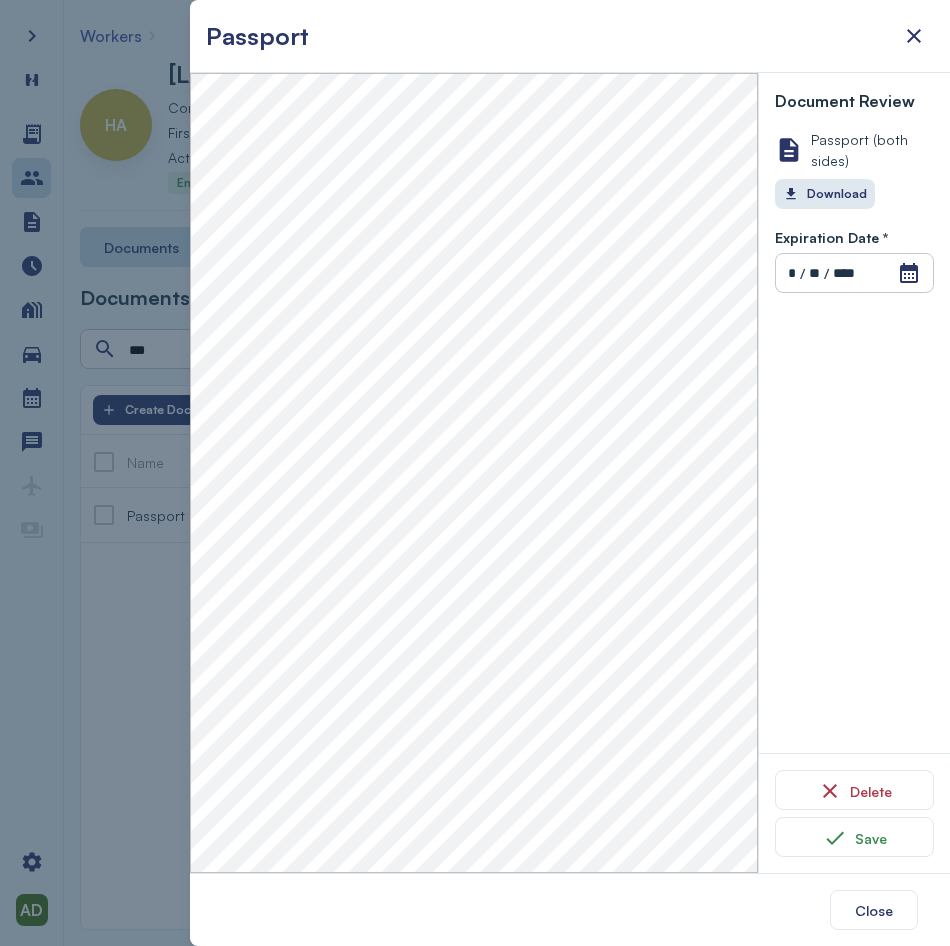click at bounding box center [475, 473] 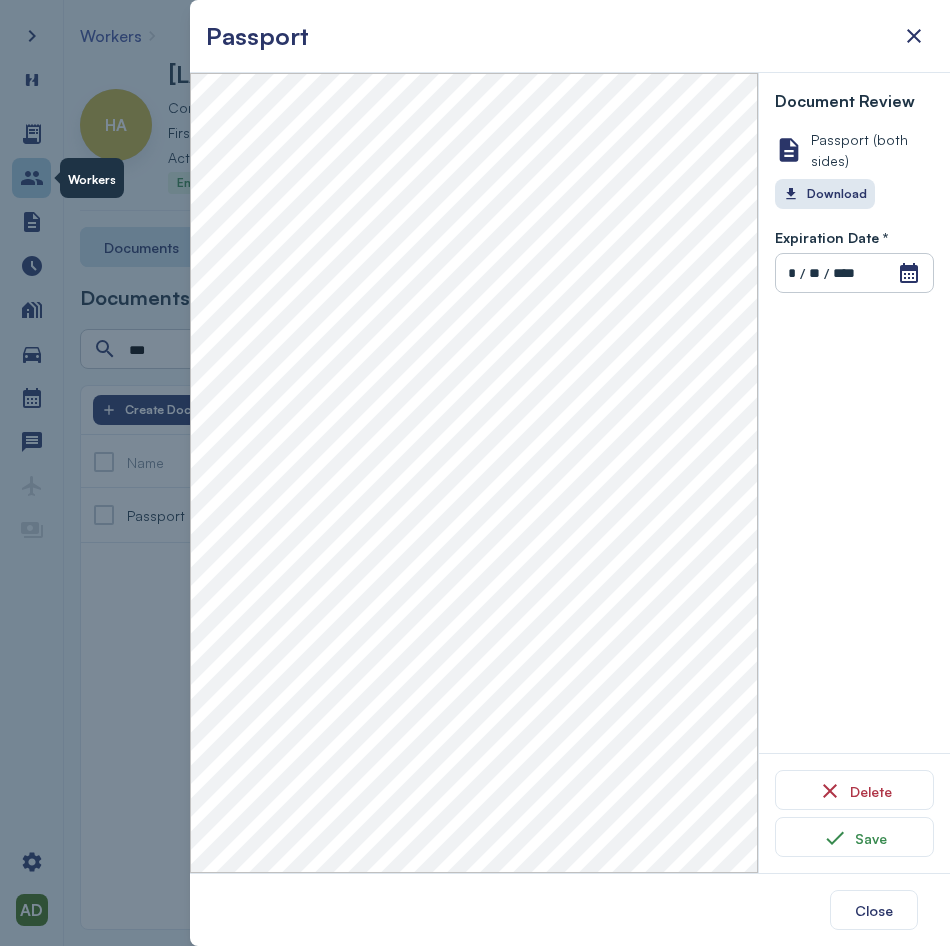 click at bounding box center (32, 178) 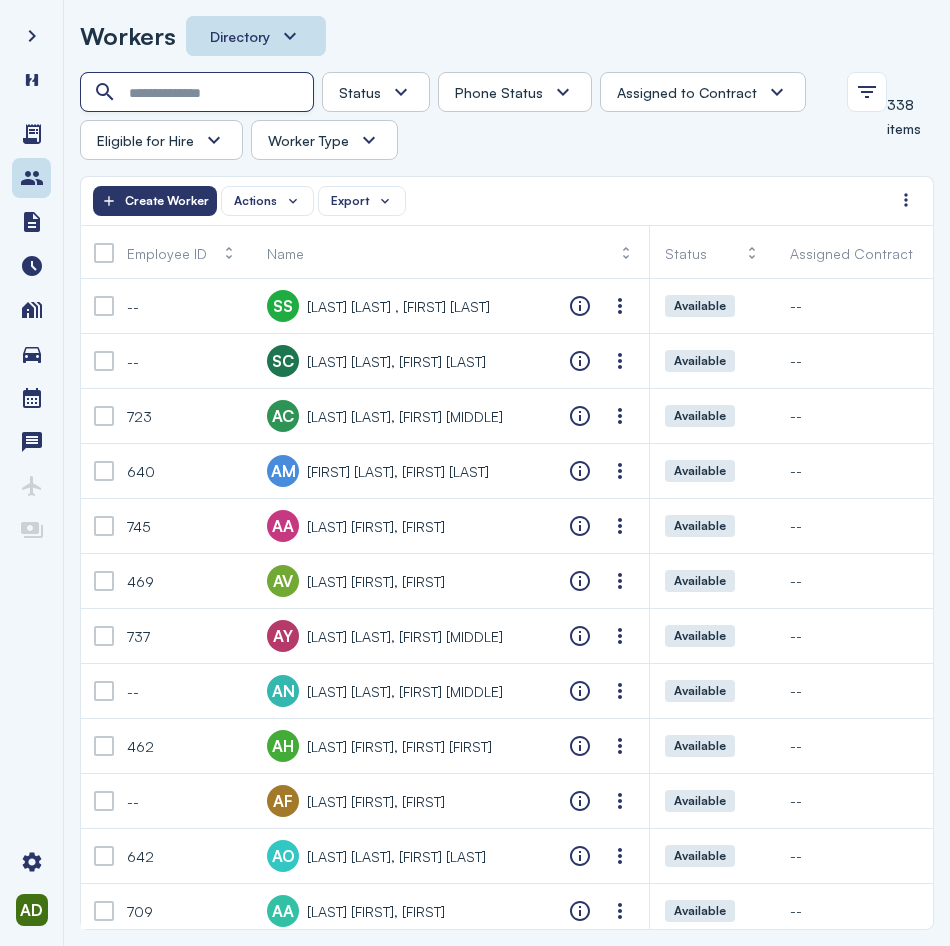click at bounding box center (199, 93) 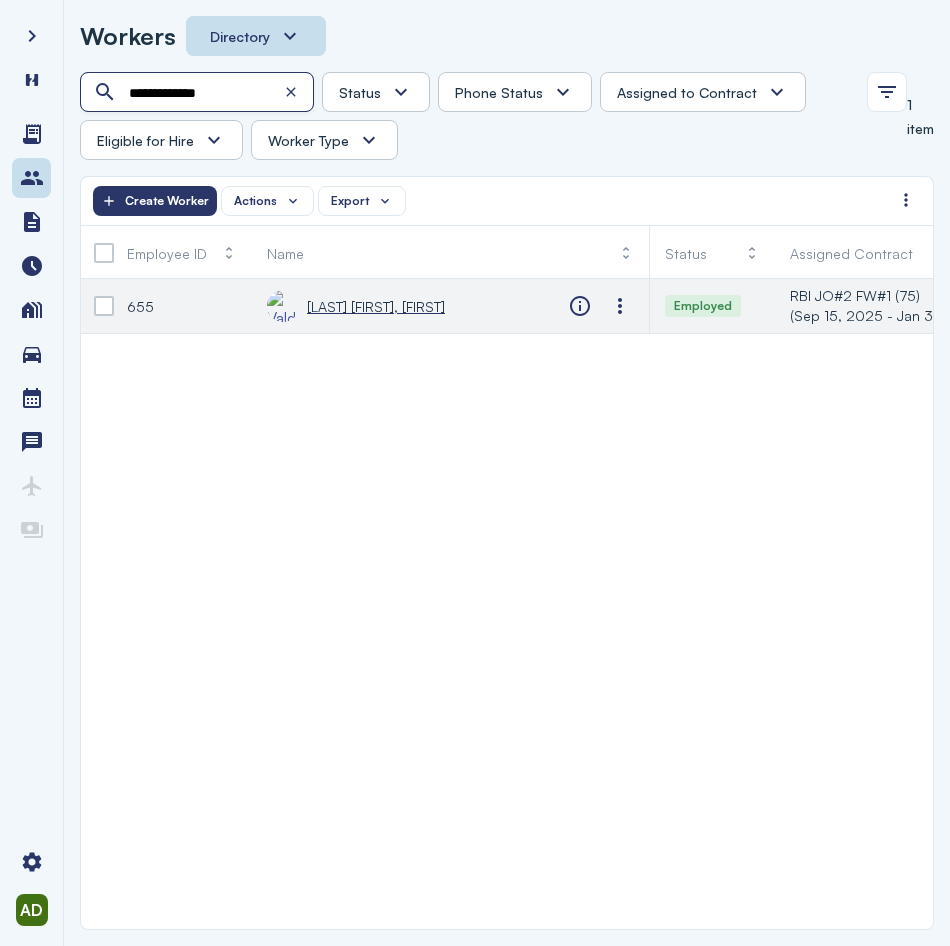 type on "**********" 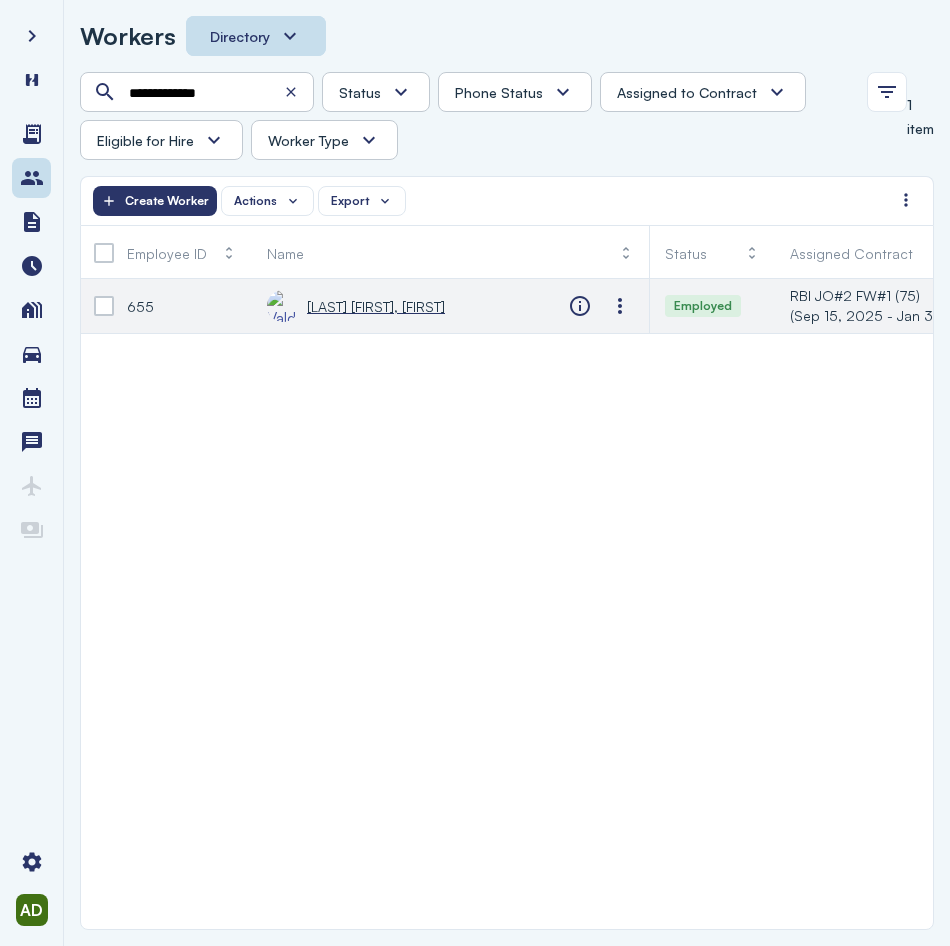 click on "[LAST] [FIRST], [FIRST]" at bounding box center (376, 306) 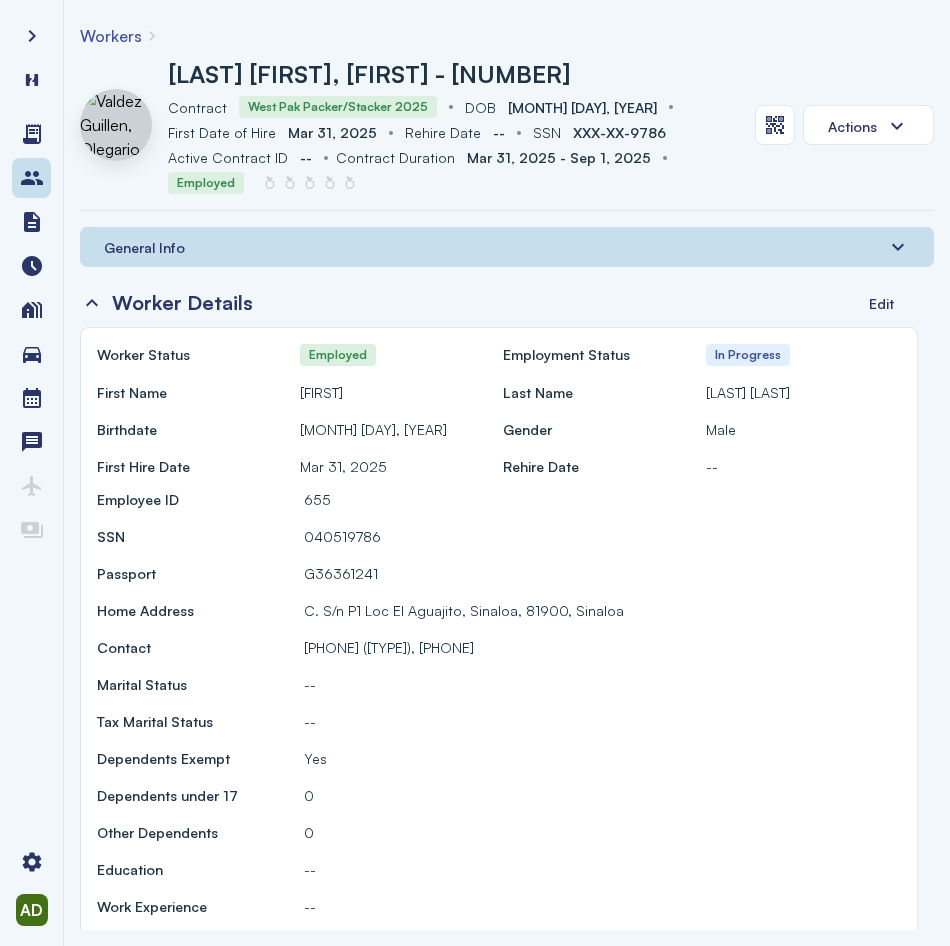 click on "General Info" at bounding box center [507, 247] 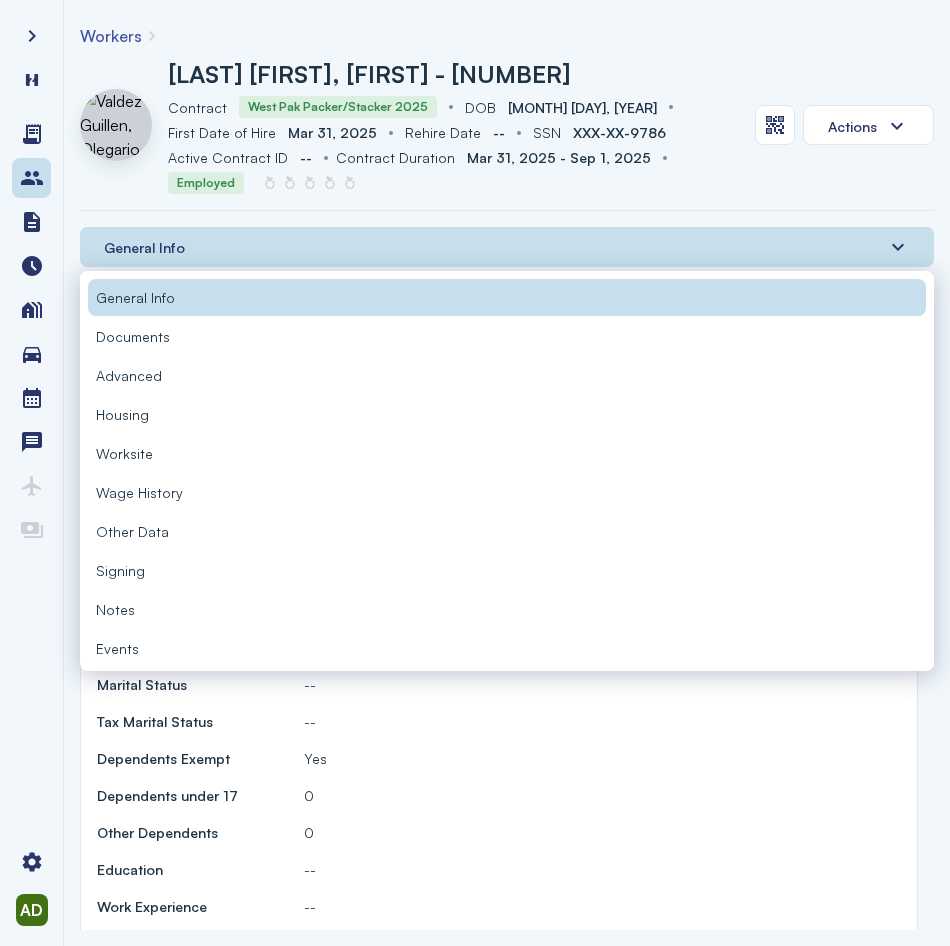 click on "Documents" at bounding box center (507, 336) 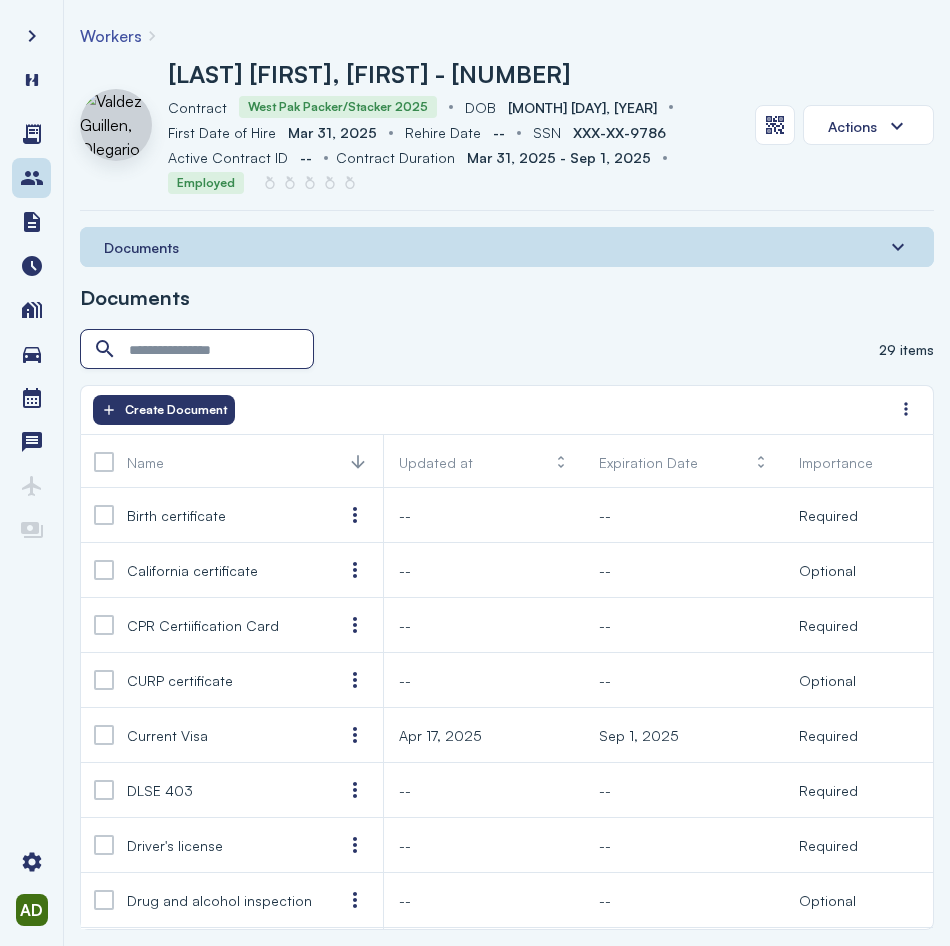 click at bounding box center (199, 350) 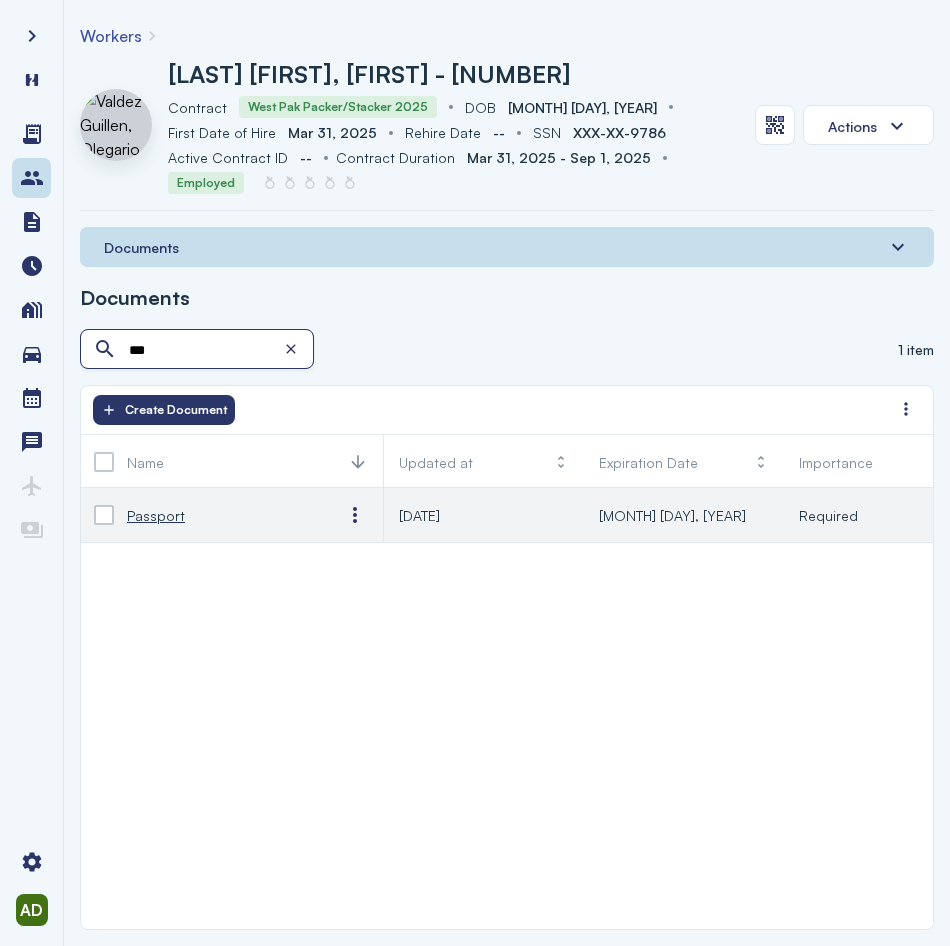 type on "***" 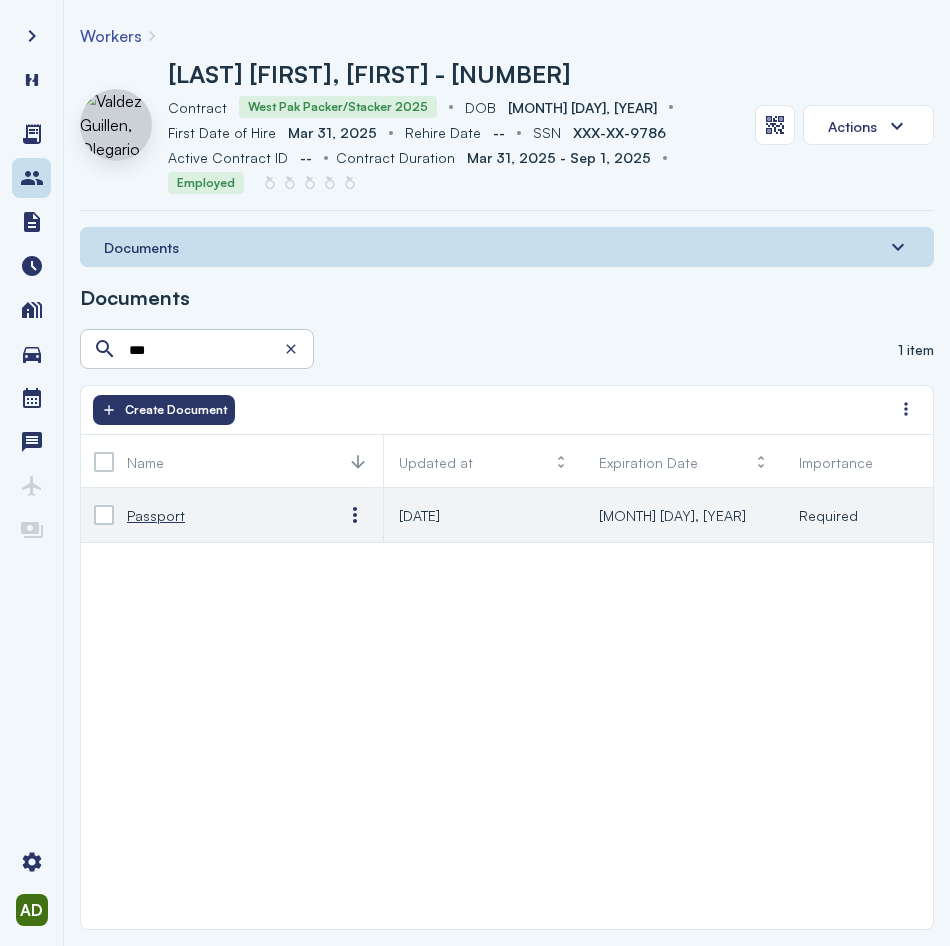click on "Passport" at bounding box center [156, 515] 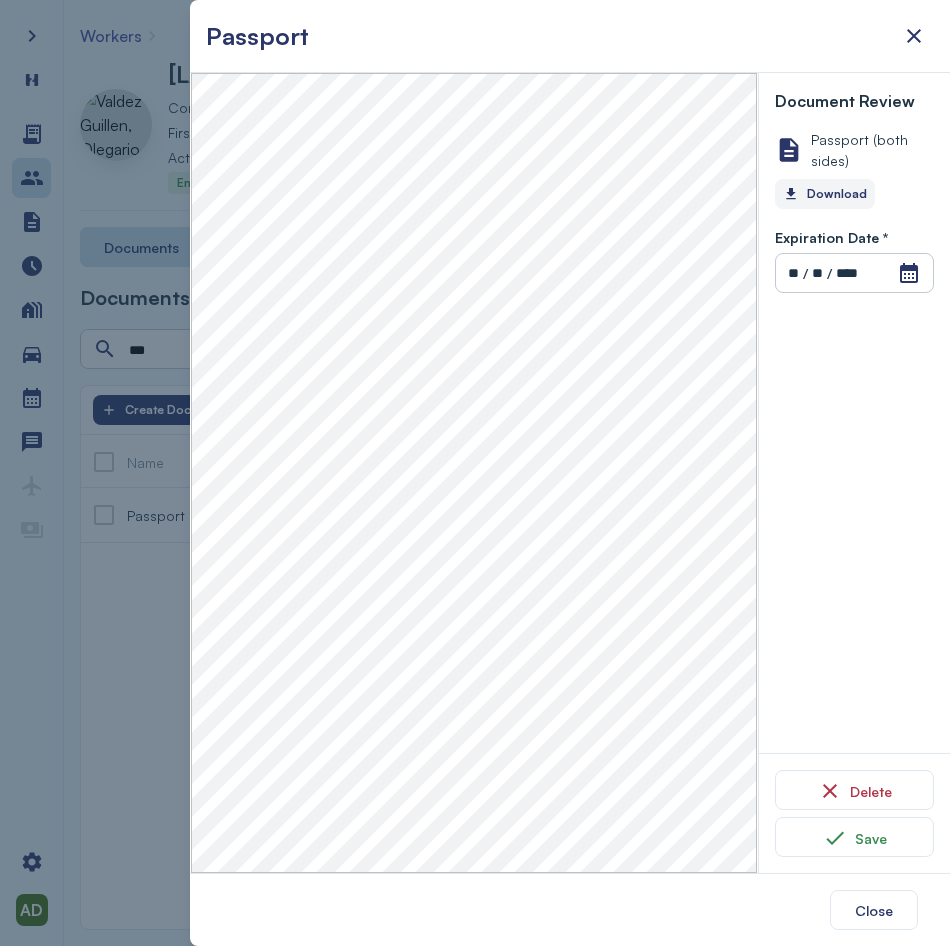 click on "Download" 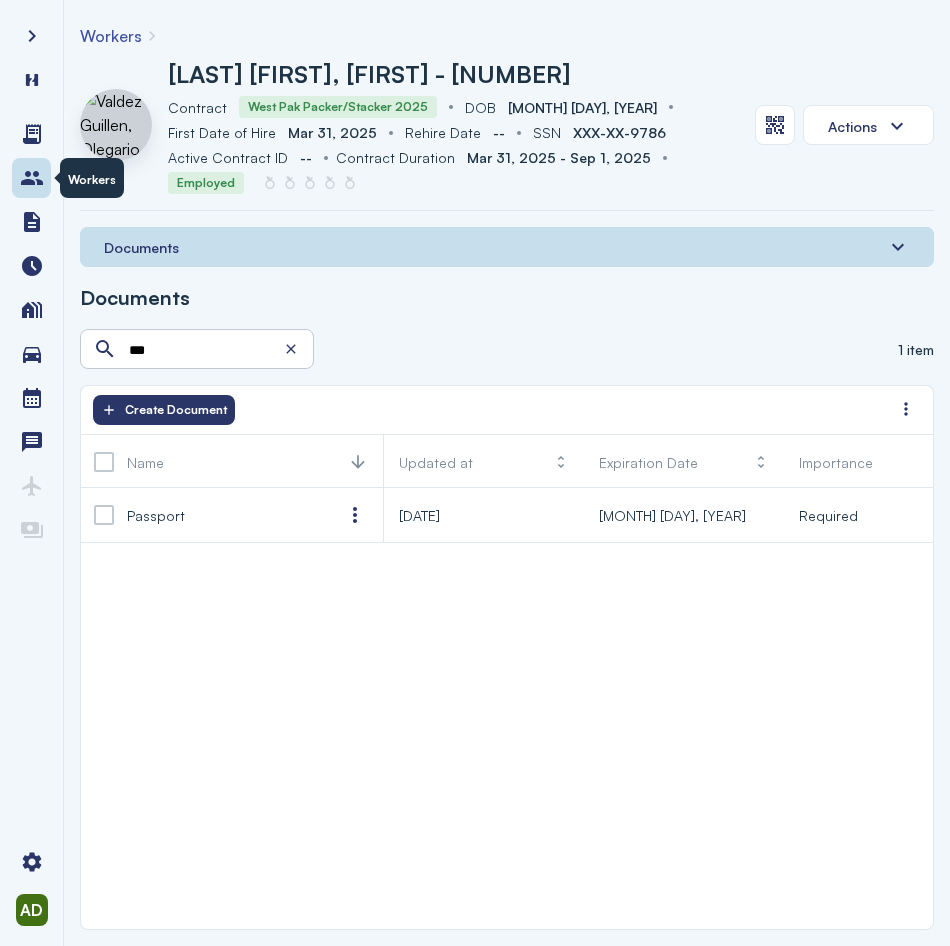 drag, startPoint x: 20, startPoint y: 181, endPoint x: 0, endPoint y: 198, distance: 26.24881 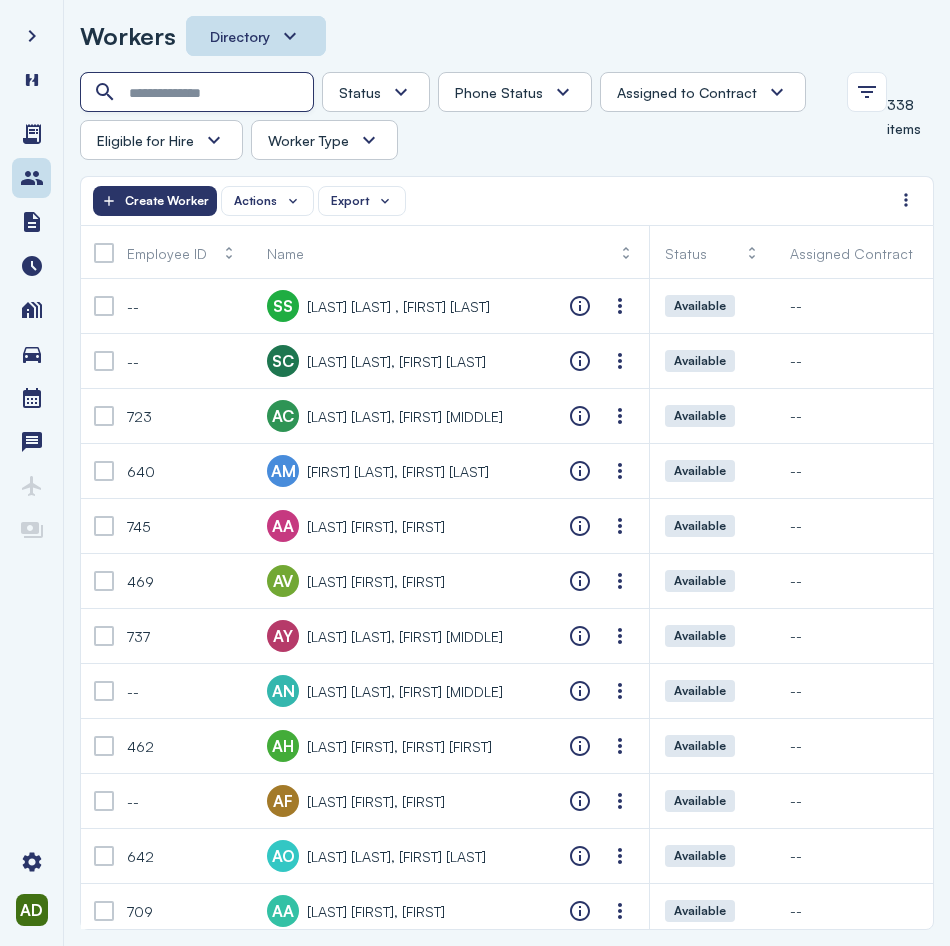 click at bounding box center [199, 93] 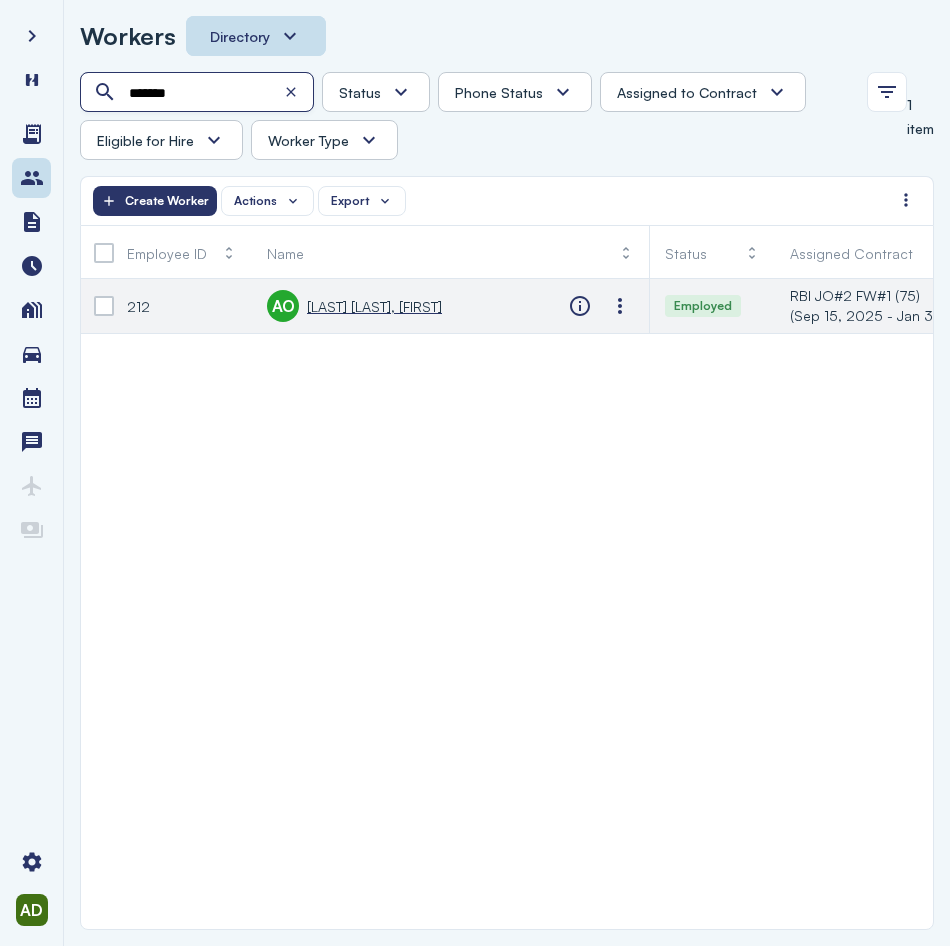 type on "*******" 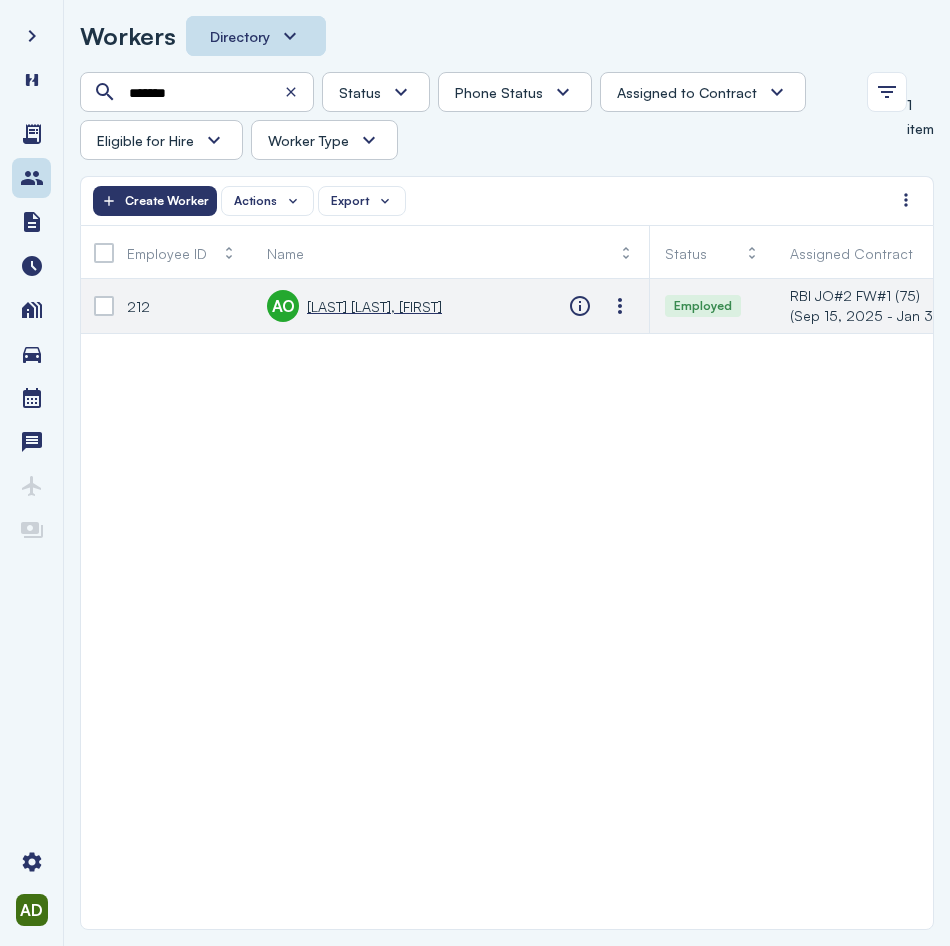 click on "[LAST] [LAST], [FIRST]" at bounding box center (374, 306) 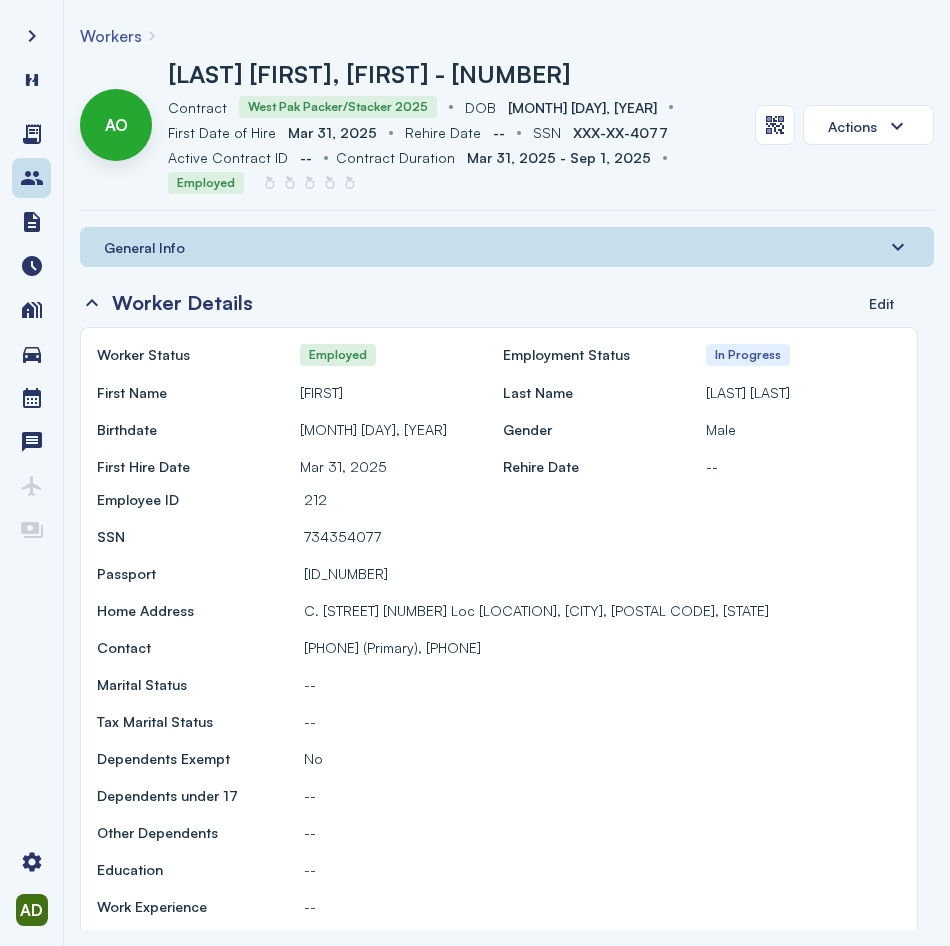 click on "General Info" at bounding box center (507, 247) 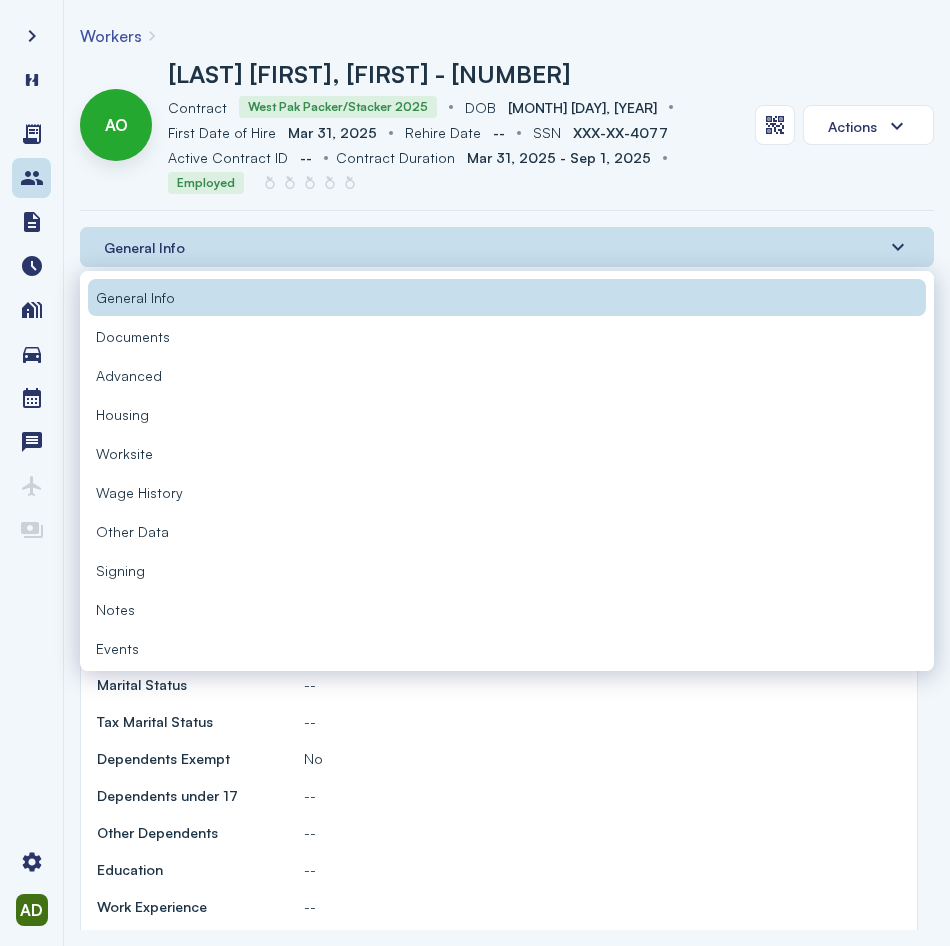 click on "Documents" at bounding box center (507, 336) 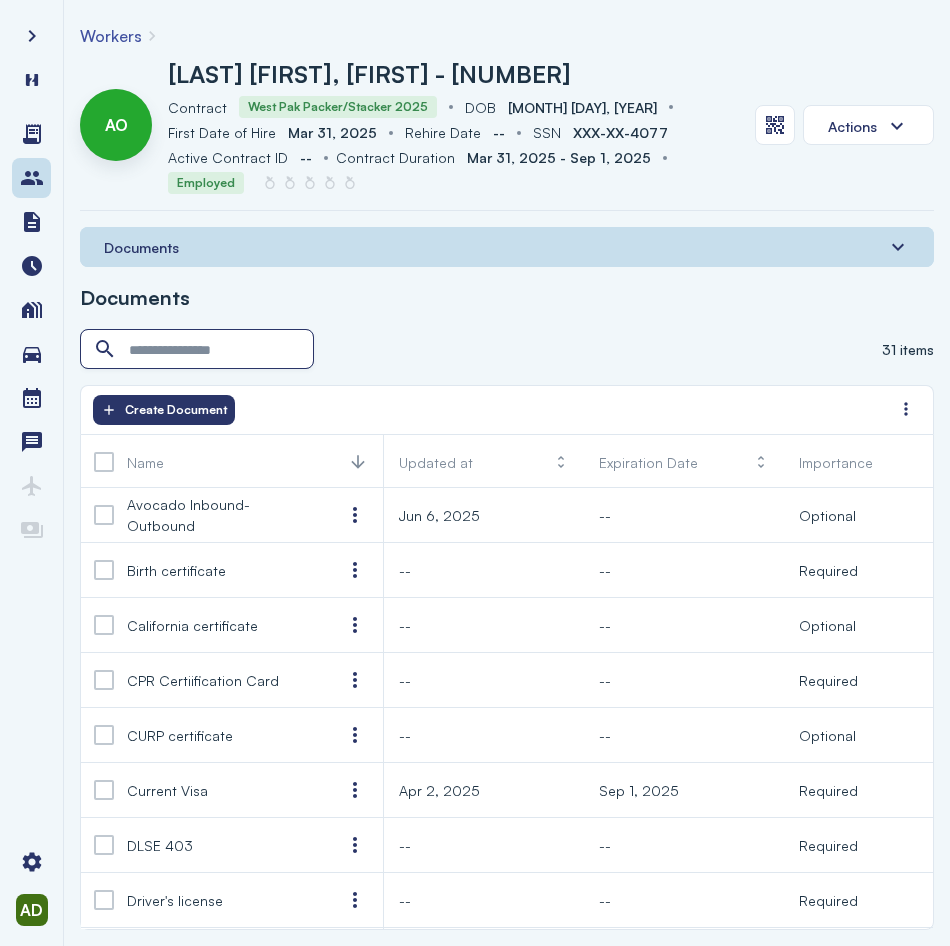 click at bounding box center [199, 350] 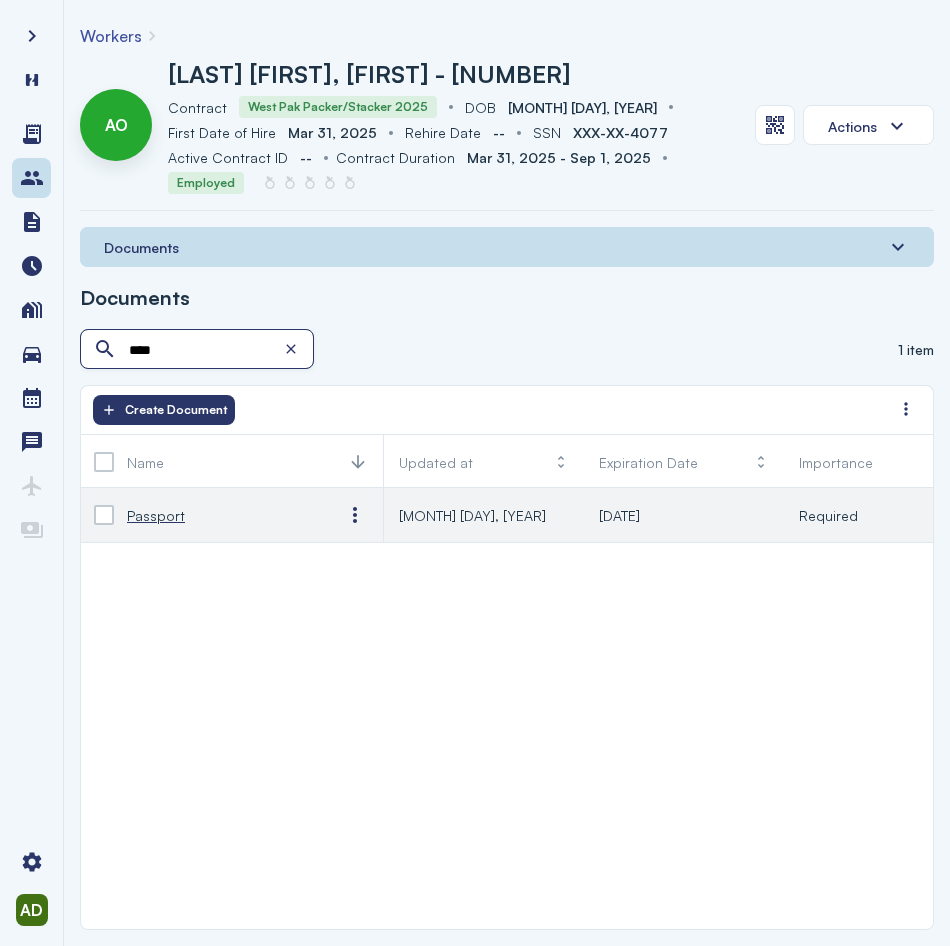 type on "****" 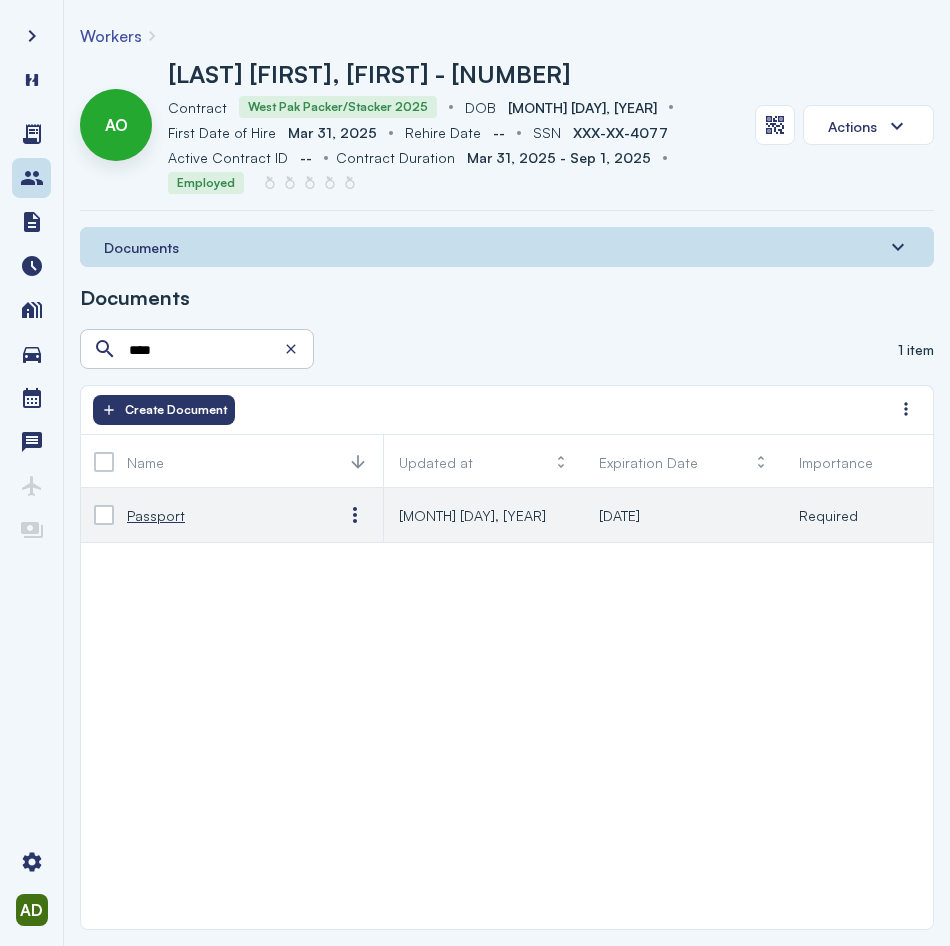 click on "Passport" at bounding box center (219, 515) 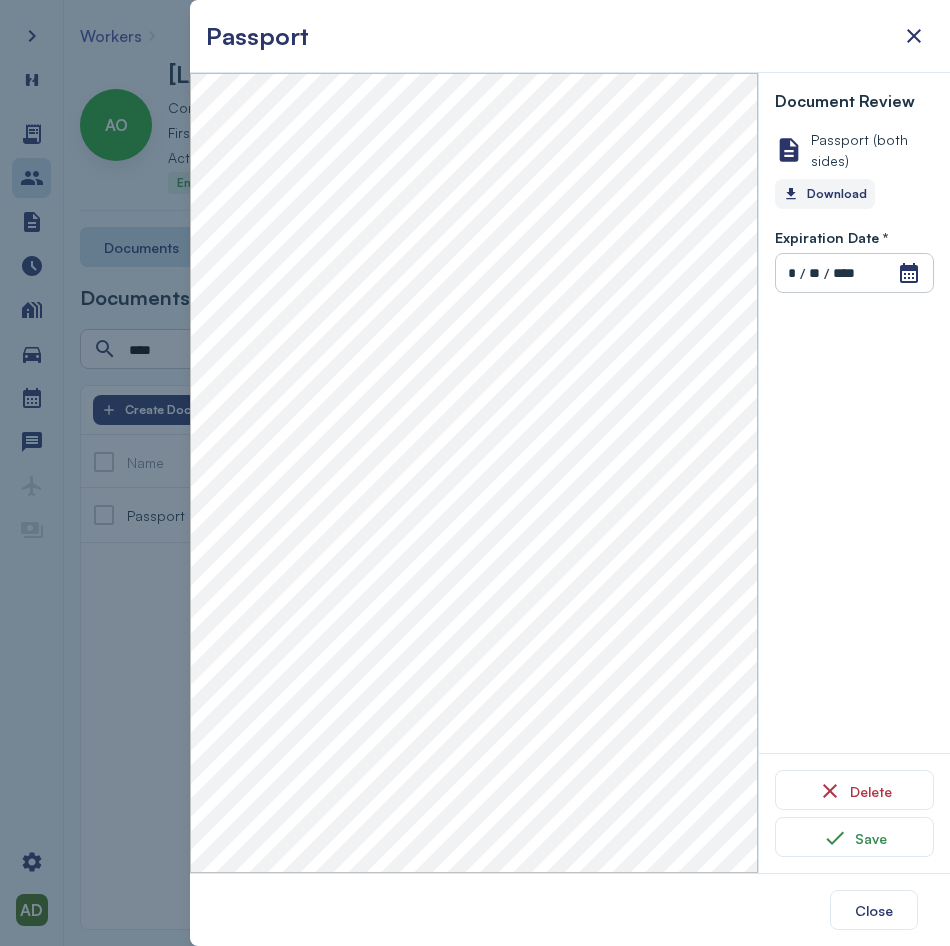 click on "Download" at bounding box center [825, 194] 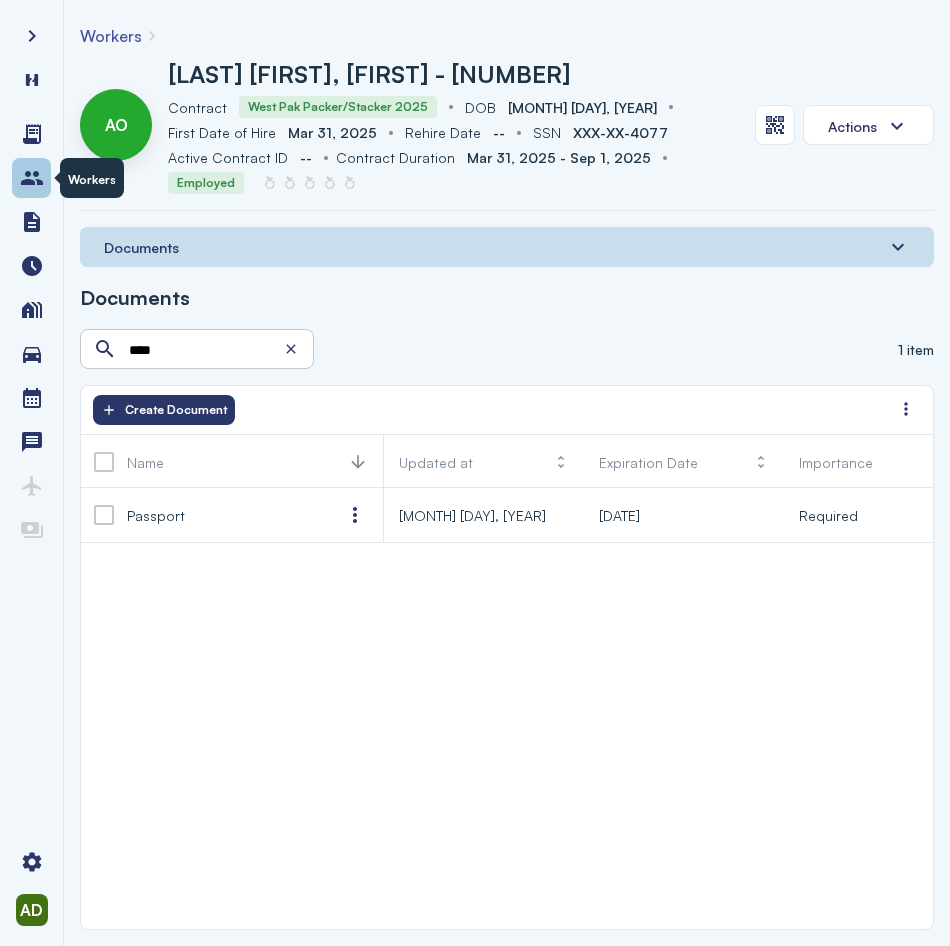 click at bounding box center (32, 178) 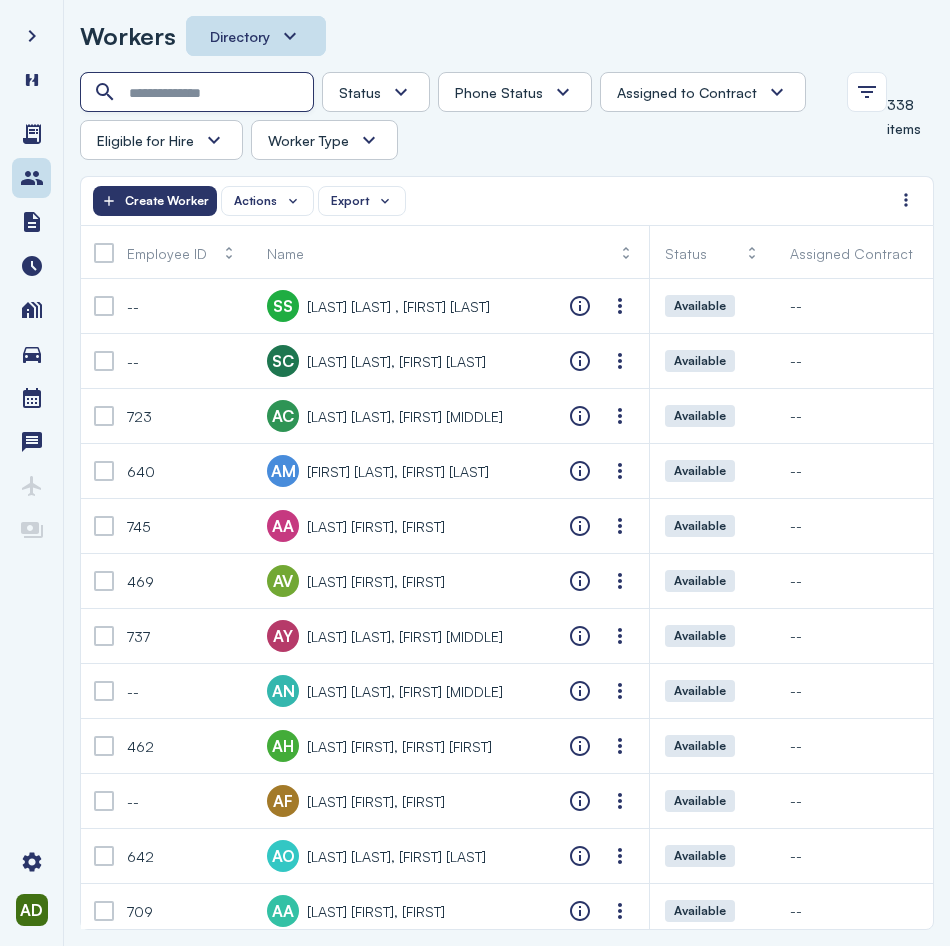 click at bounding box center [199, 93] 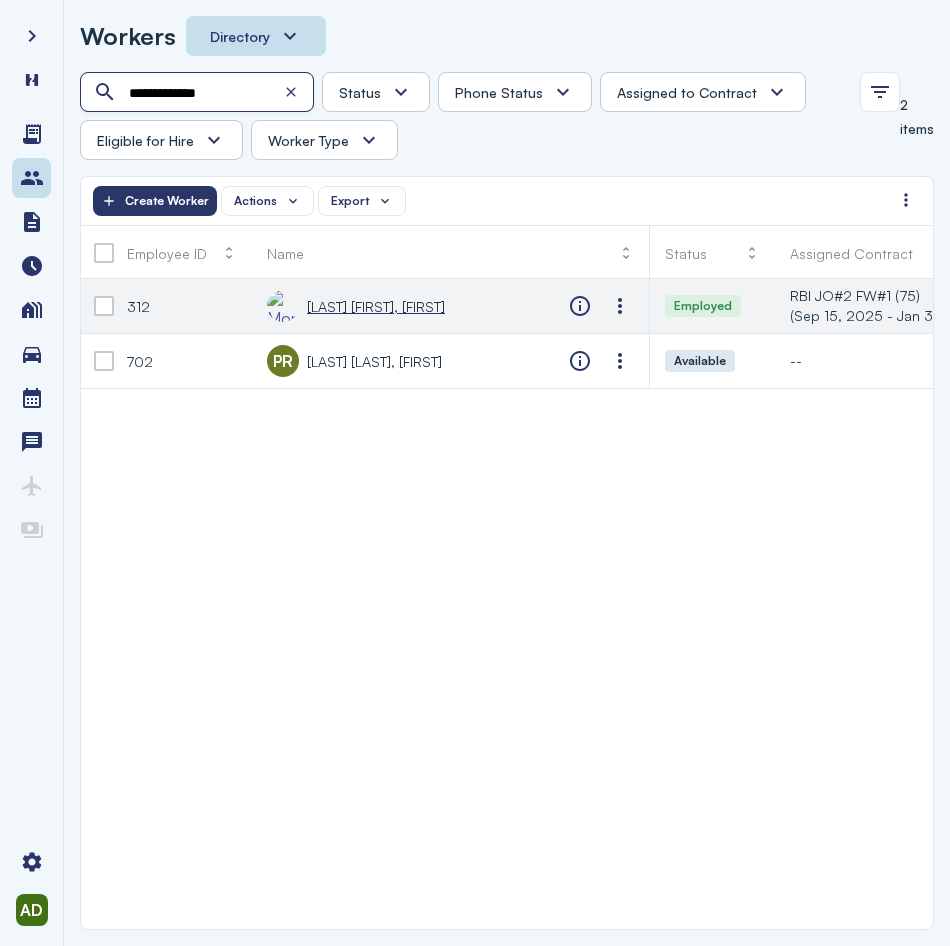 type on "**********" 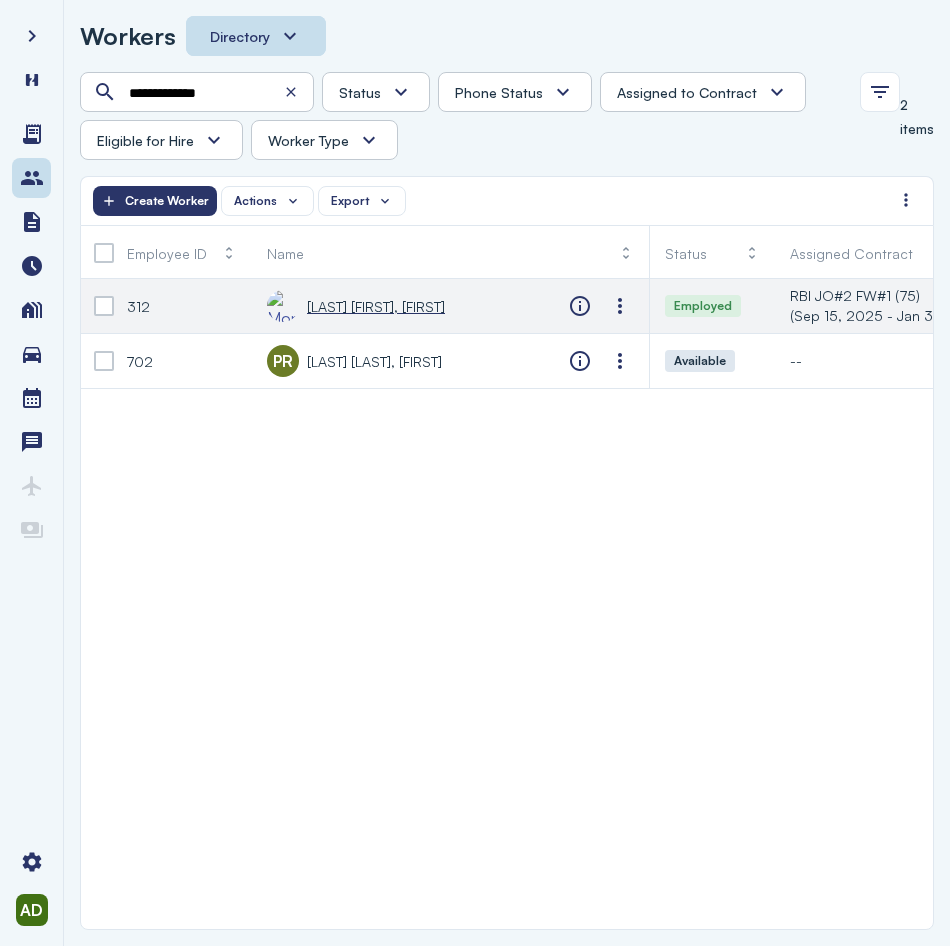 click on "[LAST] [FIRST], [FIRST]" at bounding box center [376, 306] 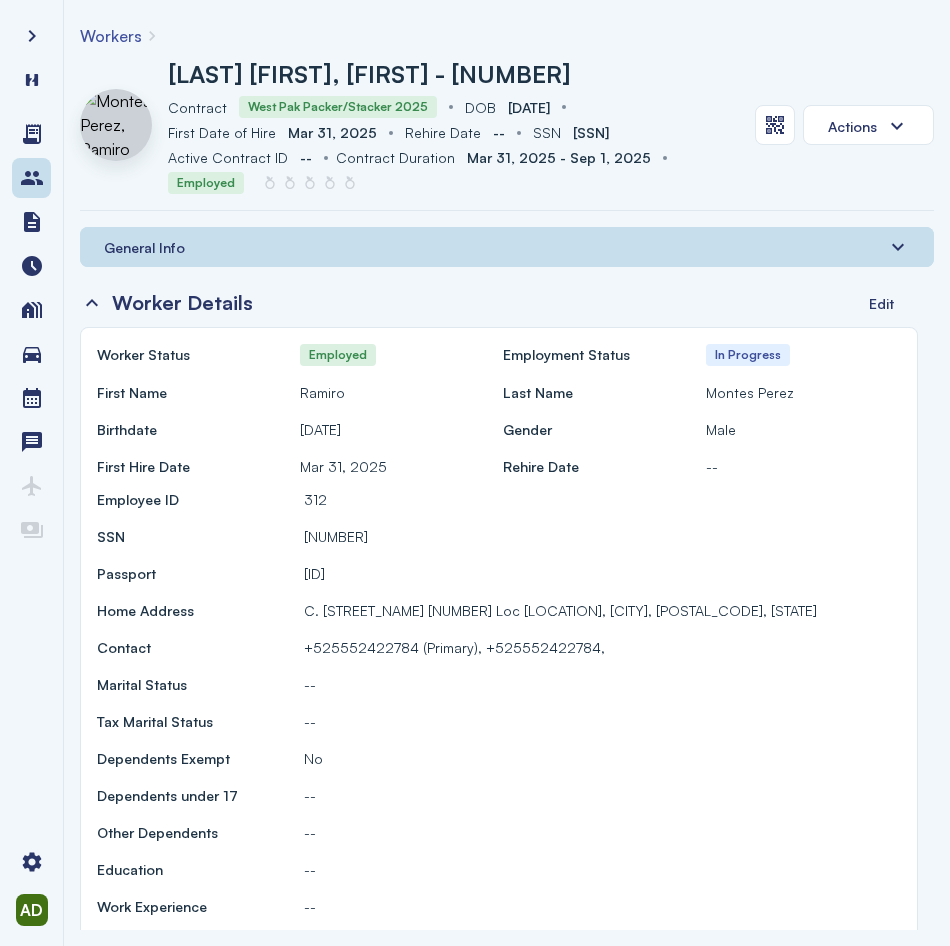 click on "General Info" at bounding box center (144, 247) 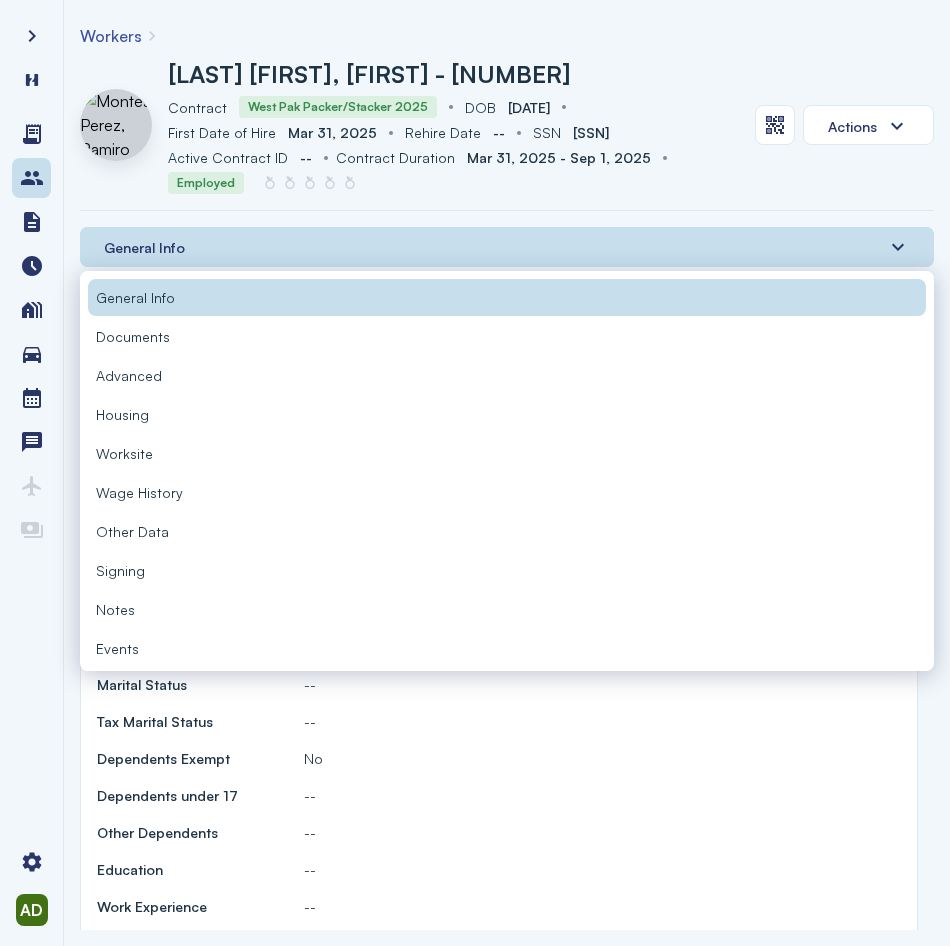 click on "Documents" at bounding box center [507, 336] 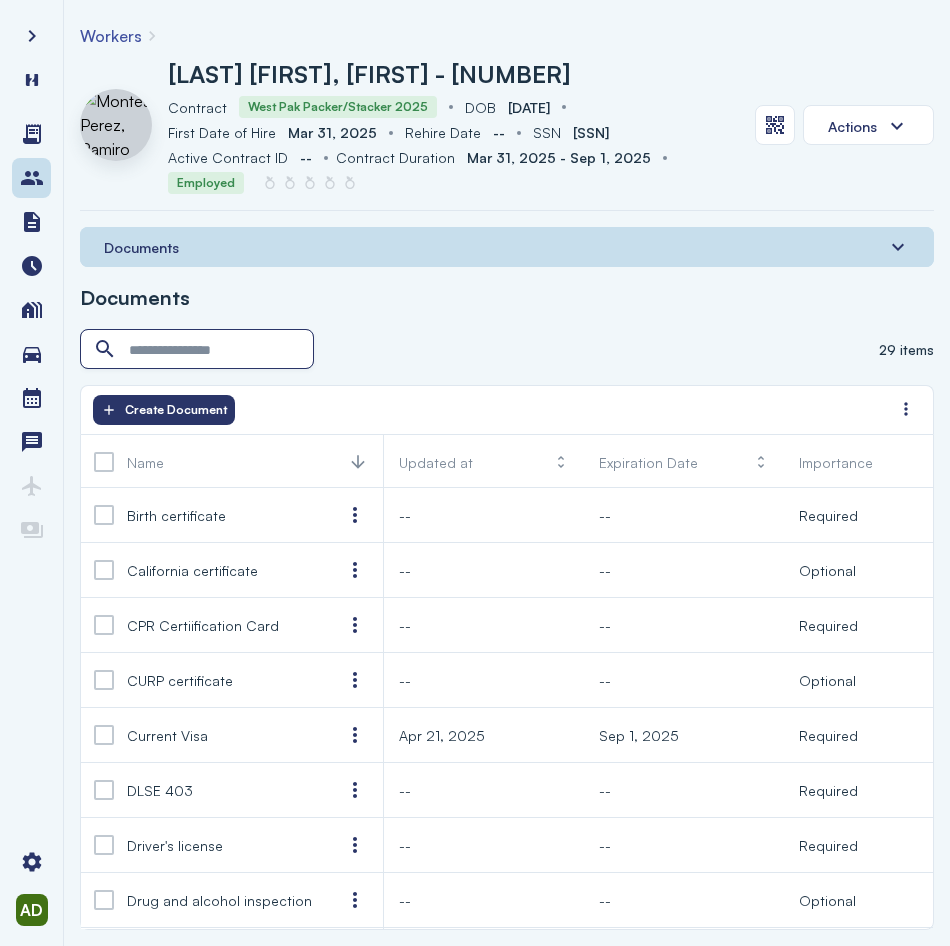click at bounding box center (199, 350) 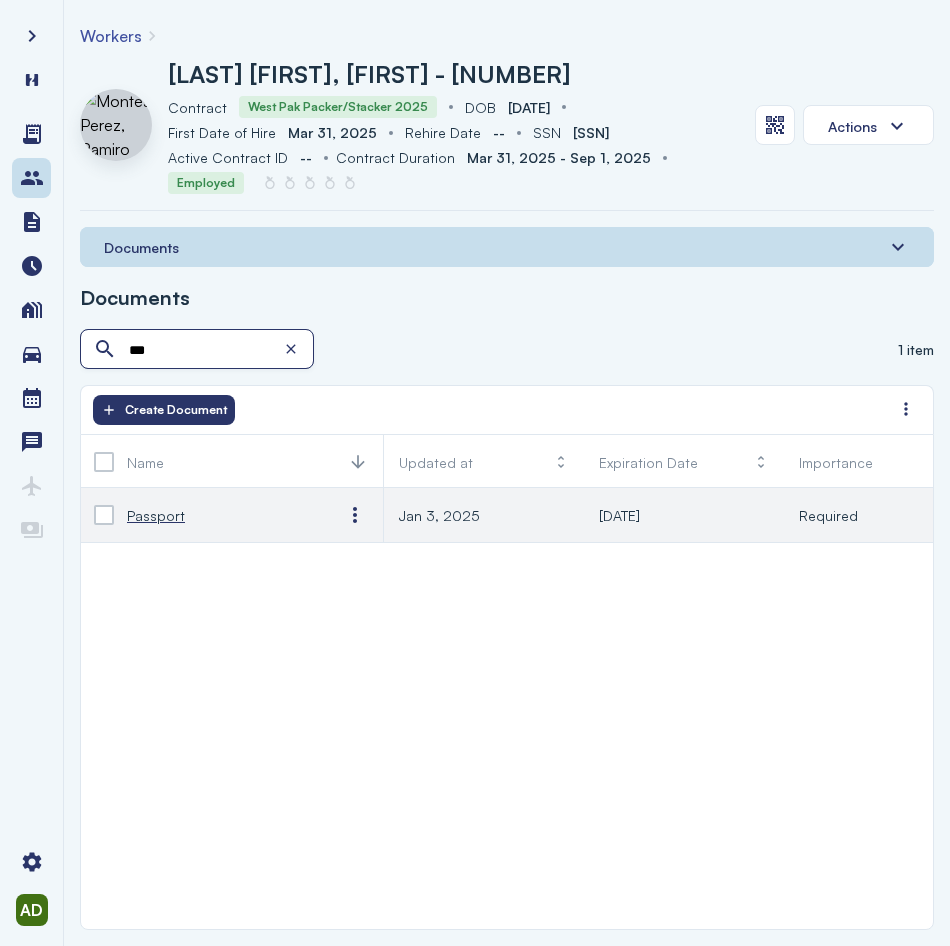type on "***" 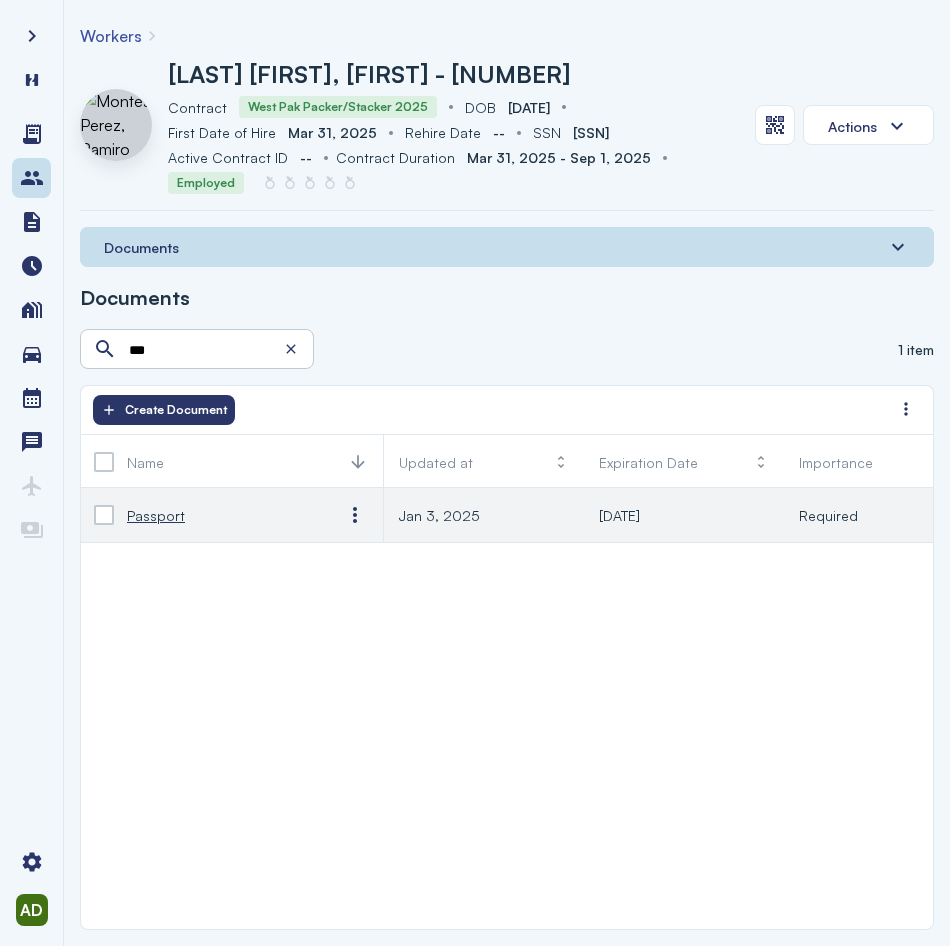 click on "Passport" at bounding box center [219, 515] 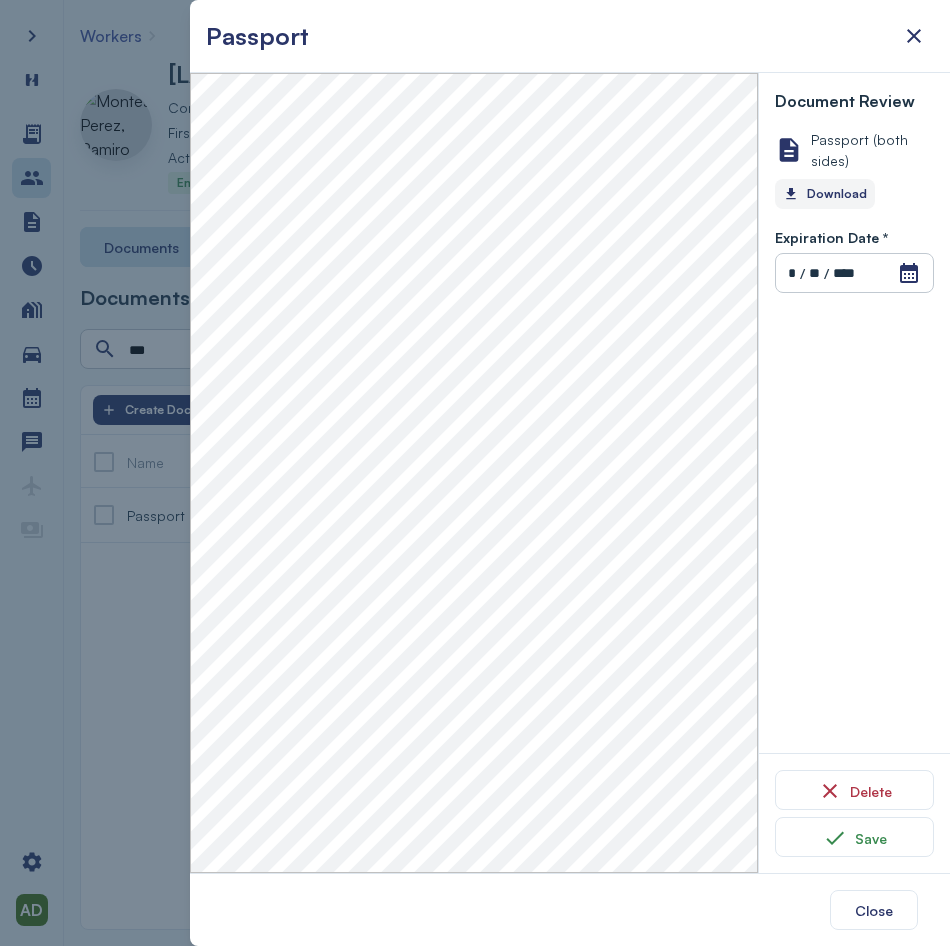 click on "Download" 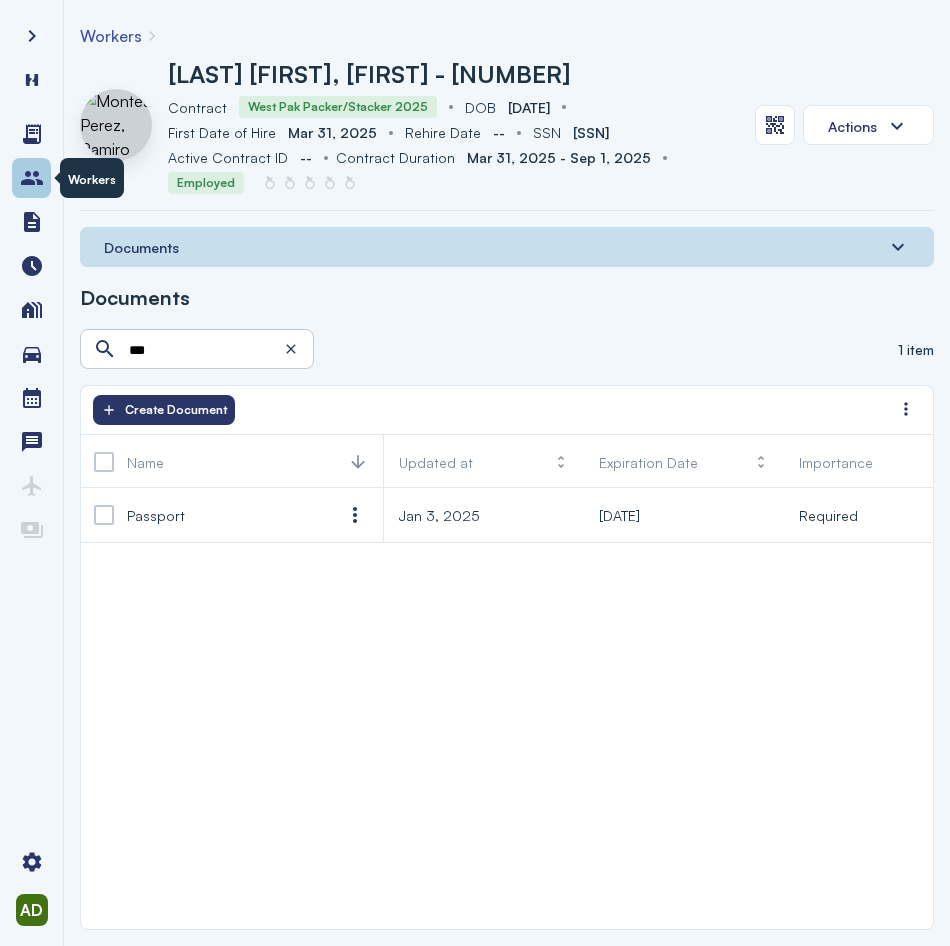 click at bounding box center (32, 178) 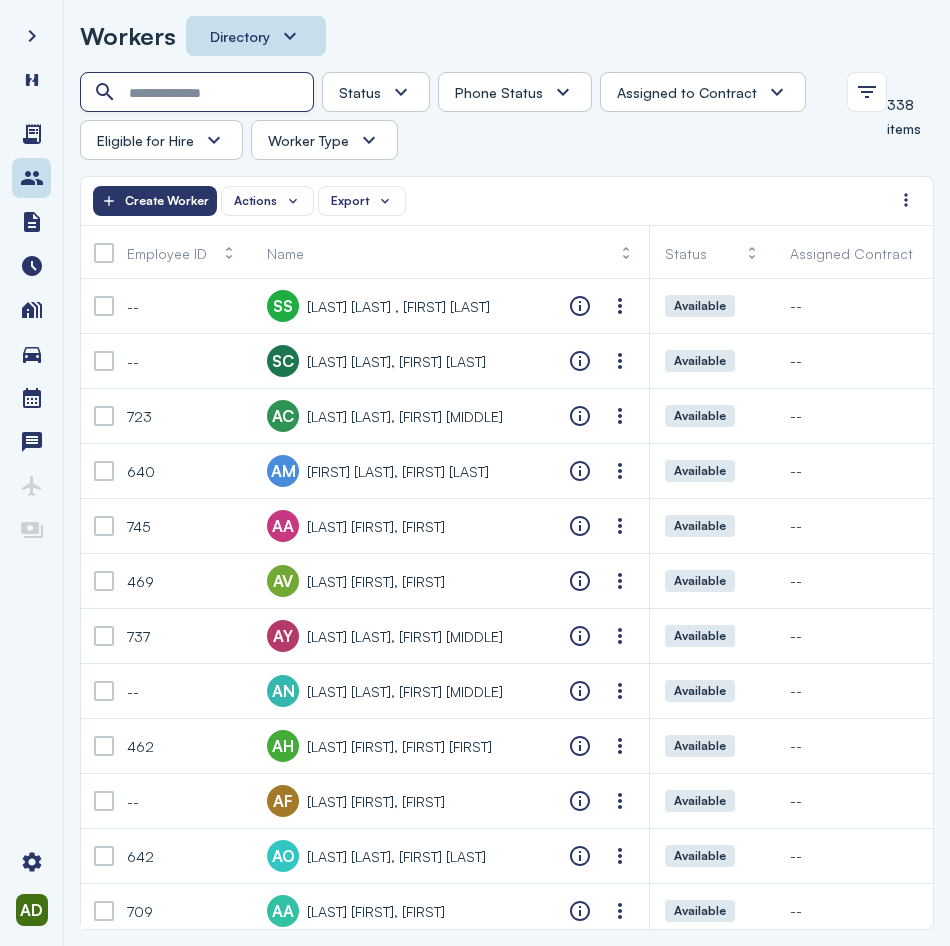 click at bounding box center [199, 93] 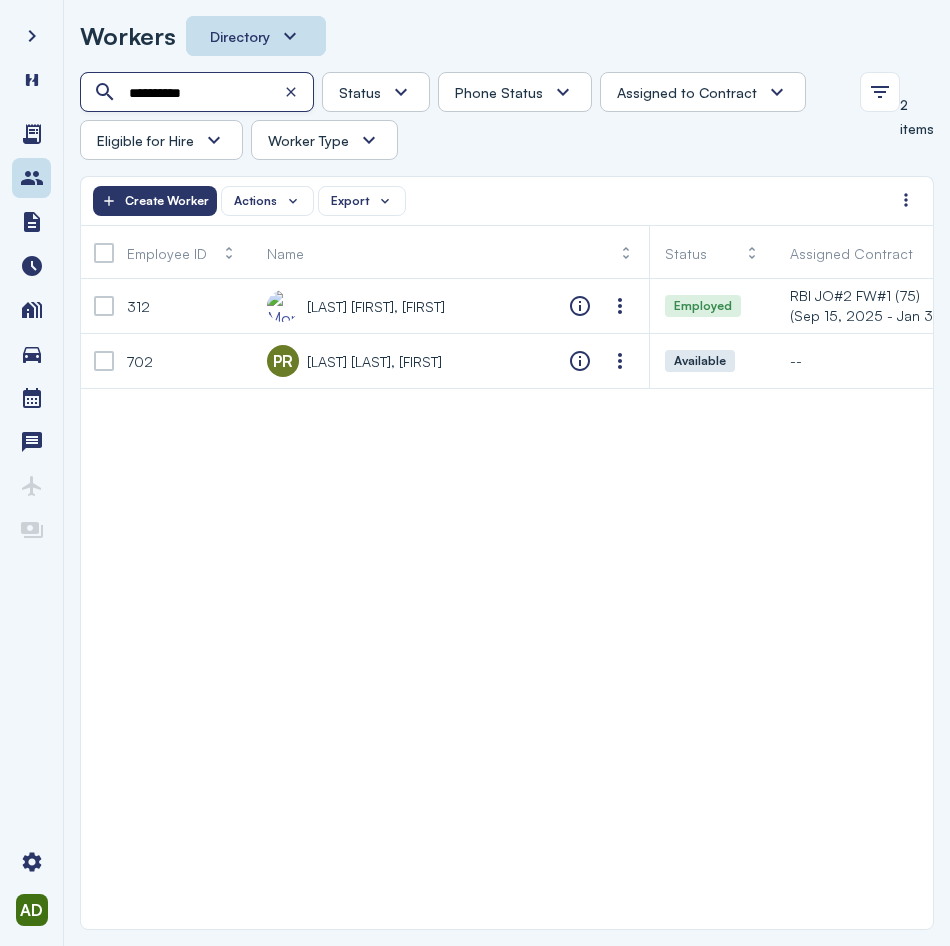 type on "**********" 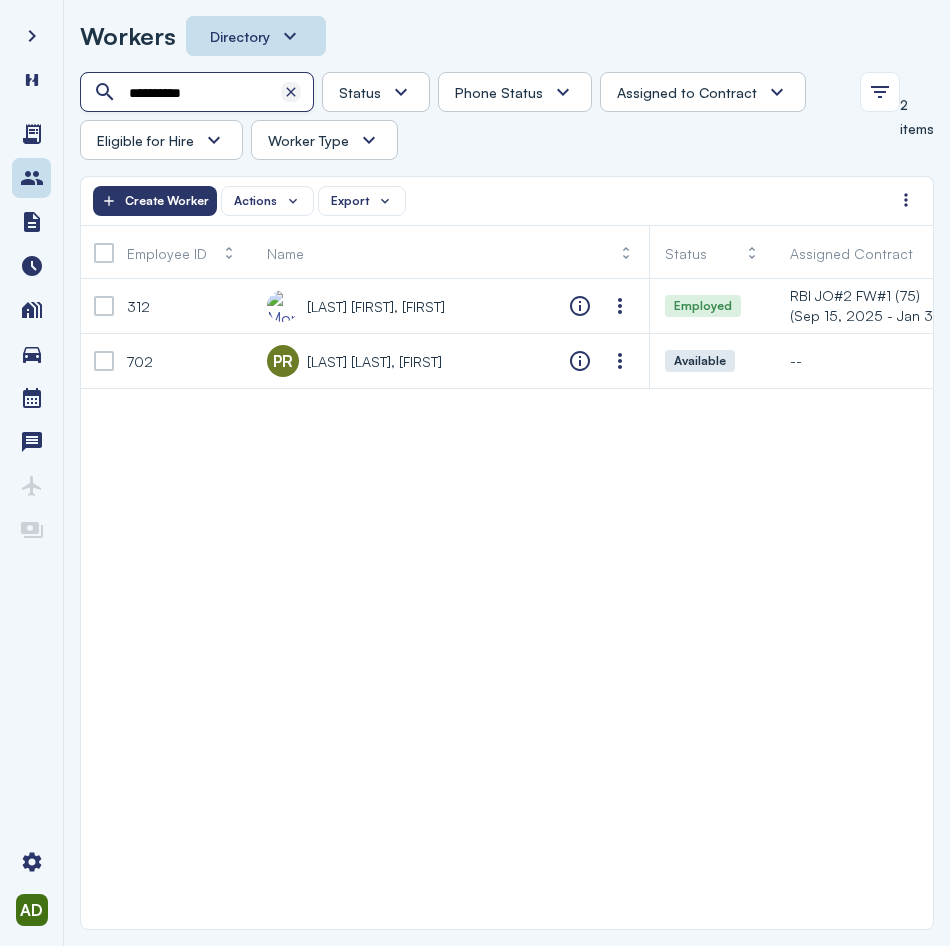 click at bounding box center [291, 92] 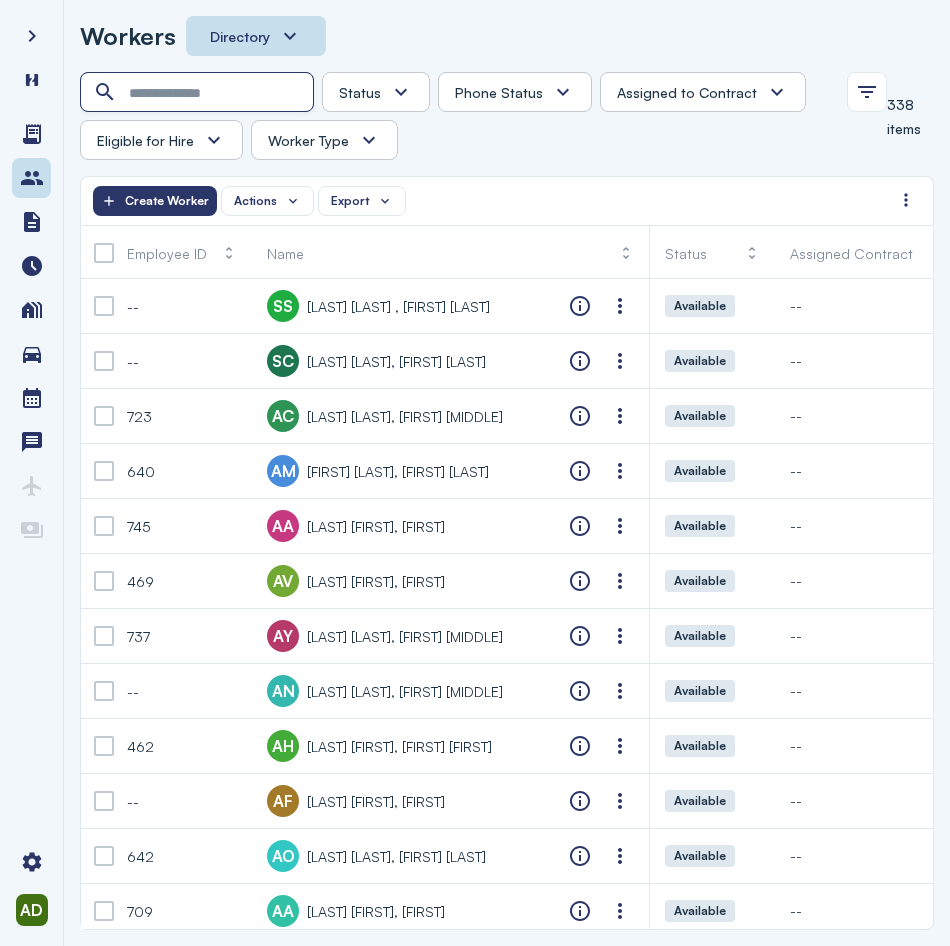 click at bounding box center (199, 93) 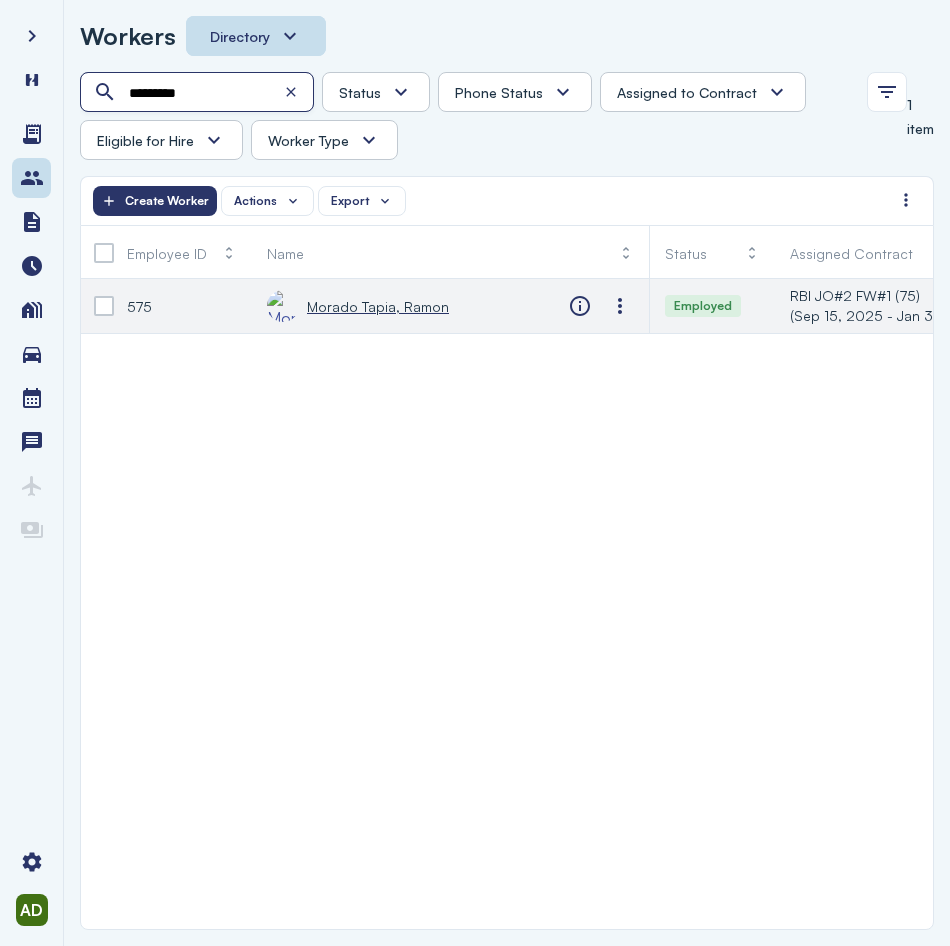type on "*********" 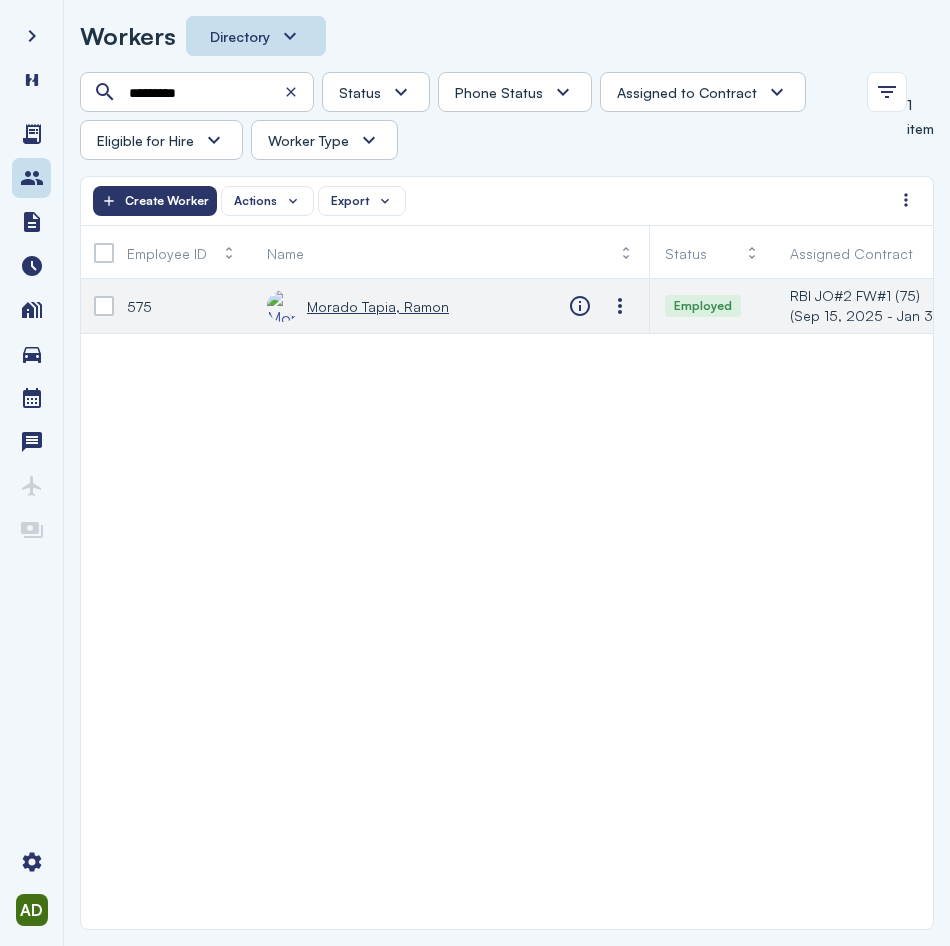 click on "Morado Tapia, Ramon" at bounding box center [378, 306] 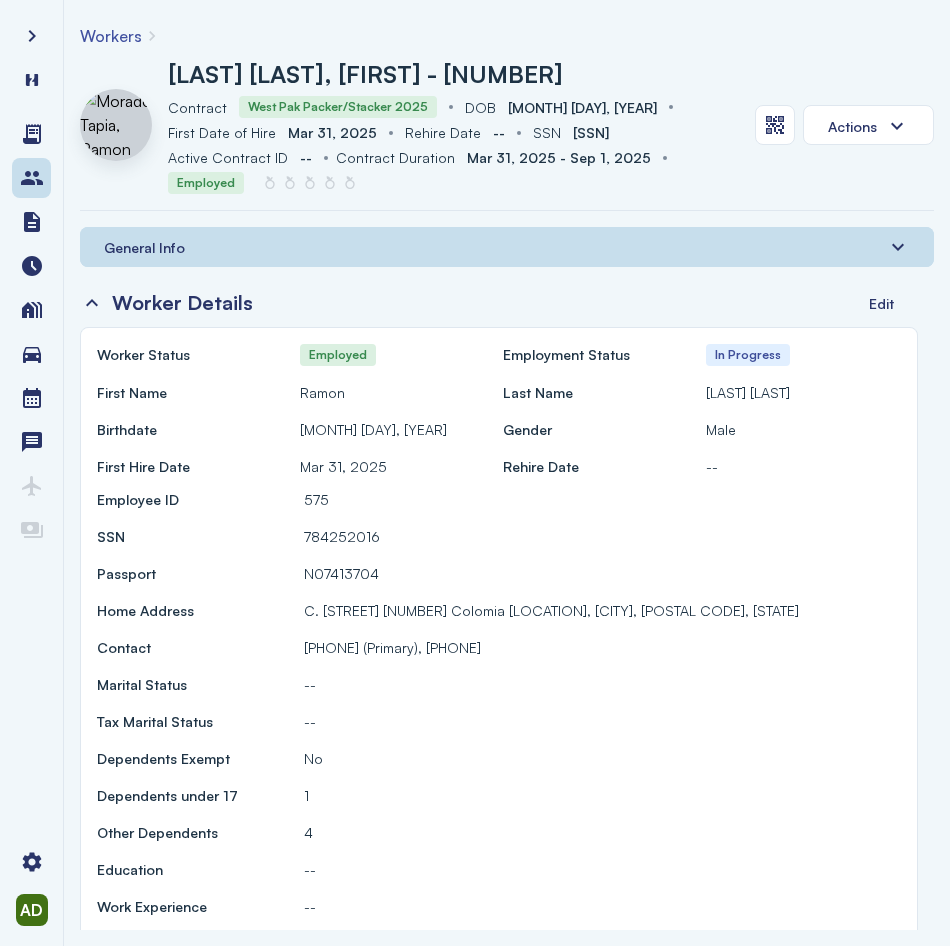 click on "General Info" at bounding box center (507, 247) 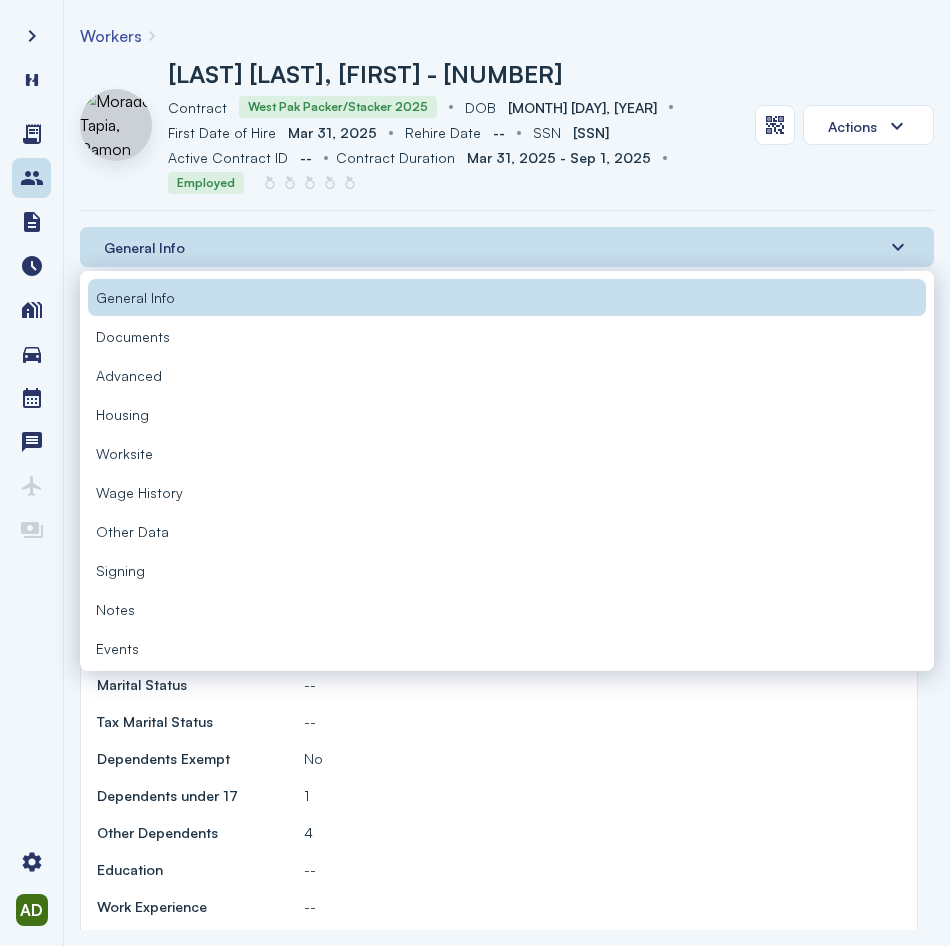 click on "Documents" at bounding box center (133, 336) 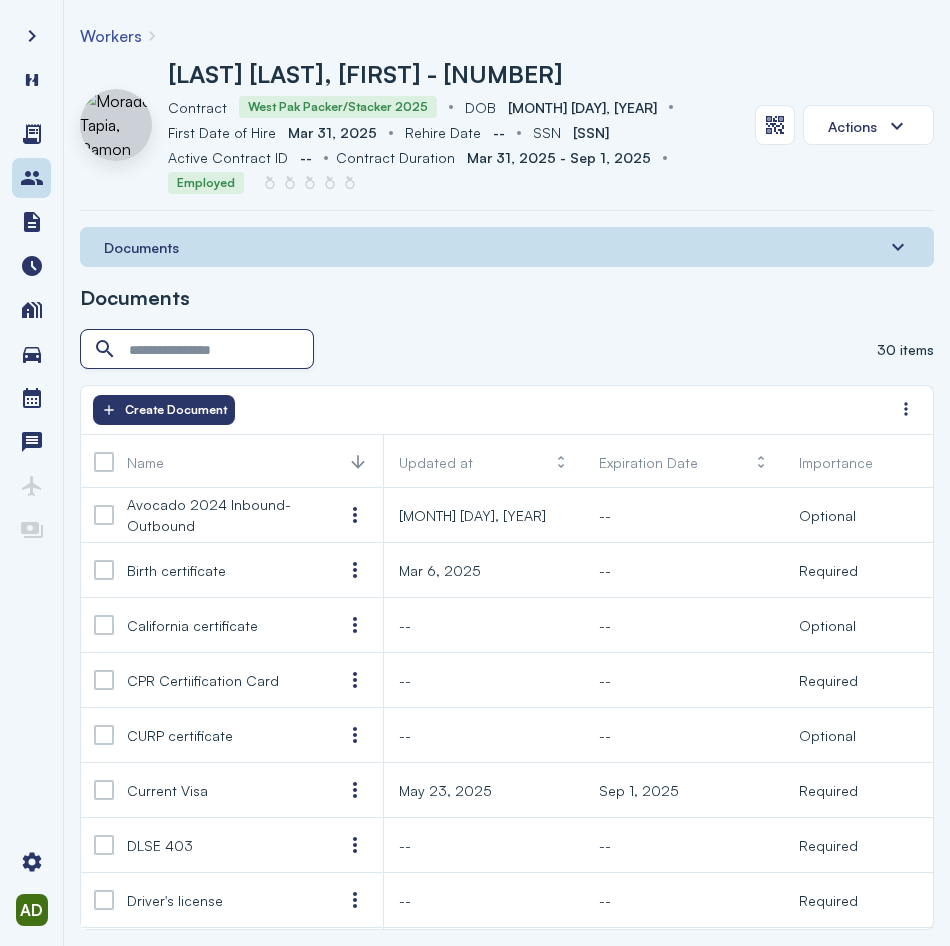 click at bounding box center (199, 350) 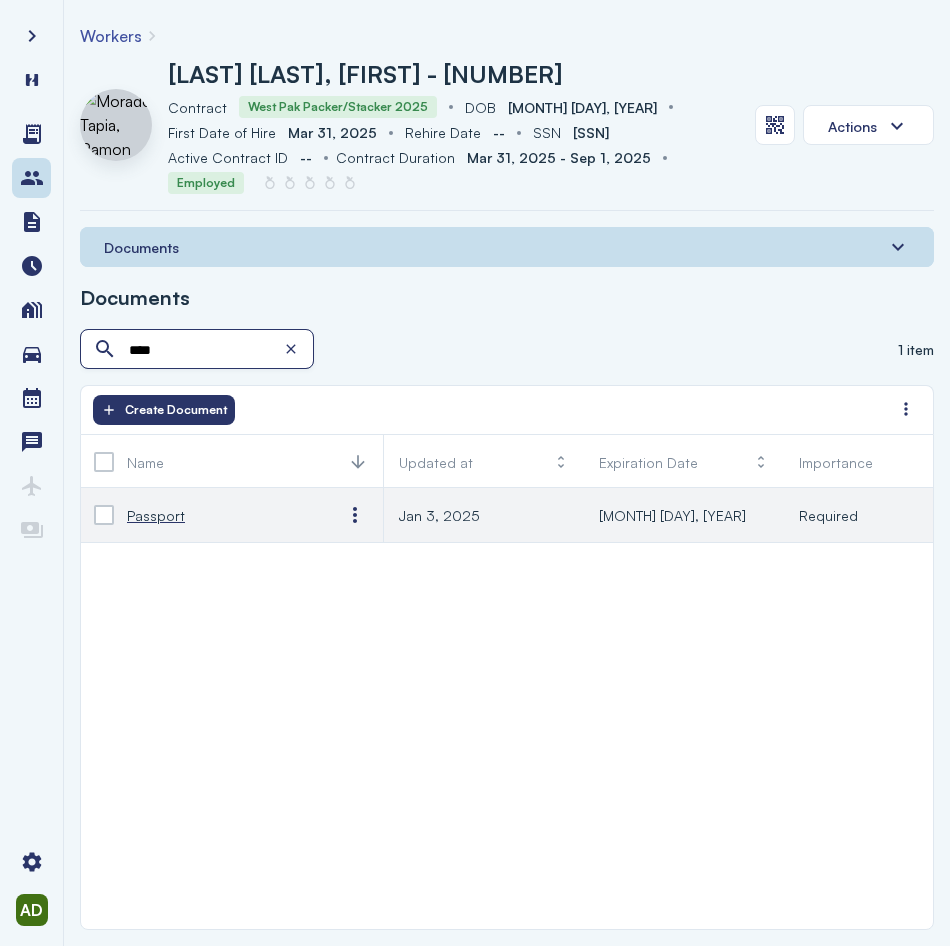 type on "****" 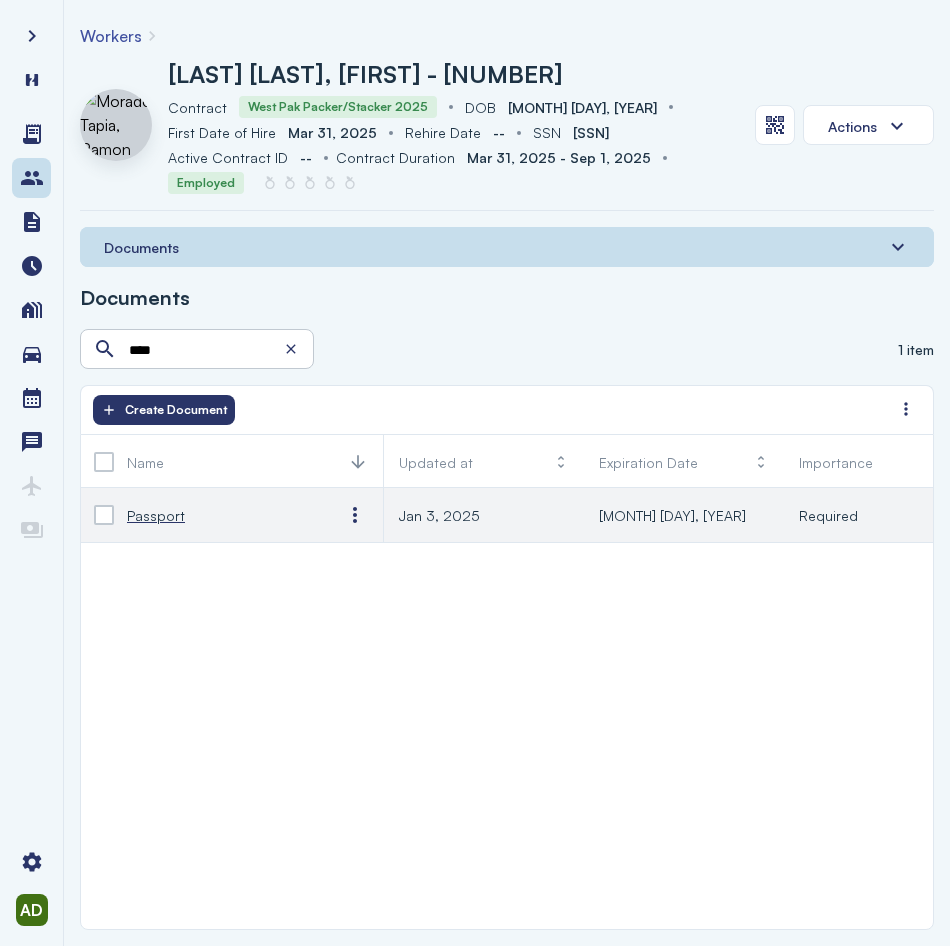 click on "Passport" at bounding box center [156, 515] 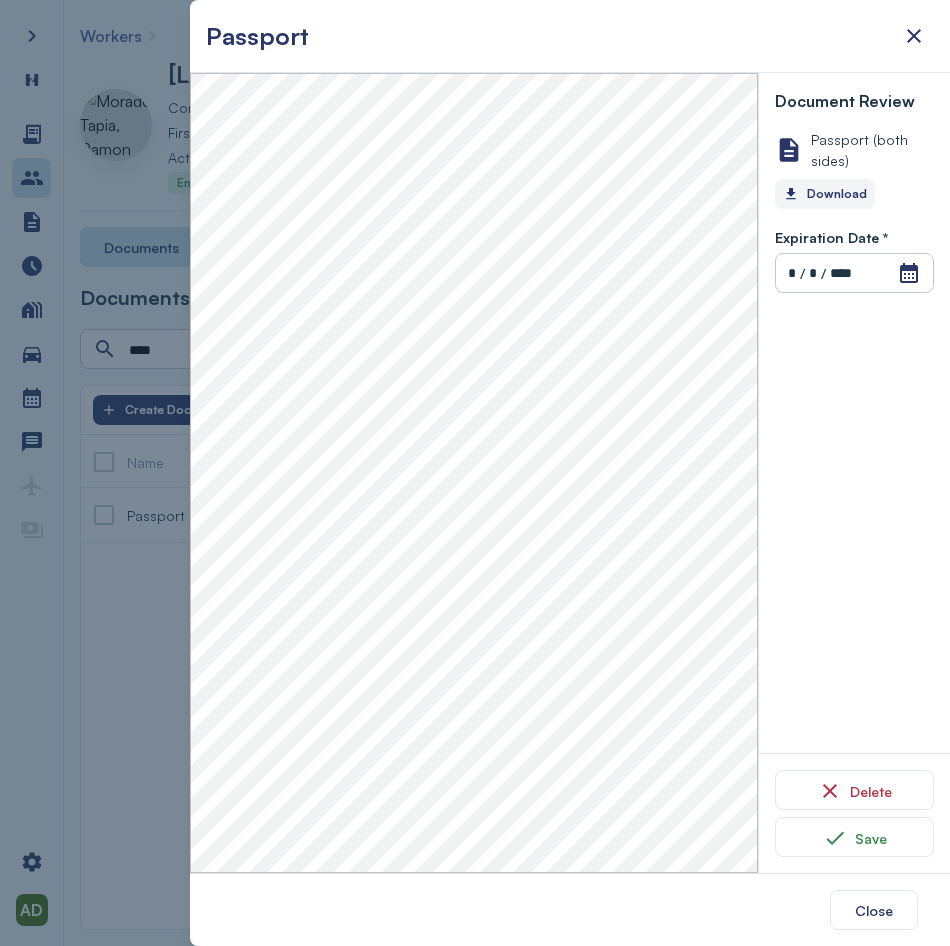 click on "Download" 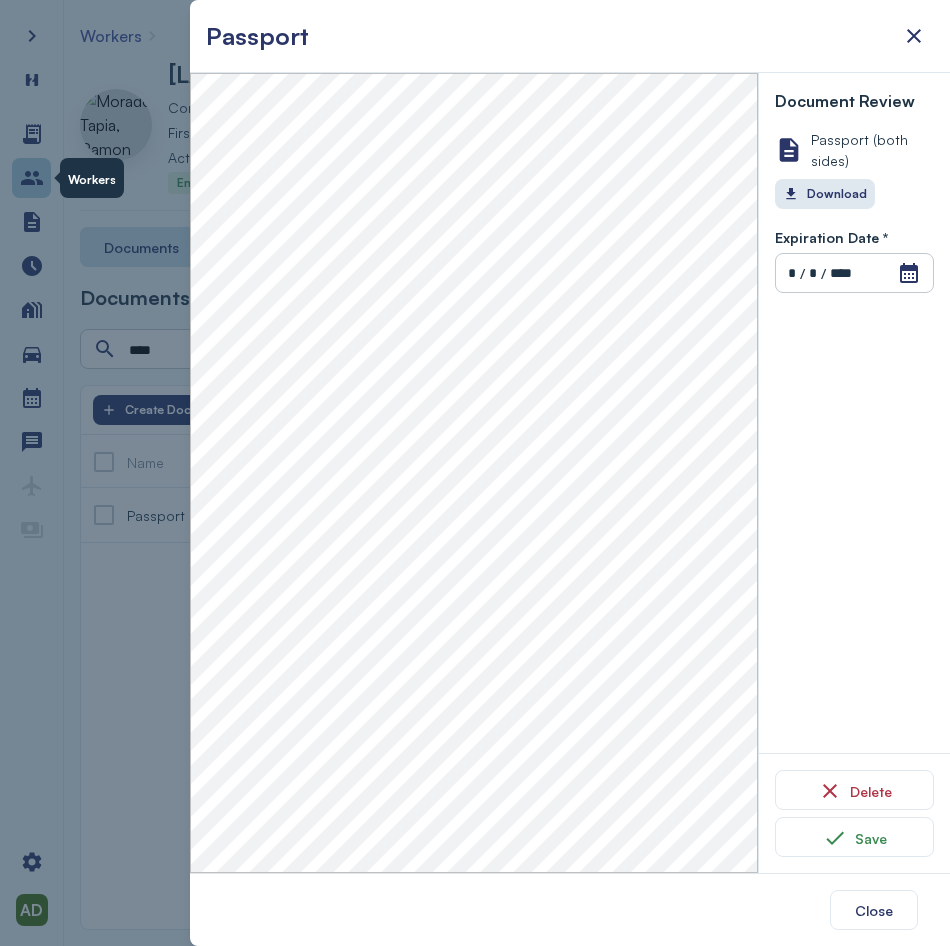 click at bounding box center (32, 178) 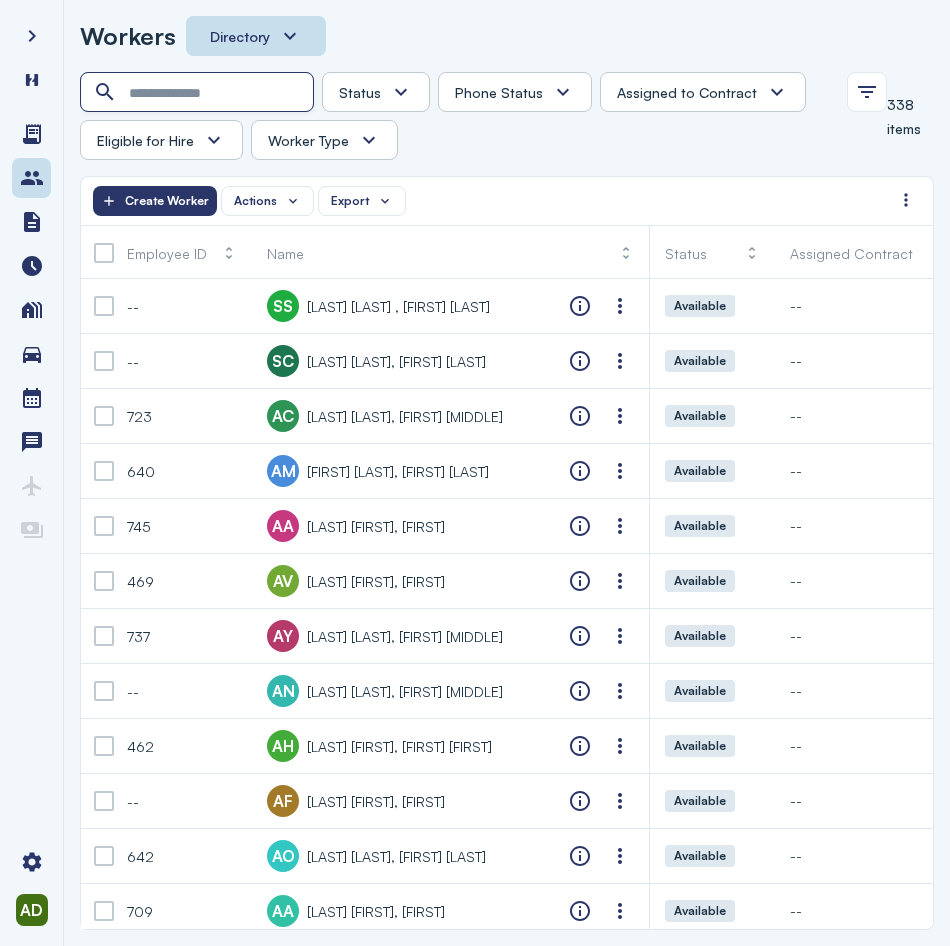 click at bounding box center [199, 93] 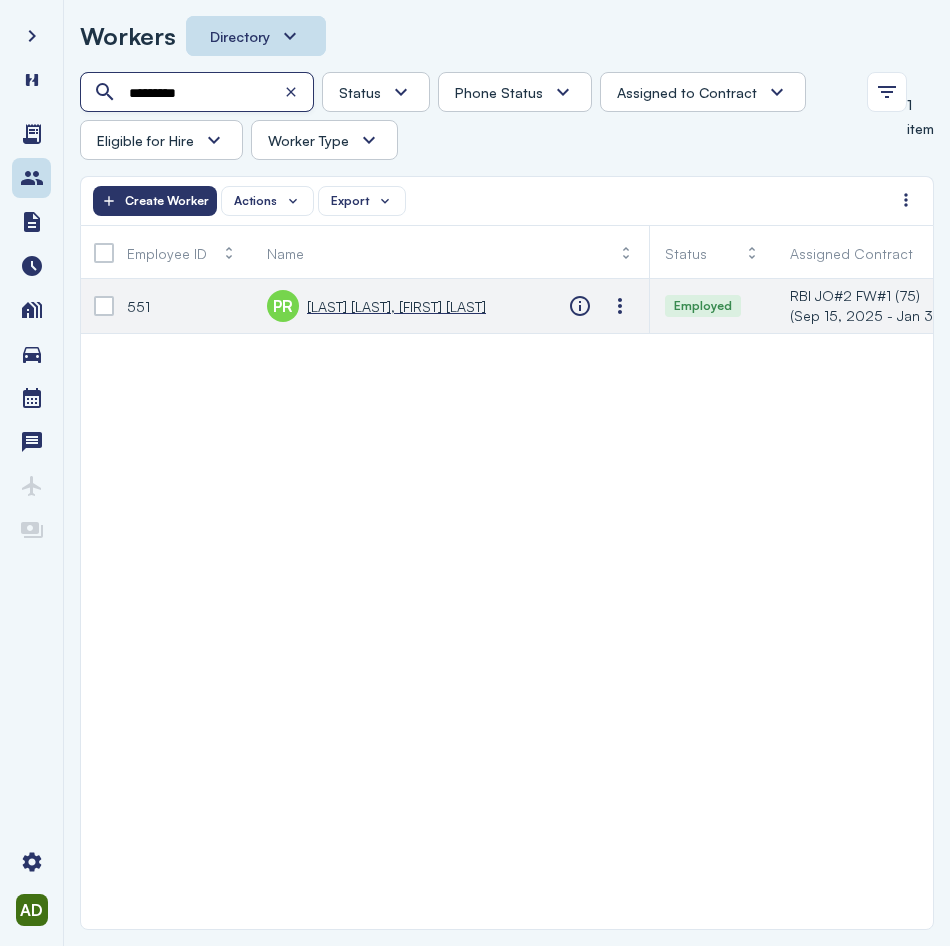 type on "*********" 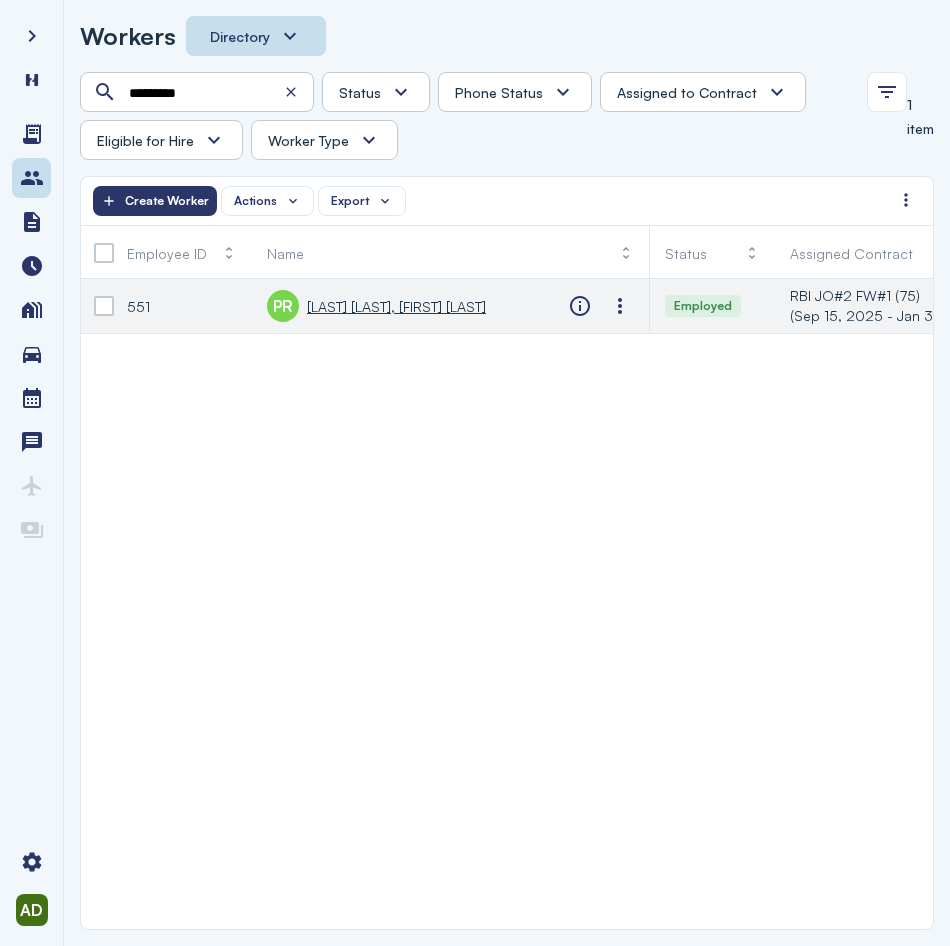 click on "[LAST] [LAST], [FIRST] [LAST]" at bounding box center (396, 306) 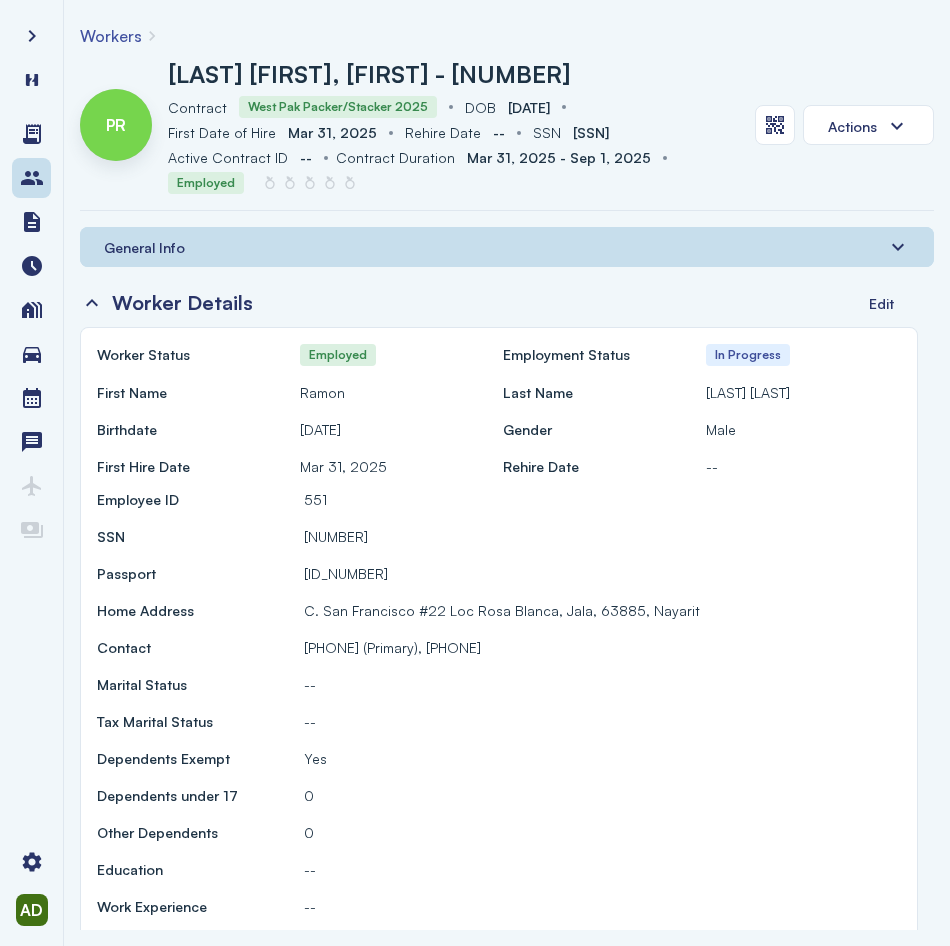 click on "General Info" at bounding box center [507, 247] 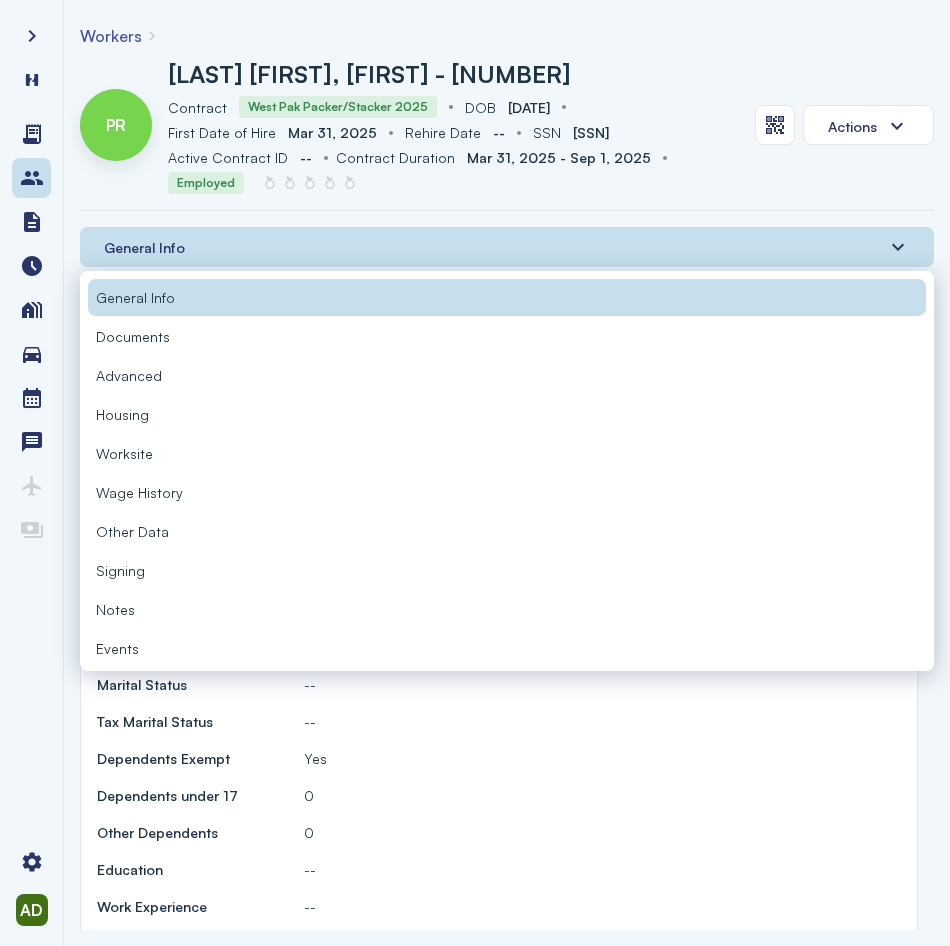 click on "Documents" at bounding box center [507, 336] 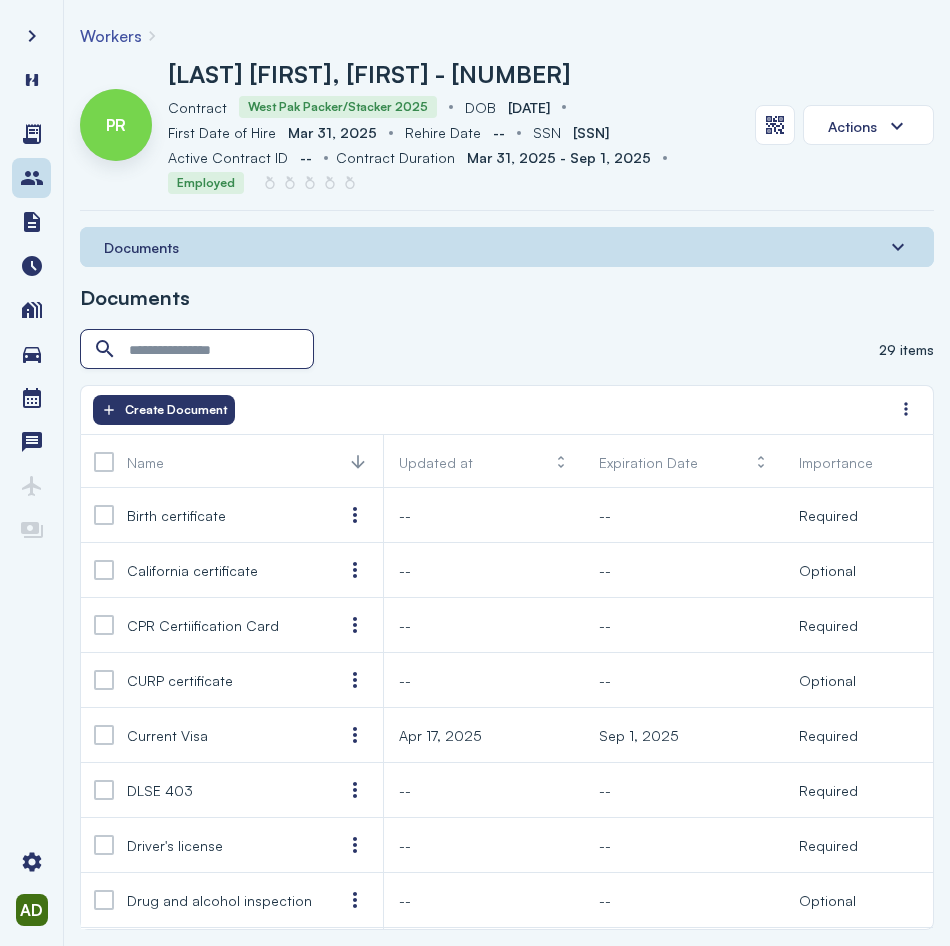 click at bounding box center (199, 350) 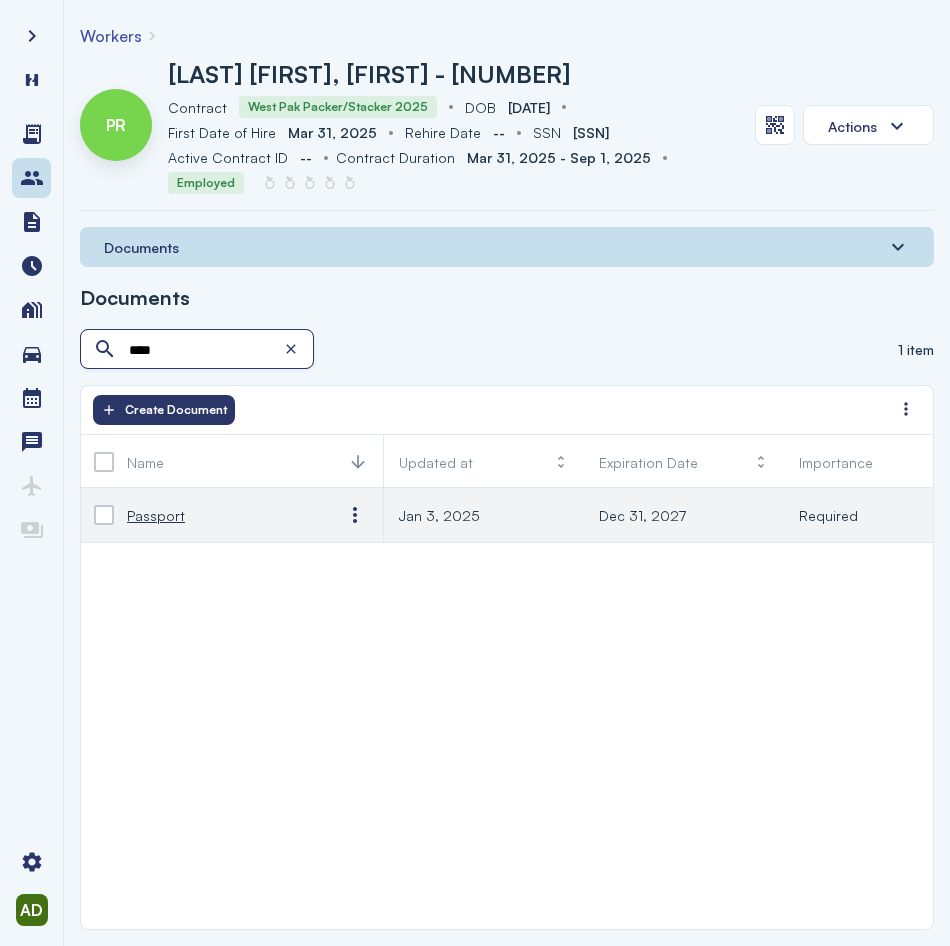 type on "****" 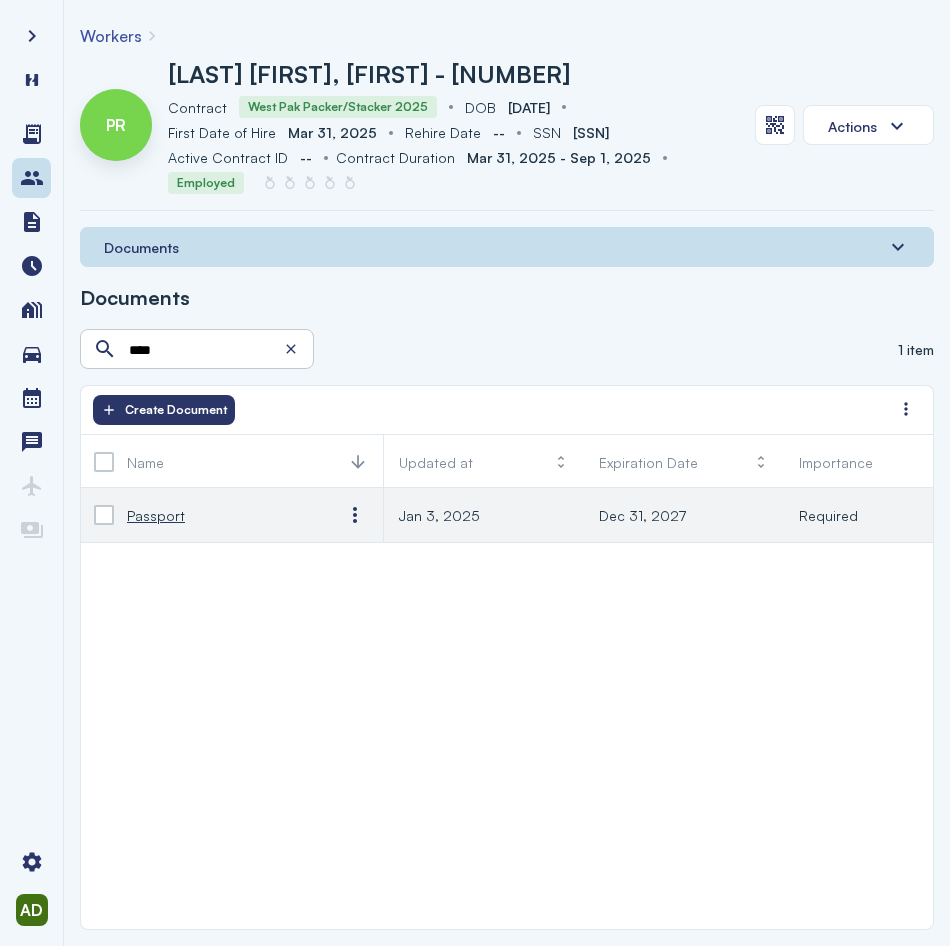 click on "Passport" at bounding box center (156, 515) 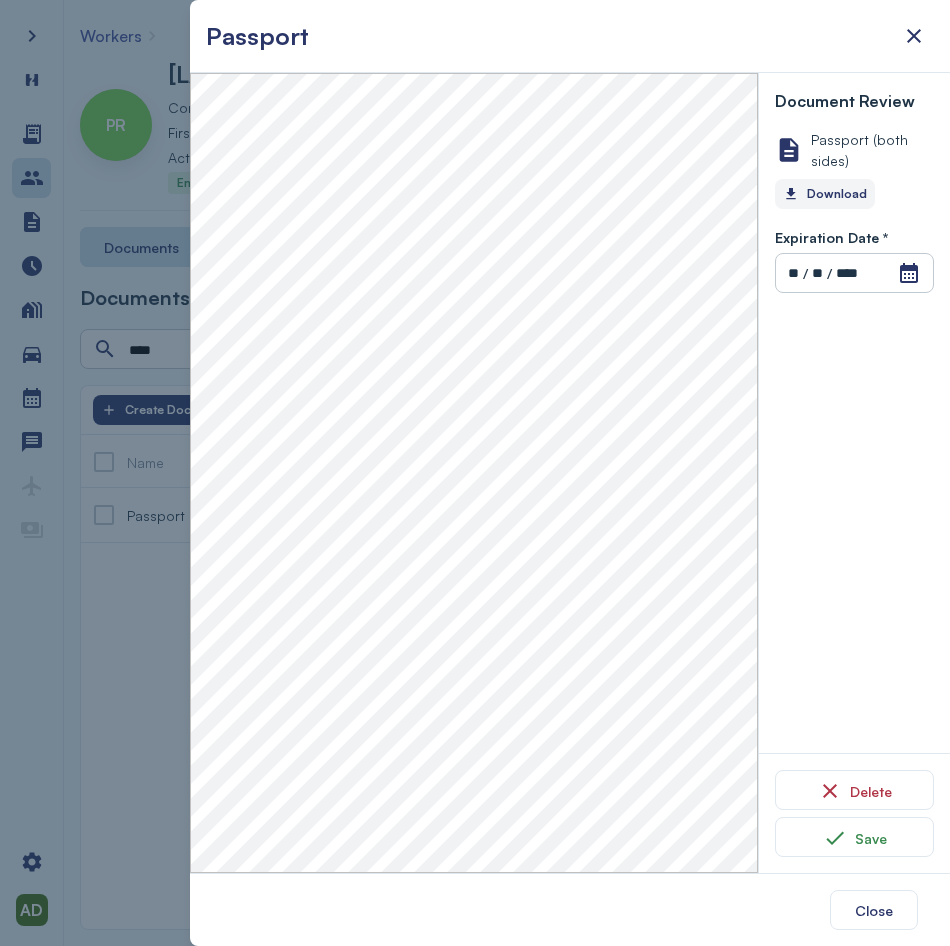 click on "Download" at bounding box center (825, 194) 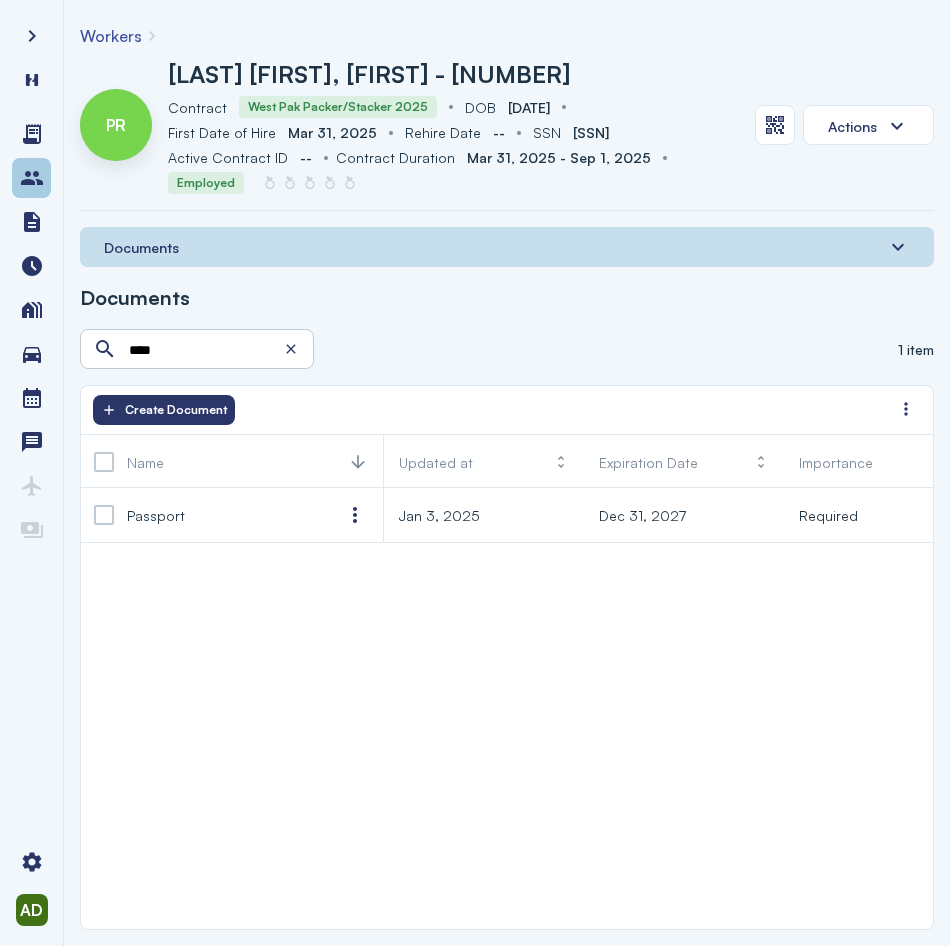 click at bounding box center [32, 178] 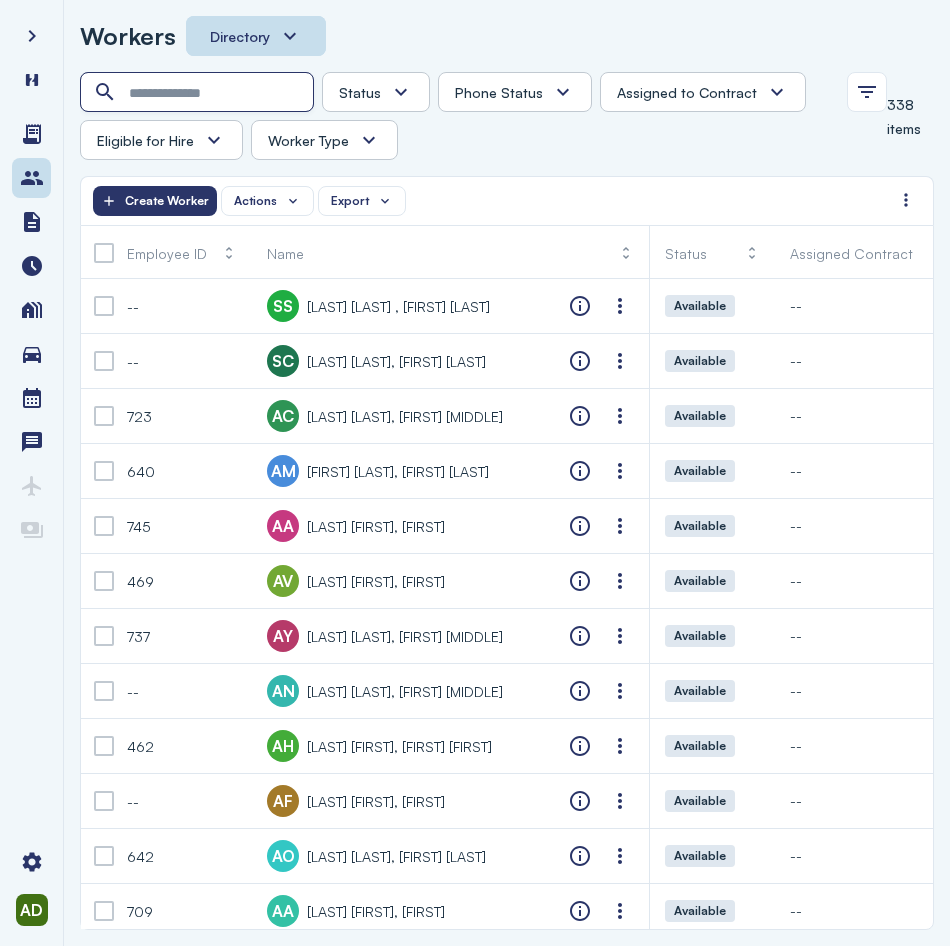 click at bounding box center (199, 93) 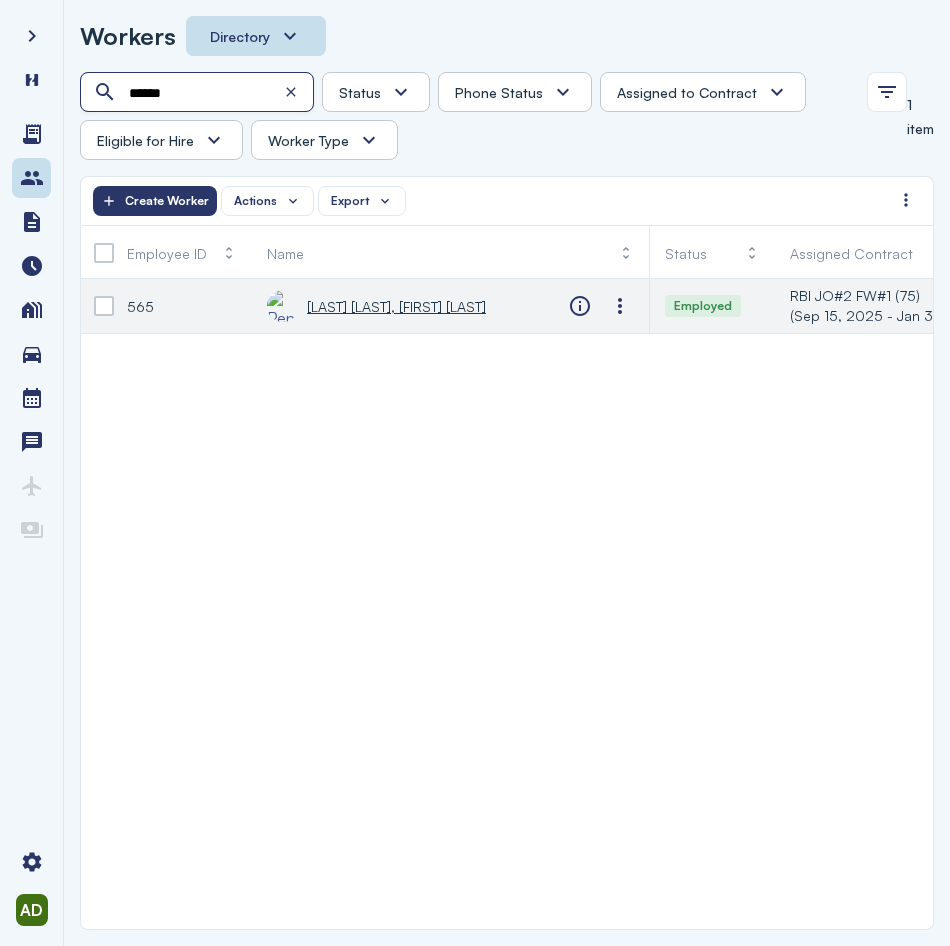 type on "******" 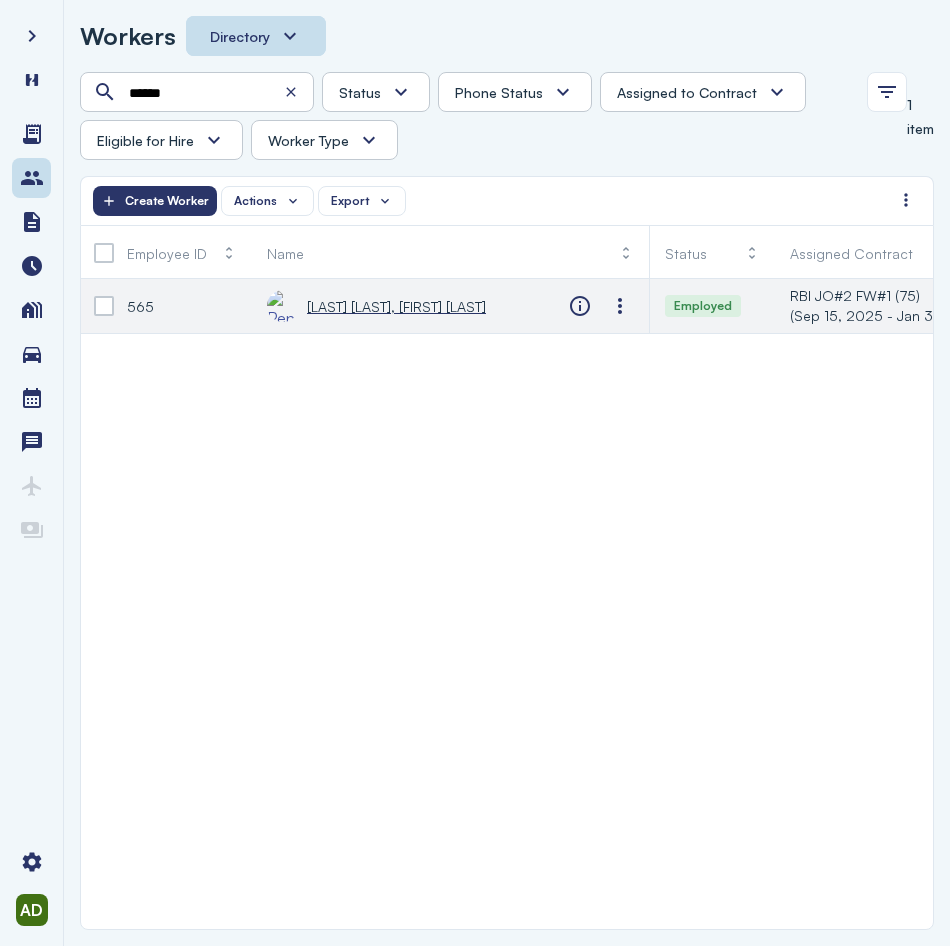 click on "[LAST] [LAST], [FIRST] [LAST]" at bounding box center [396, 306] 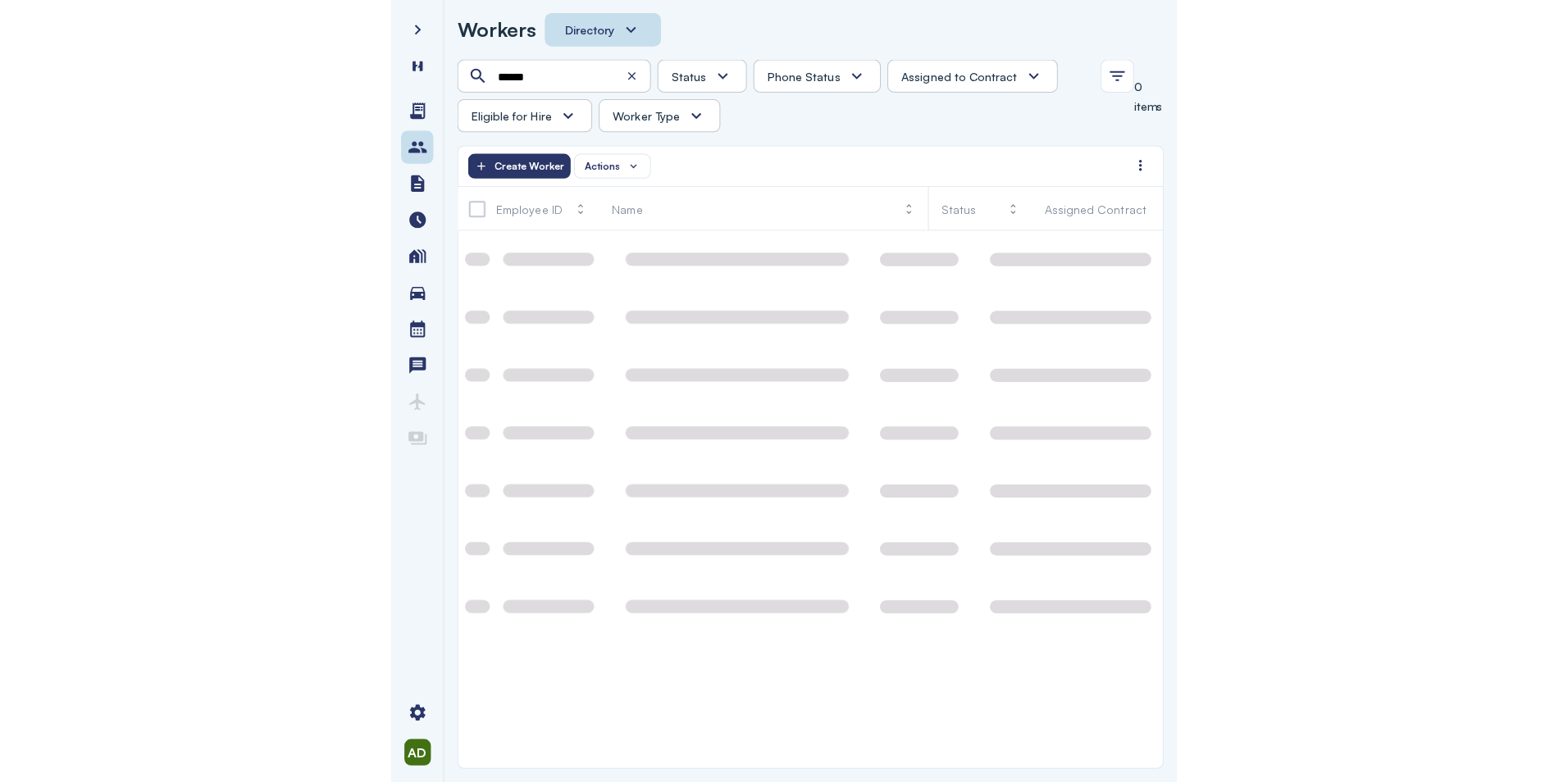 scroll, scrollTop: 0, scrollLeft: 0, axis: both 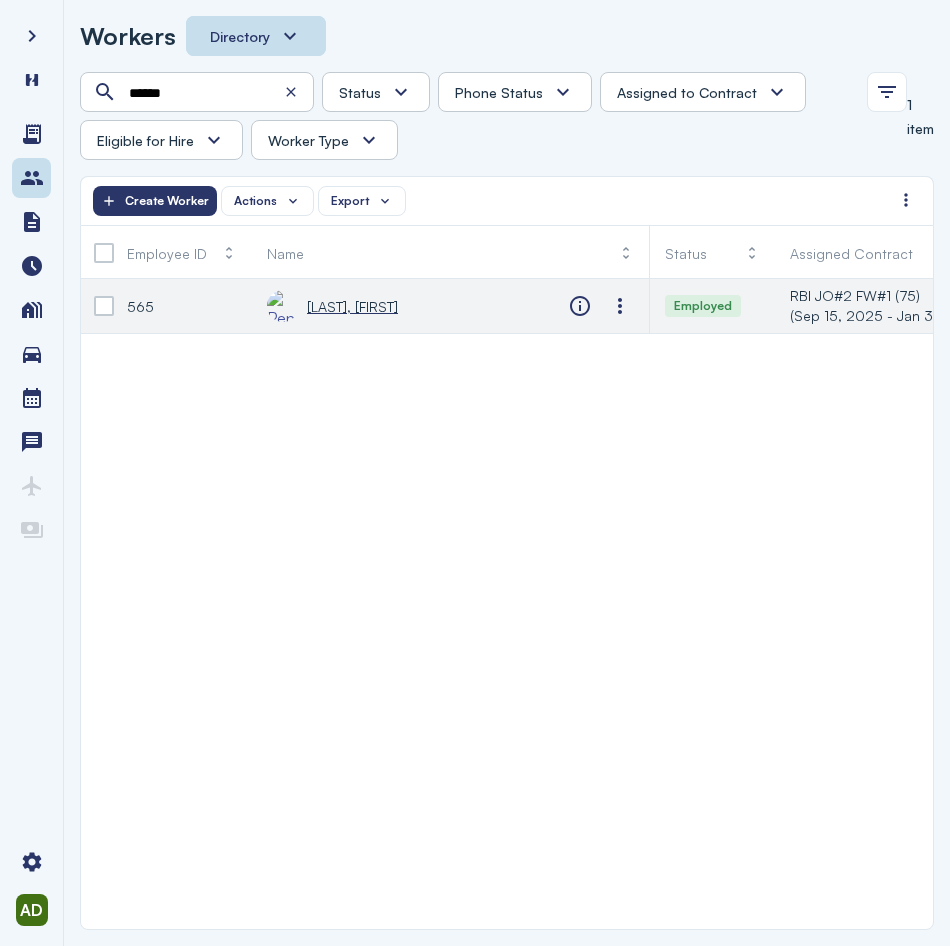 click on "[LAST] [LAST], [FIRST] [LAST]" at bounding box center [352, 306] 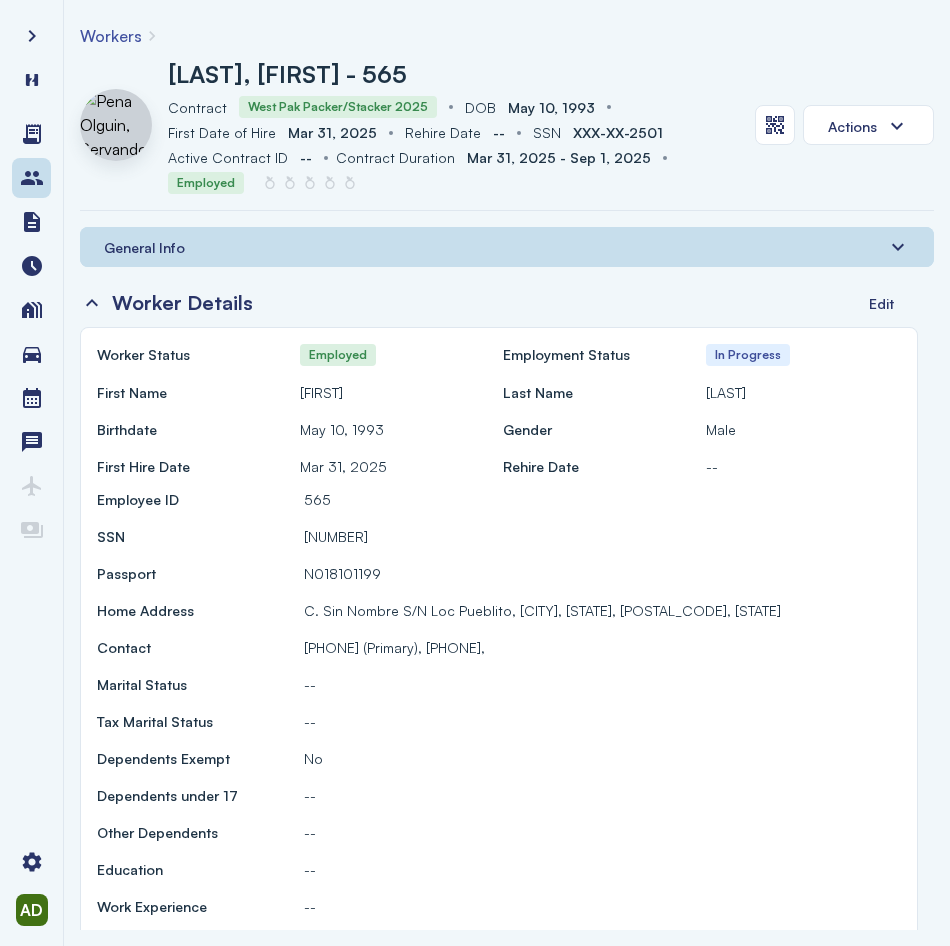 click on "General Info" at bounding box center [507, 247] 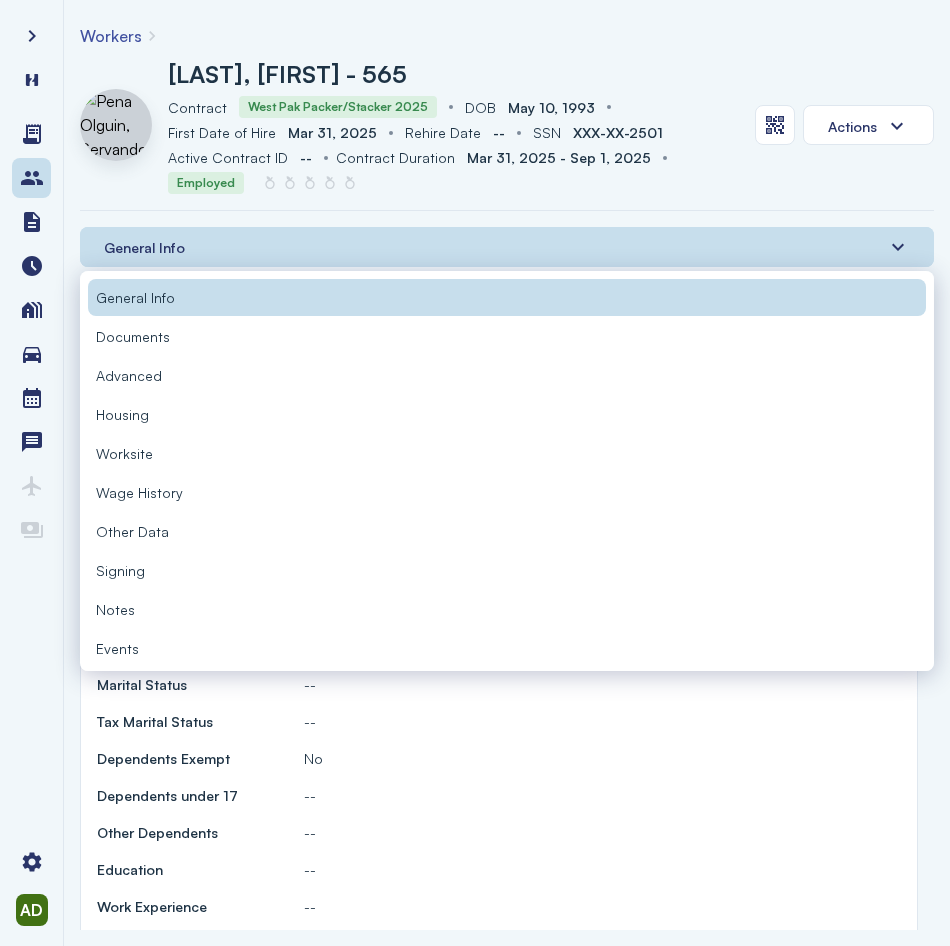 click on "Documents" at bounding box center [507, 336] 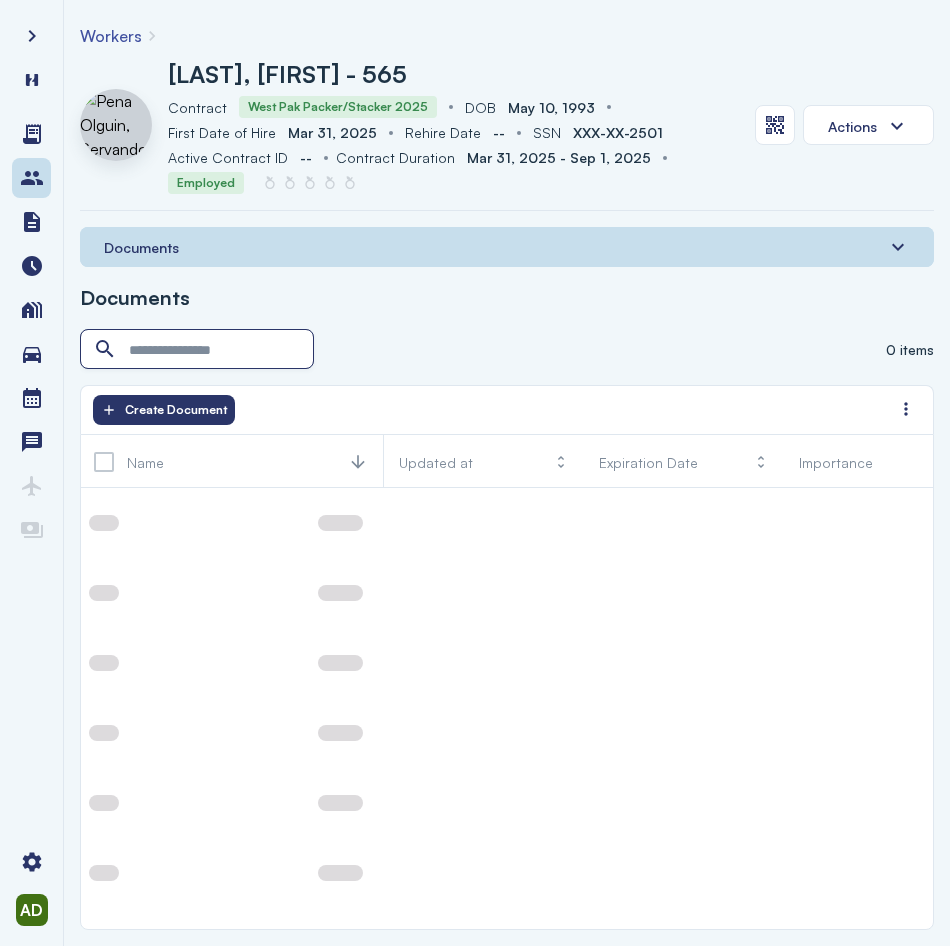 click at bounding box center (199, 350) 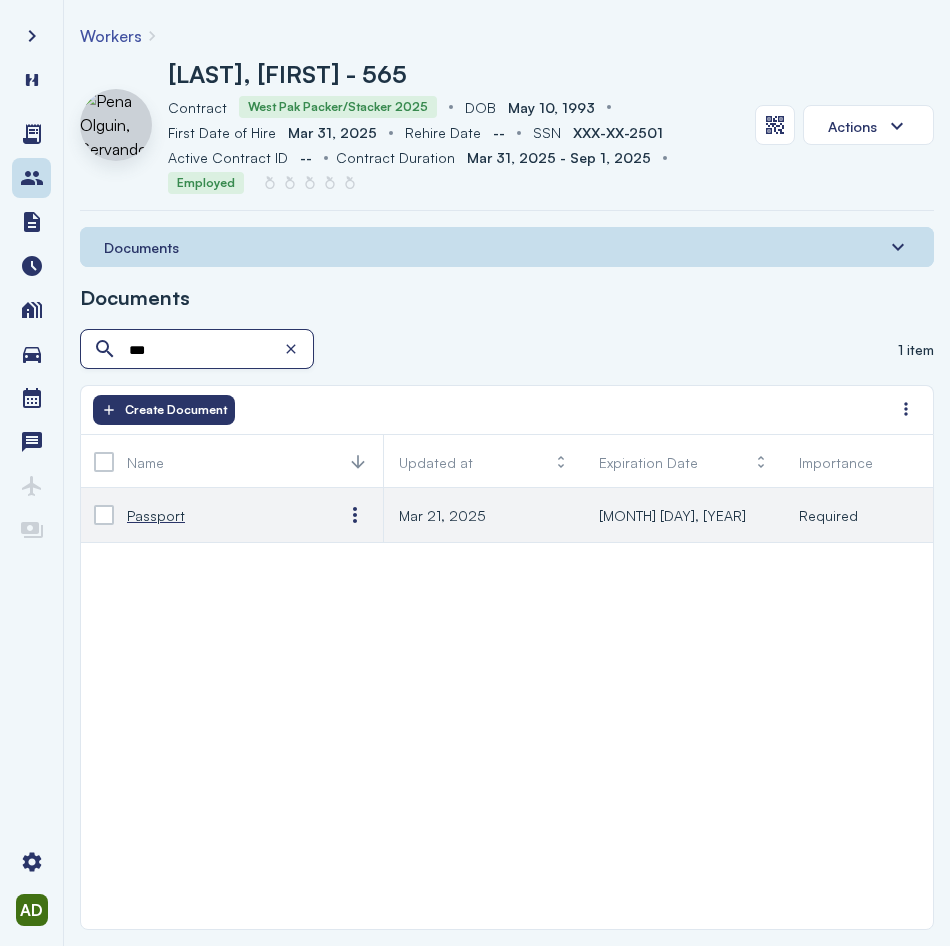 type on "***" 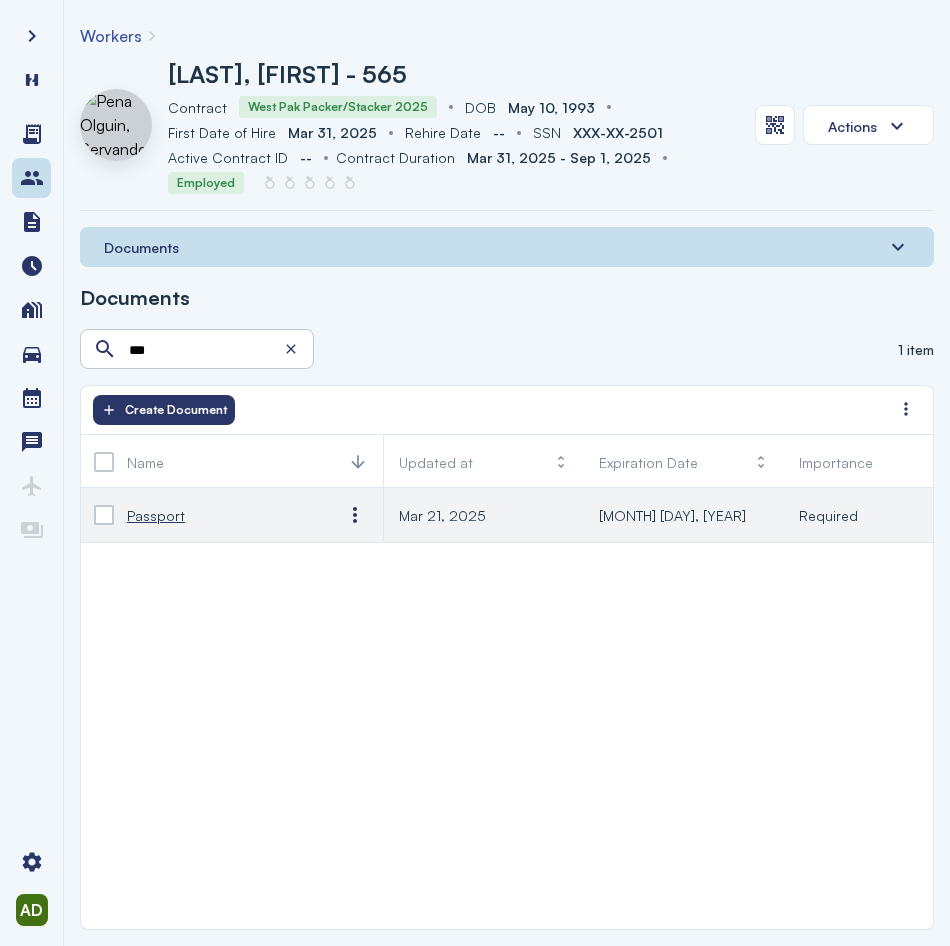 click on "Passport" at bounding box center [156, 515] 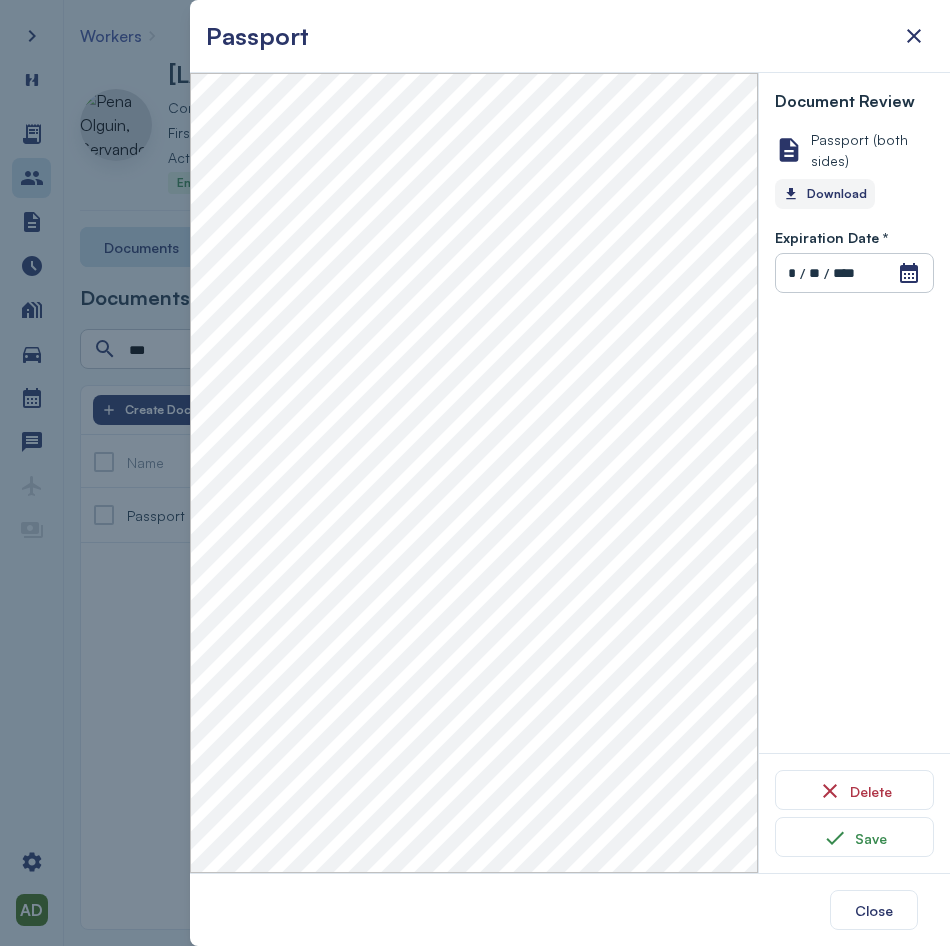click on "Download" 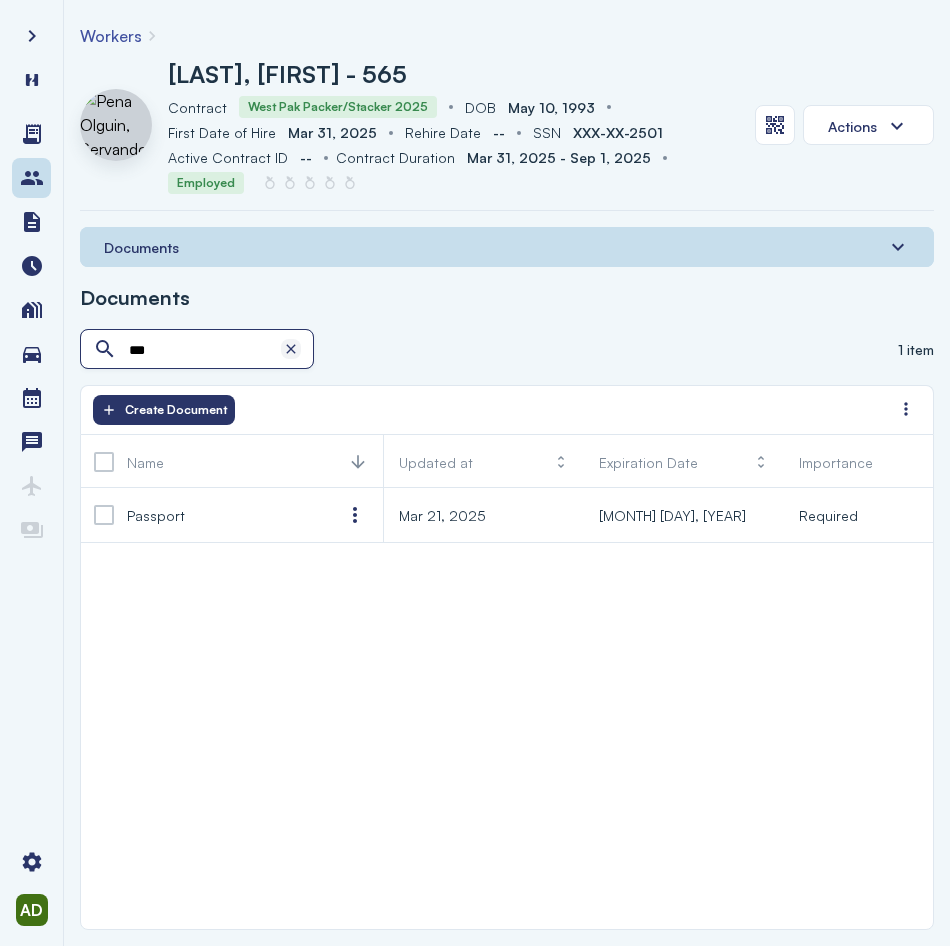 click at bounding box center [291, 349] 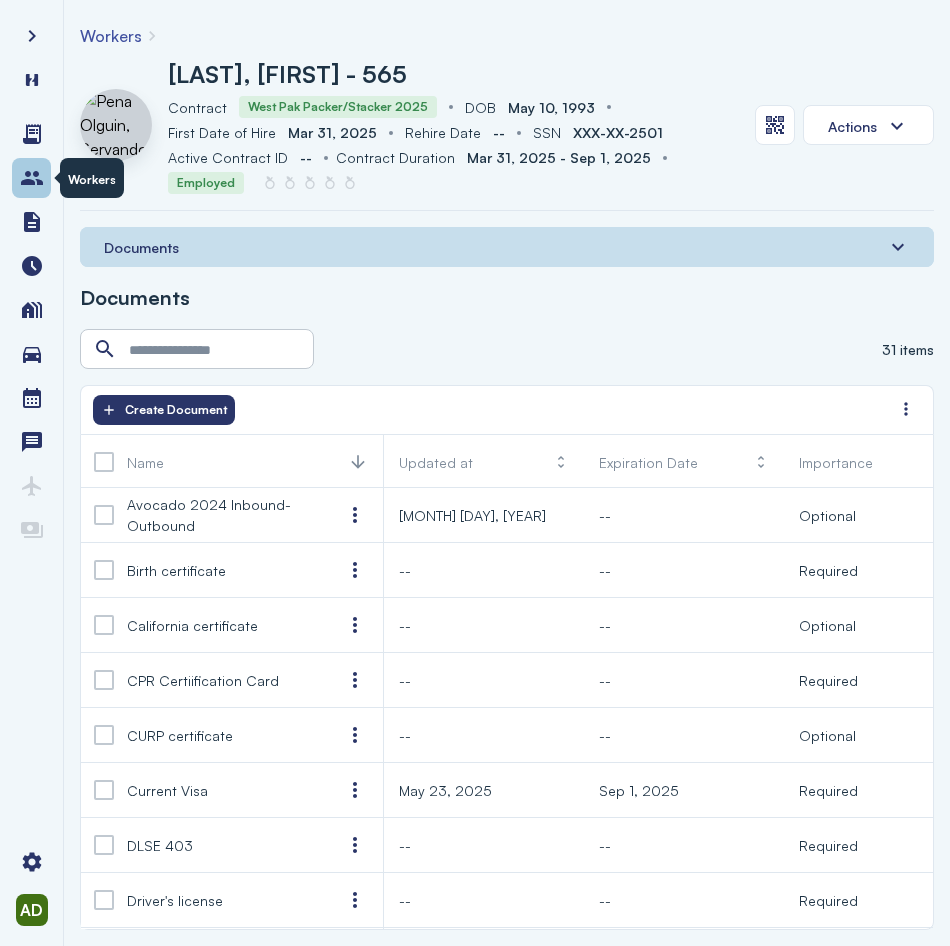 click at bounding box center [32, 178] 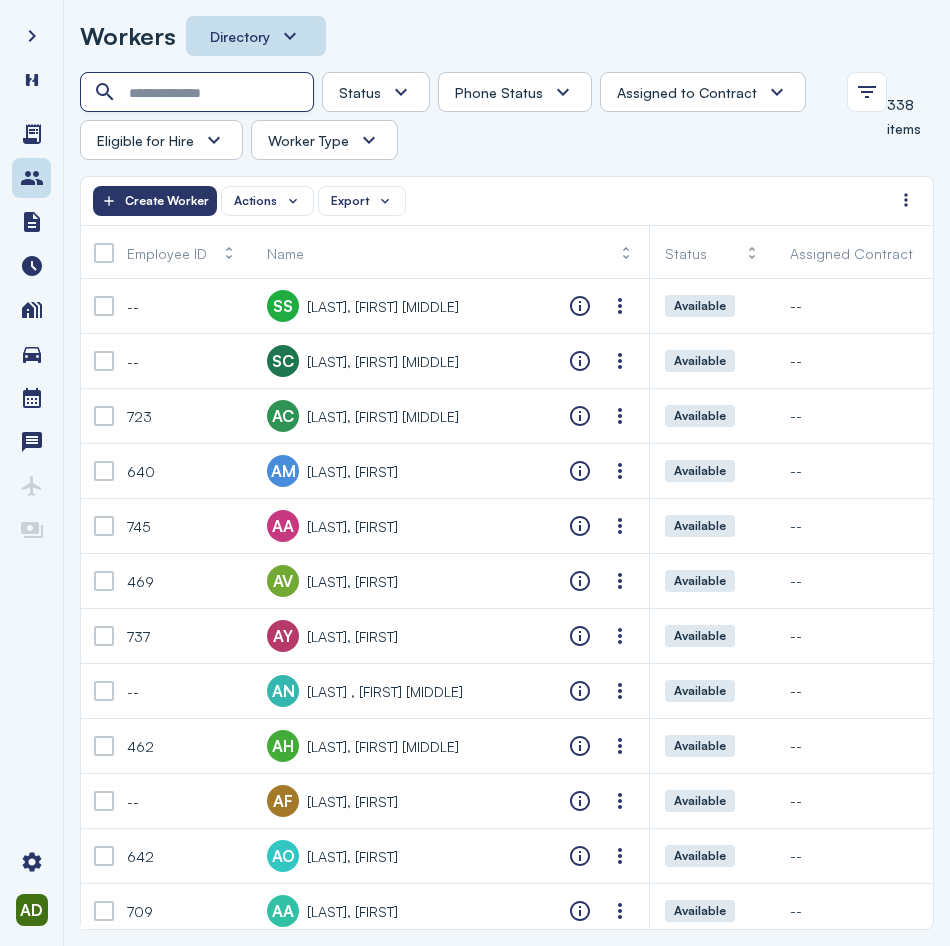 click at bounding box center (199, 93) 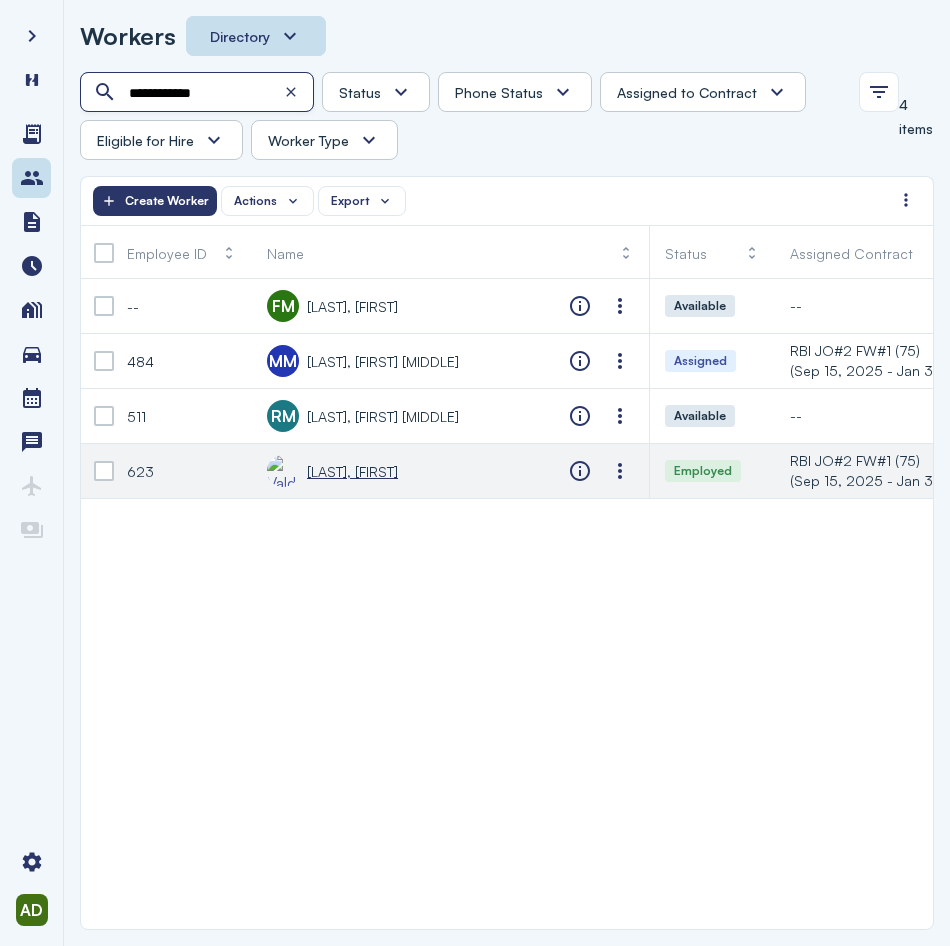 type on "**********" 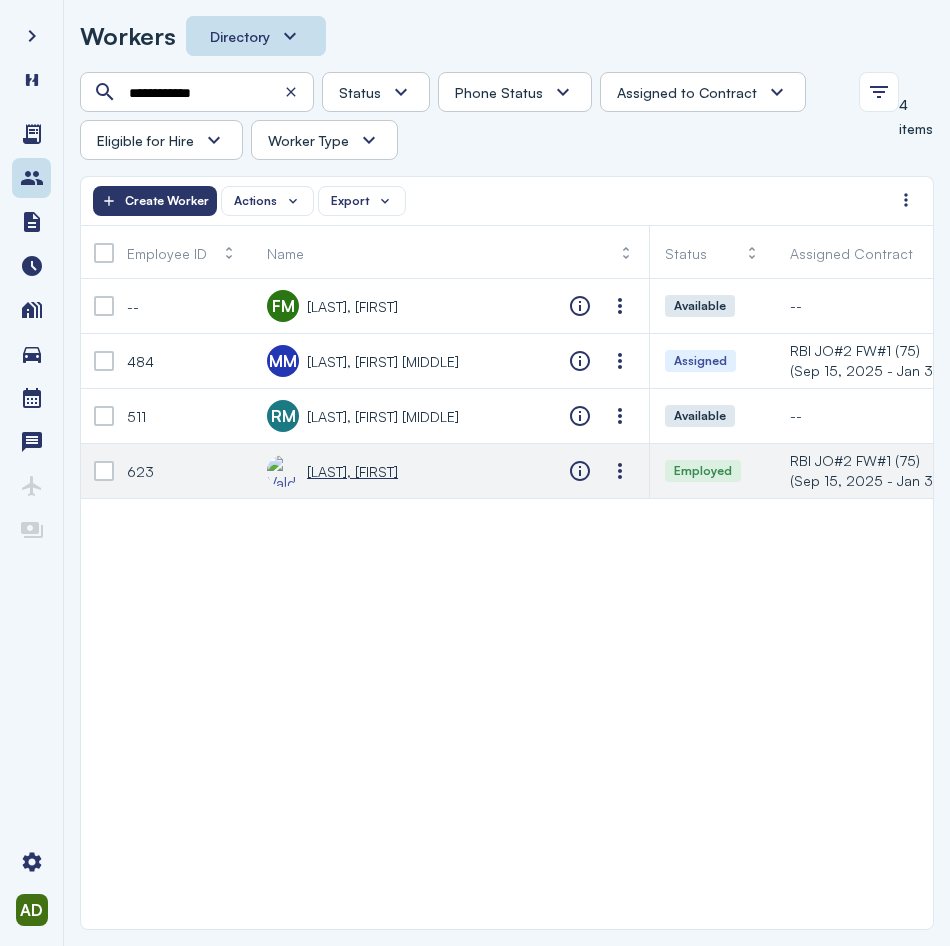 click on "Valdez Guillen, Victor Manuel" at bounding box center [352, 471] 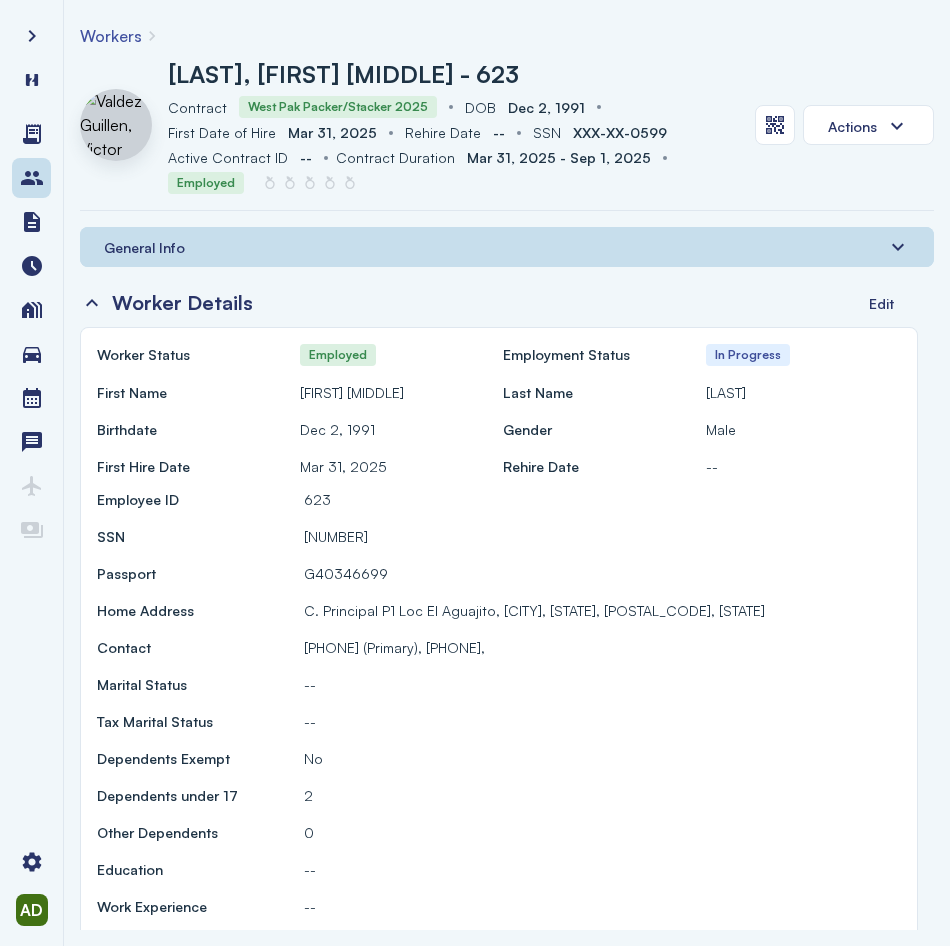 click on "General Info" at bounding box center [507, 247] 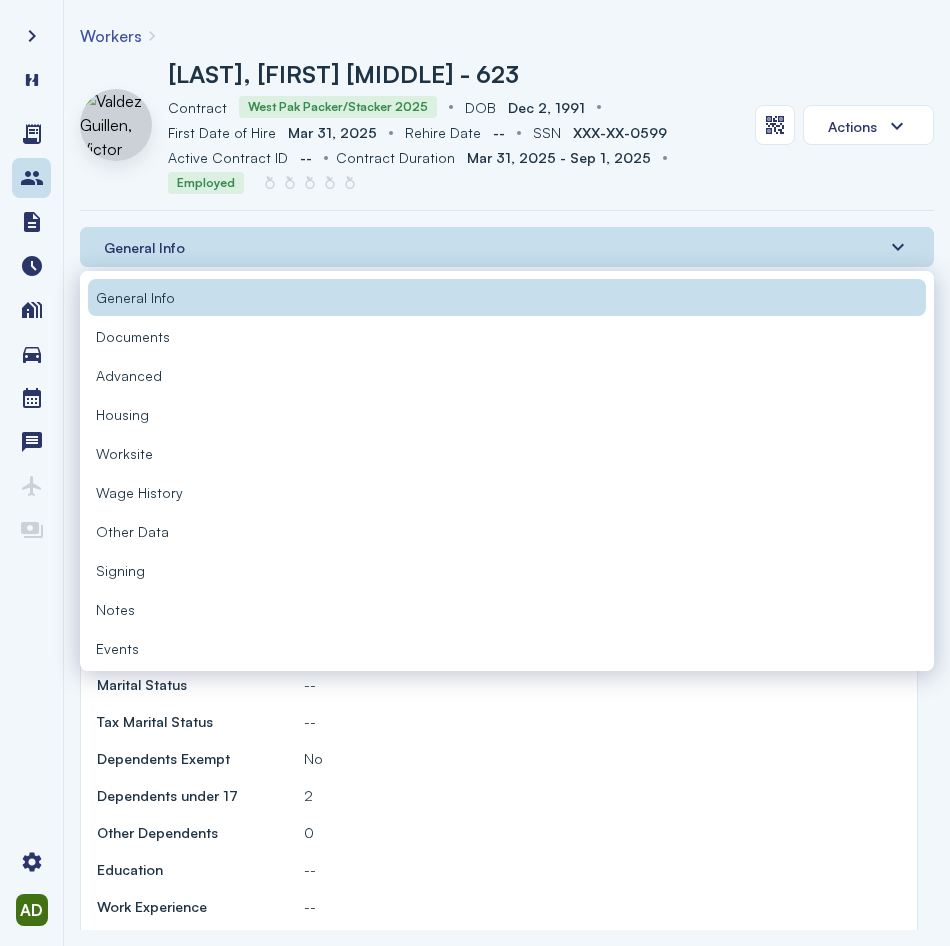click on "Documents" at bounding box center (507, 336) 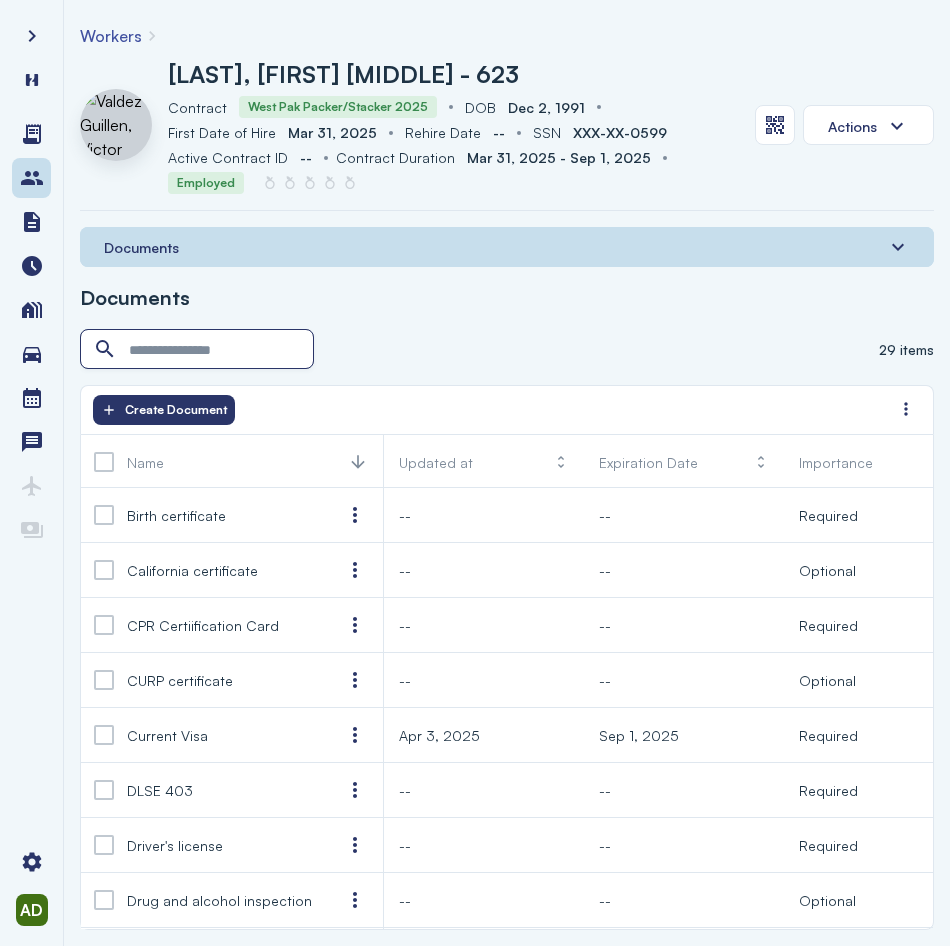 click at bounding box center (199, 350) 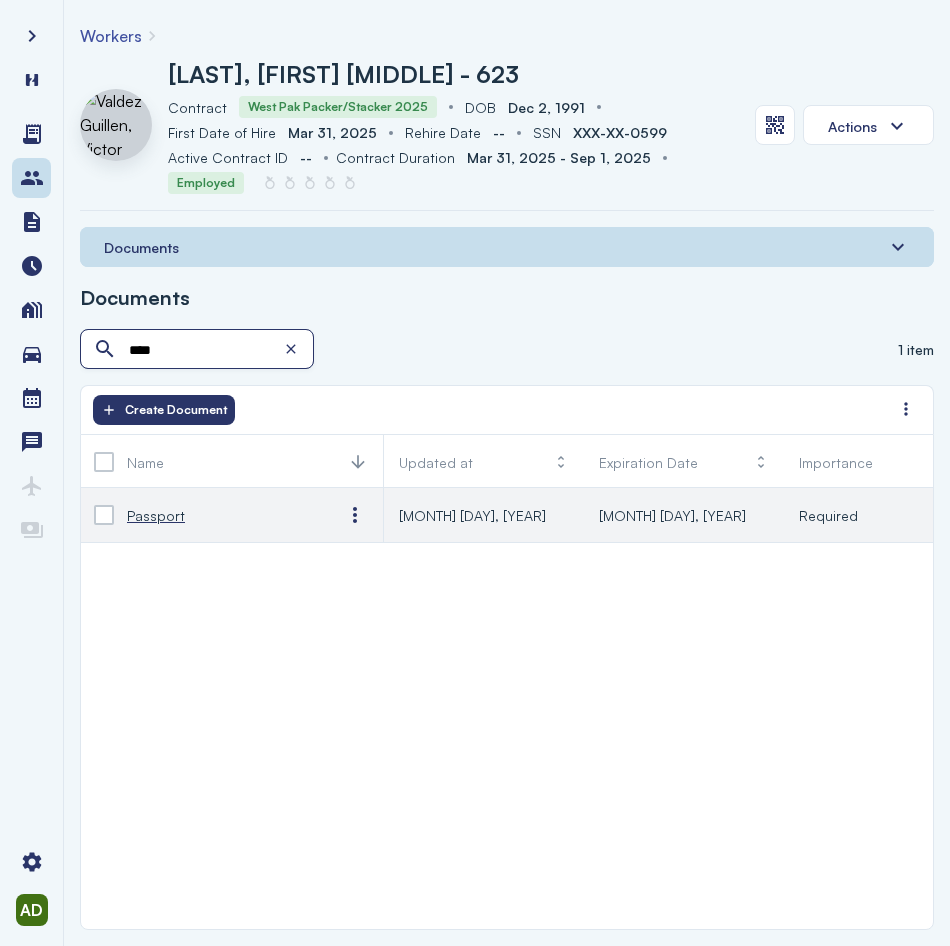 type on "****" 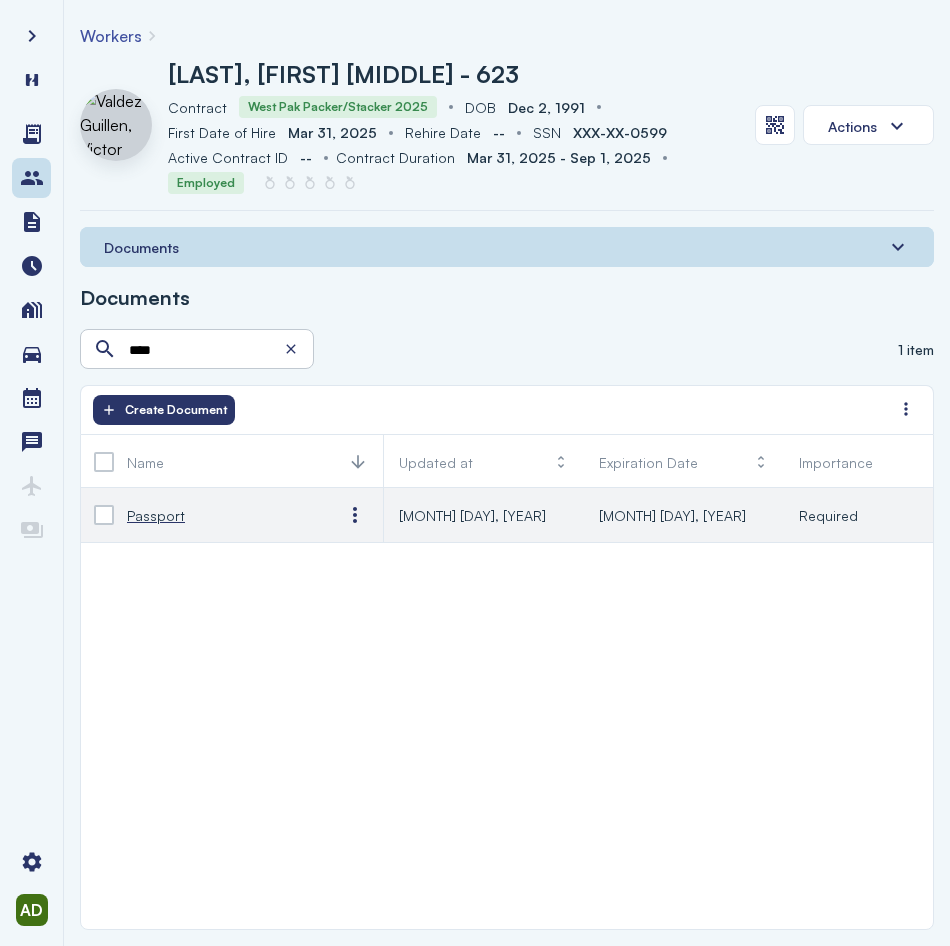click on "Passport" at bounding box center (156, 515) 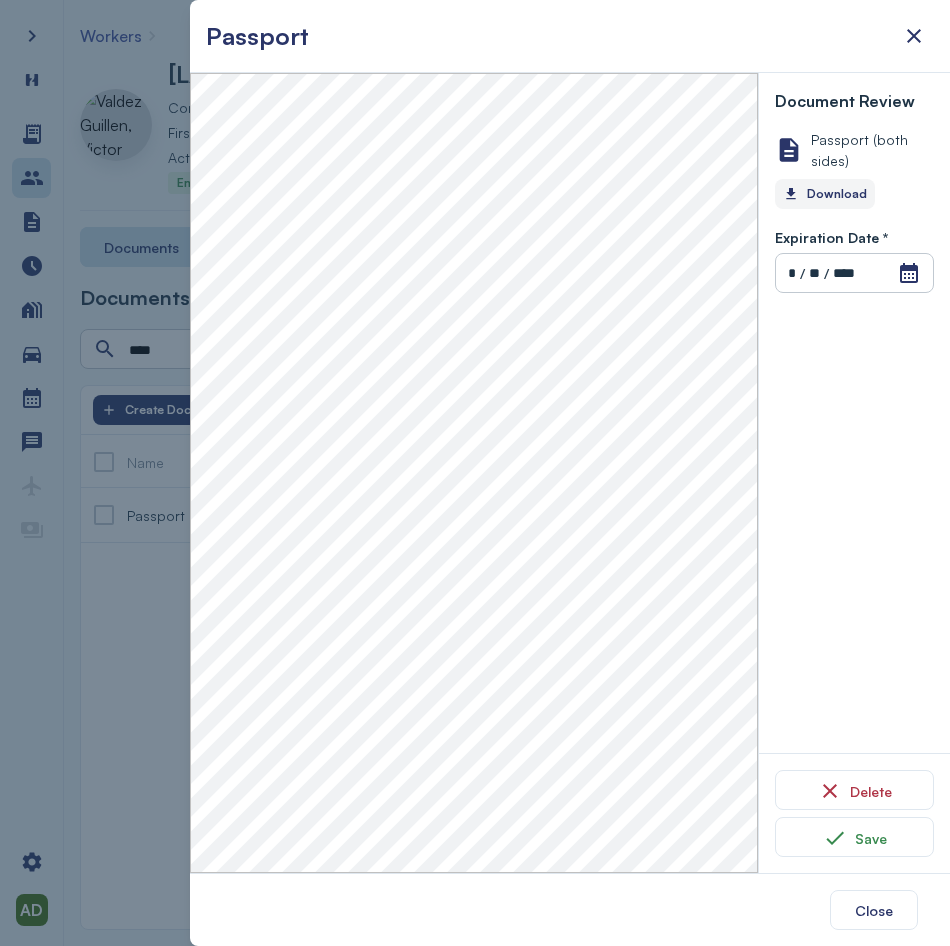 click on "Download" 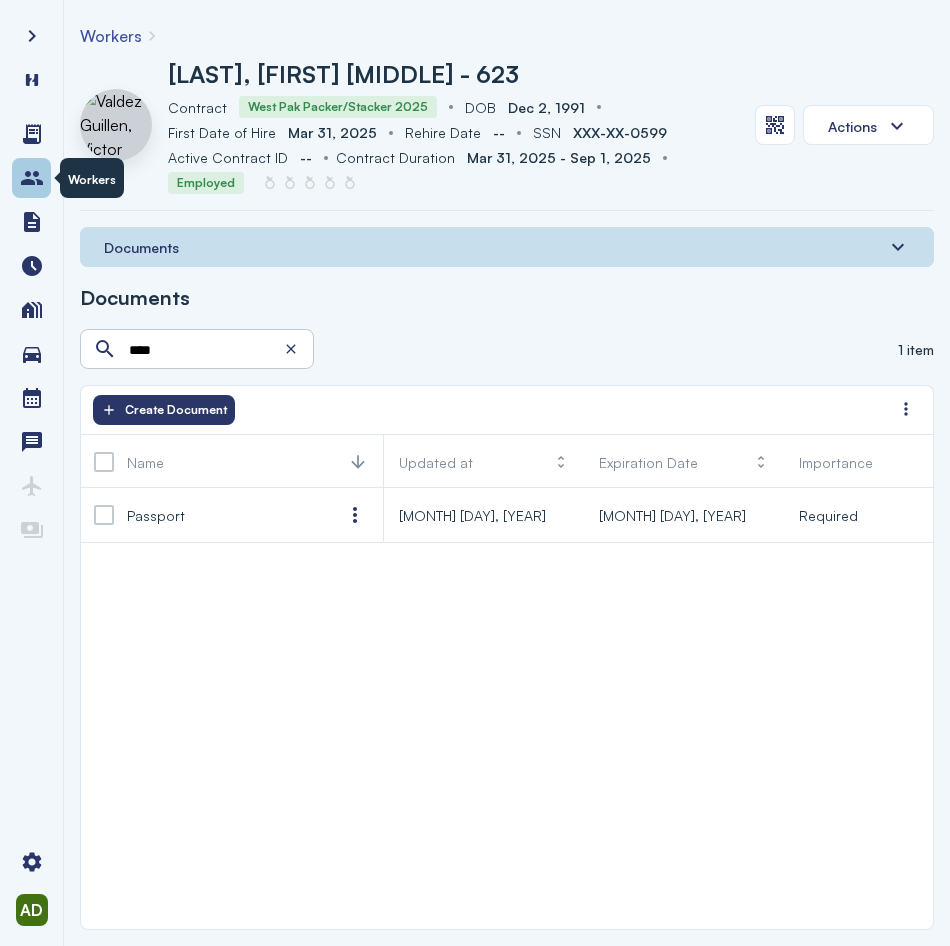 click at bounding box center (32, 178) 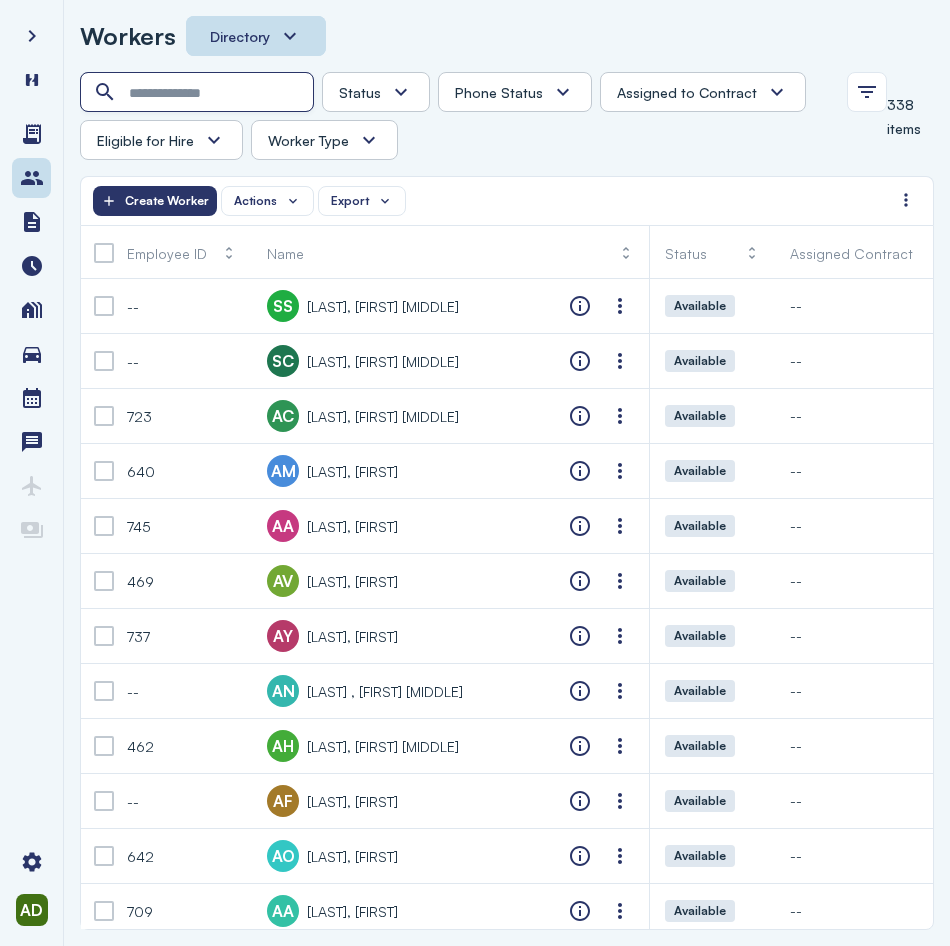 click at bounding box center [199, 93] 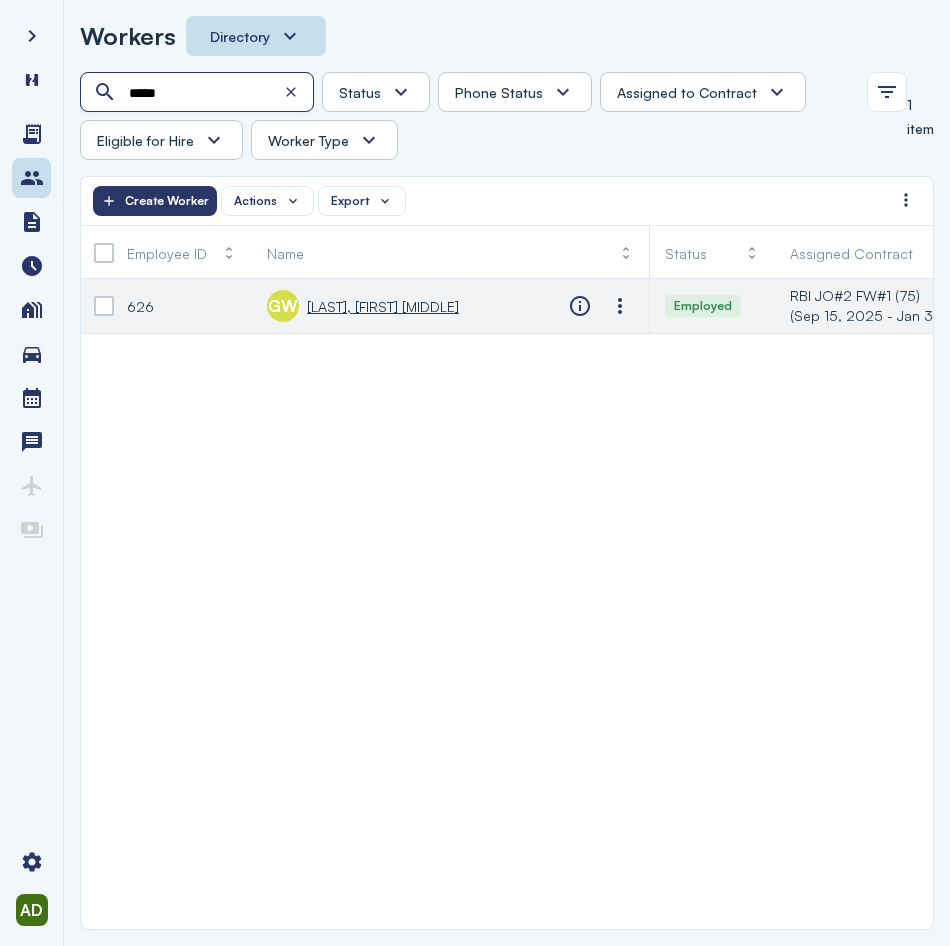 type on "*****" 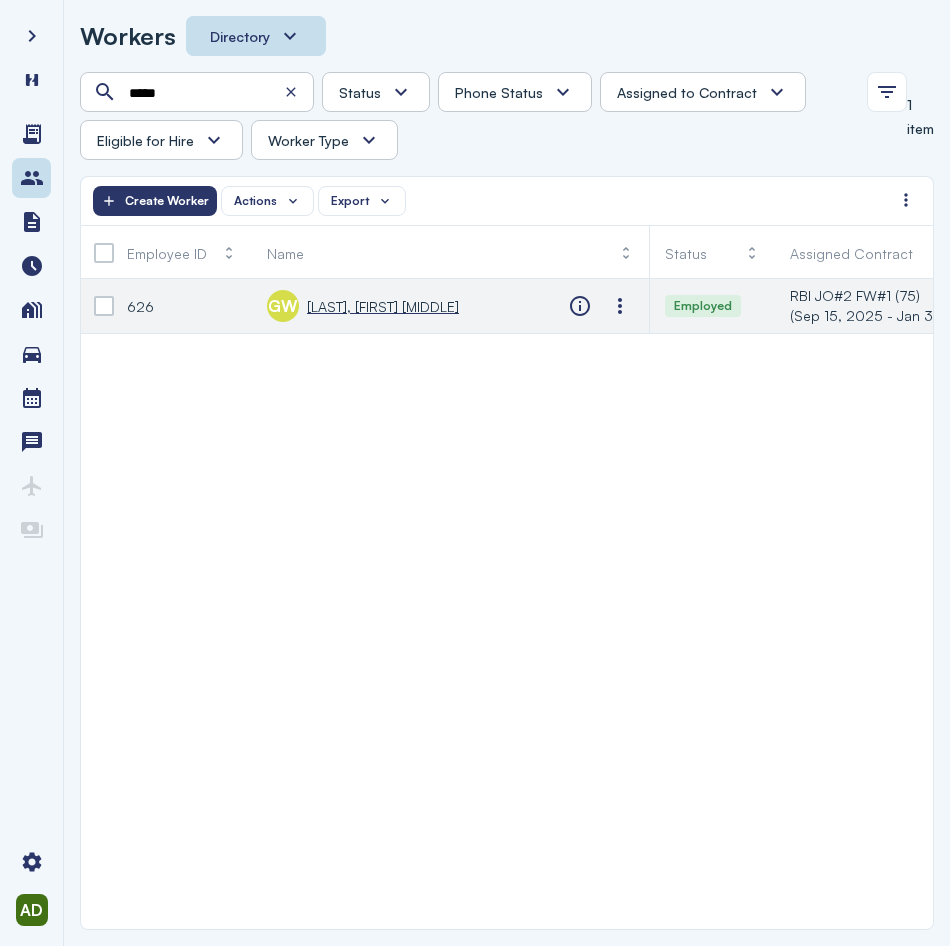 click on "[LAST] [FIRST], [FIRST] [FIRST]" at bounding box center [383, 306] 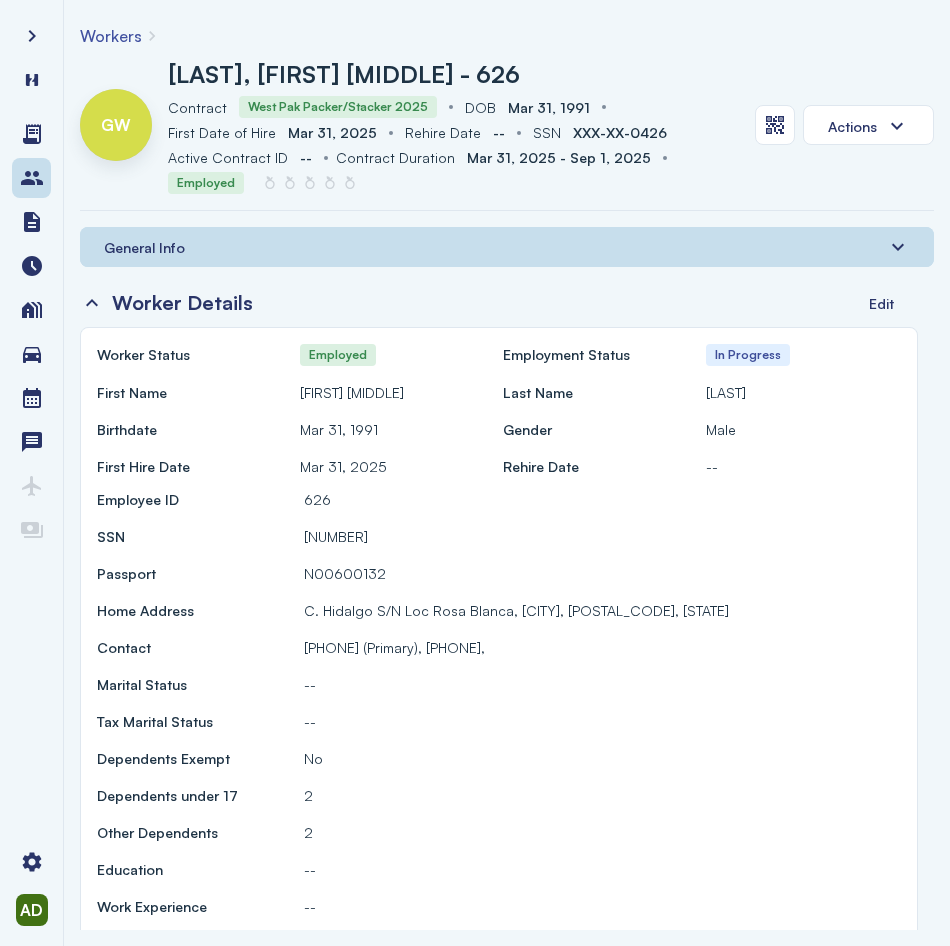 click on "General Info" at bounding box center [144, 247] 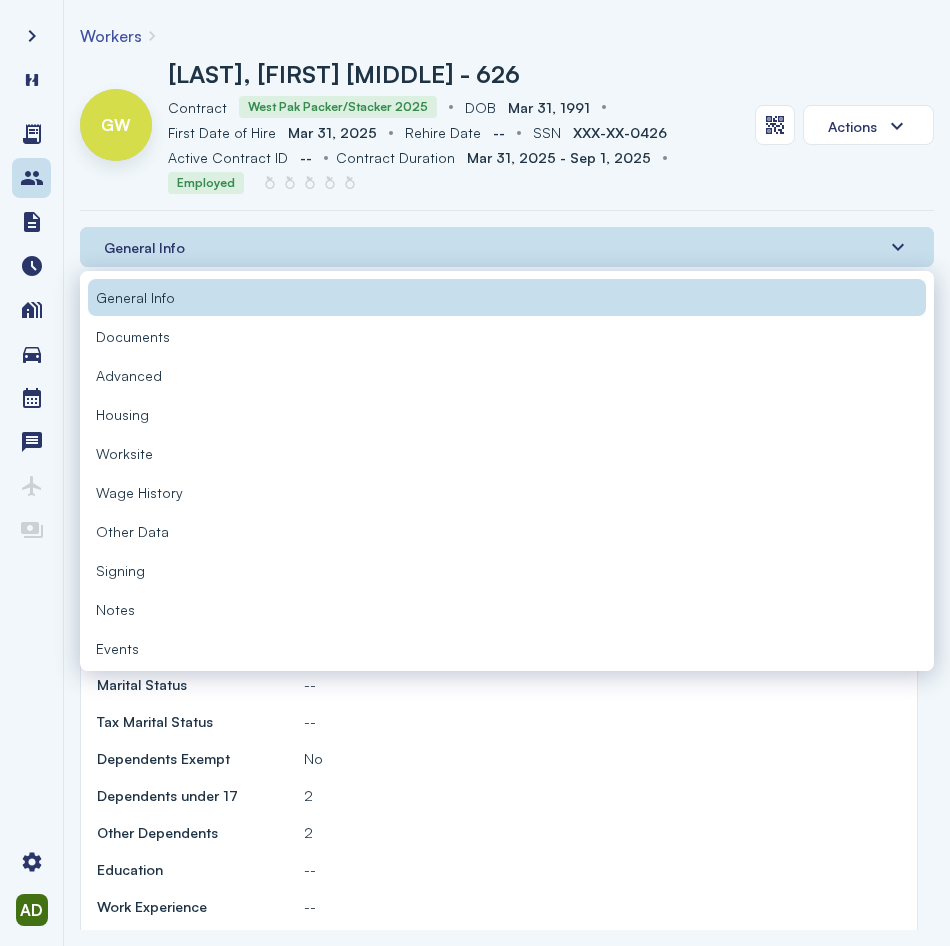 click on "Documents" at bounding box center (133, 336) 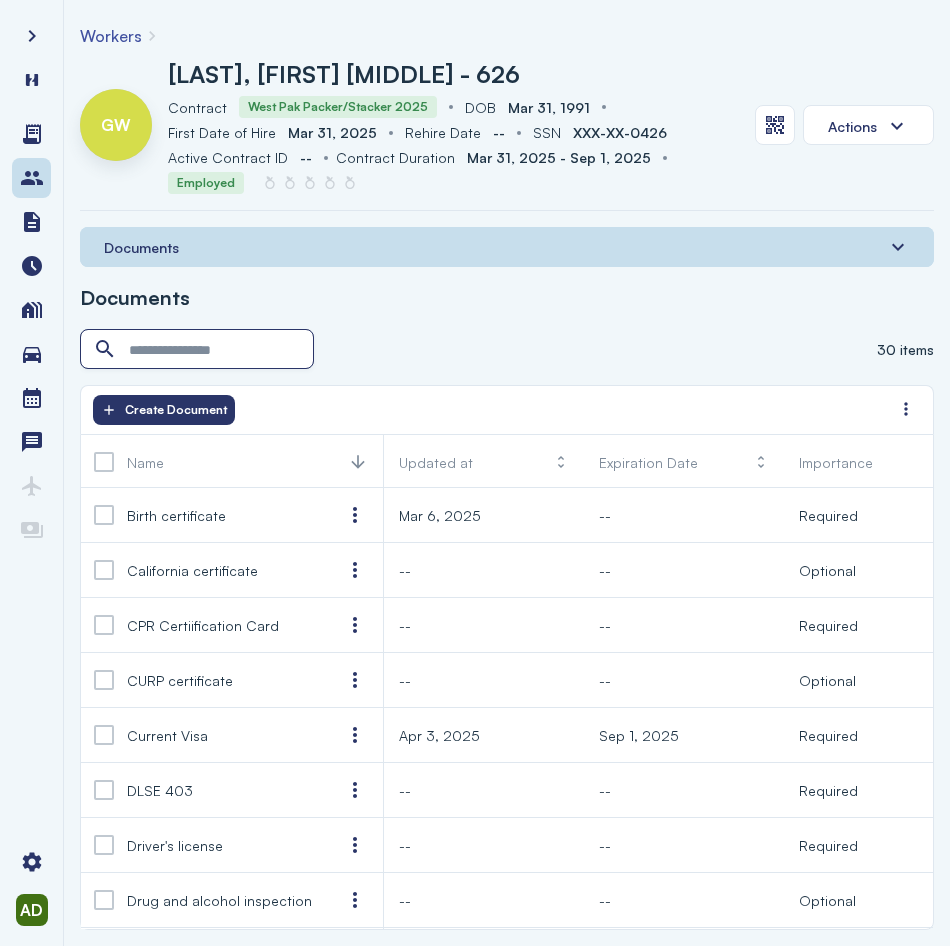 click at bounding box center [199, 350] 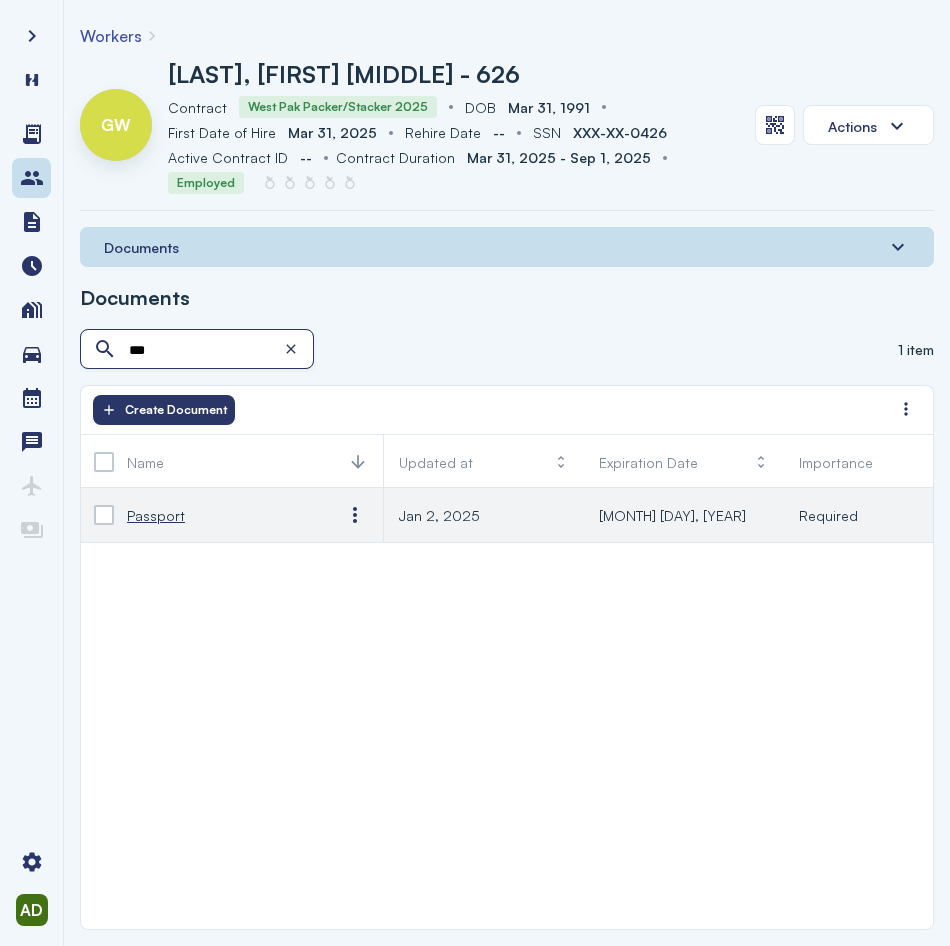 type on "***" 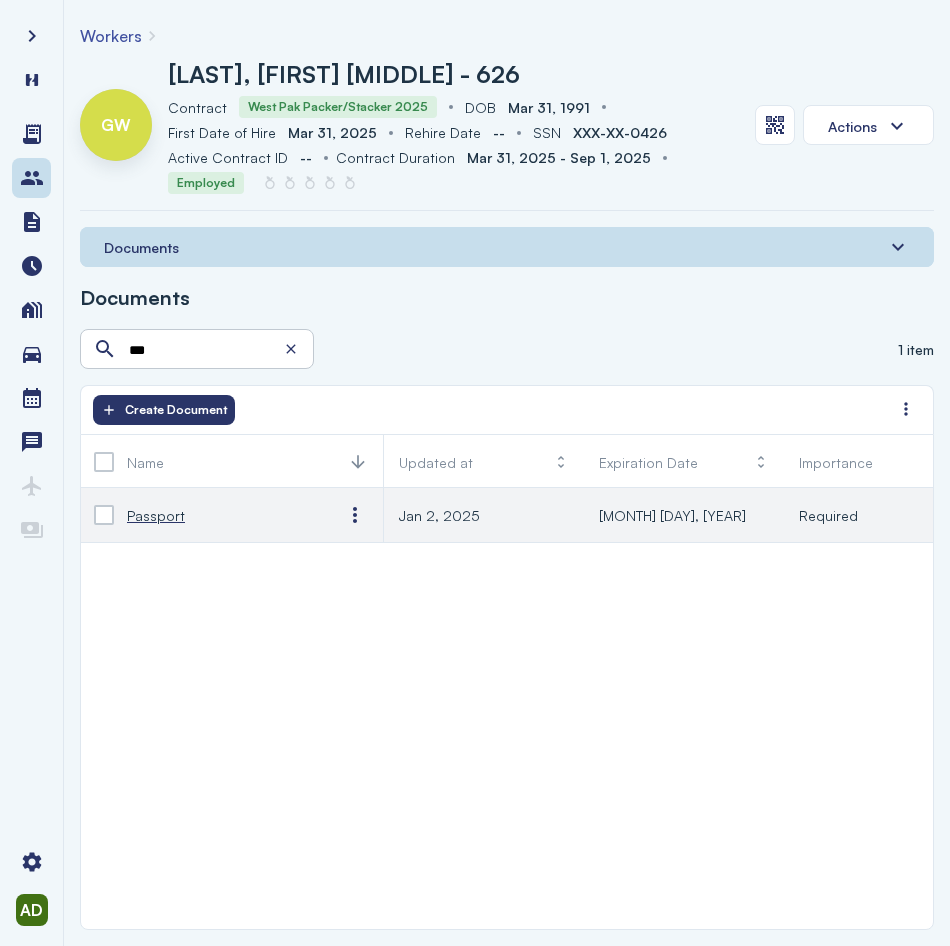 click on "Passport" at bounding box center [156, 515] 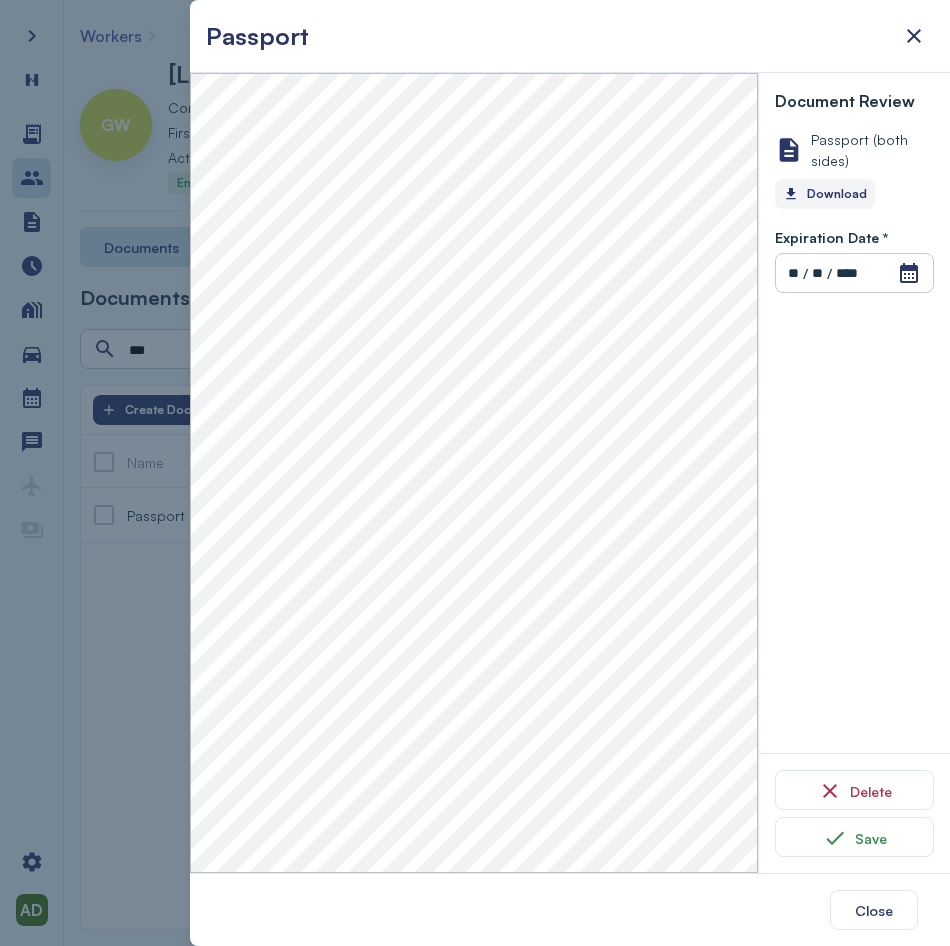 click on "Download" 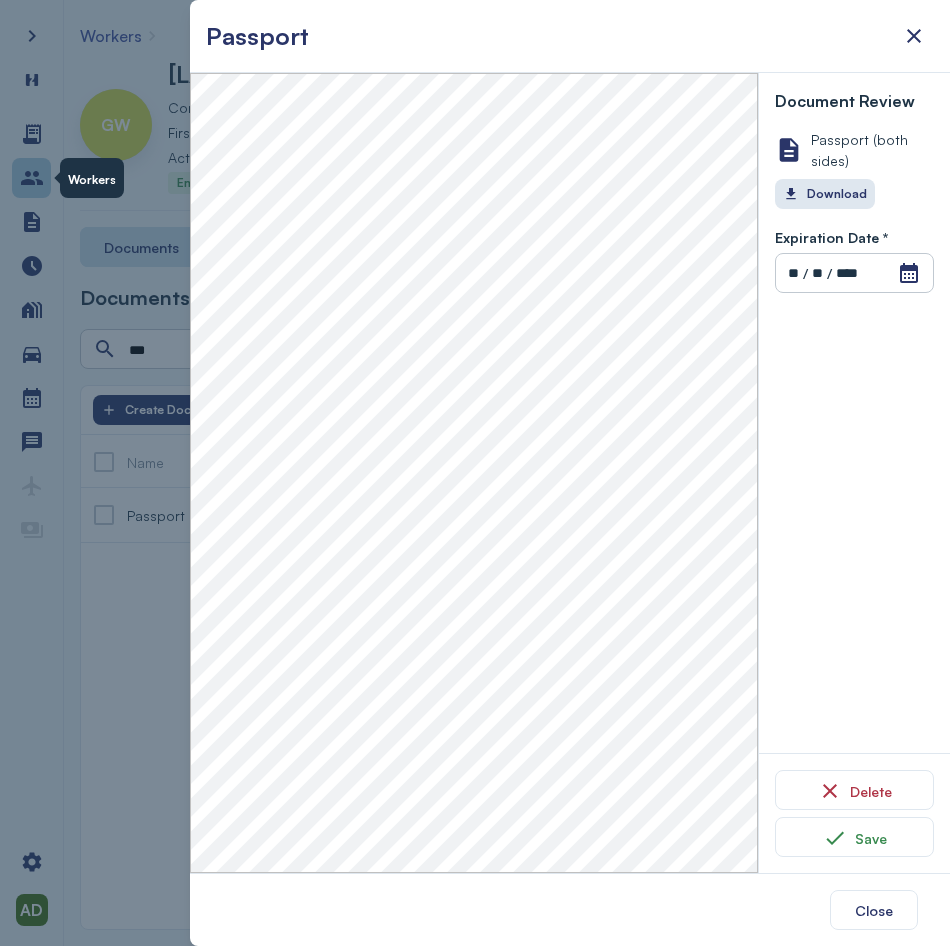 click at bounding box center (32, 178) 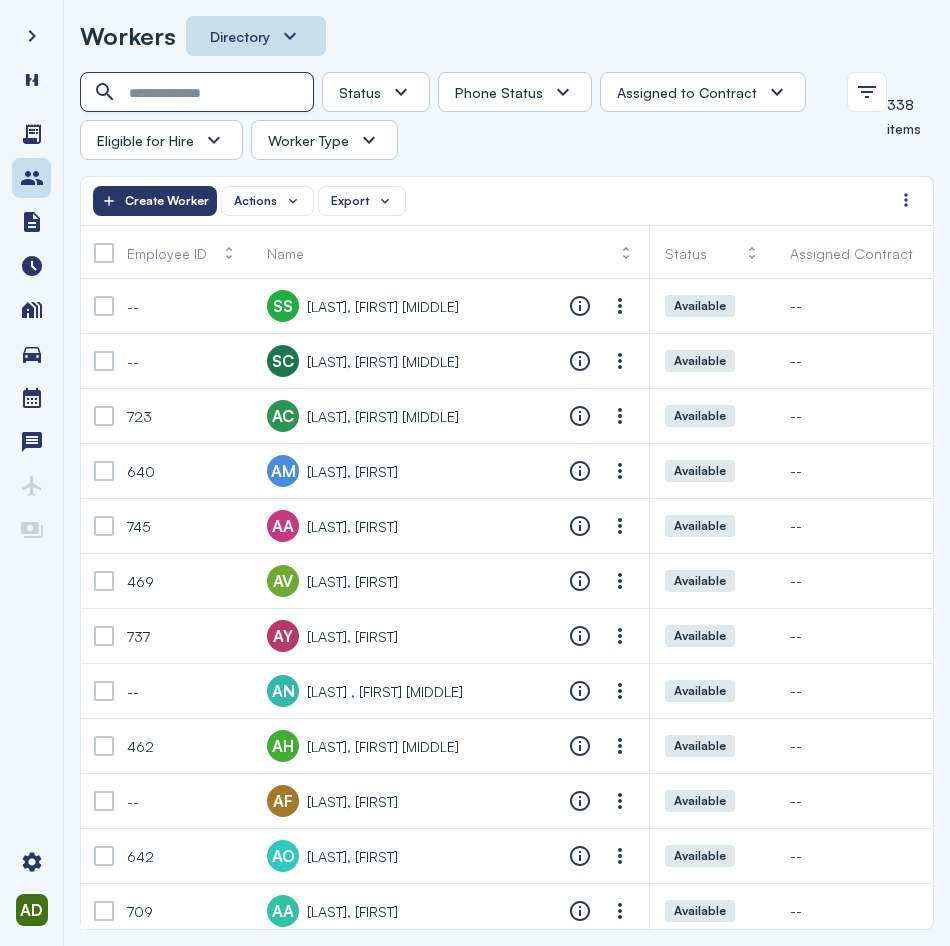 click at bounding box center (199, 93) 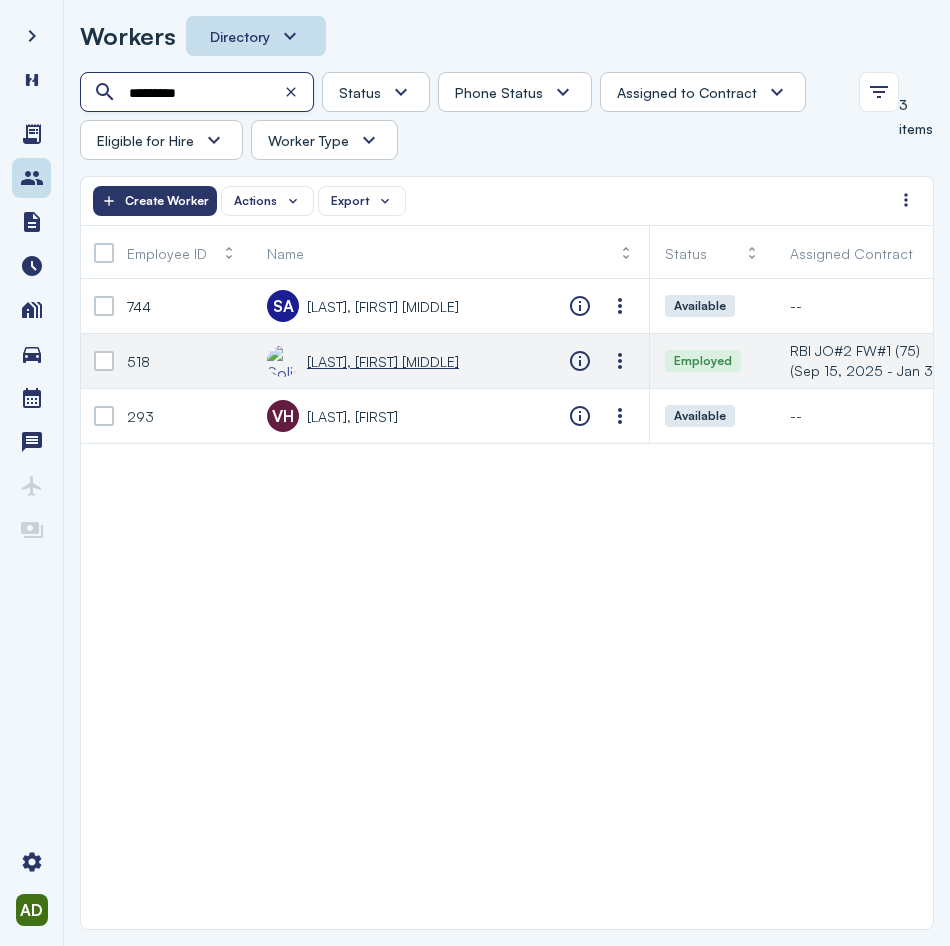 type on "*********" 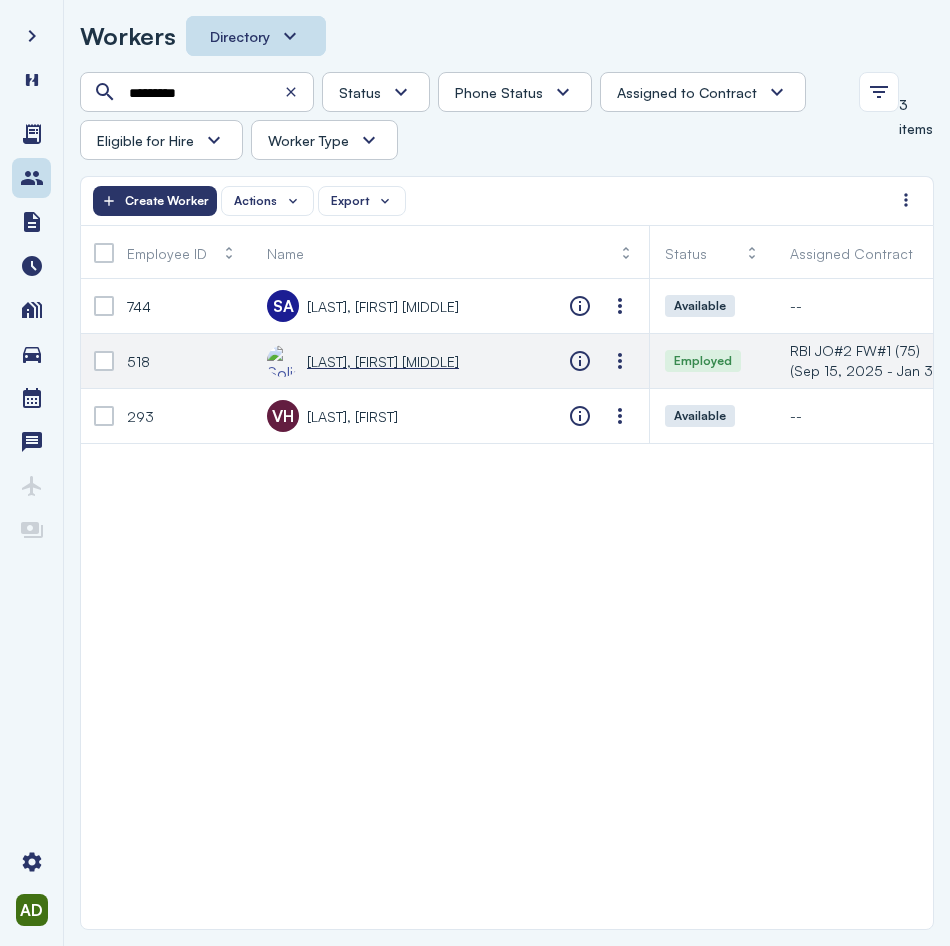 click on "[LAST] [FIRST], [FIRST] [FIRST]" at bounding box center [383, 361] 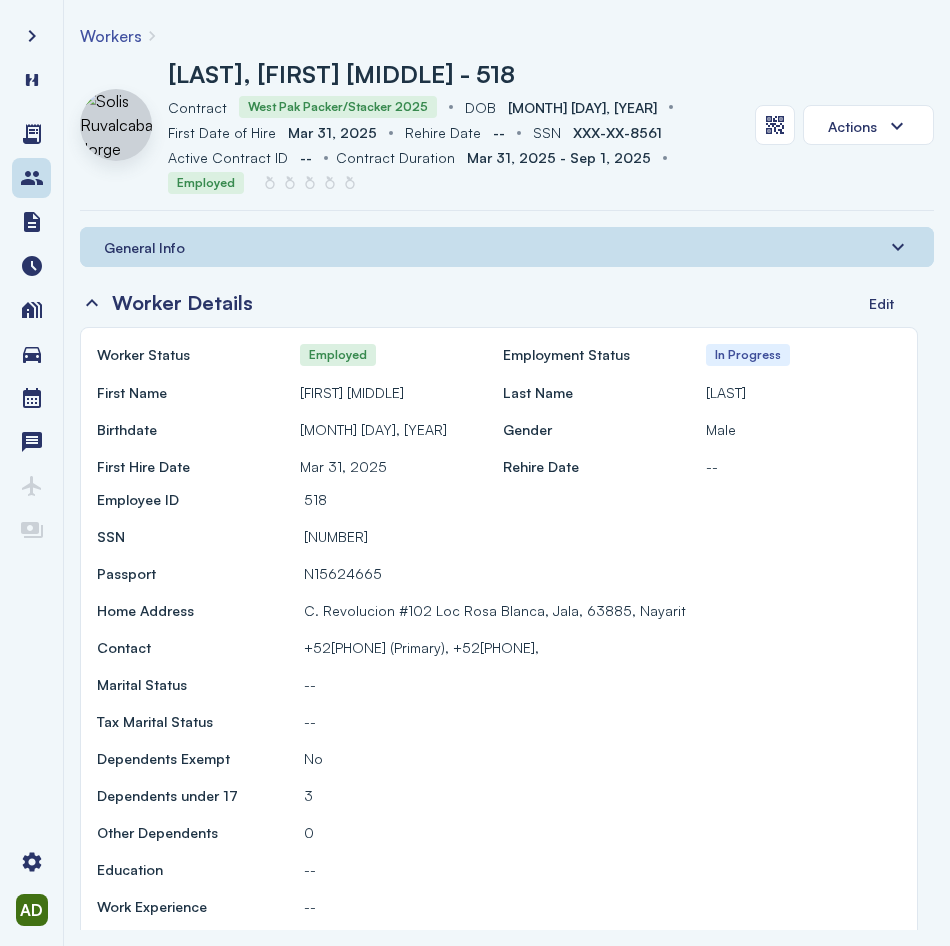 click on "Workers           Solis Ruvalcaba, Jorge Humberto - 518   Active Contract   Contract   West Pak Packer/Stacker 2025     DOB   DOB   Jul 3, 1996   First Date of Hire   First Date of Hire   Mar 31, 2025   Rehire Date   Rehire Date   --   SSN   SSN   XXX-XX-8561   Active Contract ID   Active Contract ID   --   Contract Duration   Contract Duration   Mar 31, 2025 - Sep 1, 2025   Employed                                         Actions                   General Info               Worker Details         Edit           Worker Status   Employed     Employment Status   In Progress     First Name   Jorge Humberto   Last Name   Solis Ruvalcaba   Birthdate   Jul 3, 1996   Gender   Male   First Hire Date   Mar 31, 2025   Rehire Date   --   Employee ID   518   SSN   299198561   Passport   N15624665   Home Address   C. Revolucion #102 Loc Rosa Blanca, Jala, 63885, Nayarit   Contact   +523241113041 (Primary), +523241113041,    Marital Status   --   Tax Marital Status   --   Dependents Exempt   No   Dependents under 17   3" at bounding box center [507, 473] 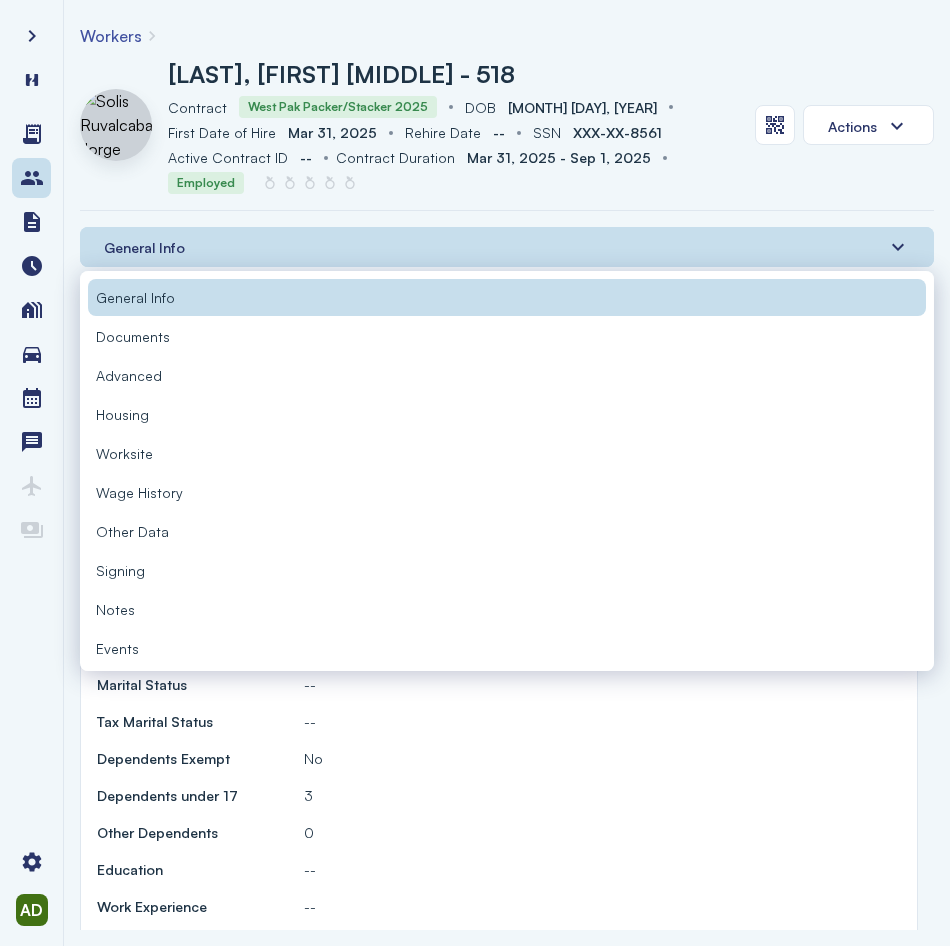 click on "Documents" at bounding box center (133, 336) 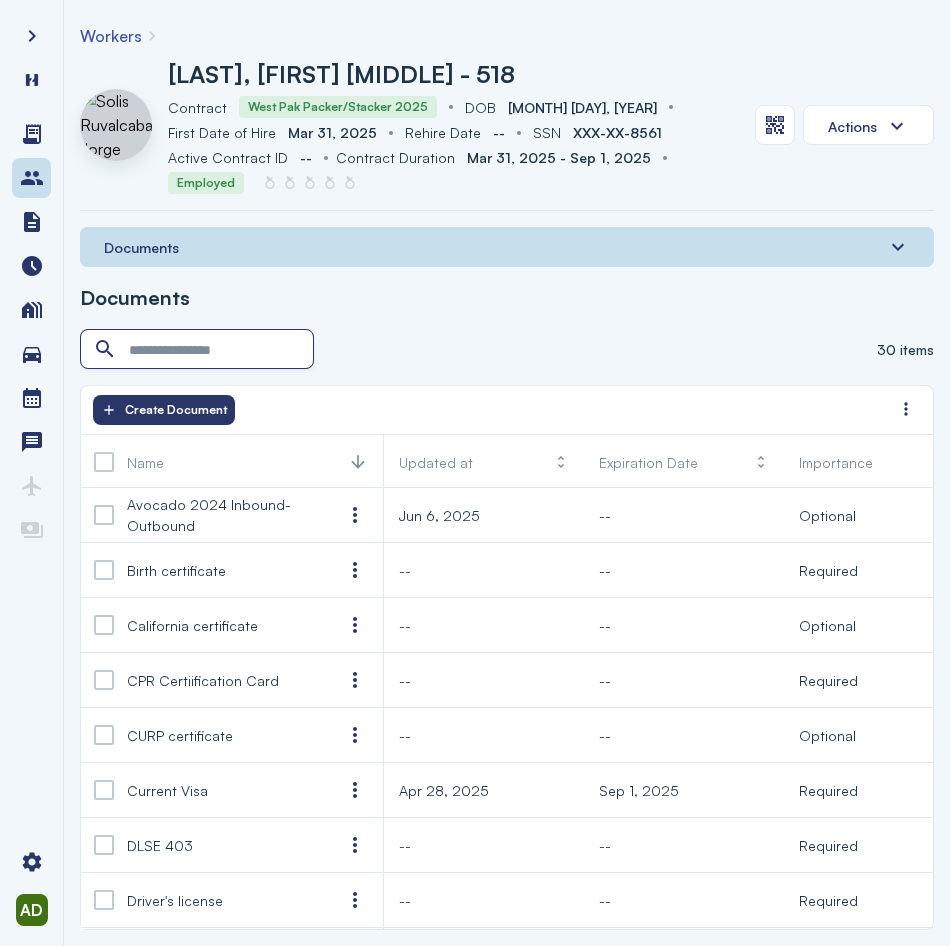 click at bounding box center [199, 350] 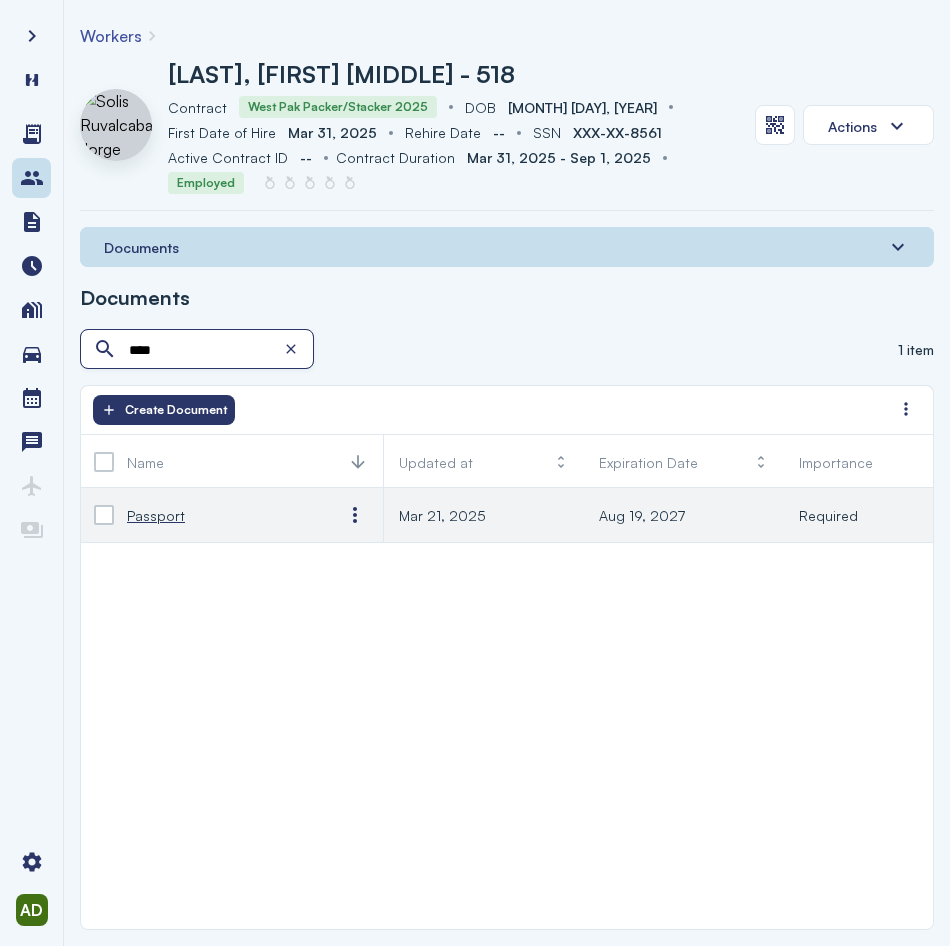 type on "****" 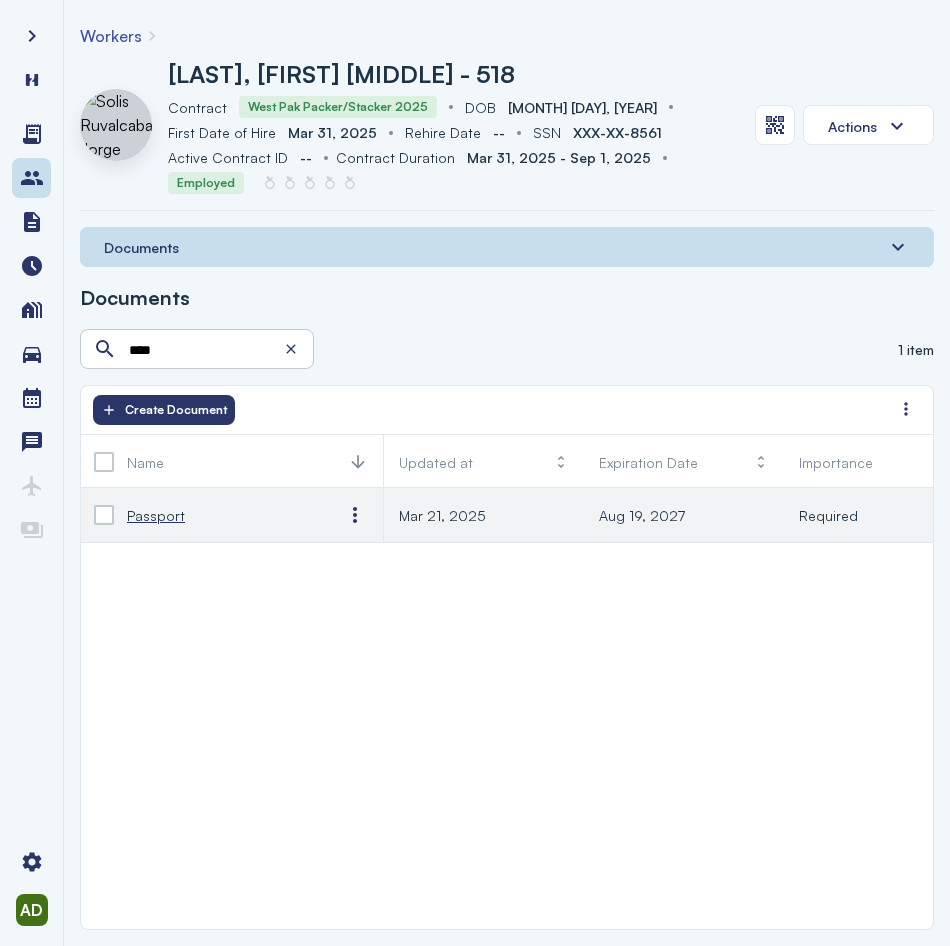 click on "Passport" at bounding box center (156, 515) 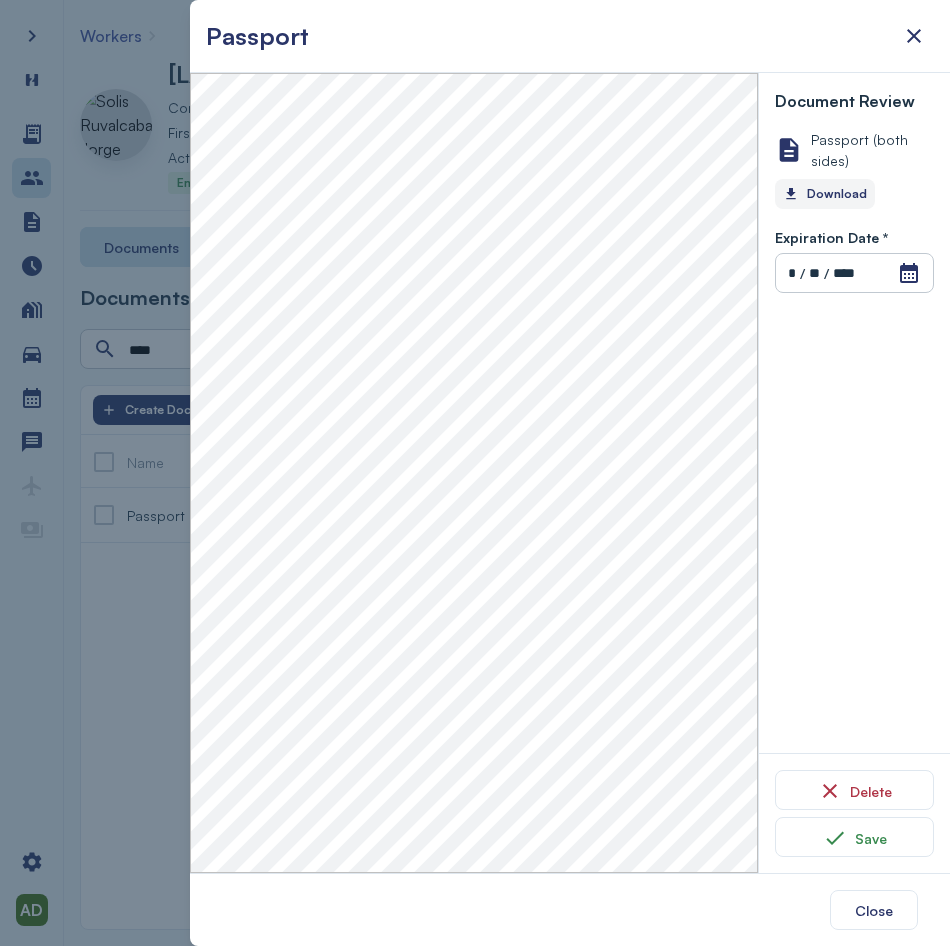 click on "Download" 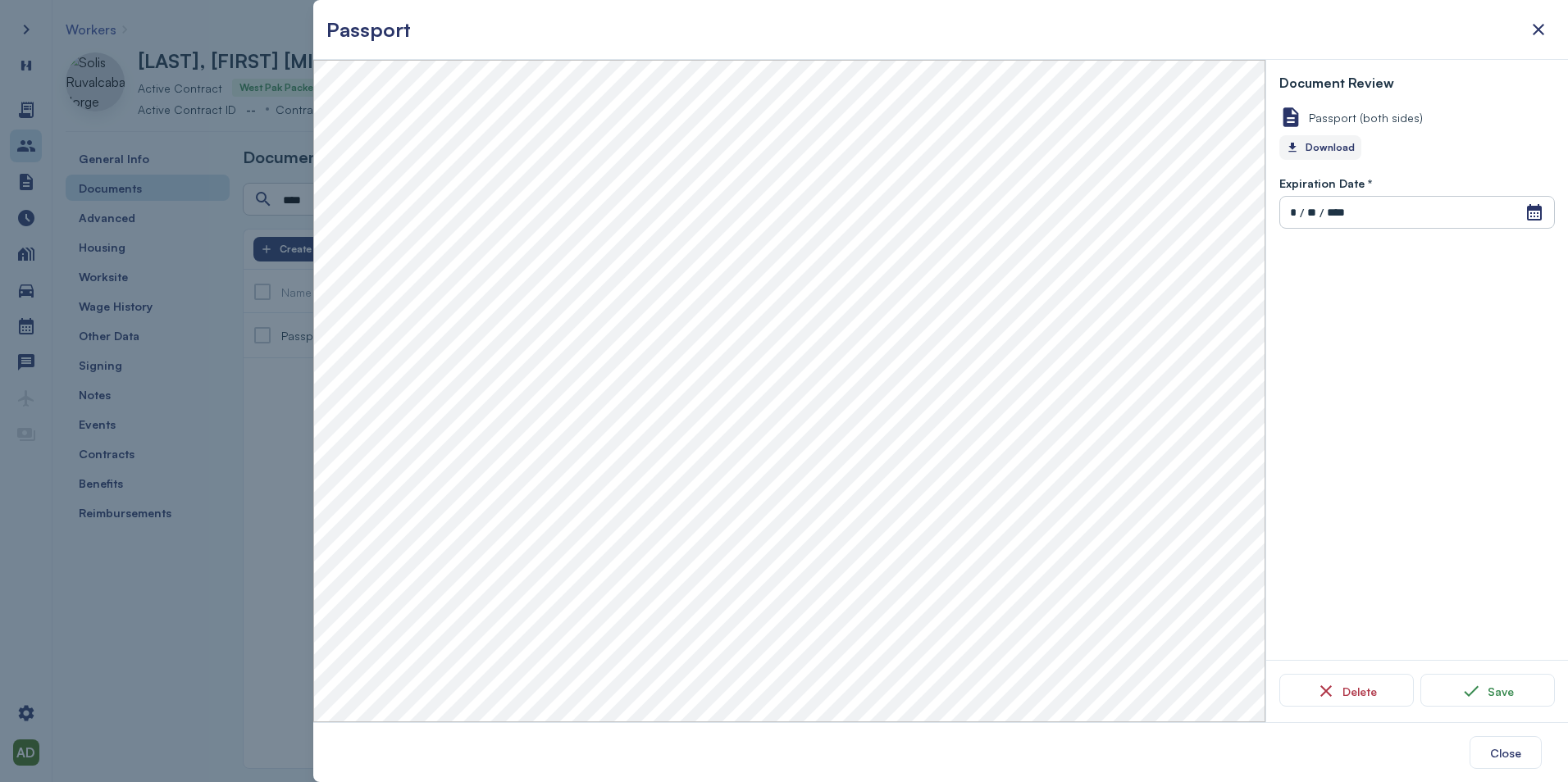 click at bounding box center [784, 391] 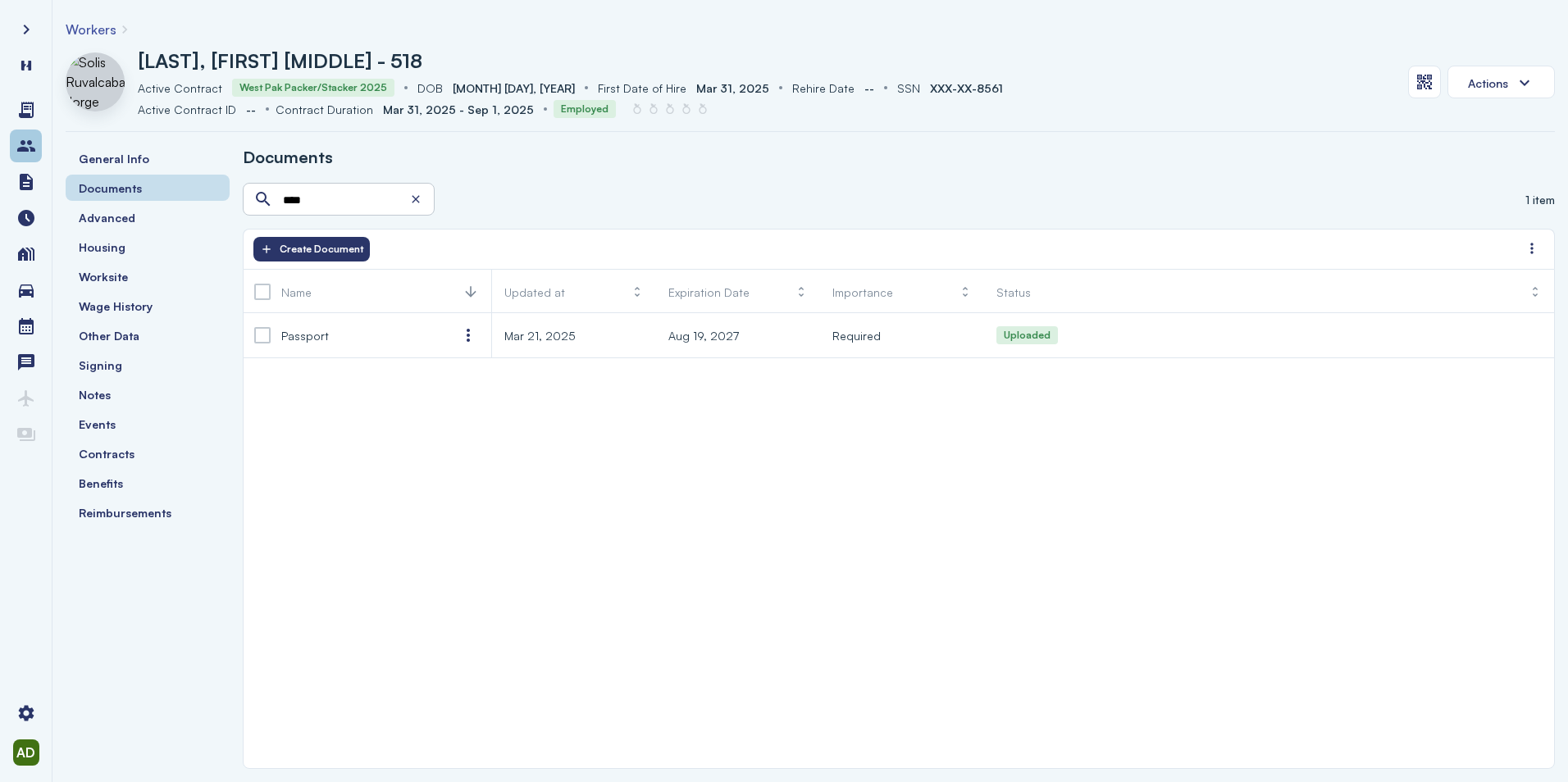 click at bounding box center (26, 146) 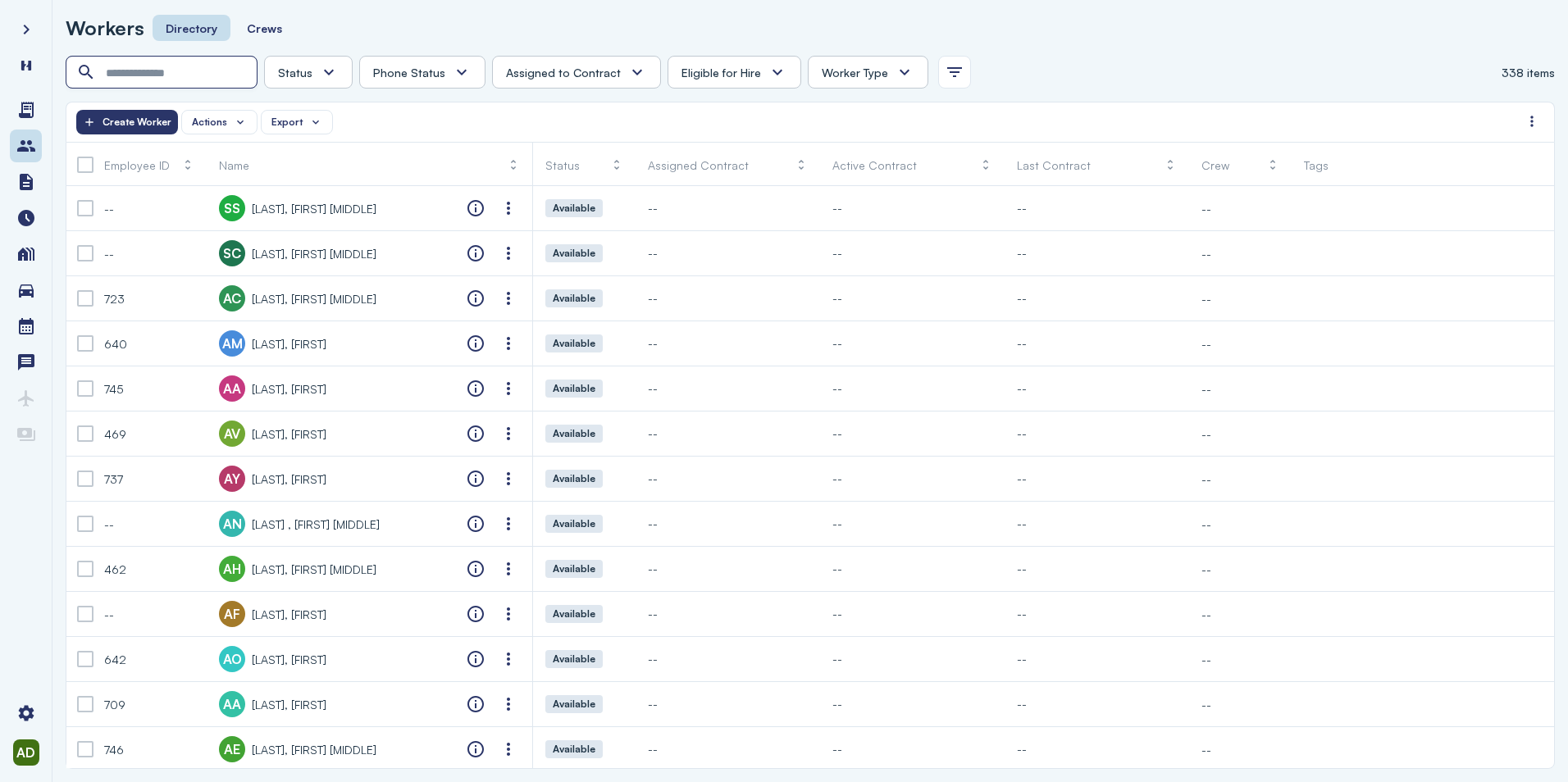 click at bounding box center [163, 73] 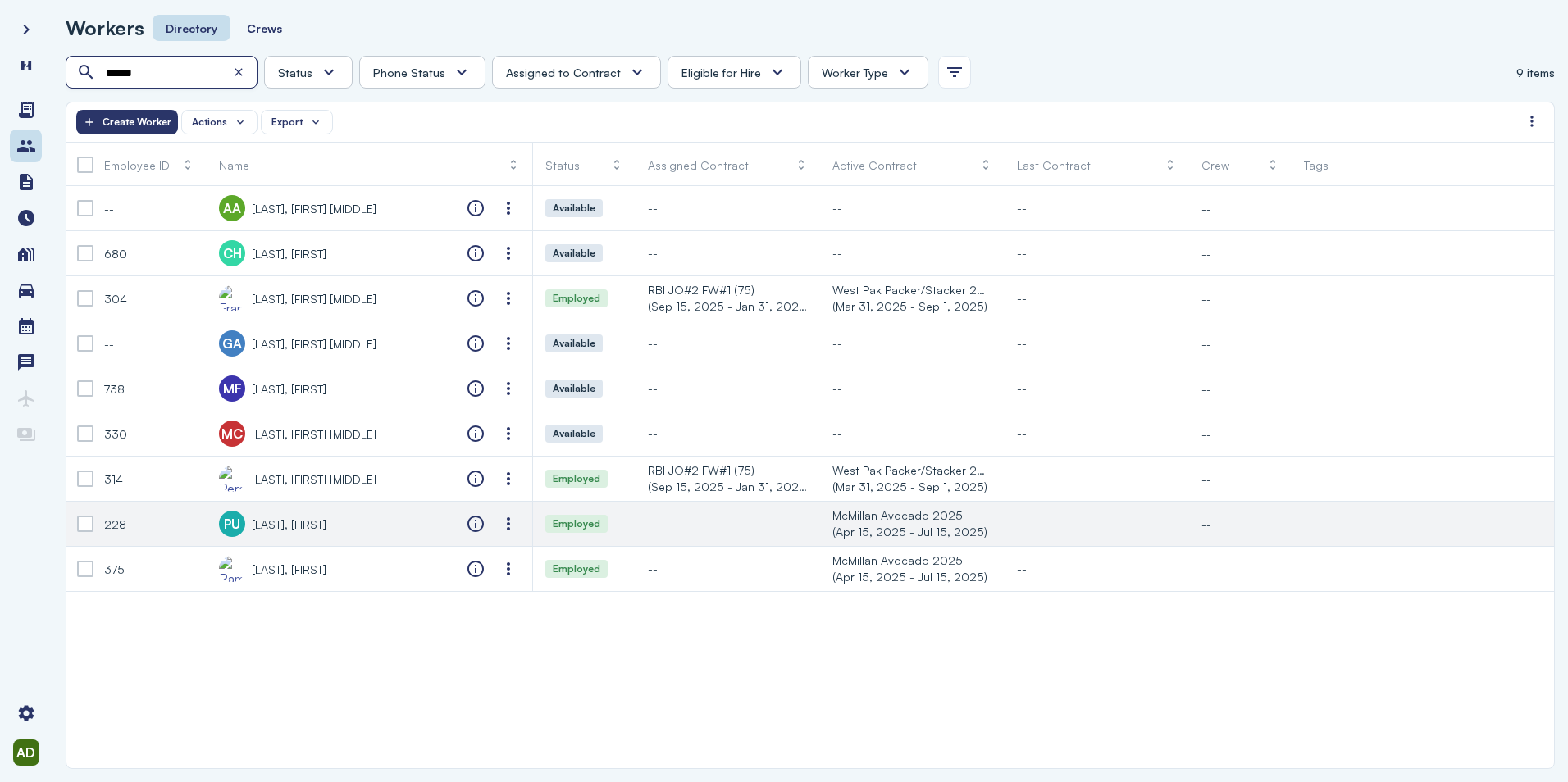 type on "******" 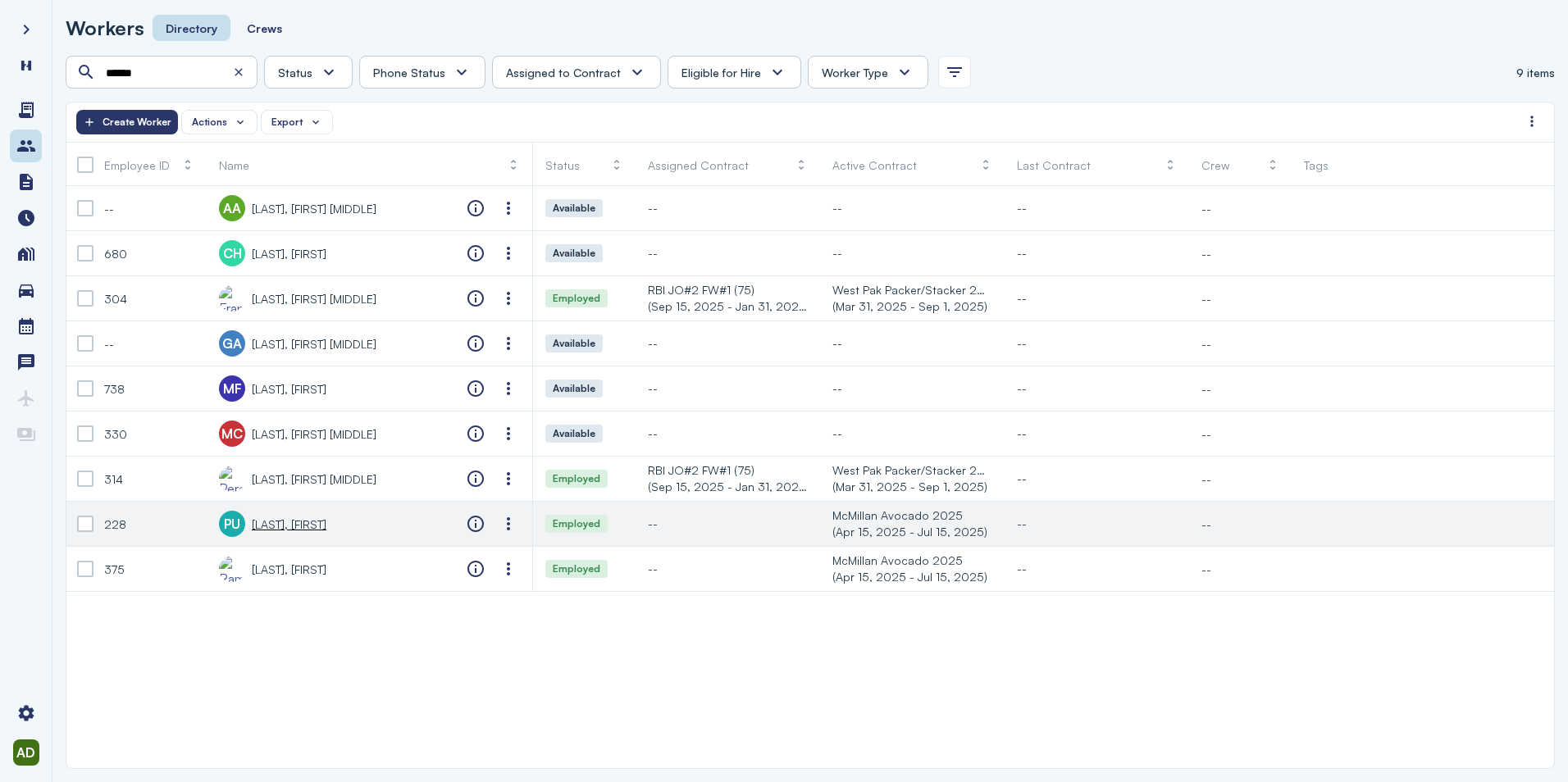 click on "PU       Perez Solis, Hector Uriel" at bounding box center [272, 524] 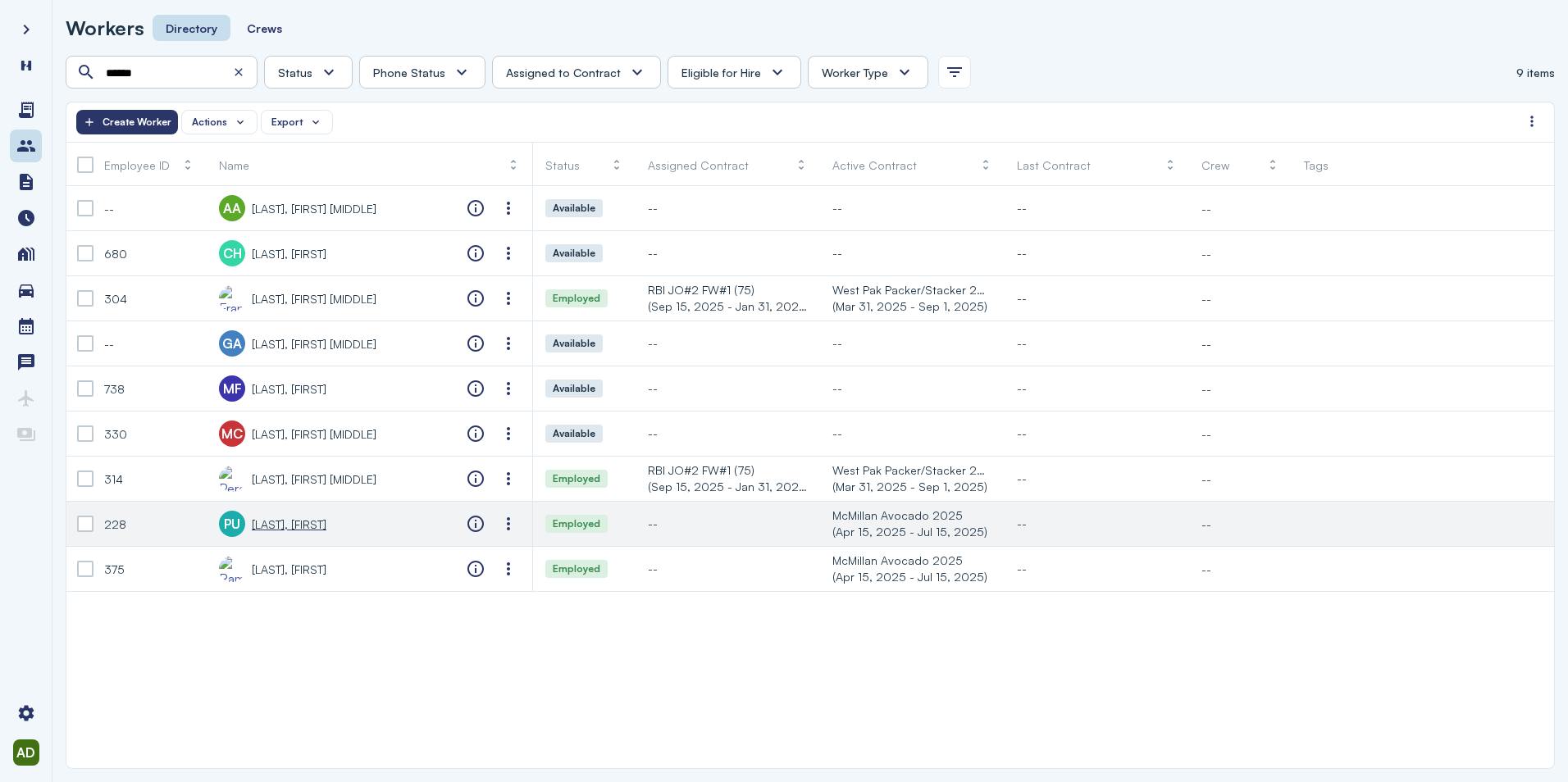 click on "[LAST] [LAST], [FIRST] [LAST]" at bounding box center (289, 524) 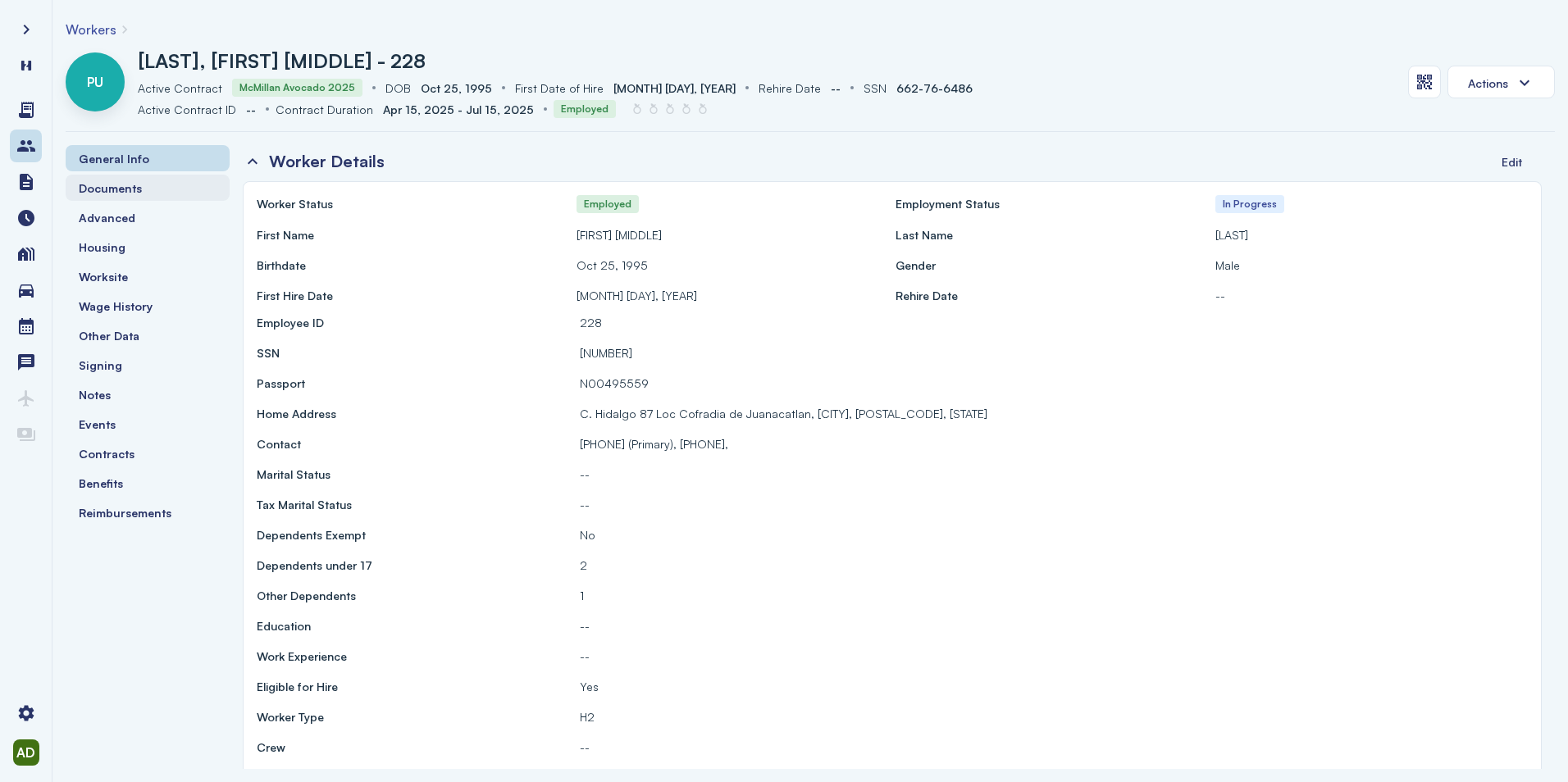 click on "Documents" at bounding box center [110, 188] 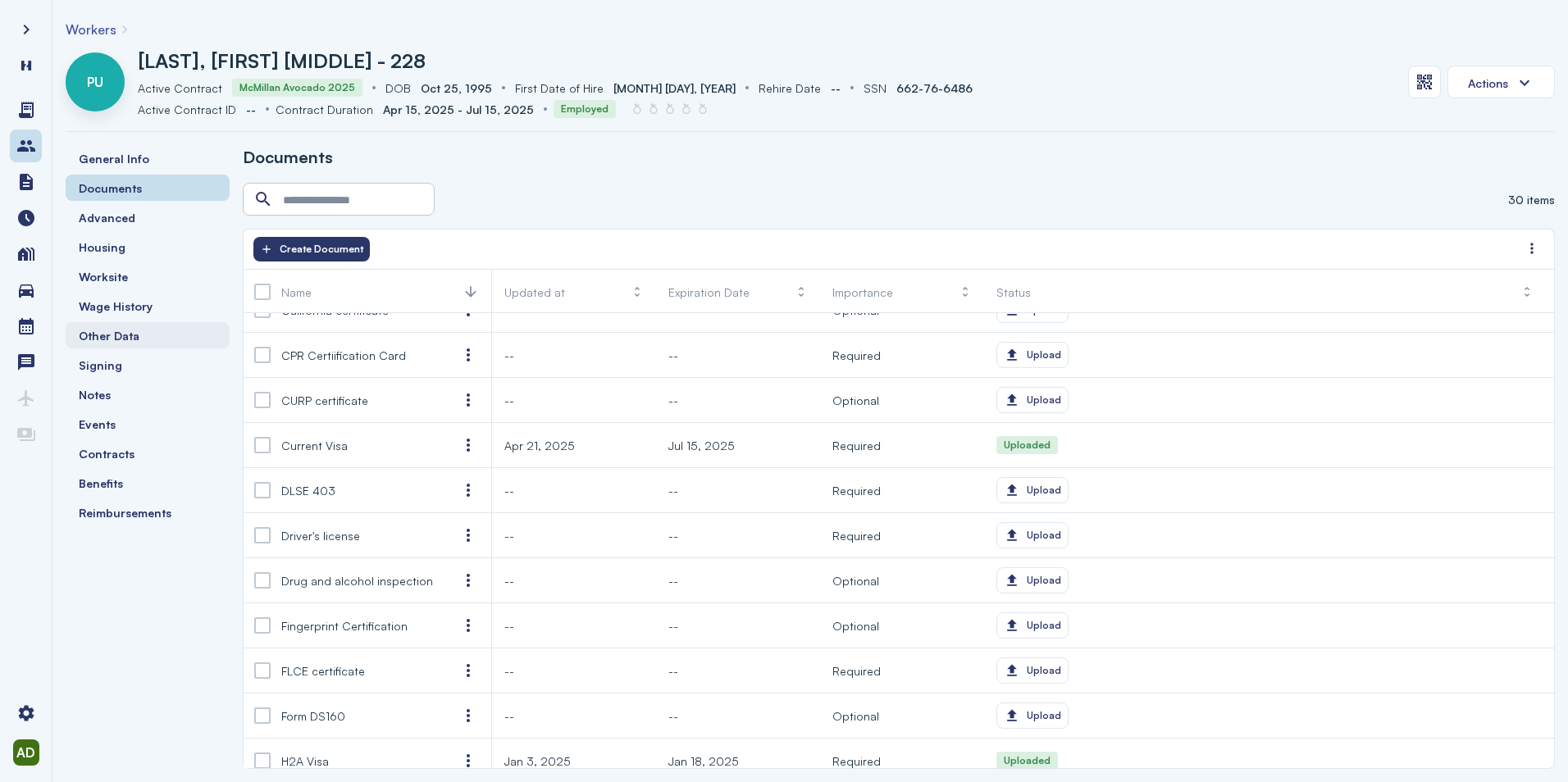 scroll, scrollTop: 0, scrollLeft: 0, axis: both 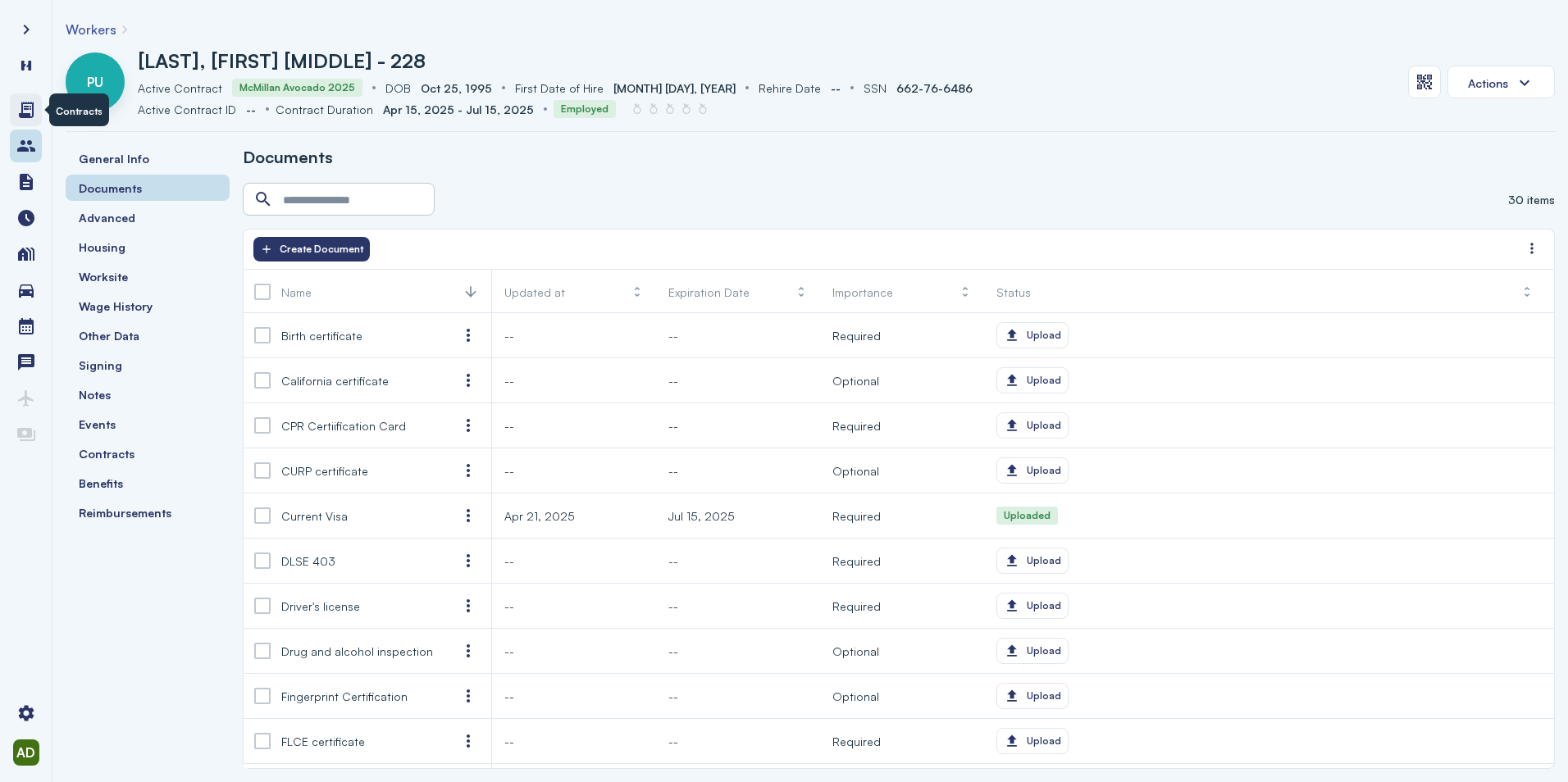 click at bounding box center (25, 110) 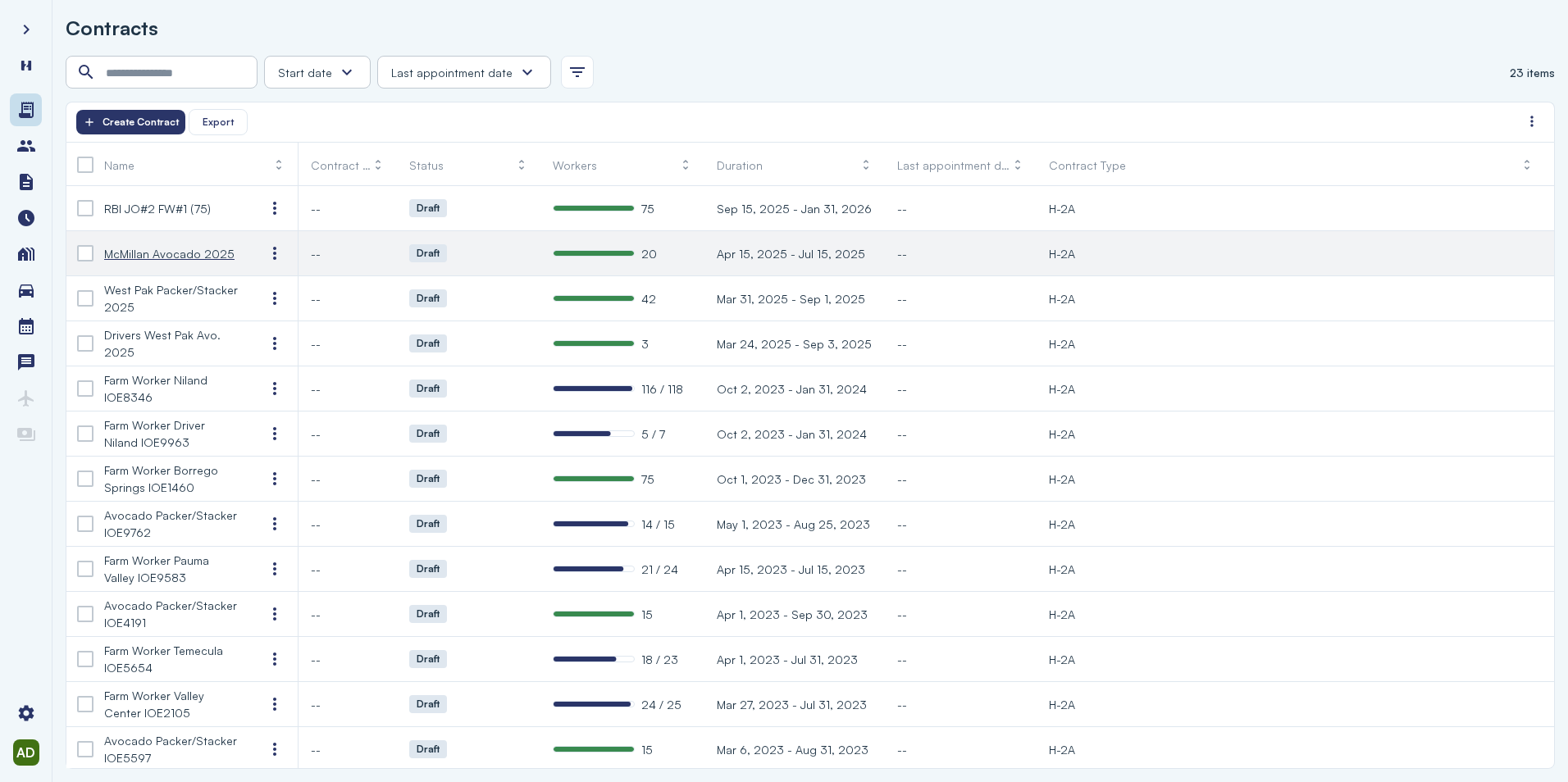 click on "McMillan Avocado 2025" at bounding box center [169, 253] 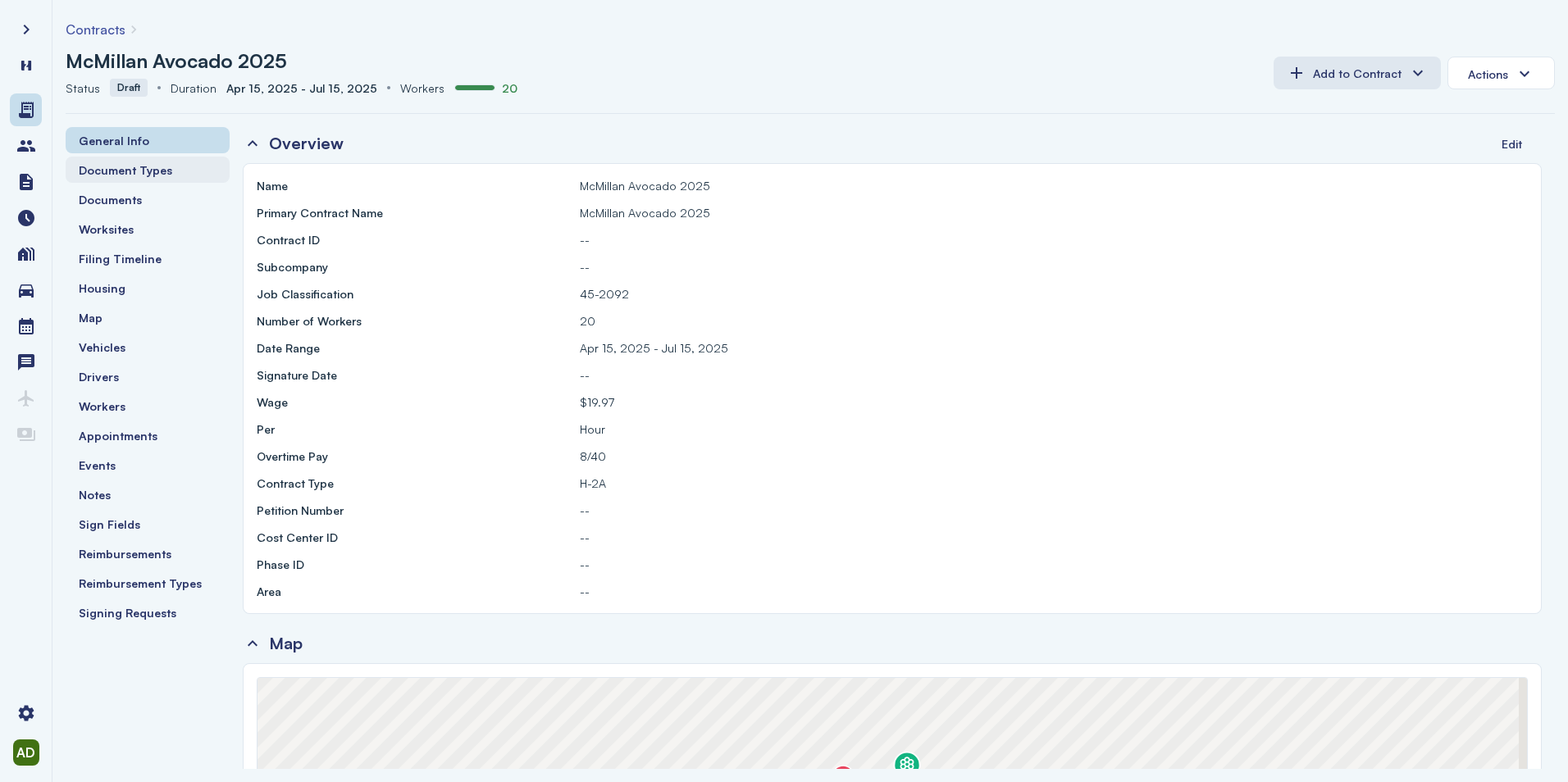 click on "General Info Document Types Documents Worksites Filing Timeline Housing Map Vehicles Drivers Workers Appointments Events Notes Sign Fields Reimbursements Reimbursement Types Signing Requests" at bounding box center [148, 376] 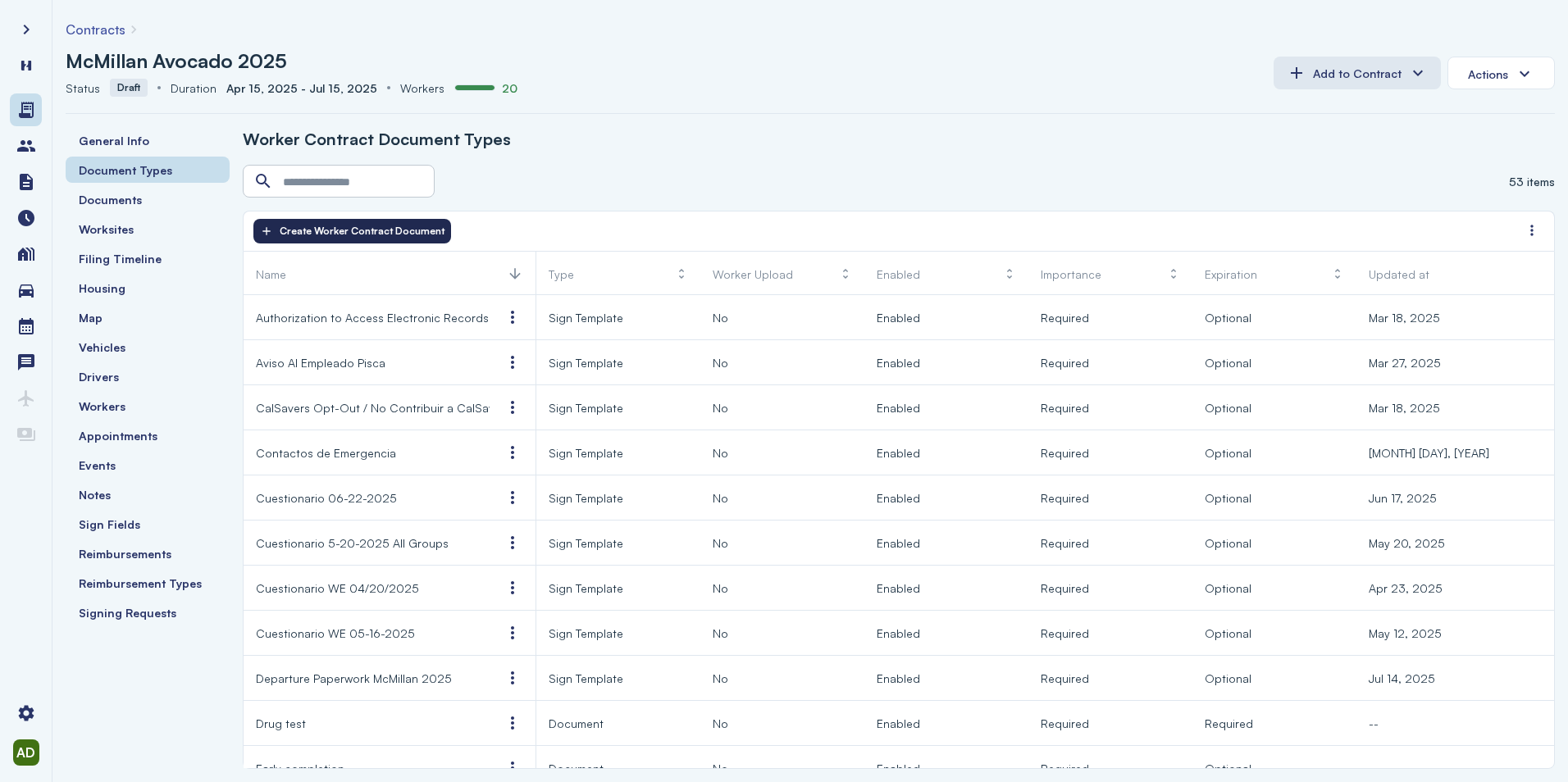 click on "Create Worker Contract Document" 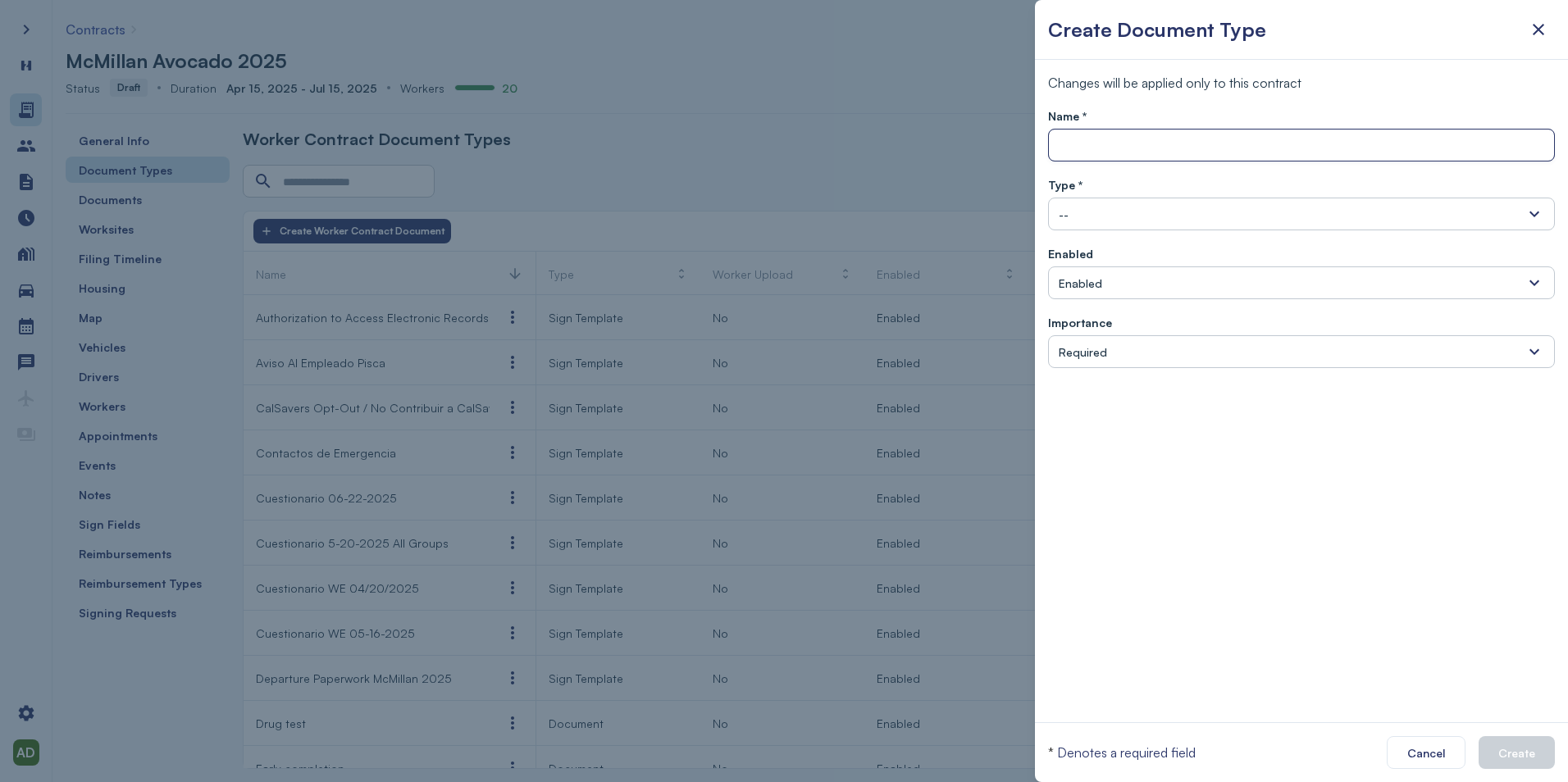 click at bounding box center [1301, 146] 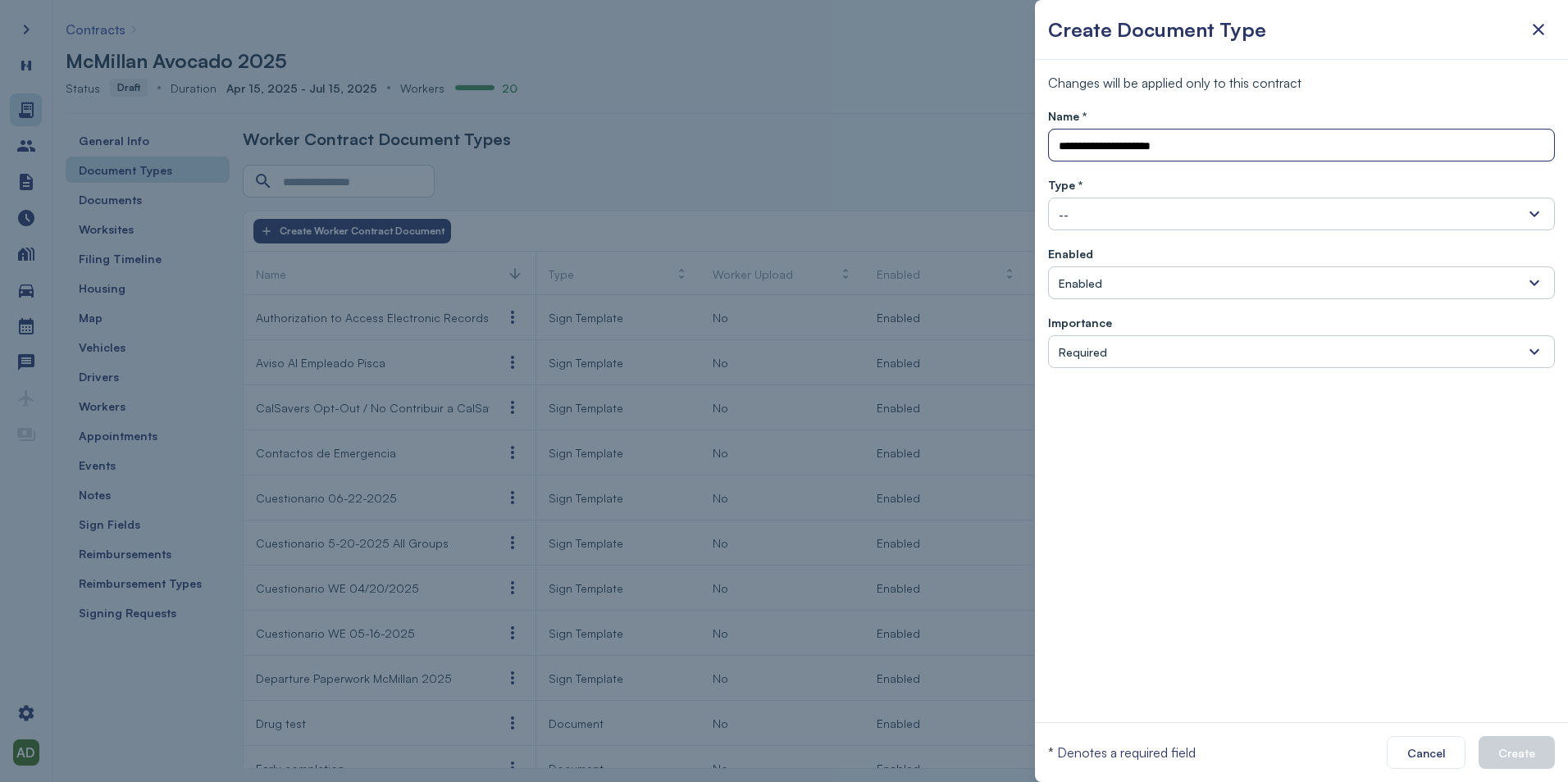 click on "**********" at bounding box center [1301, 146] 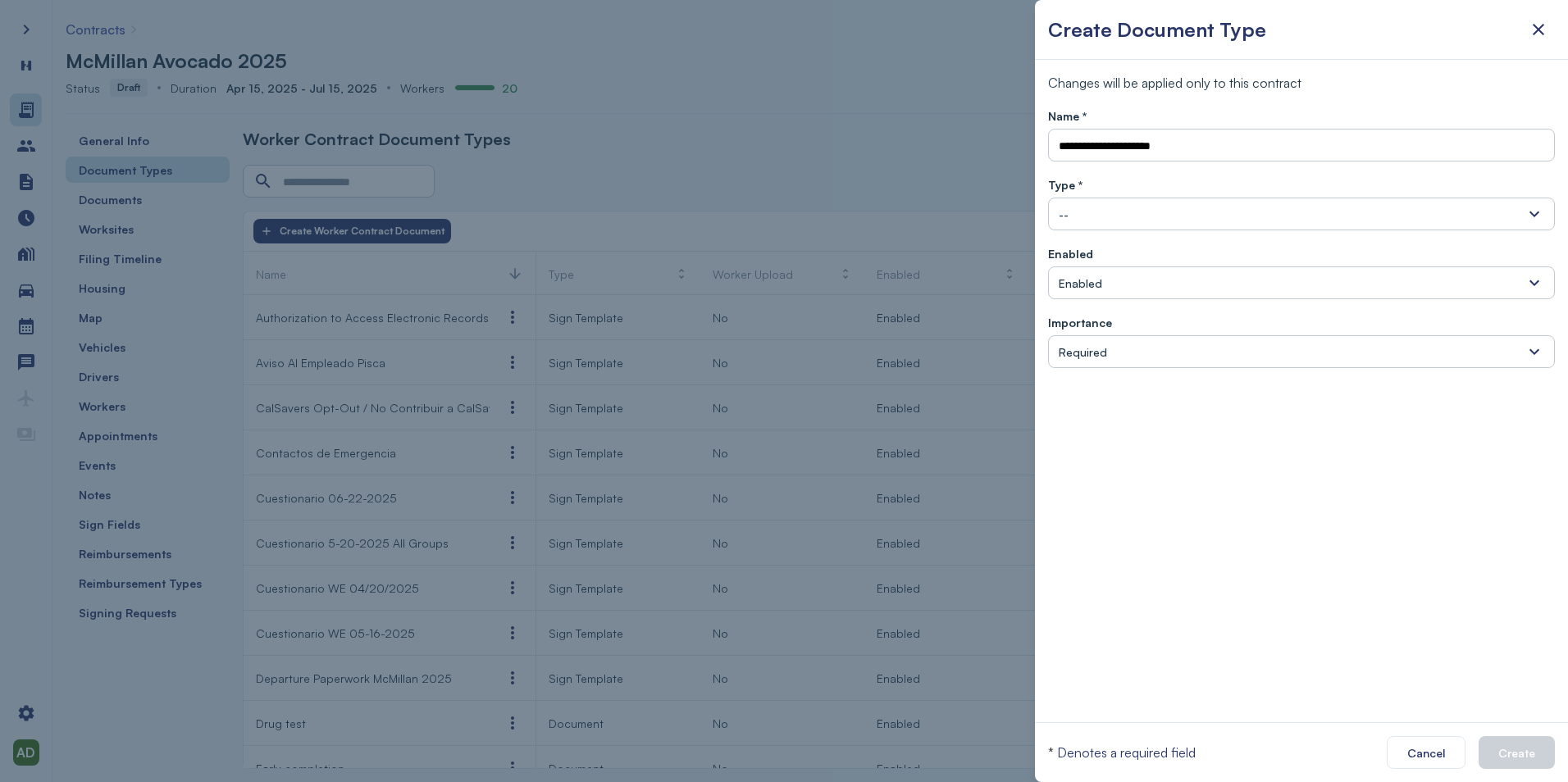 click on "--" at bounding box center [1301, 214] 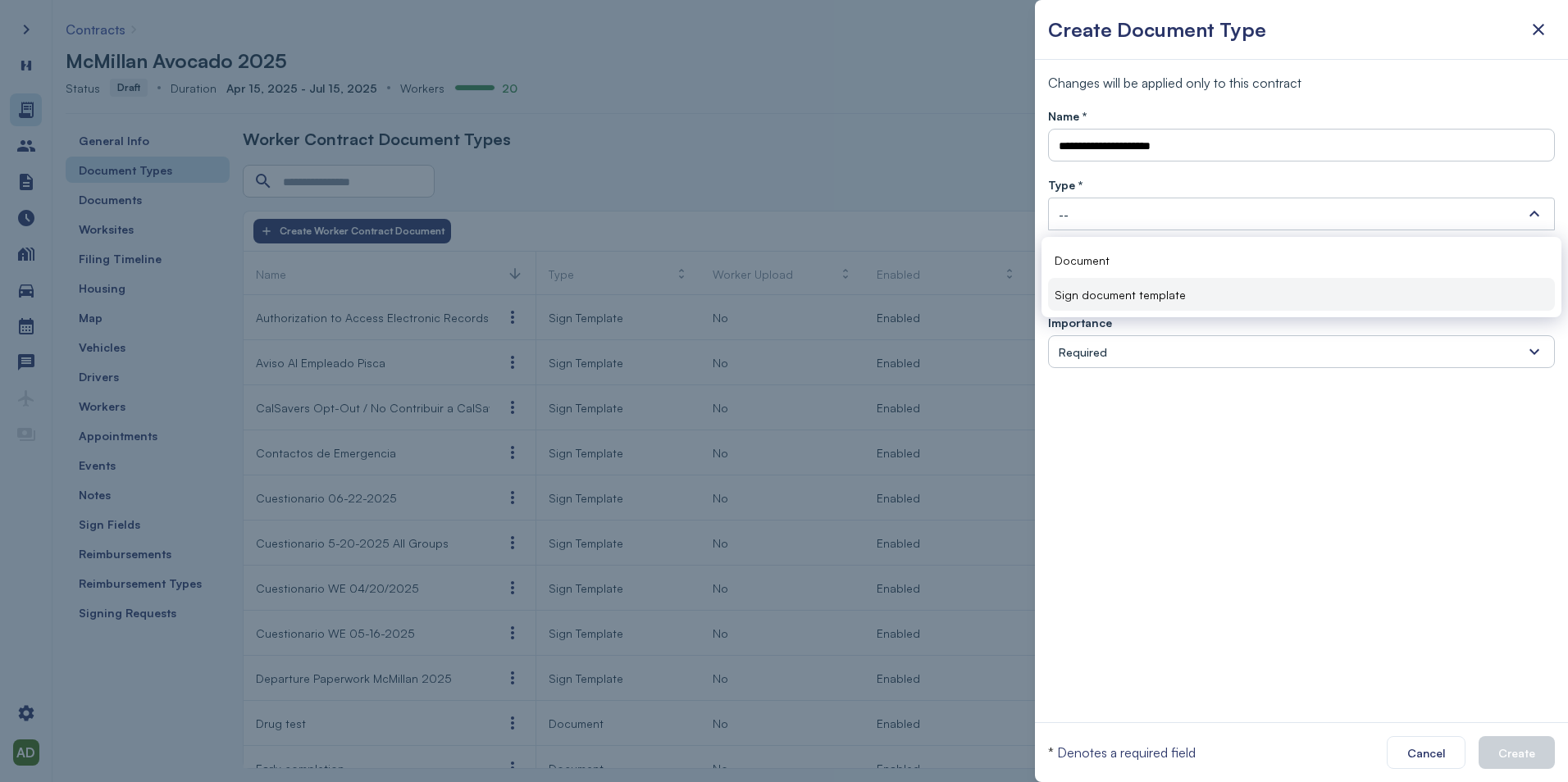 click on "Sign document template" at bounding box center (1301, 294) 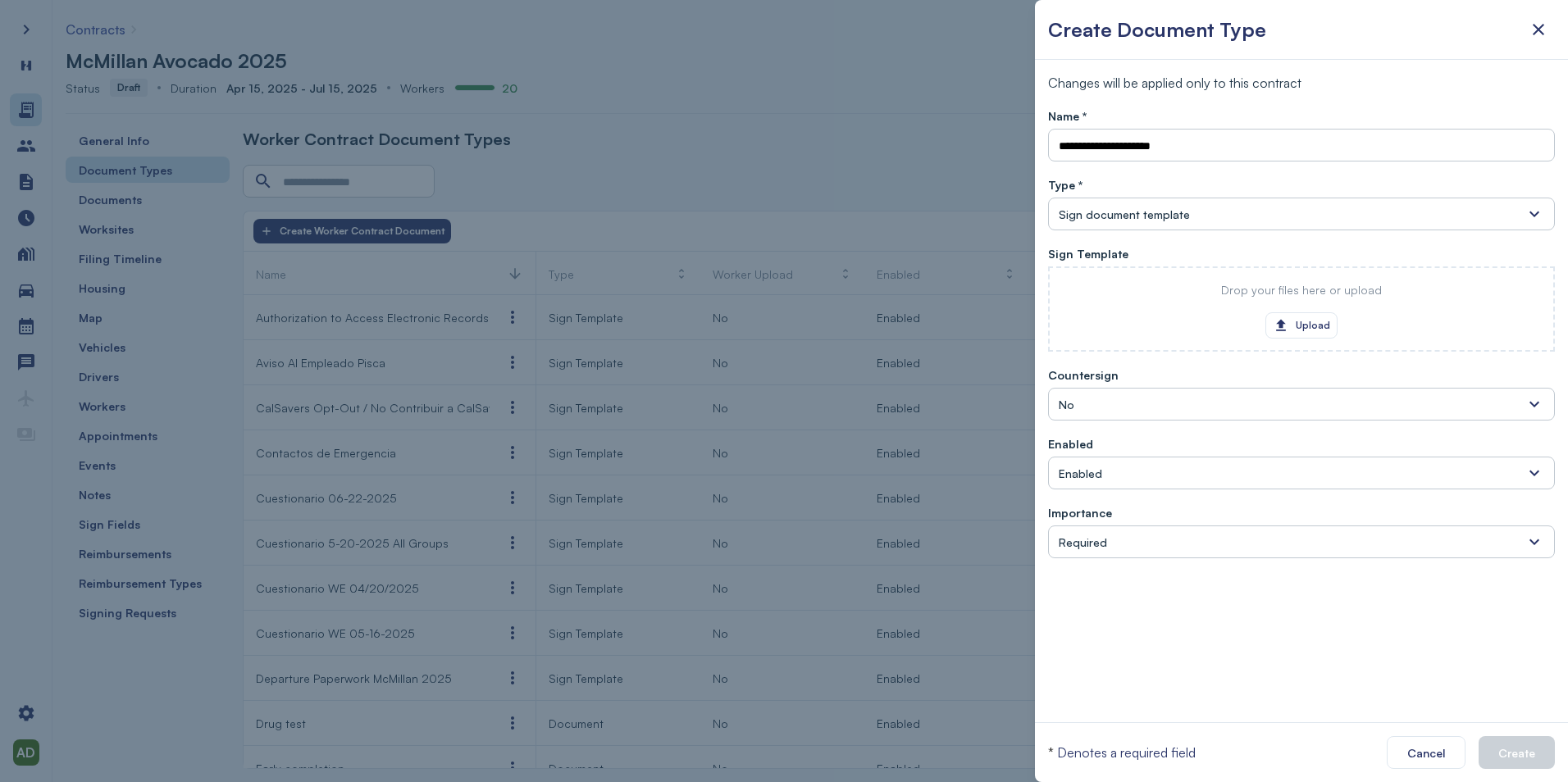 click on "Drop your files here or upload     Upload" at bounding box center [1301, 309] 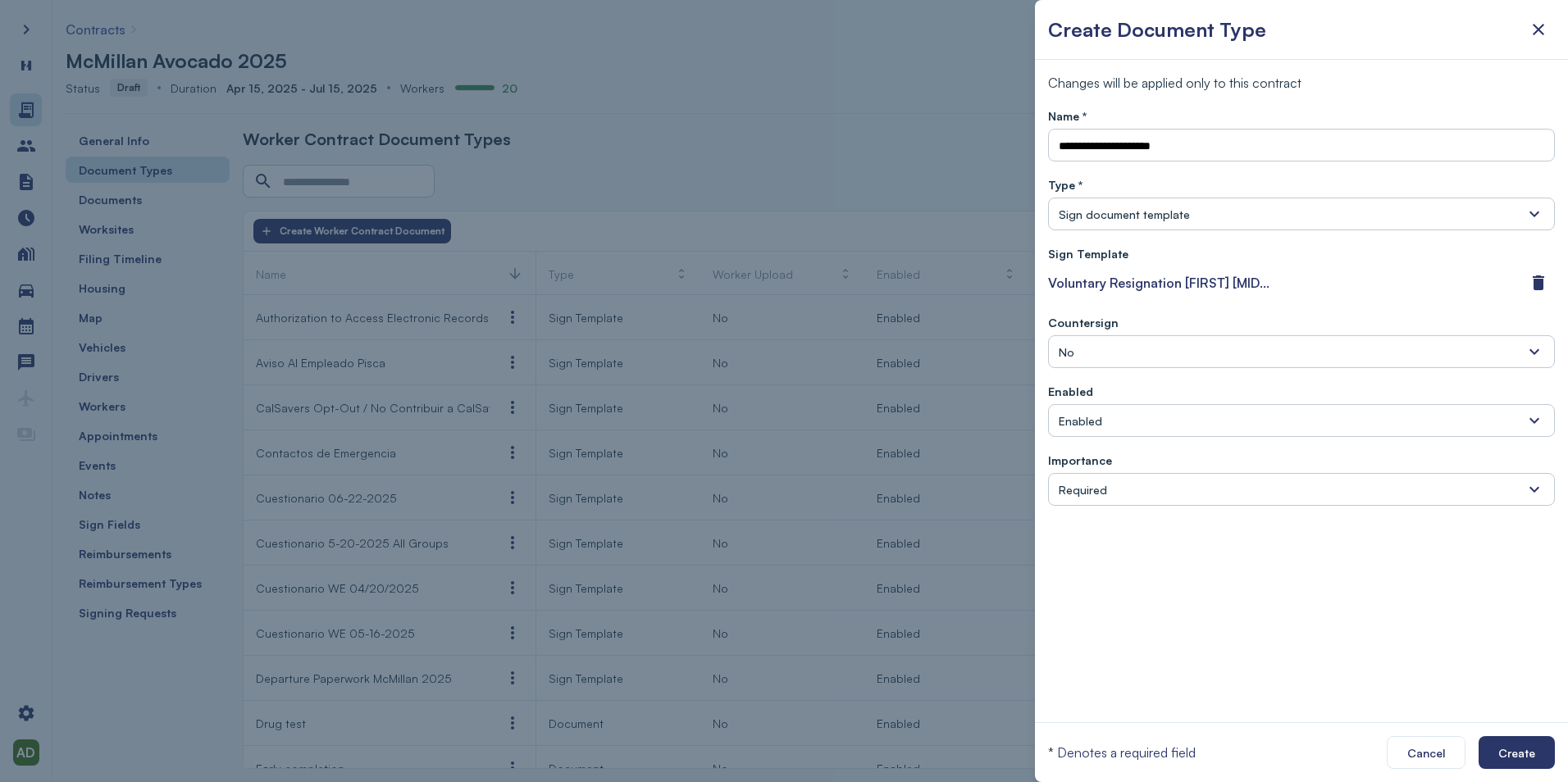 click on "No" at bounding box center [1301, 352] 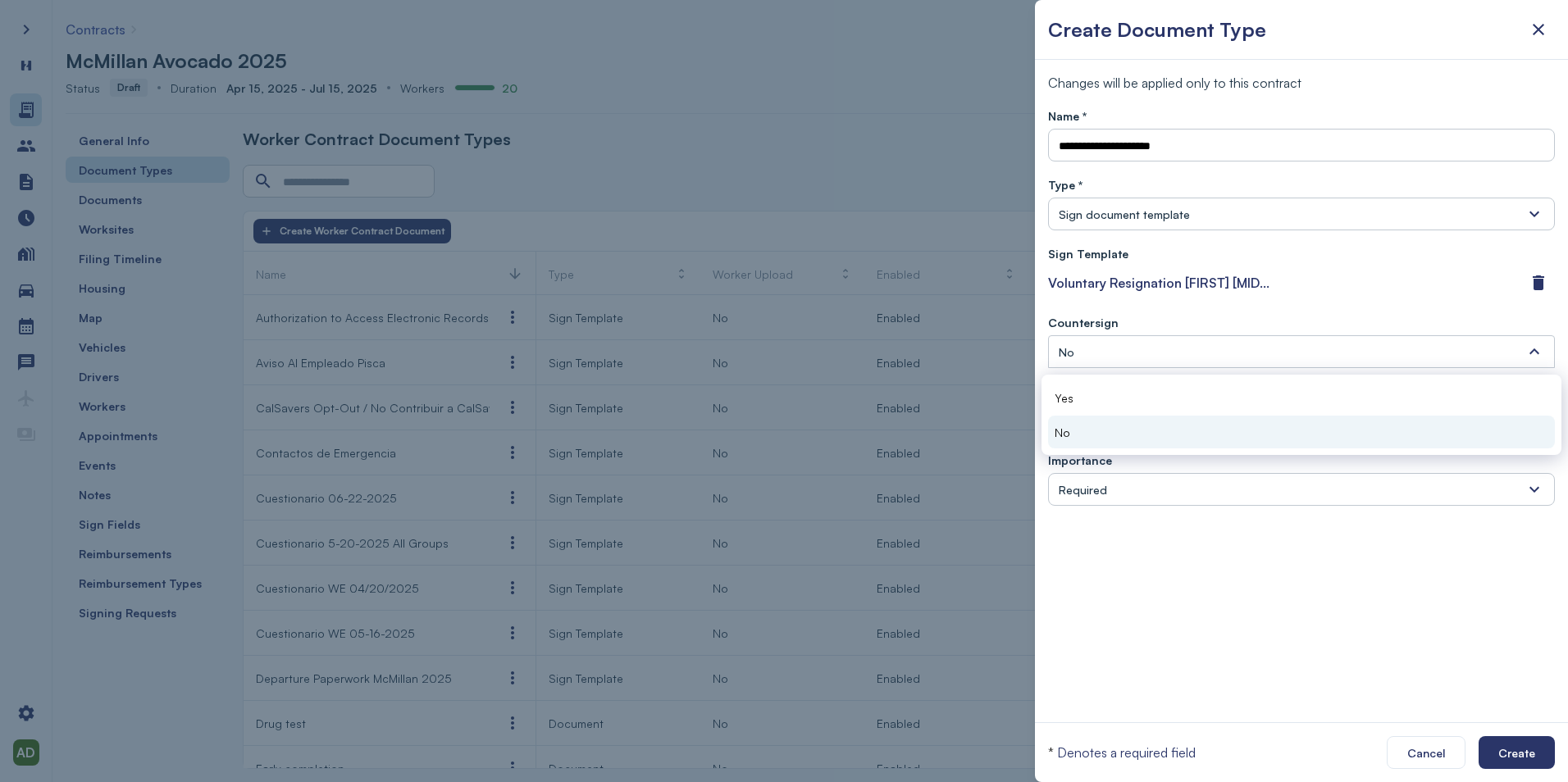 click on "No" at bounding box center (1301, 352) 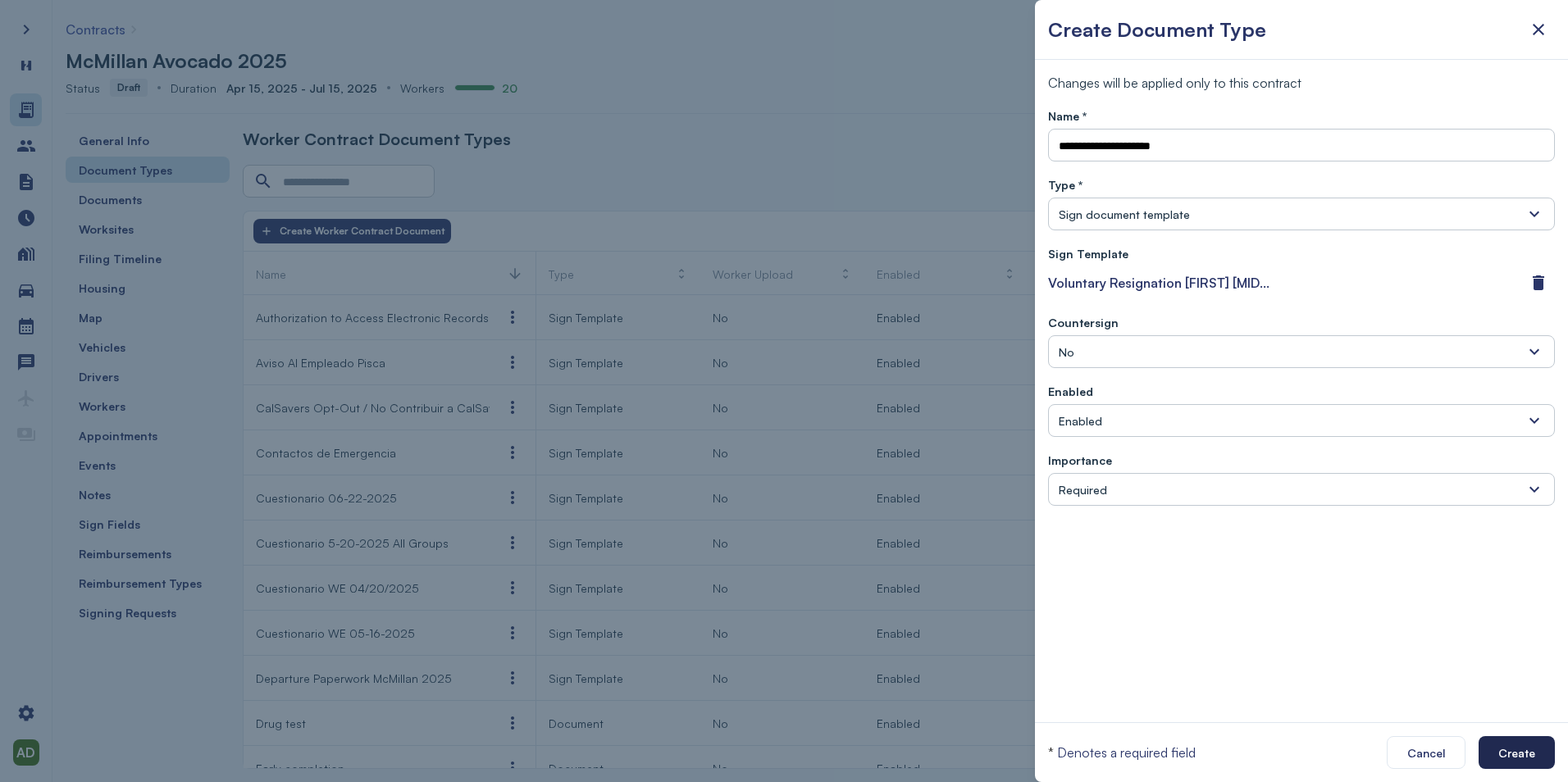 click on "Create" at bounding box center (1516, 752) 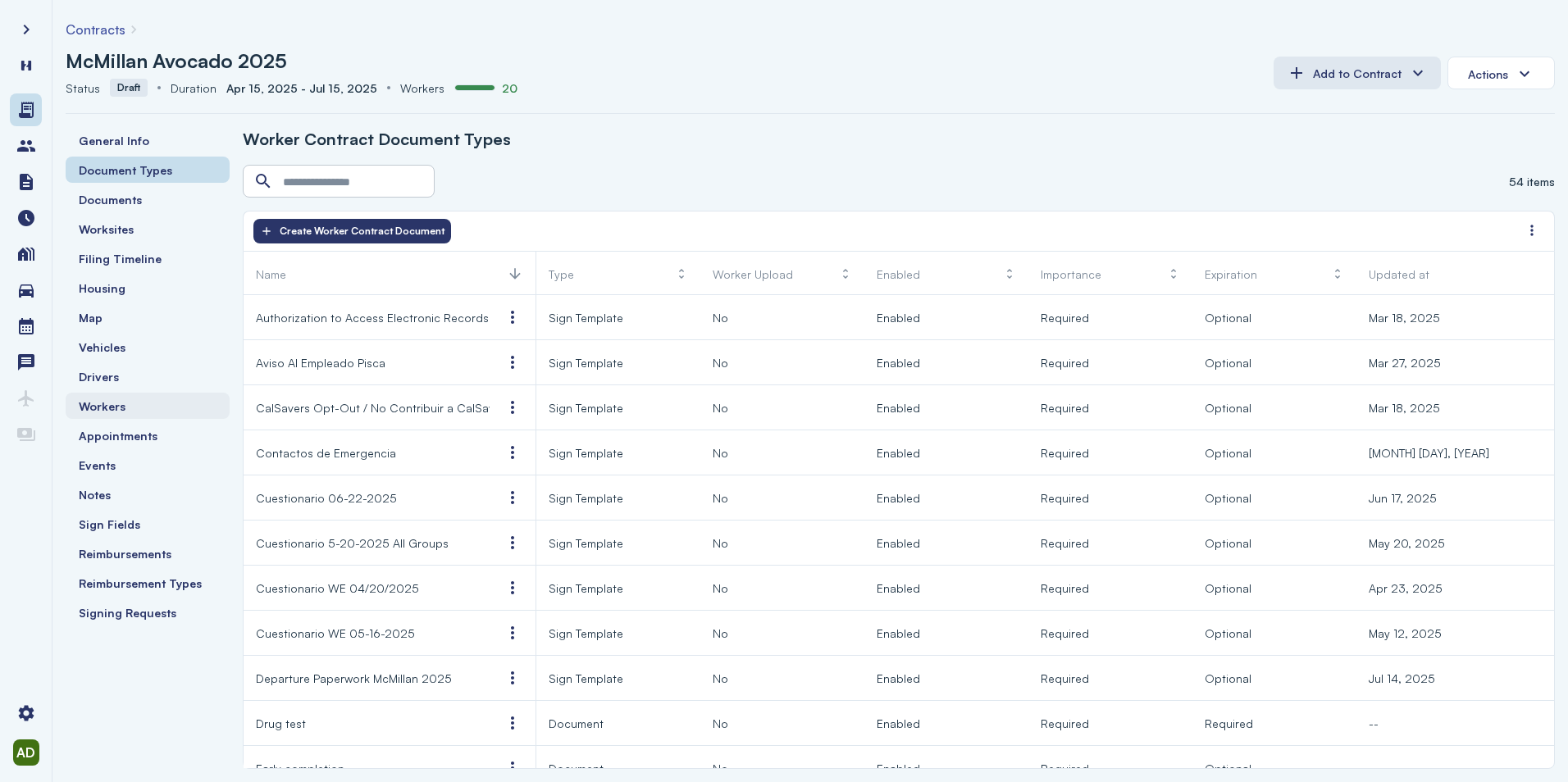 click on "Workers" at bounding box center [102, 406] 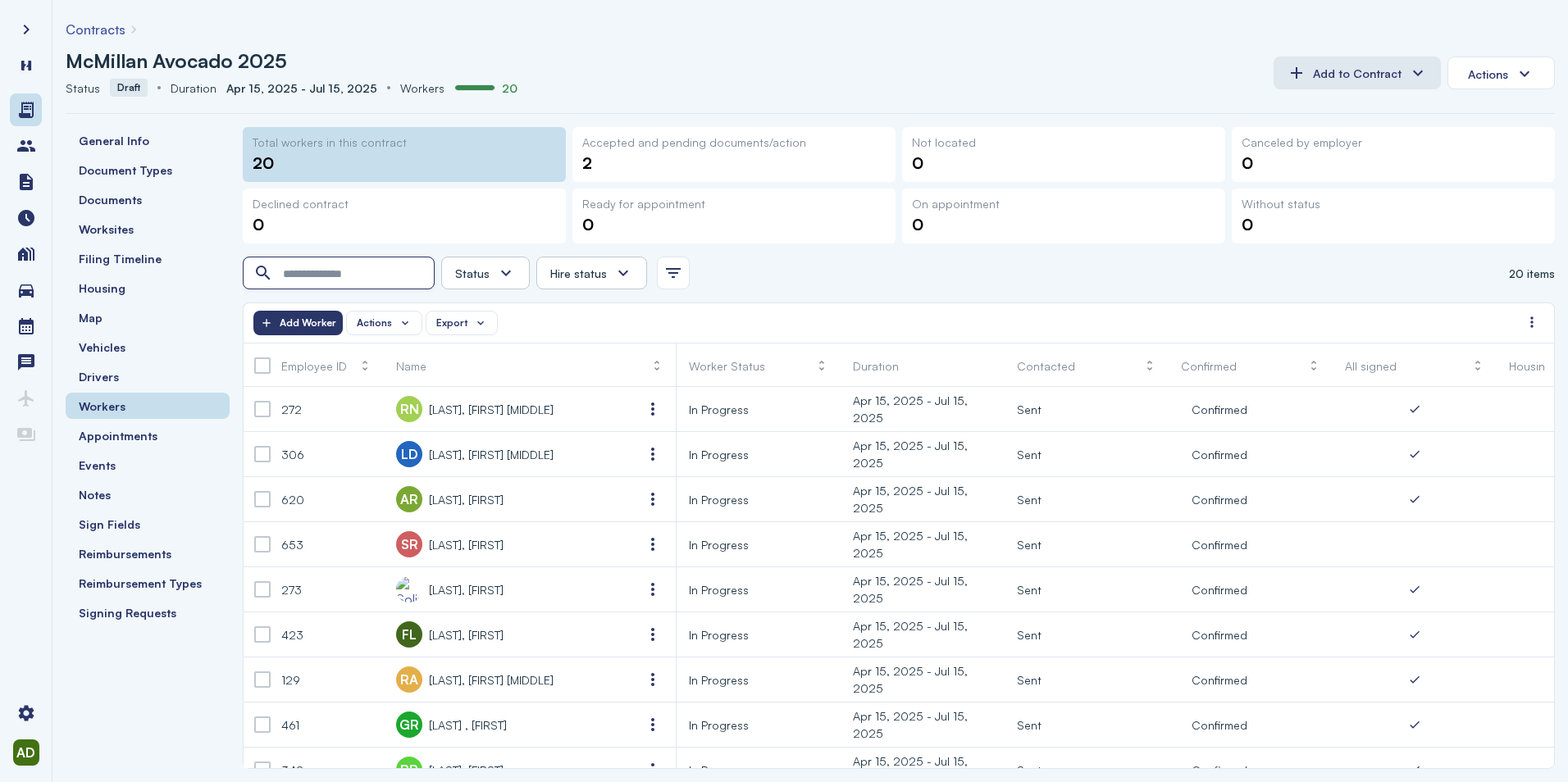 click at bounding box center [340, 274] 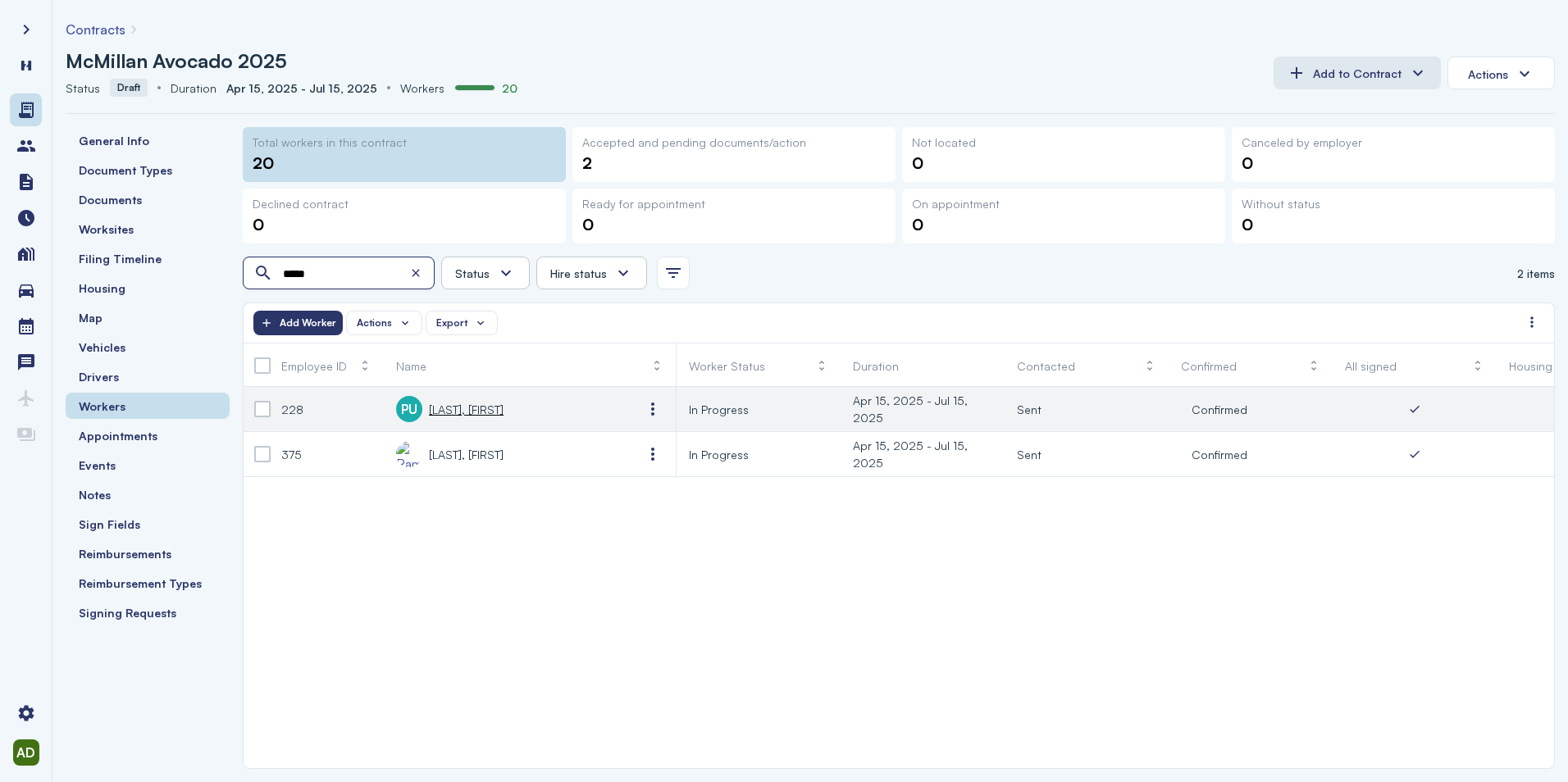 type on "*****" 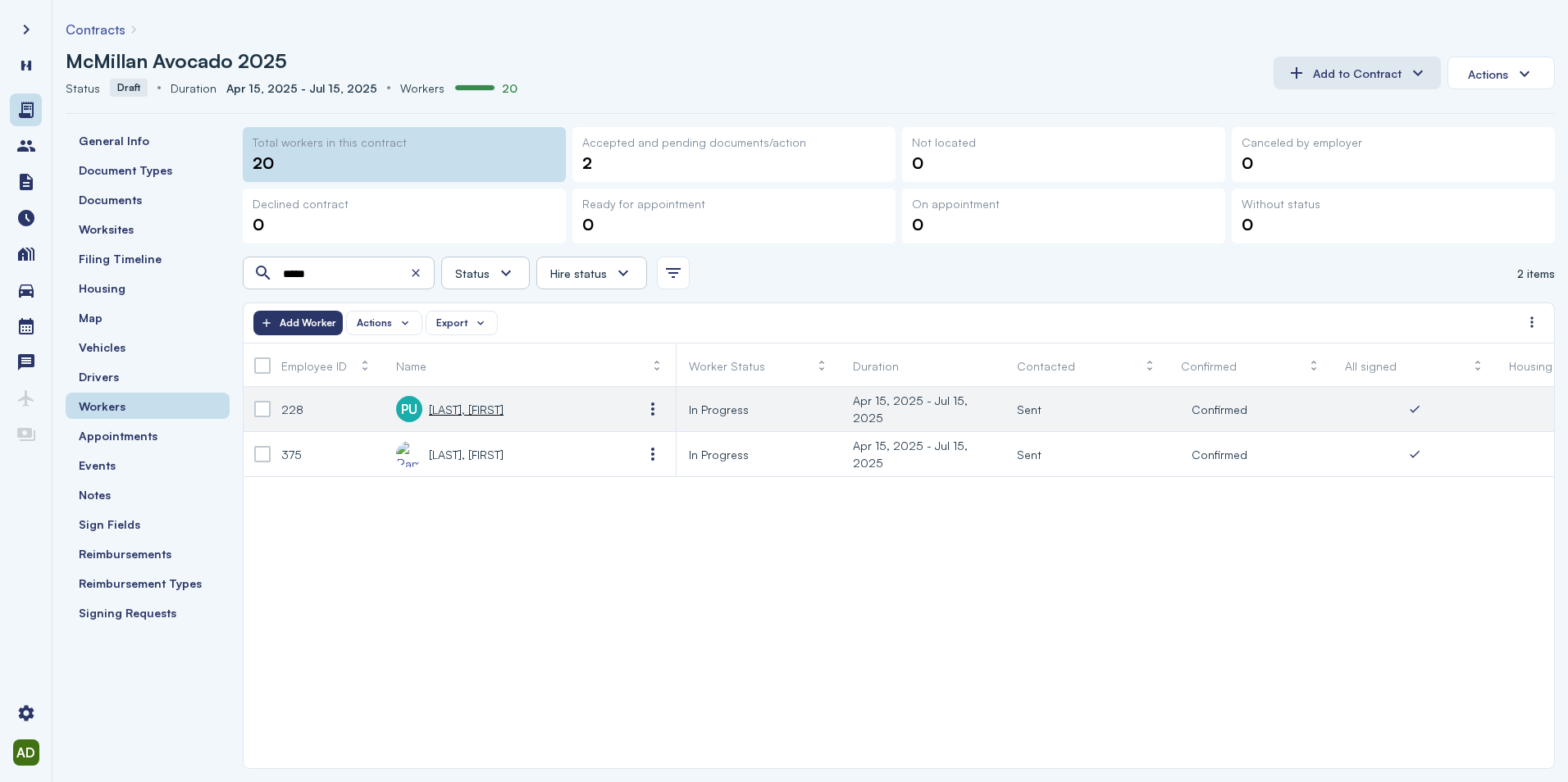 click at bounding box center [262, 409] 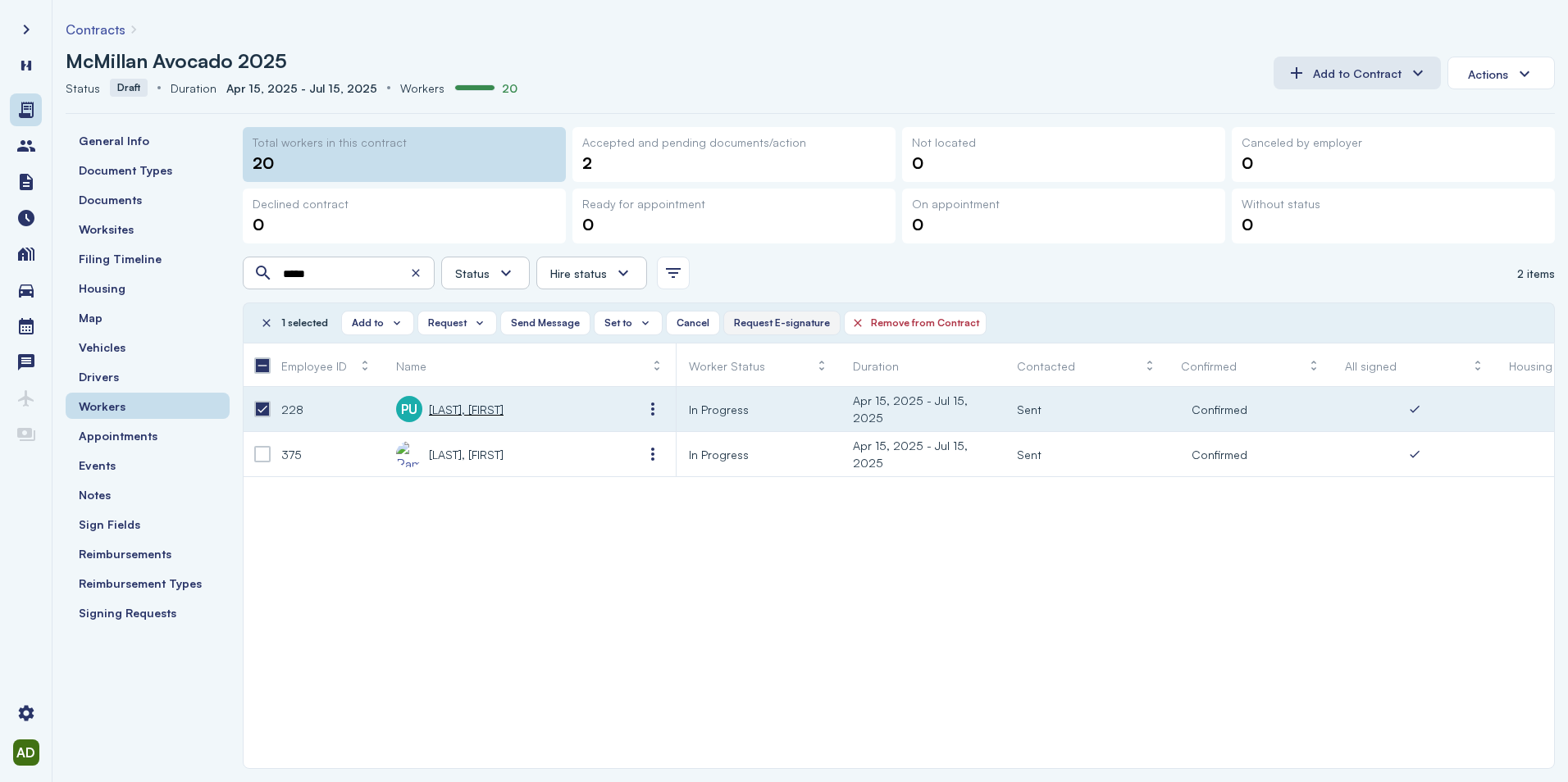 click on "Request E-signature" at bounding box center [782, 323] 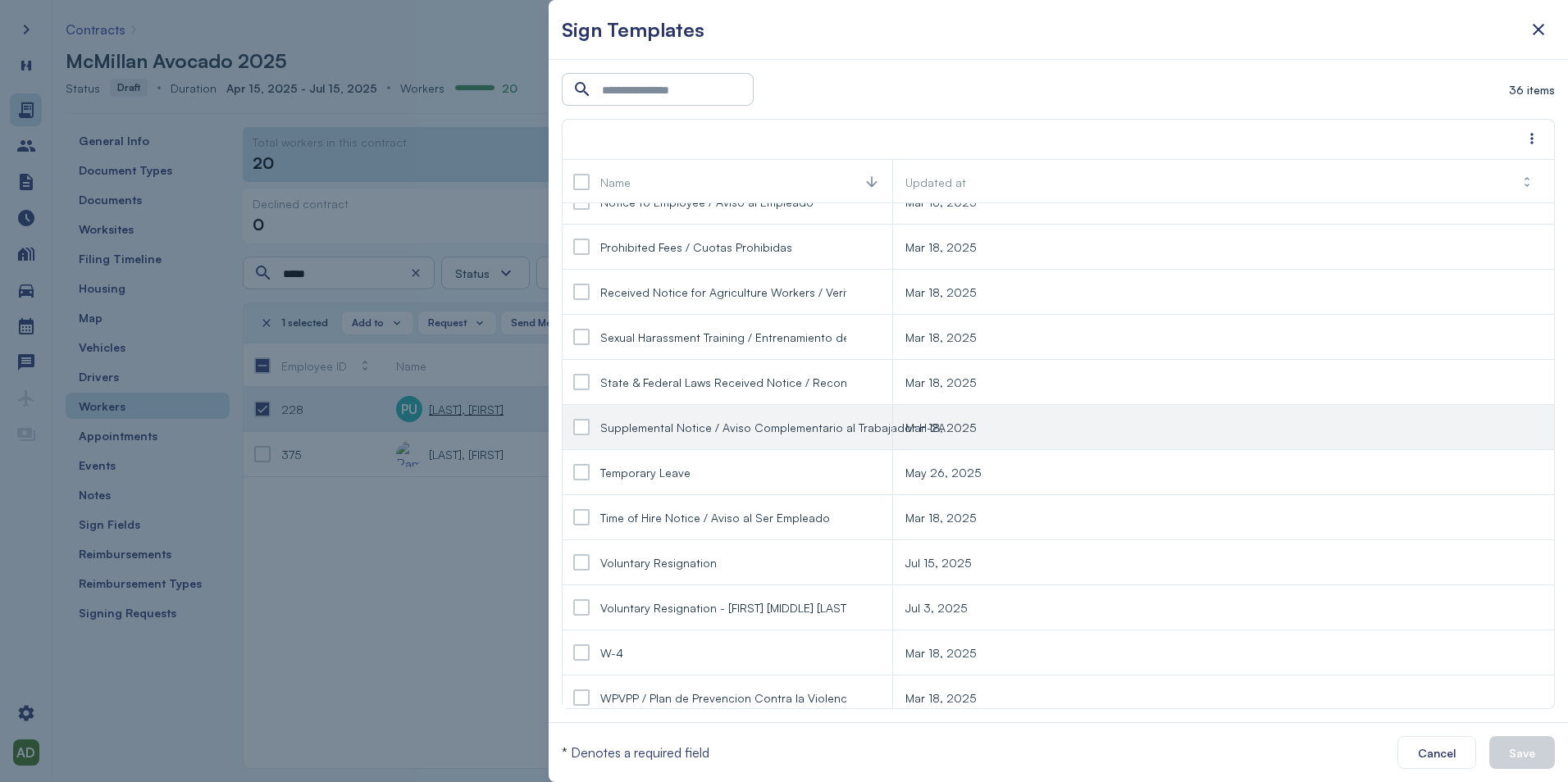 scroll, scrollTop: 1099, scrollLeft: 0, axis: vertical 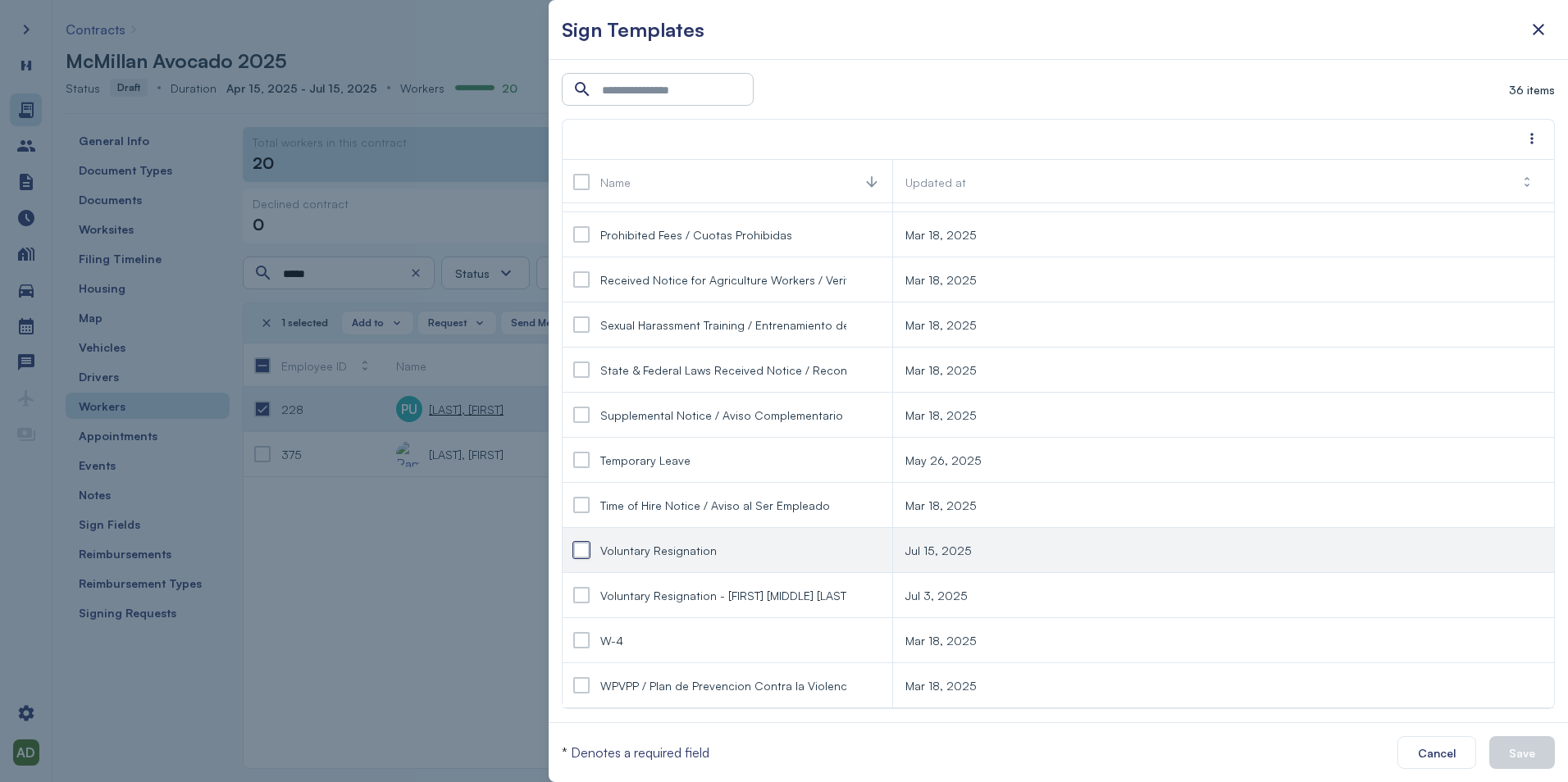 click at bounding box center [581, 550] 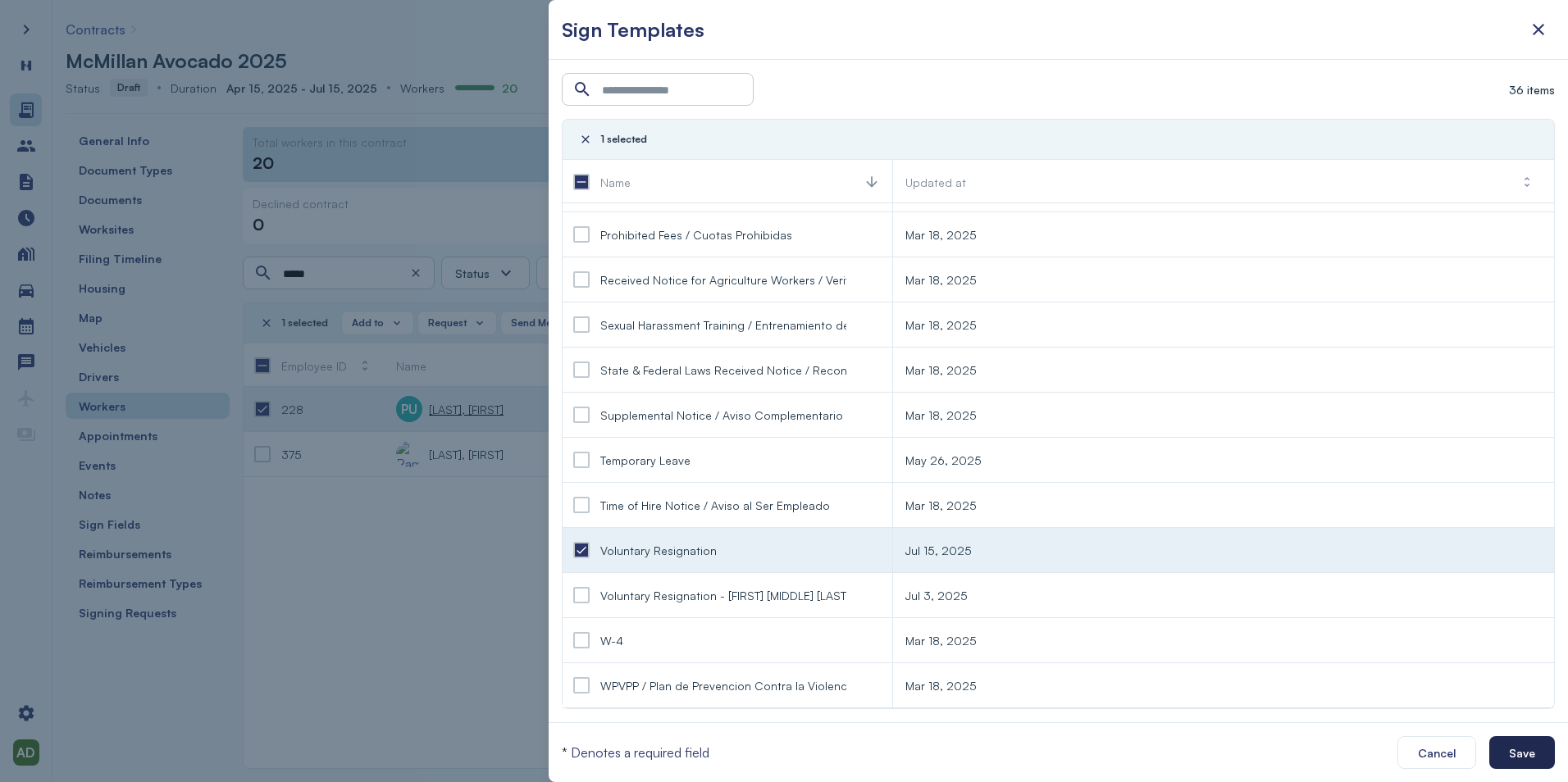 click on "Save" at bounding box center (1522, 752) 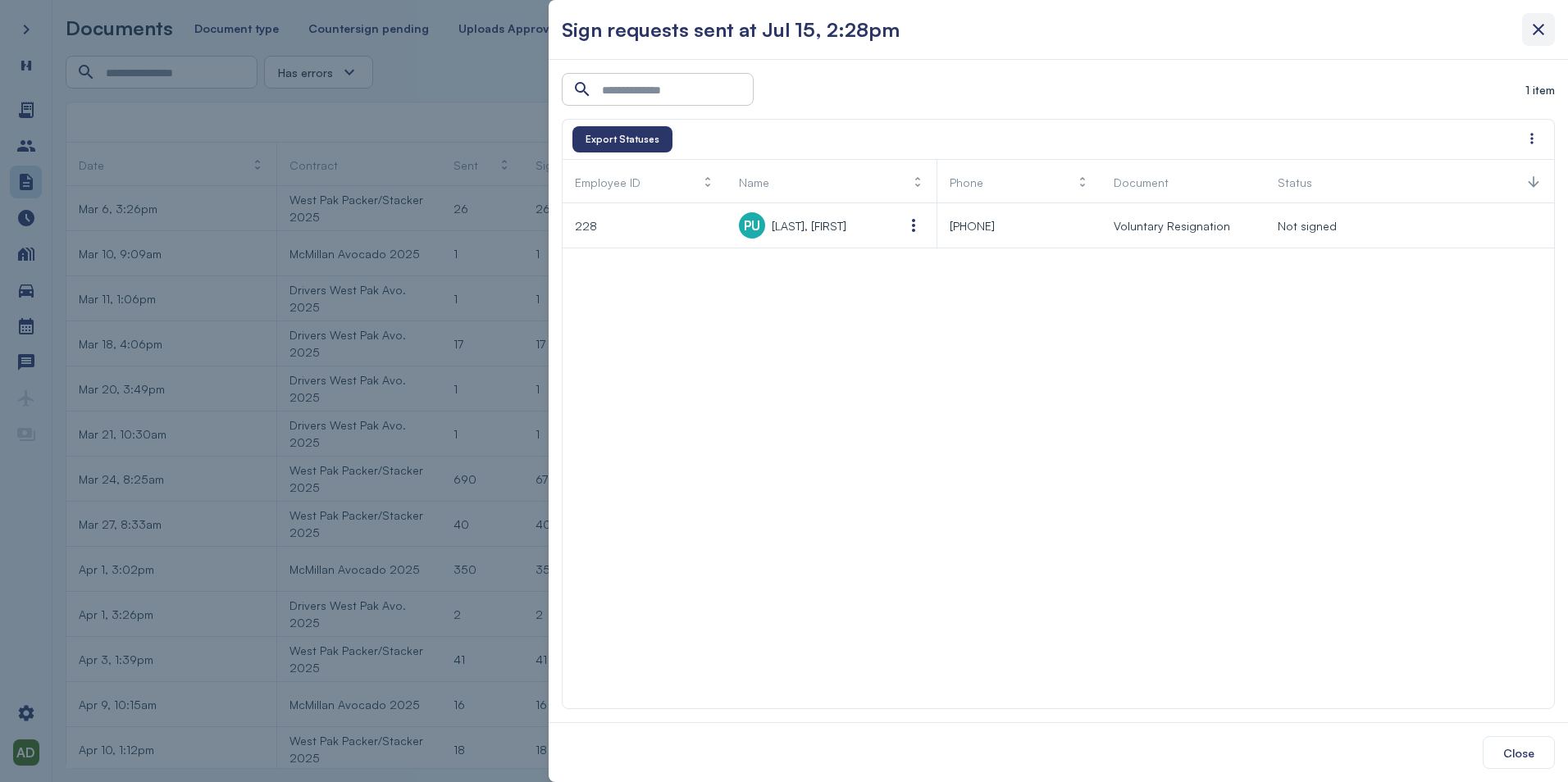 click at bounding box center (1538, 30) 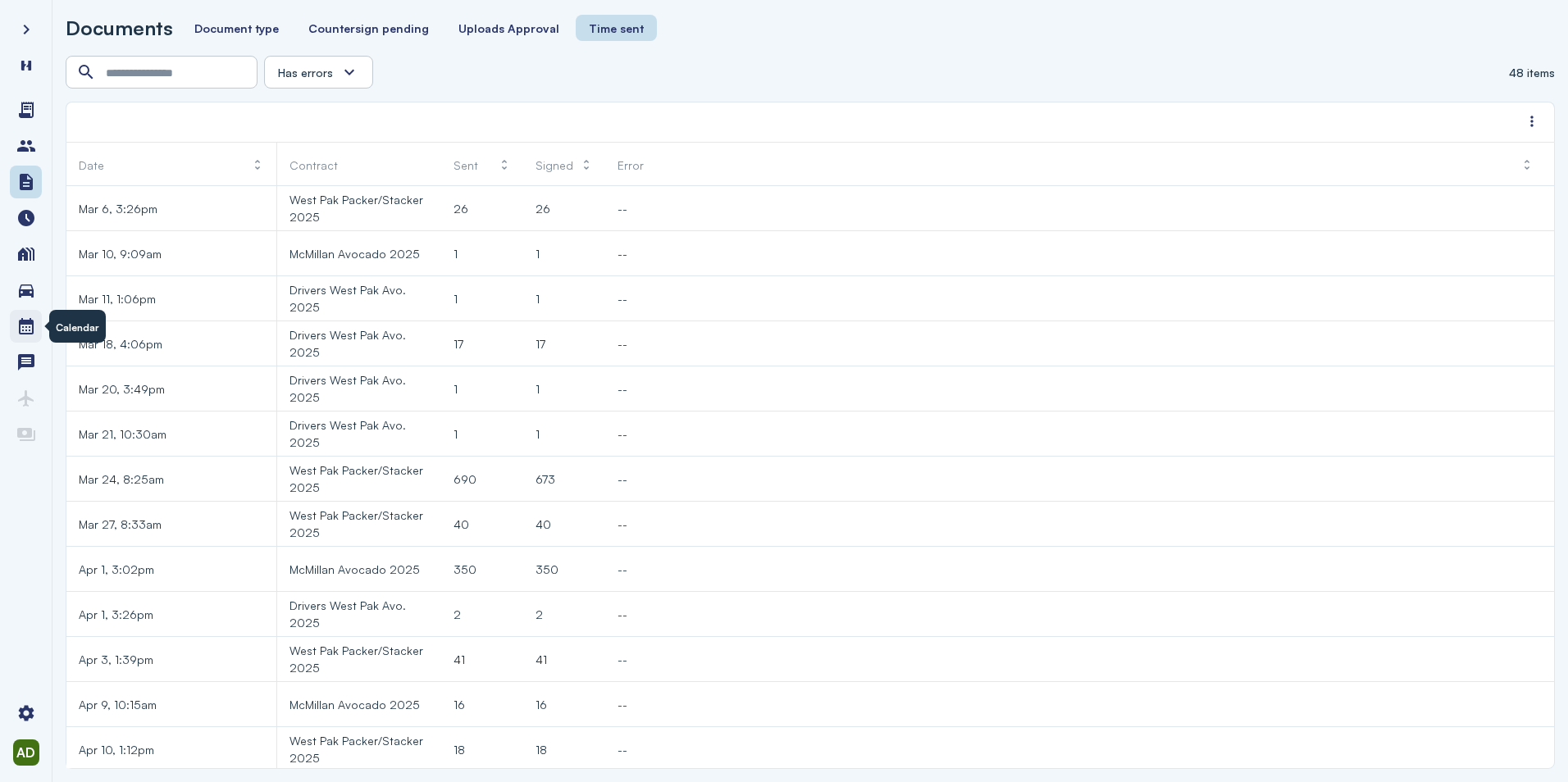 click at bounding box center (26, 326) 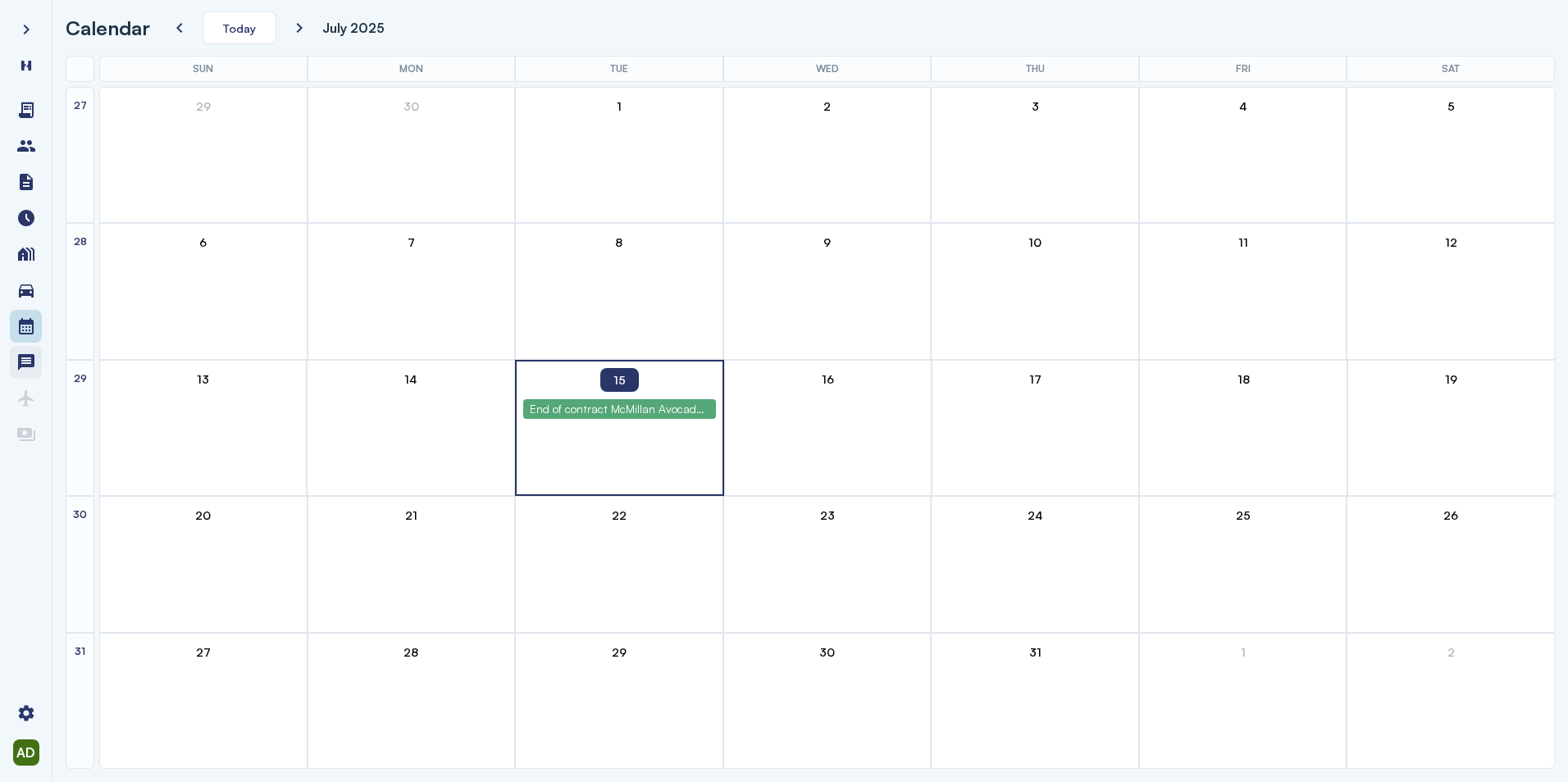 click at bounding box center [26, 362] 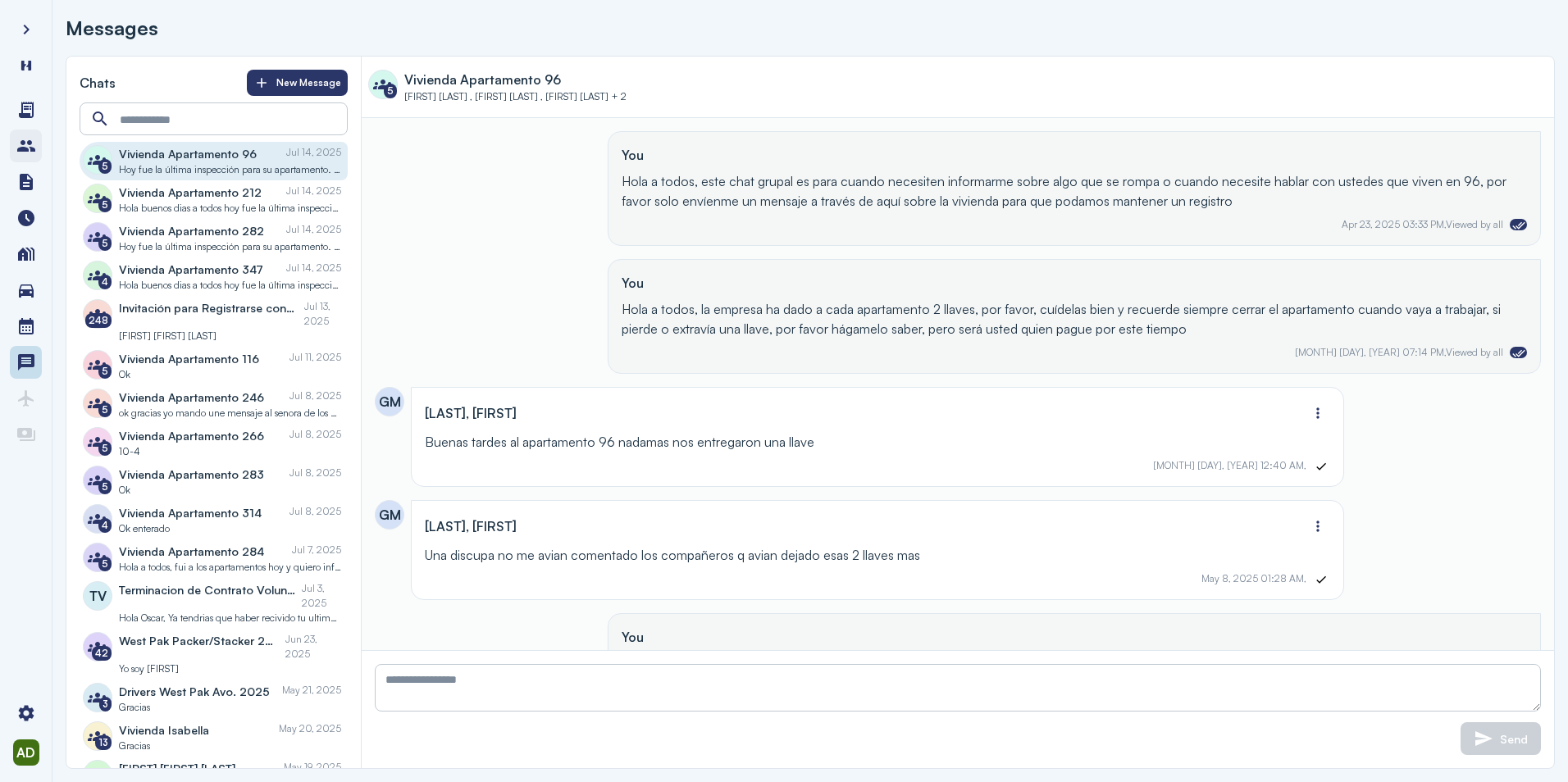 click at bounding box center [26, 146] 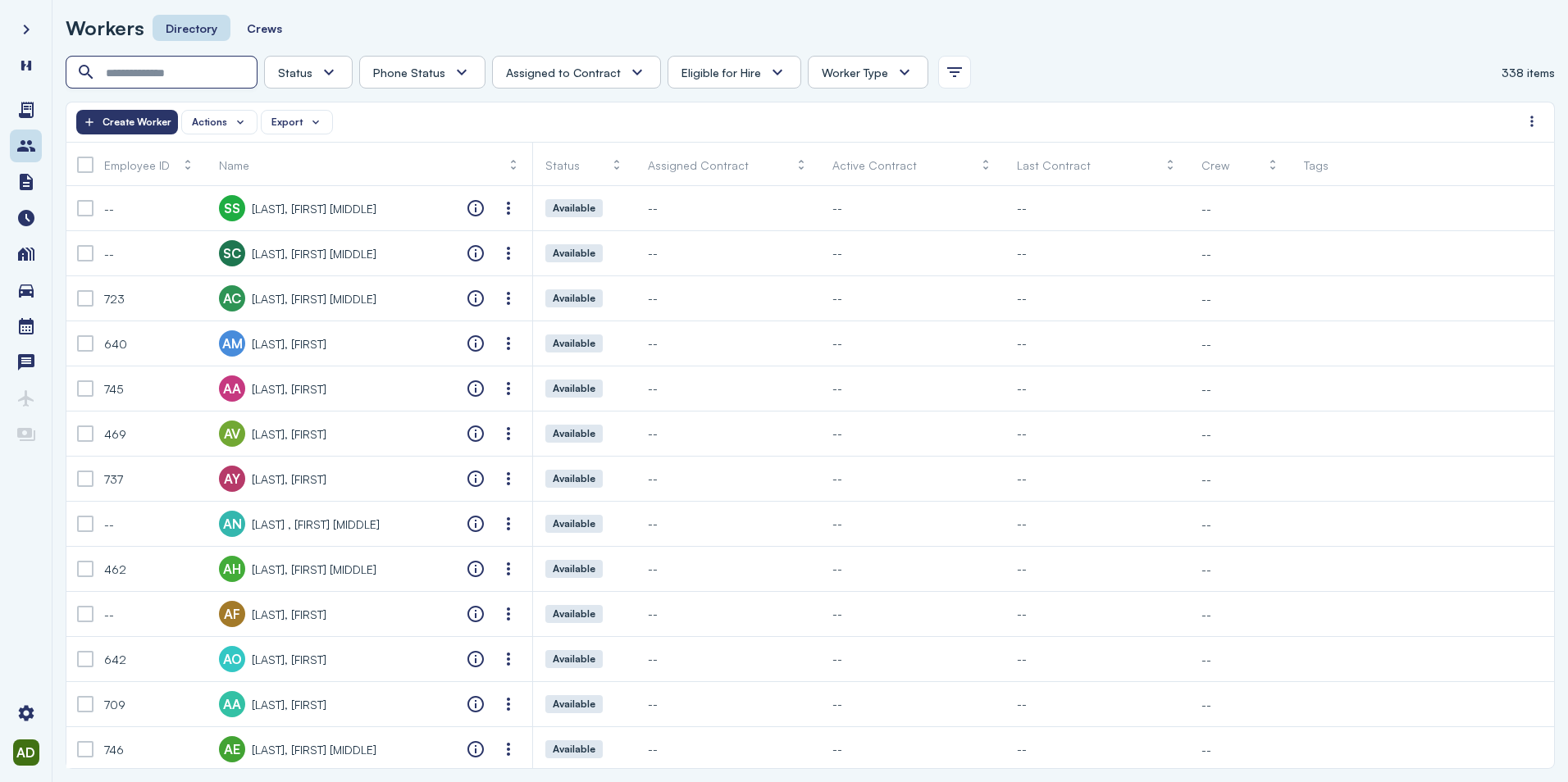 click at bounding box center (163, 73) 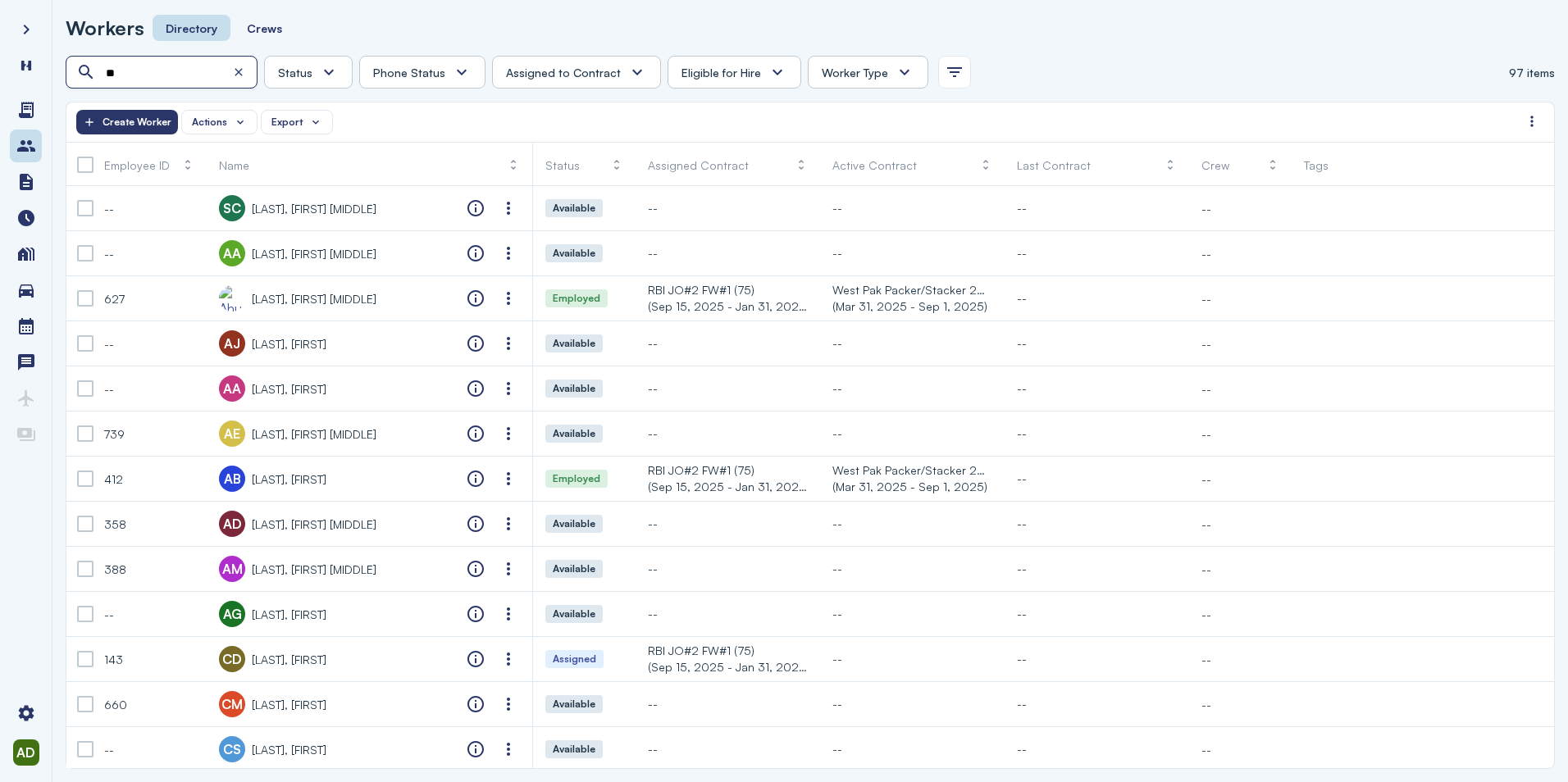 type on "*" 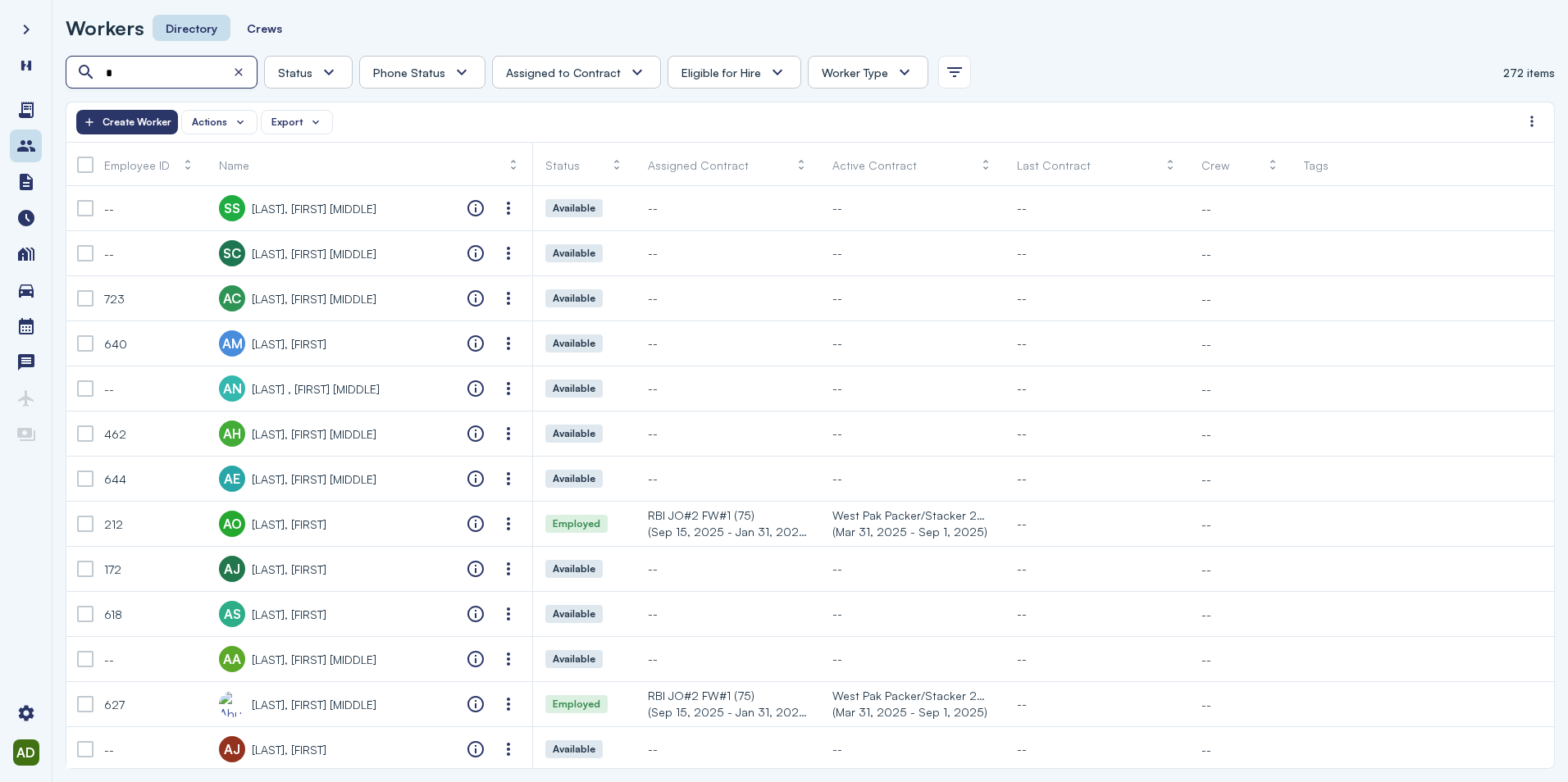 type 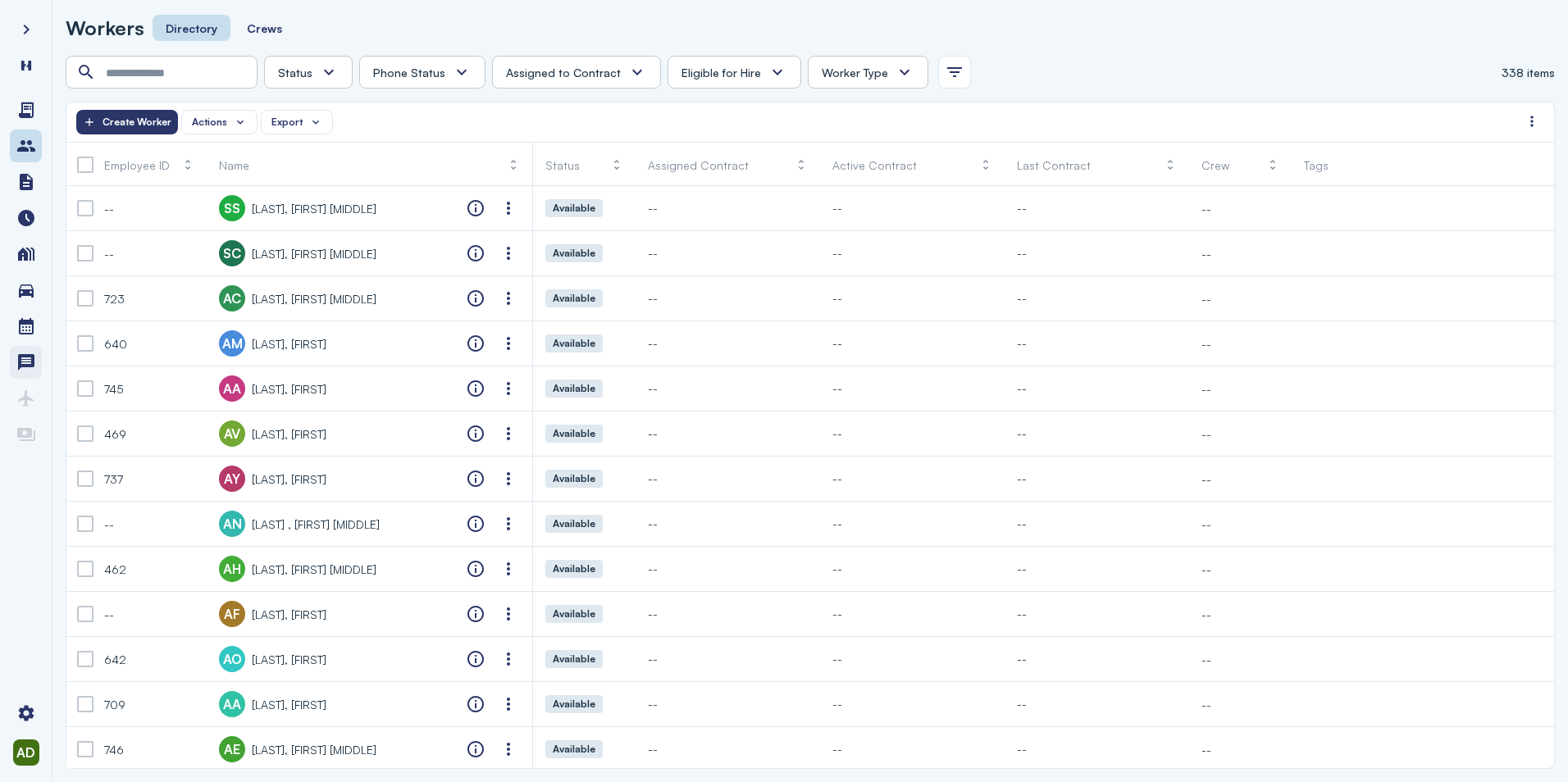 click at bounding box center (25, 362) 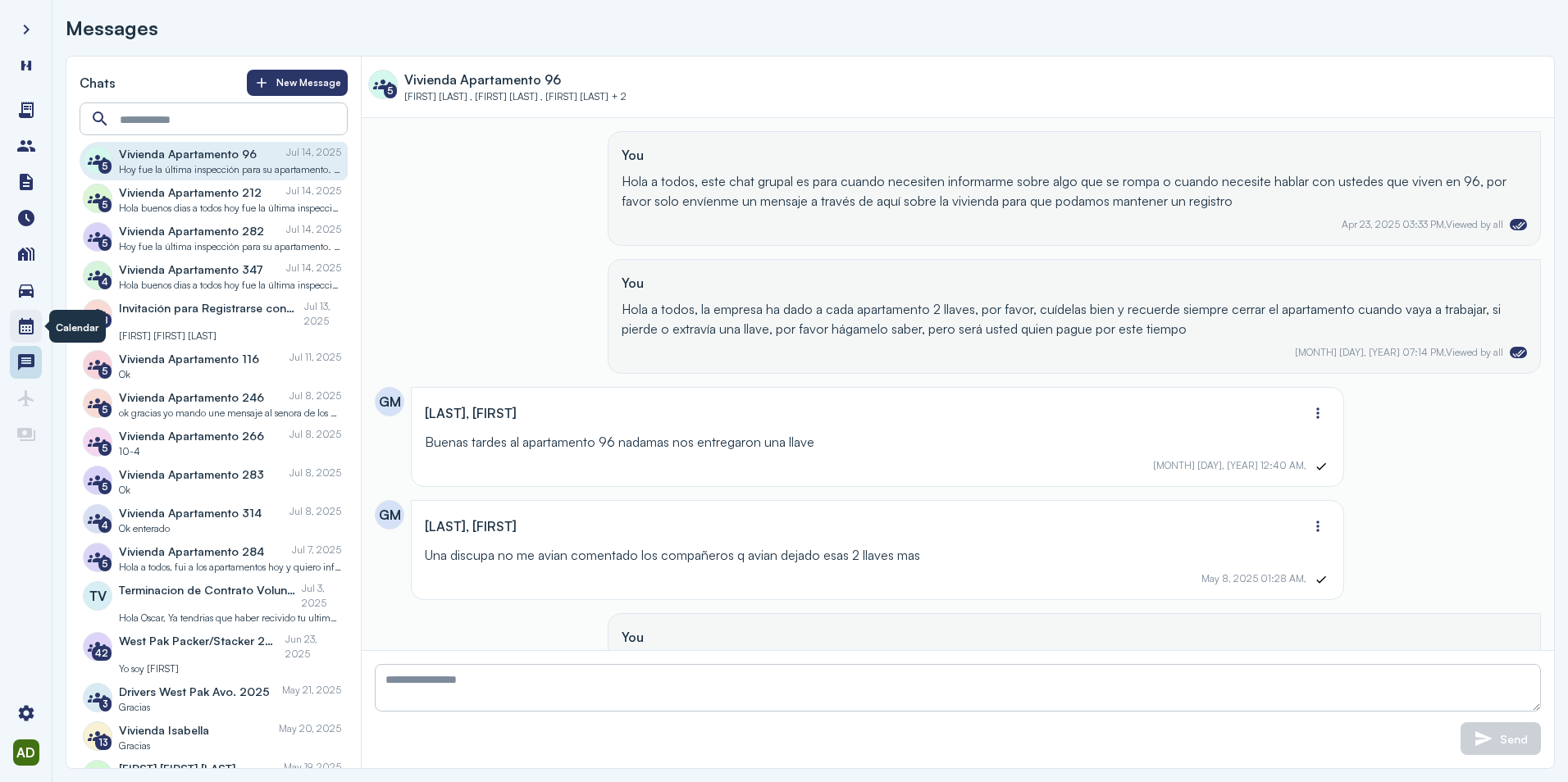 click at bounding box center (25, 326) 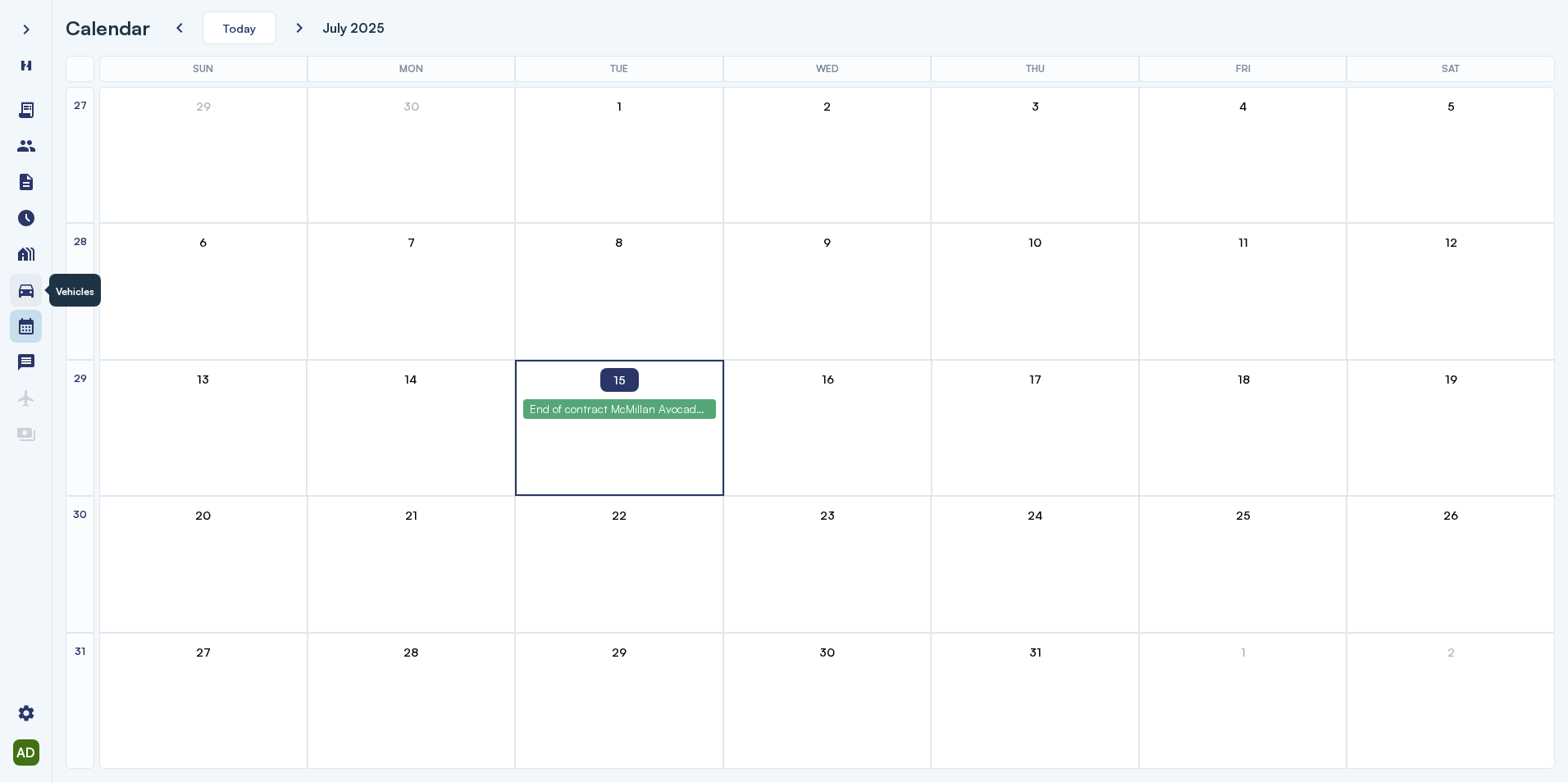click at bounding box center [26, 290] 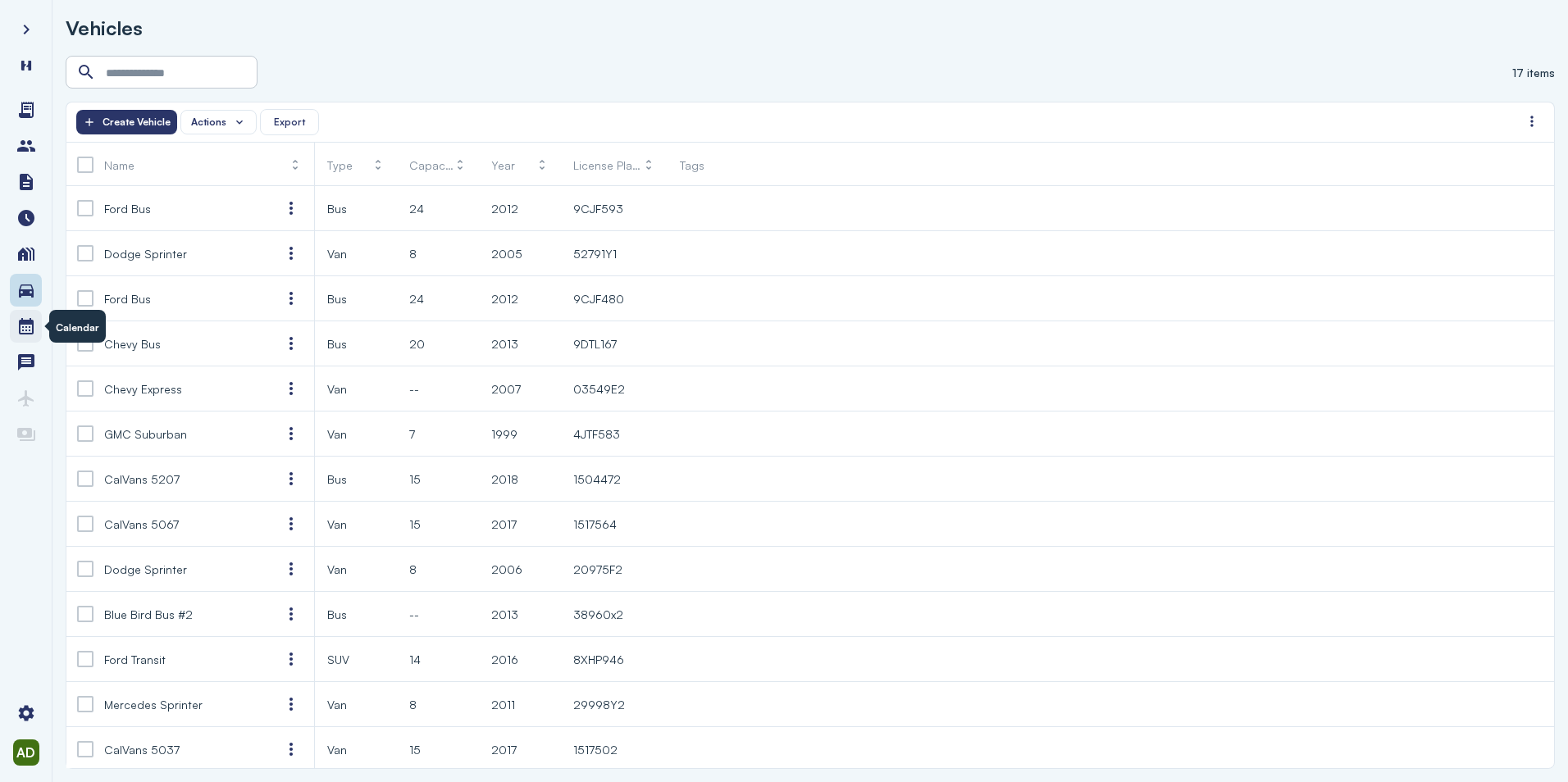 click at bounding box center (26, 326) 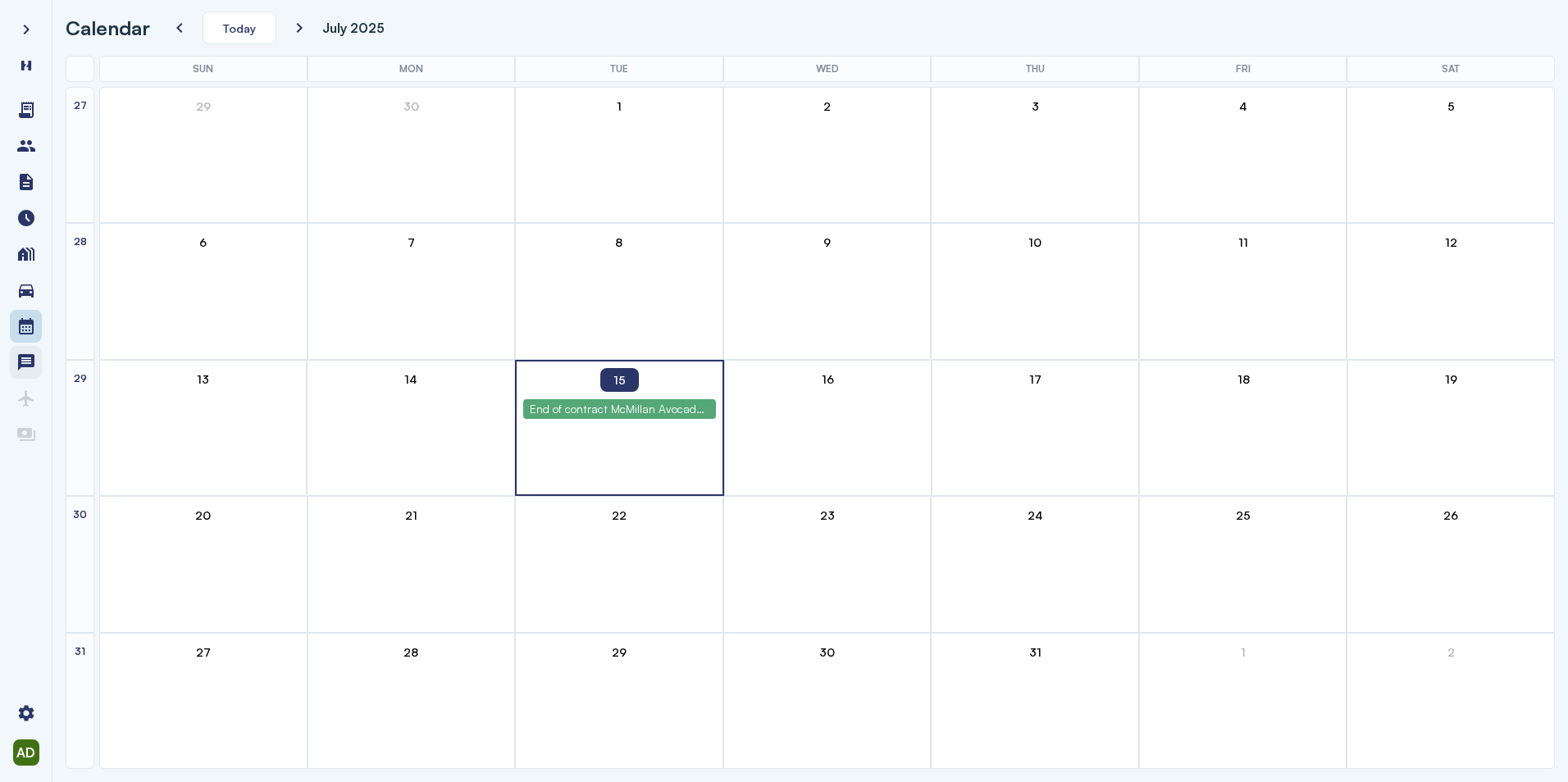 click at bounding box center [25, 362] 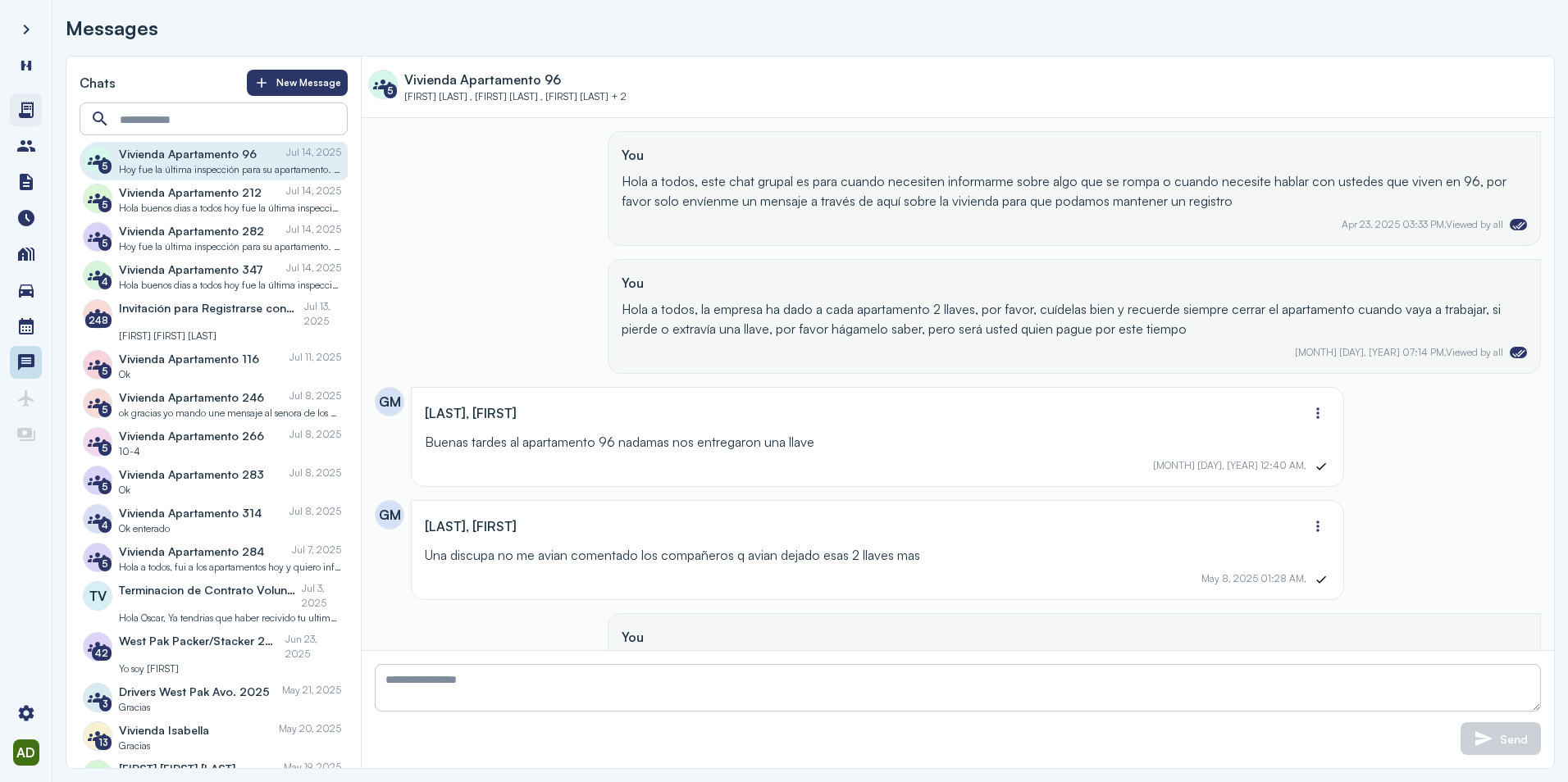 click at bounding box center (25, 110) 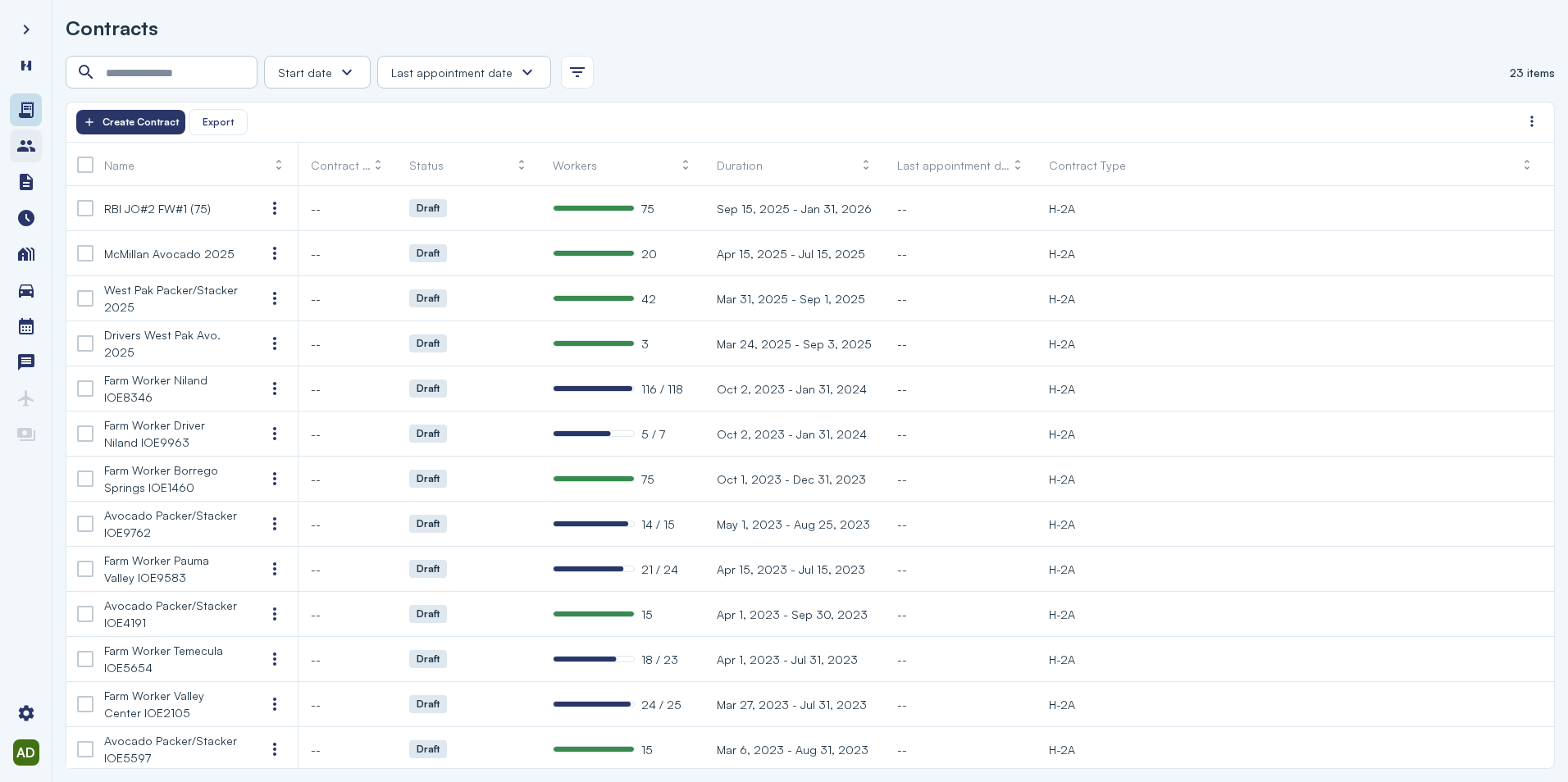 click at bounding box center (26, 146) 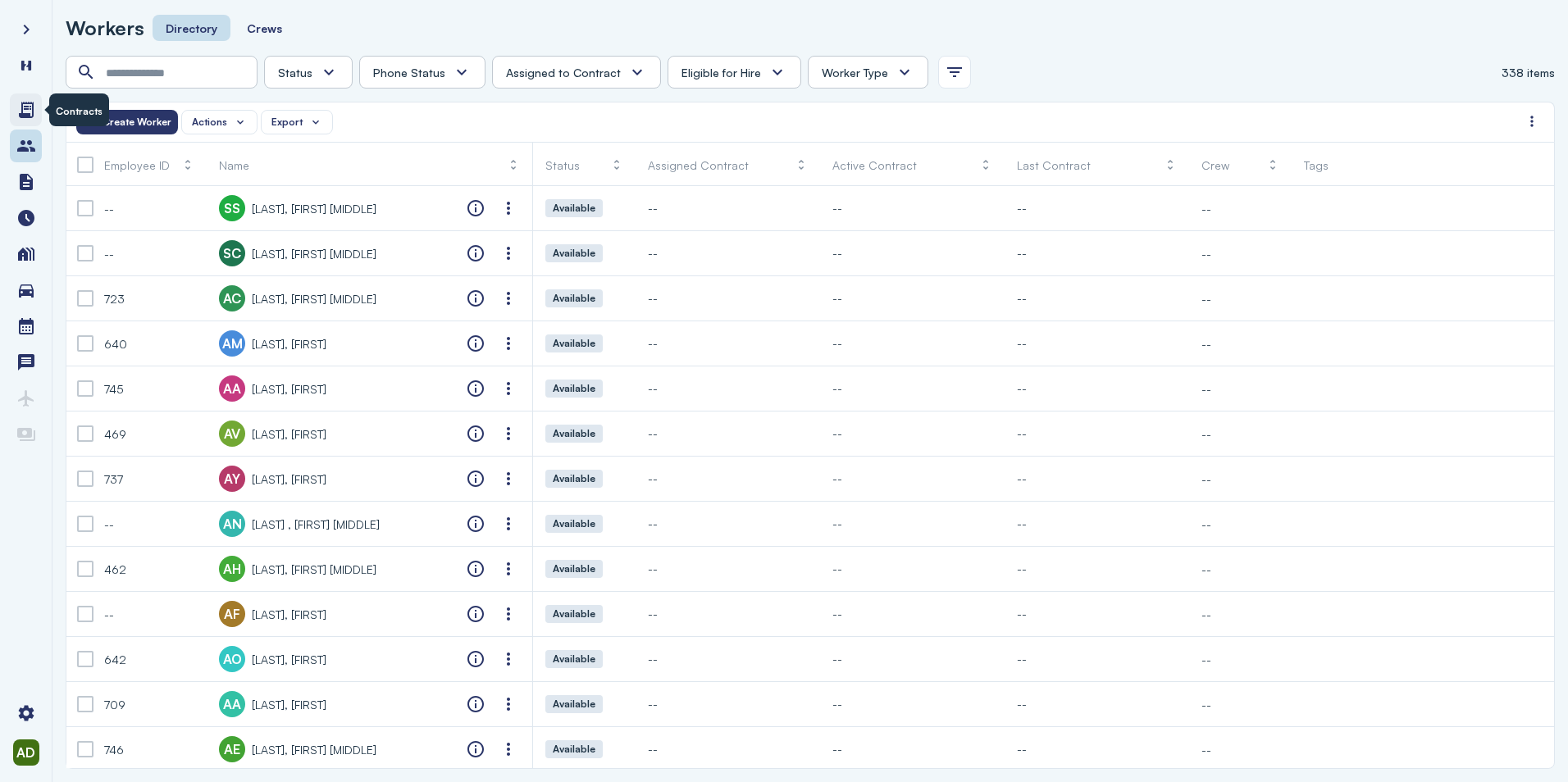 click at bounding box center [26, 110] 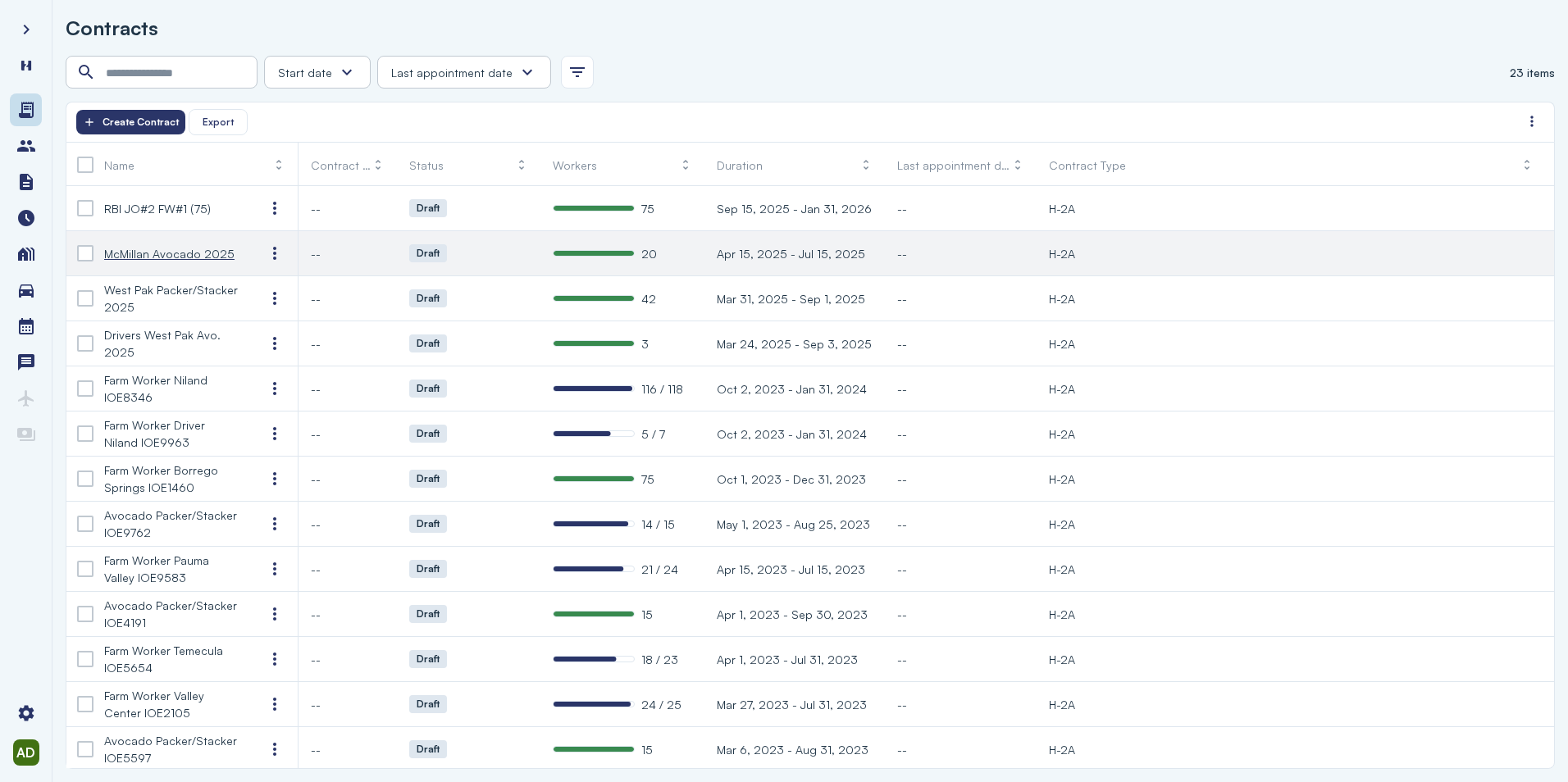 click on "McMillan Avocado 2025" at bounding box center [169, 253] 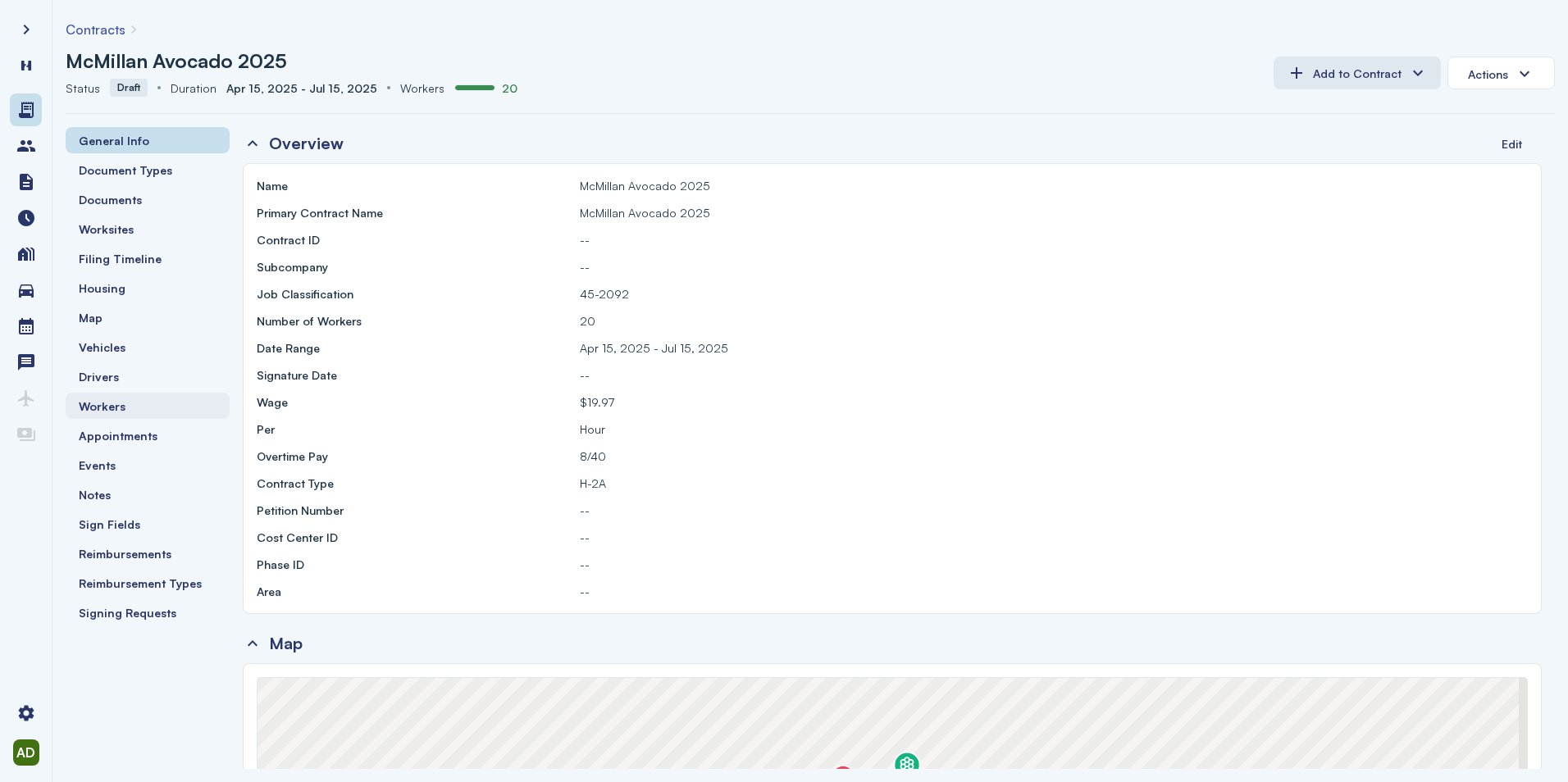 click on "Workers" at bounding box center (102, 406) 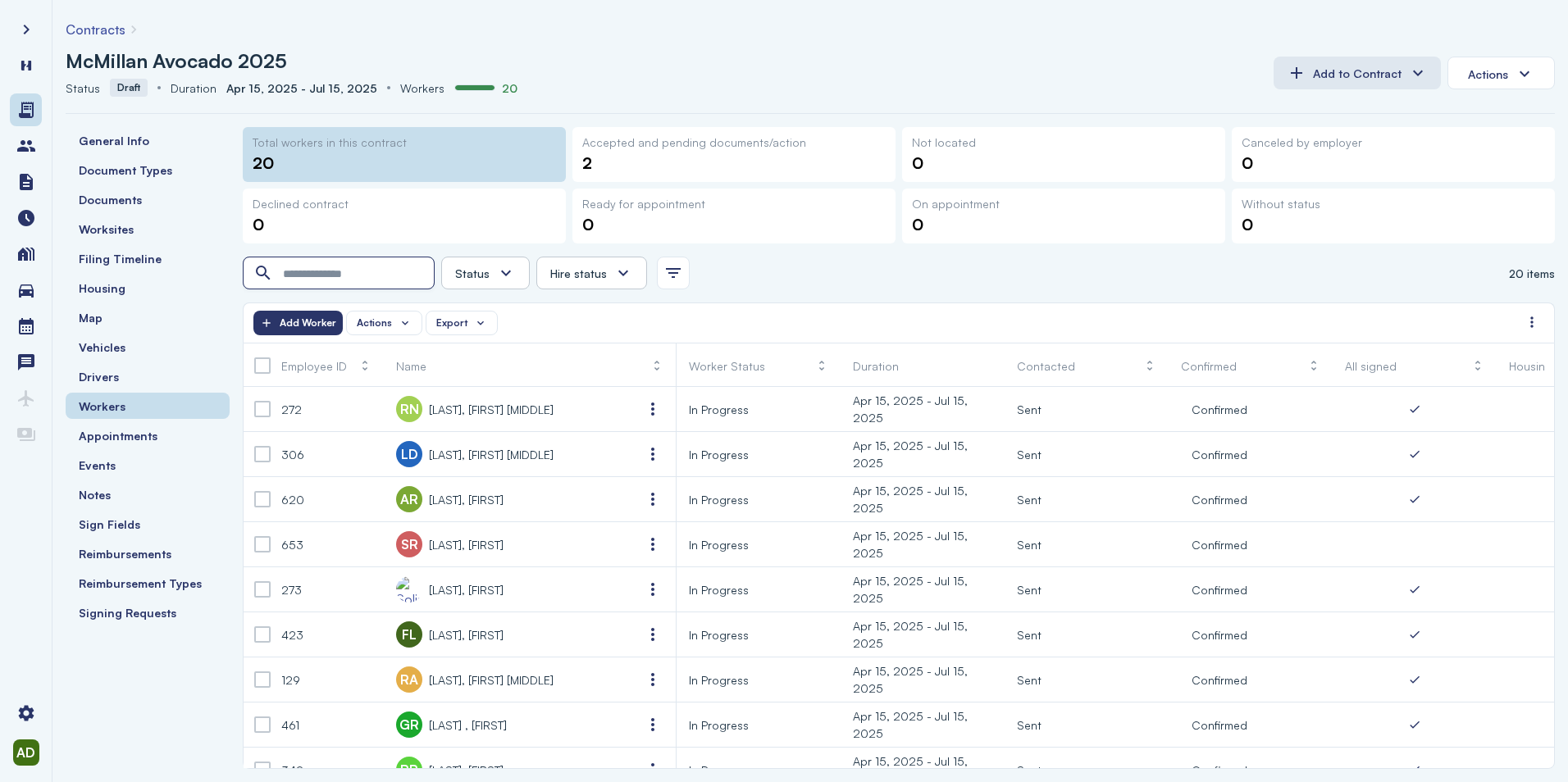click at bounding box center [340, 274] 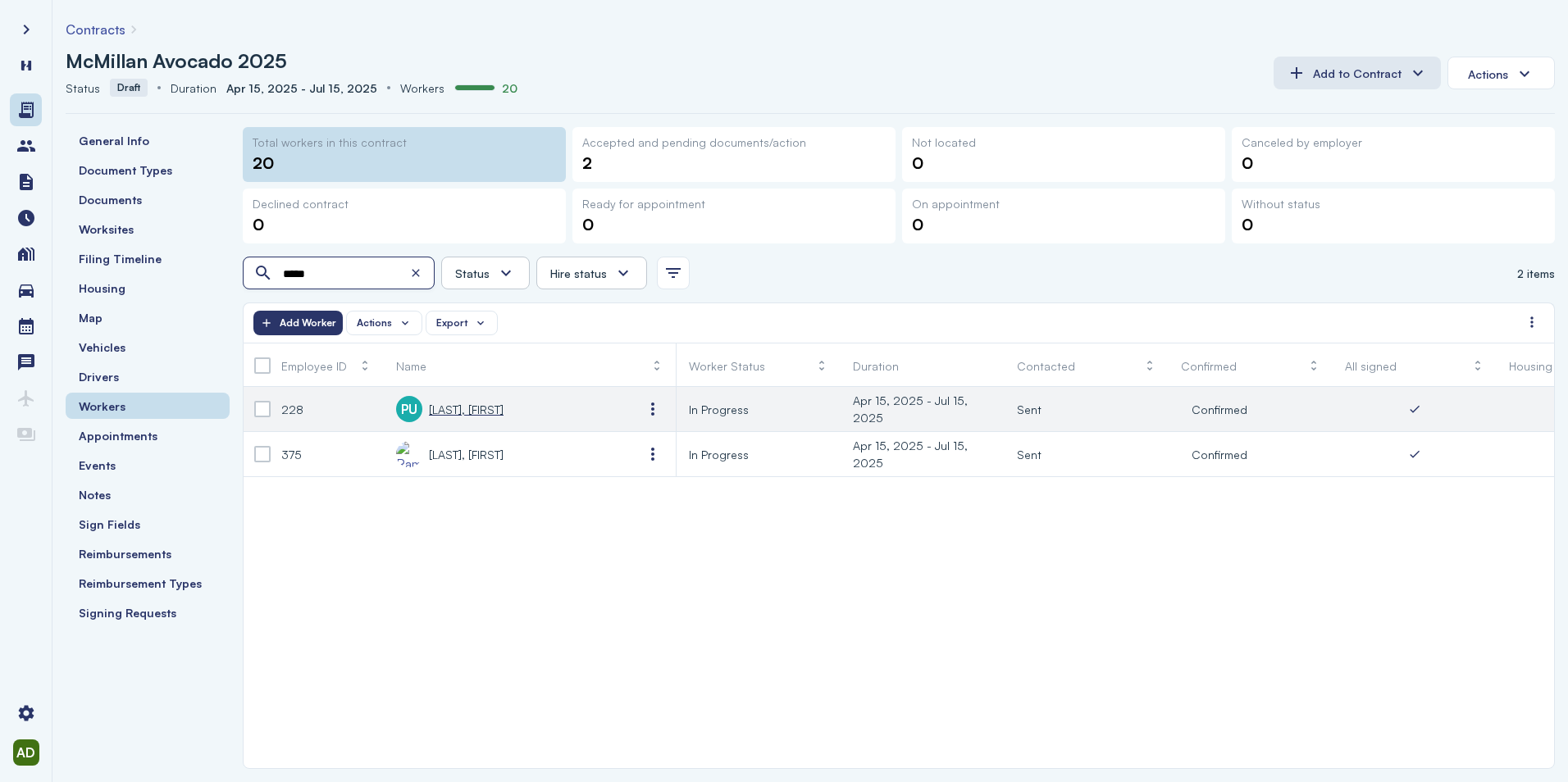 type on "*****" 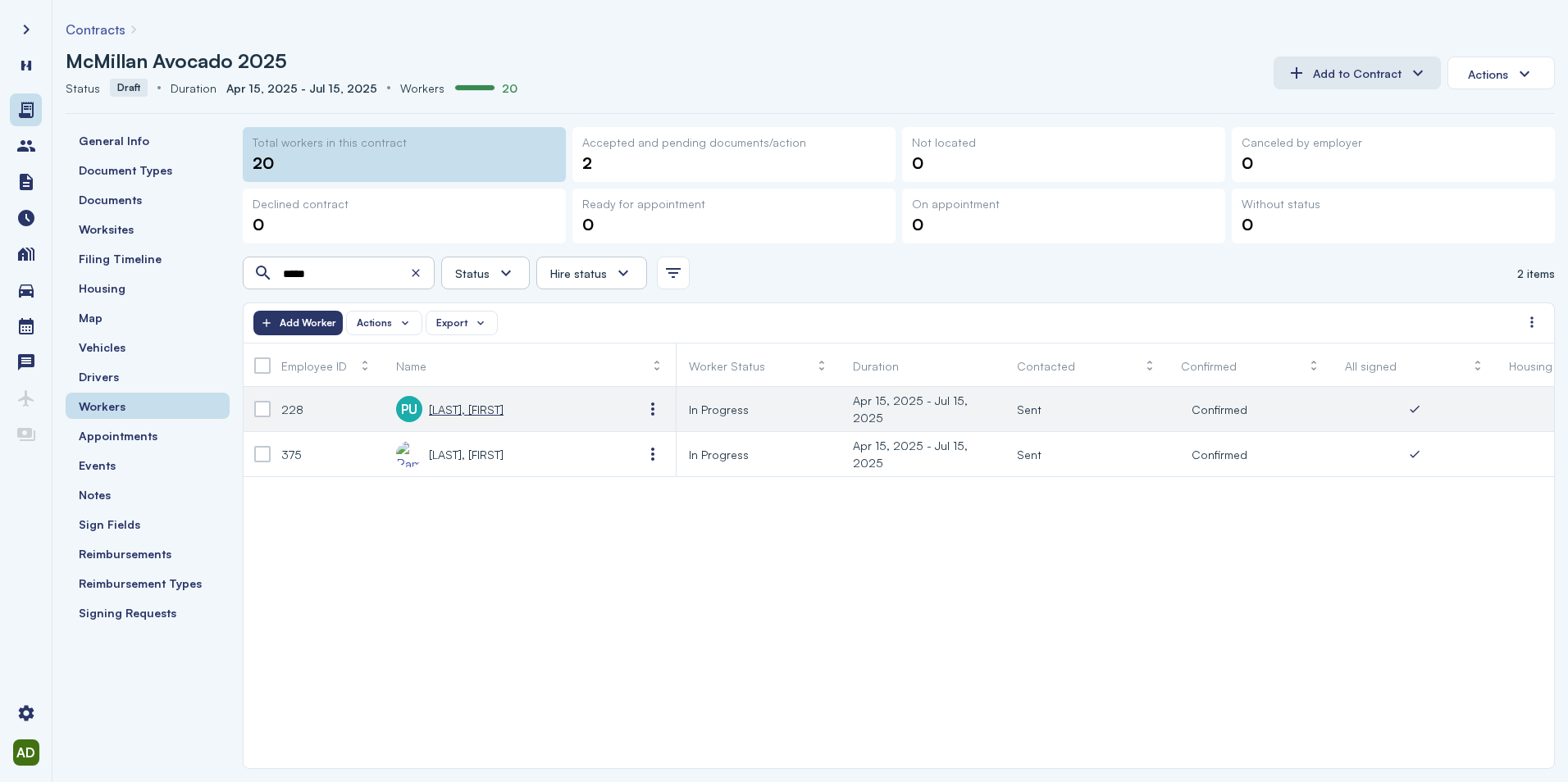 click on "[LAST] [LAST], [FIRST] [LAST]" at bounding box center (466, 409) 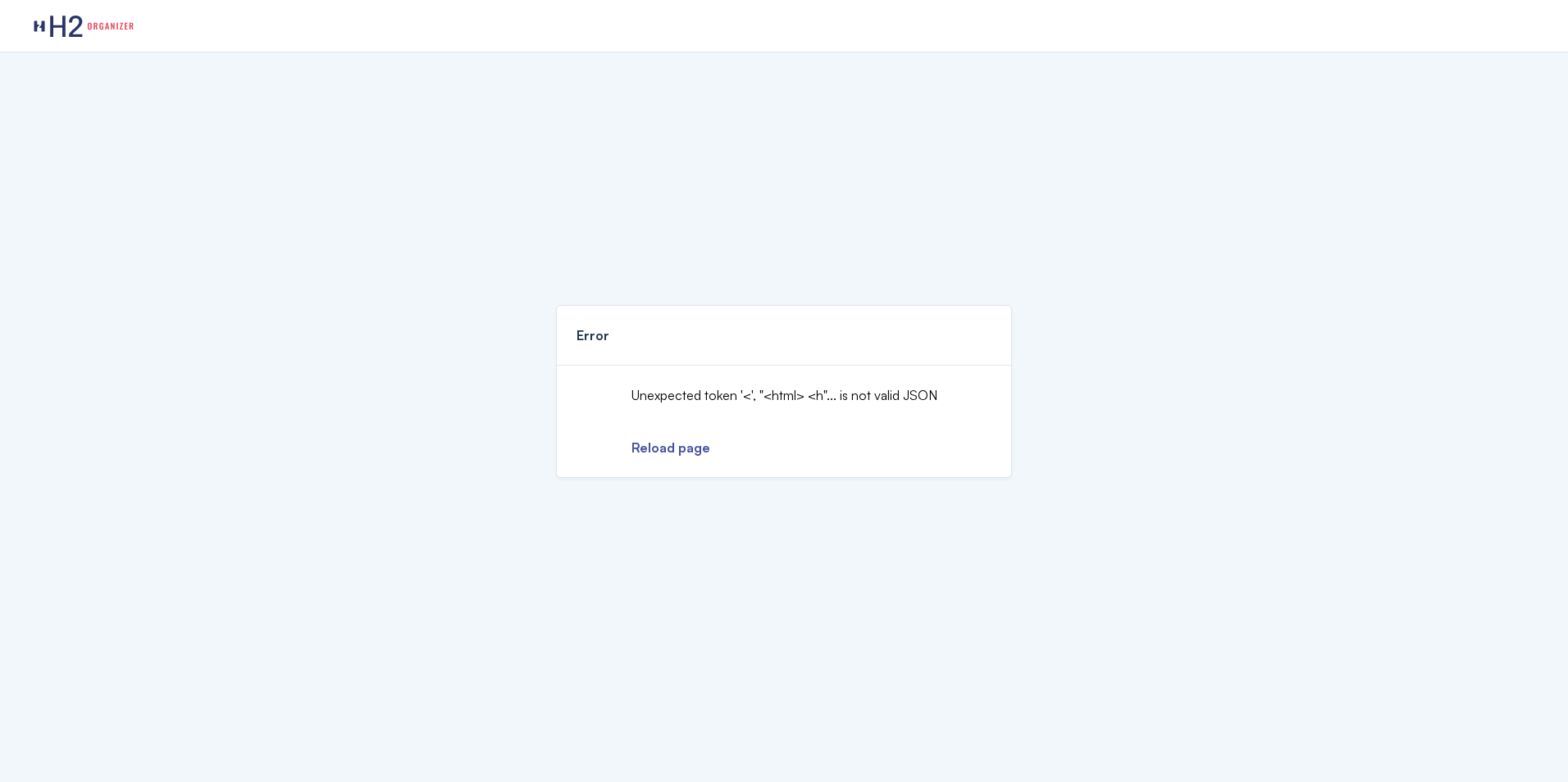 click on "Reload page" at bounding box center [671, 448] 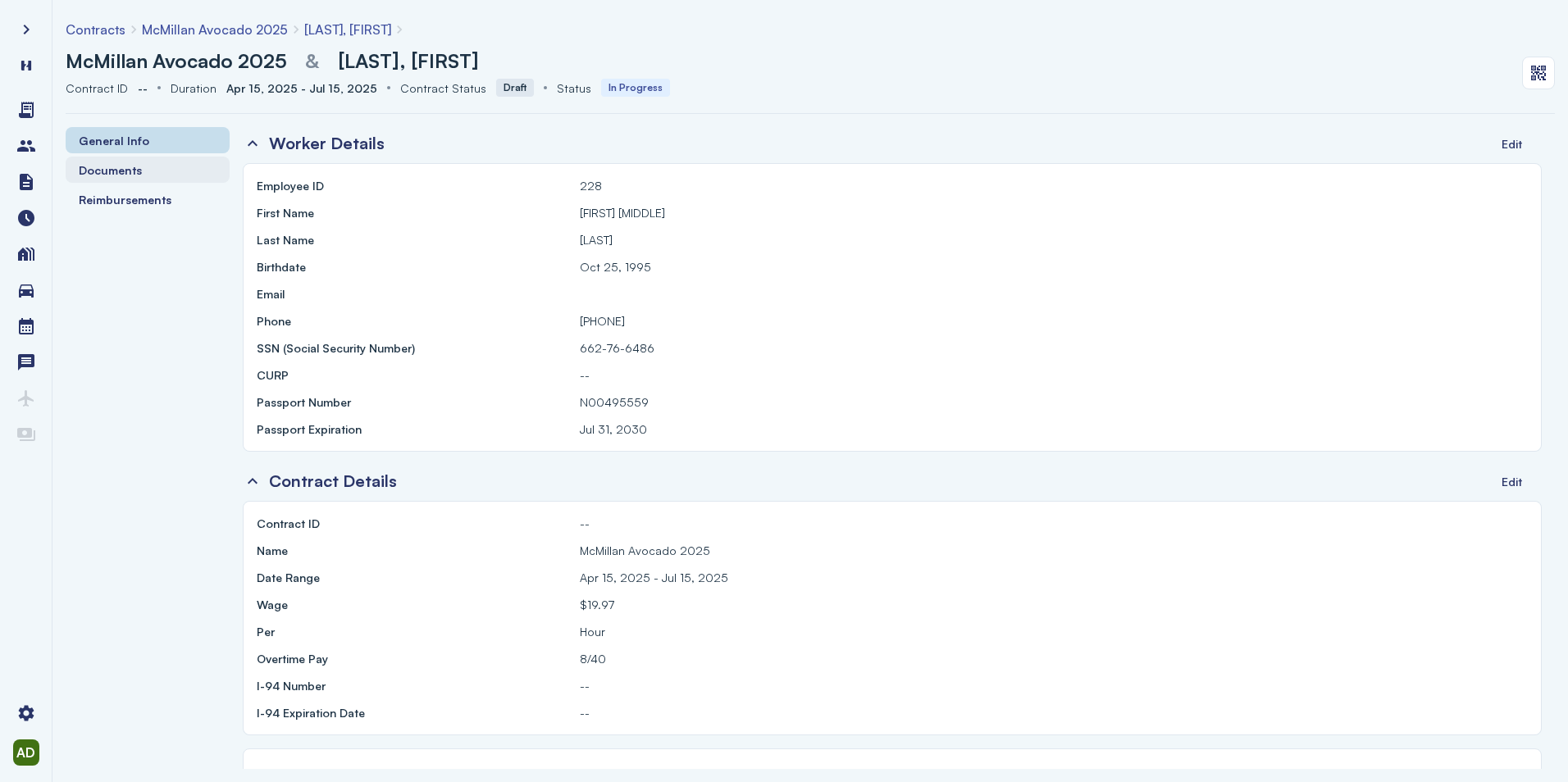 click on "Documents" at bounding box center [110, 170] 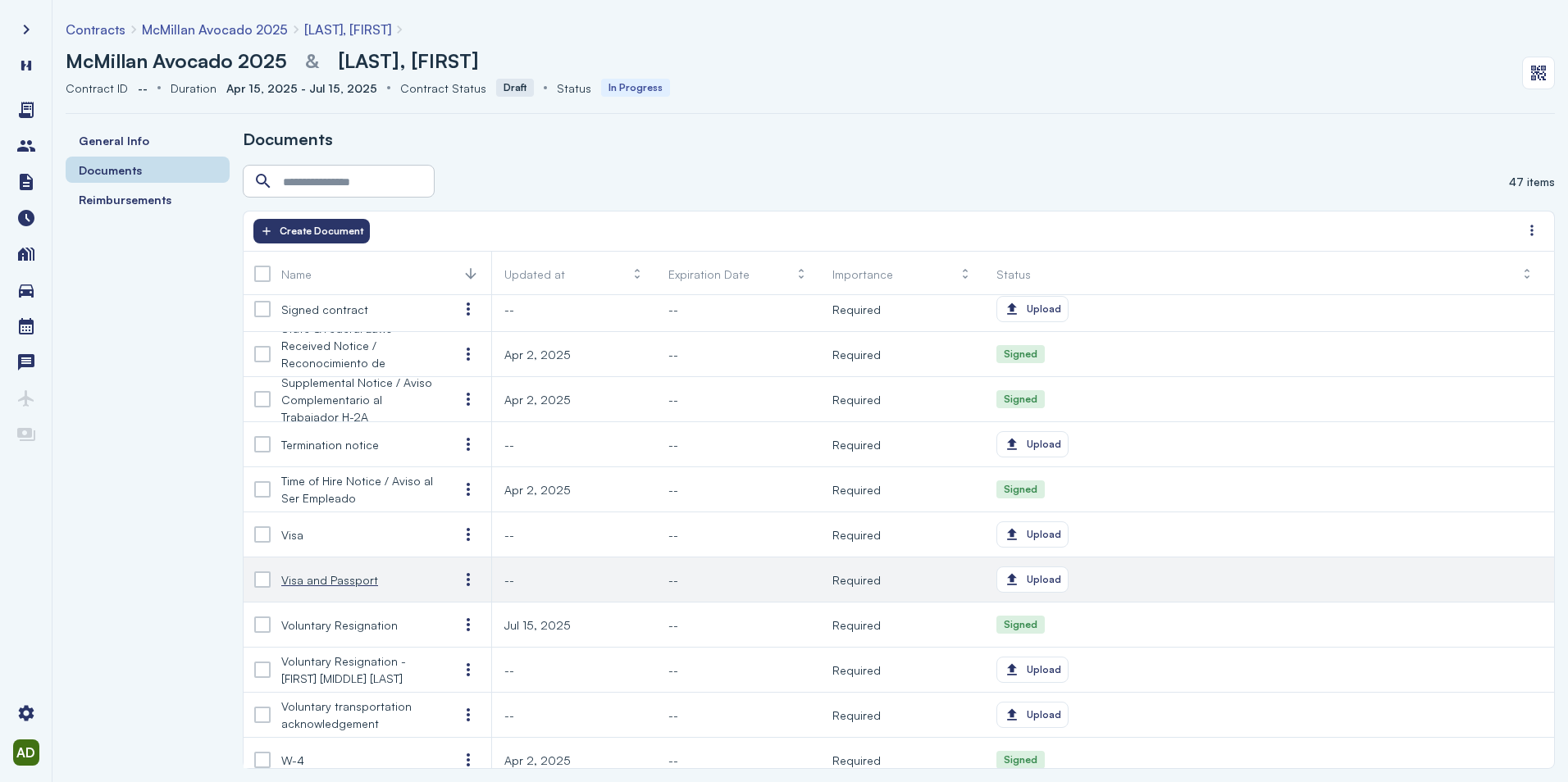 scroll, scrollTop: 1617, scrollLeft: 0, axis: vertical 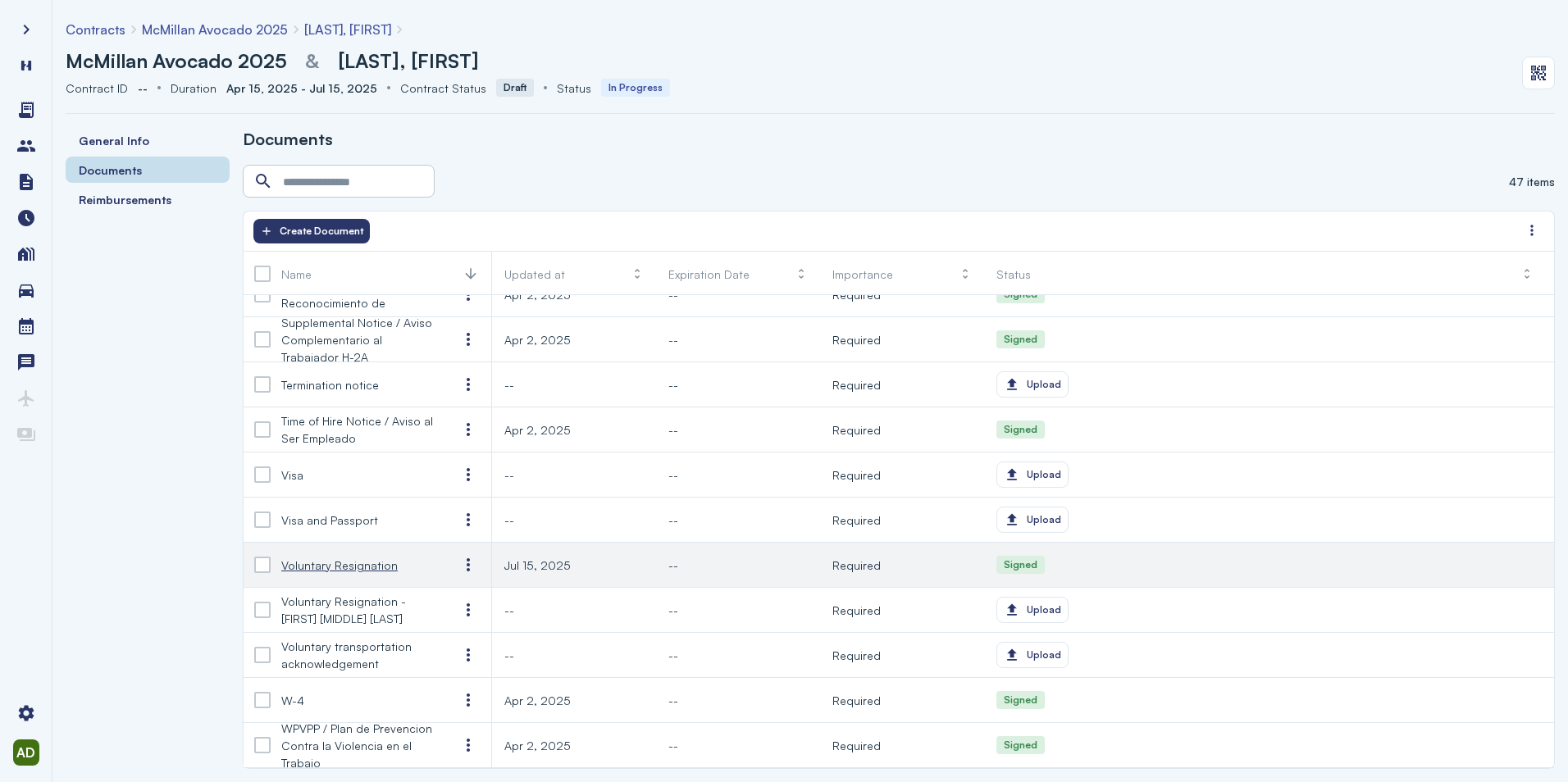 click on "Voluntary Resignation" at bounding box center (340, 565) 